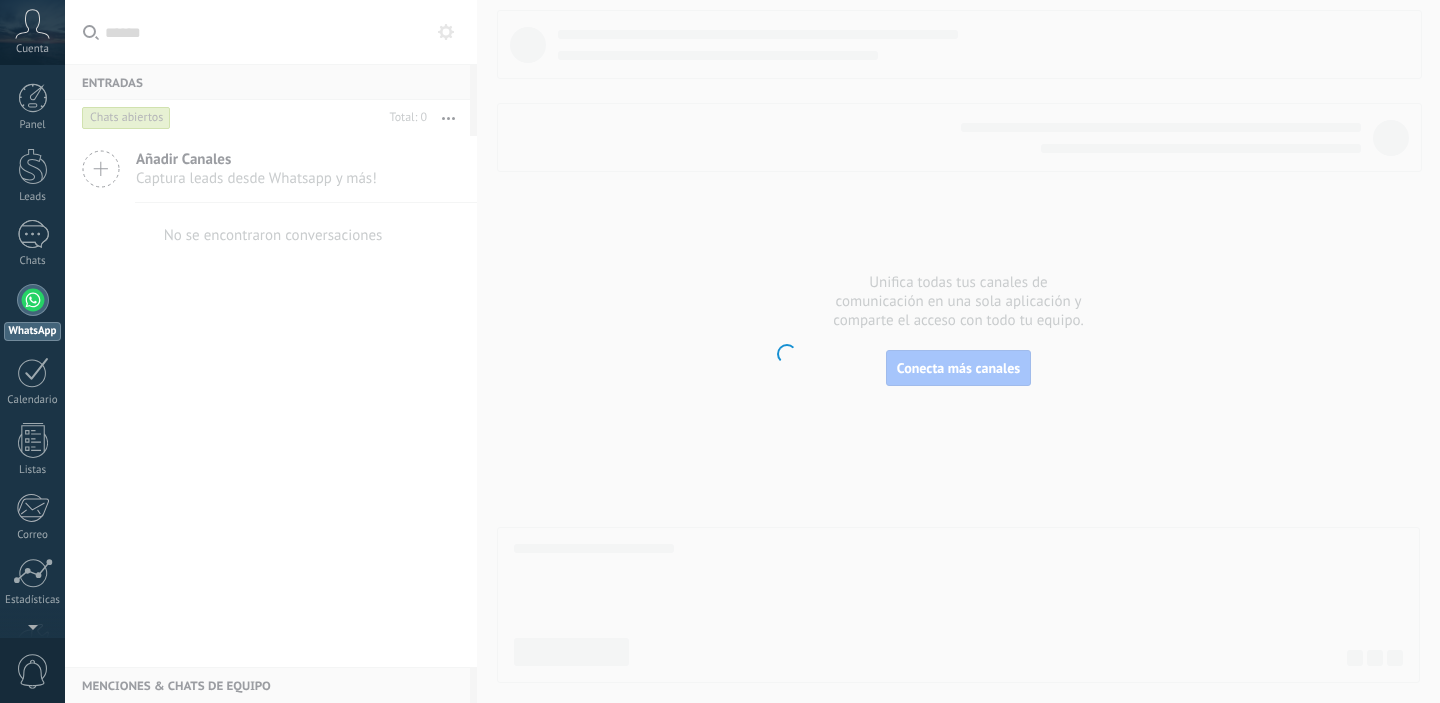 scroll, scrollTop: 0, scrollLeft: 0, axis: both 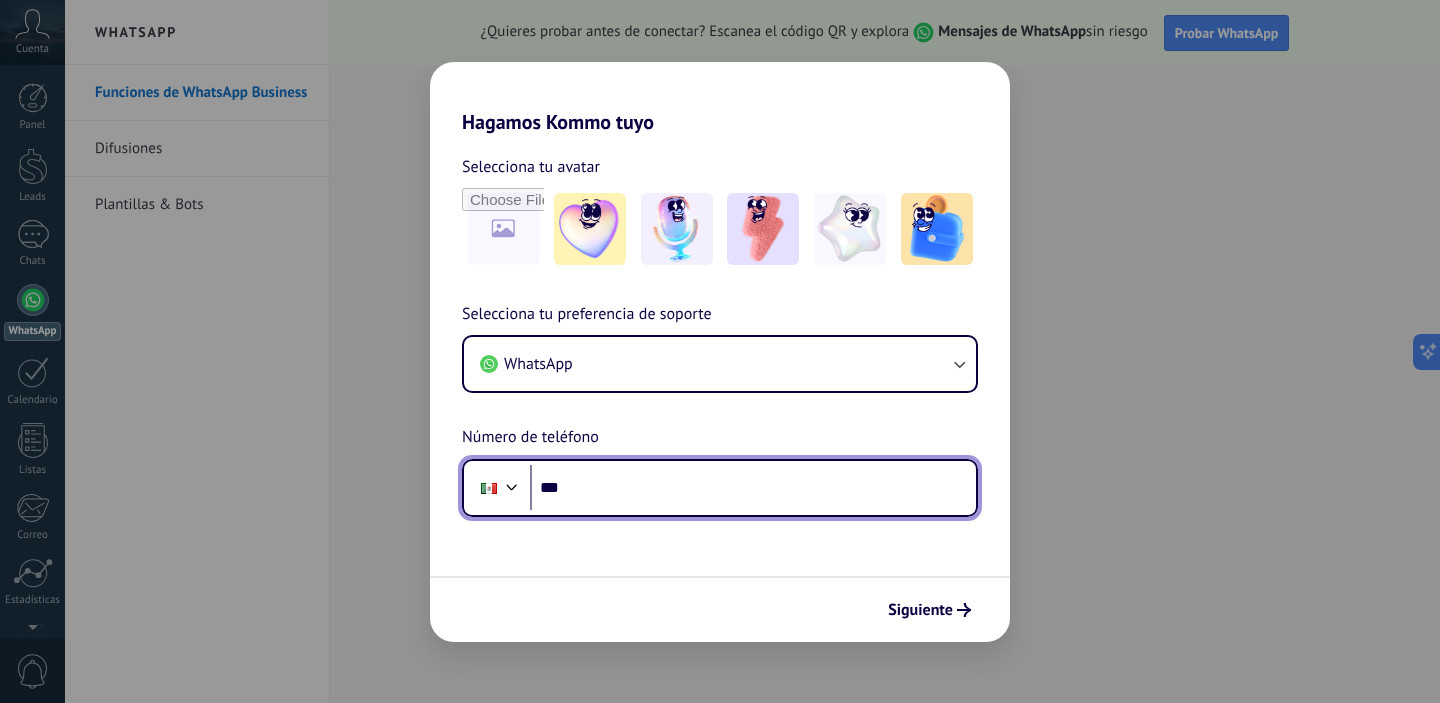 click on "***" at bounding box center [753, 488] 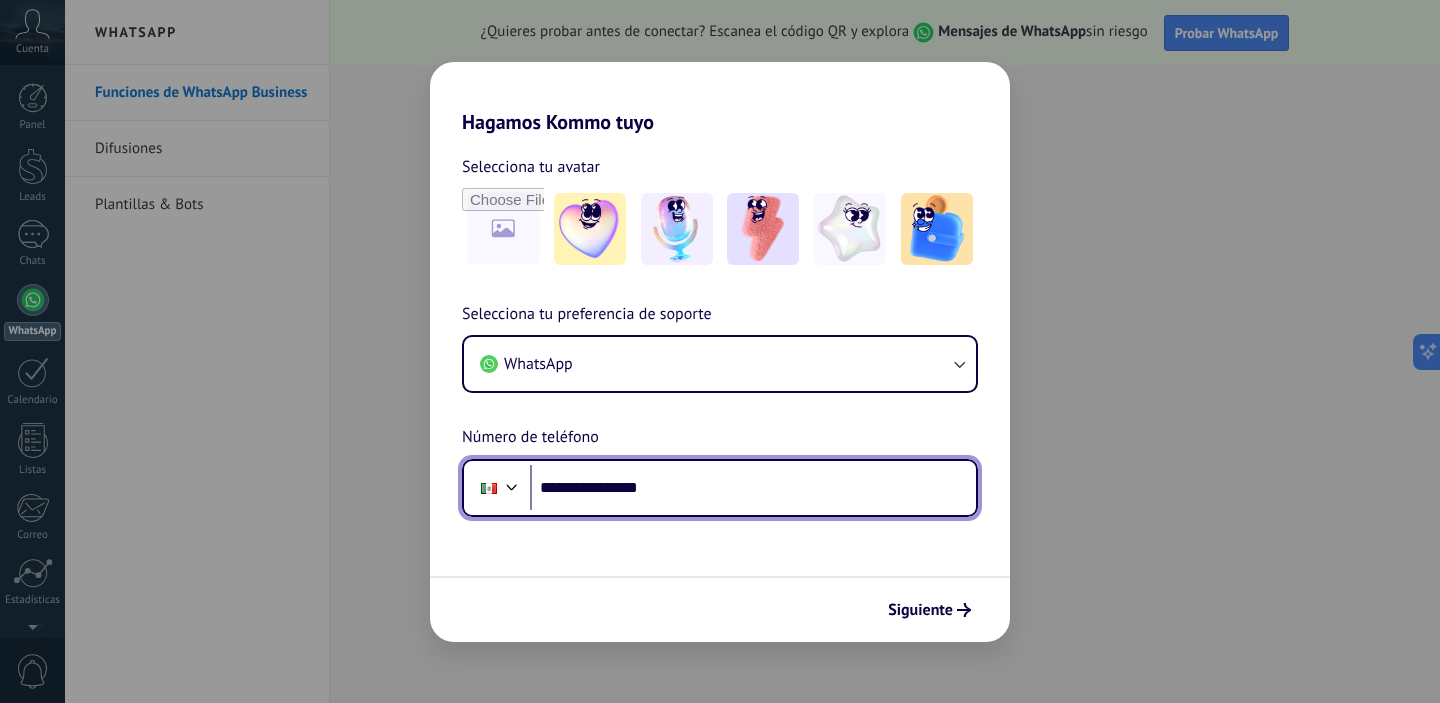 type on "**********" 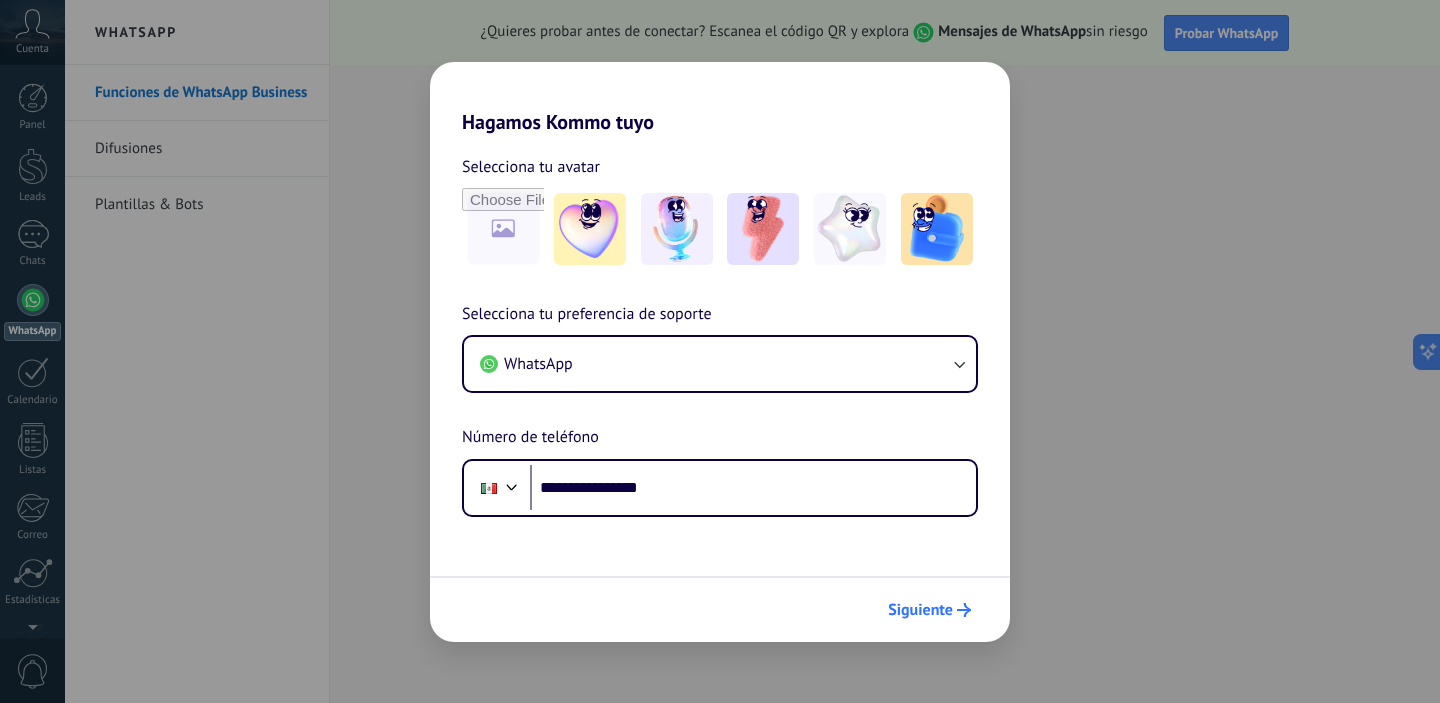 click on "Siguiente" at bounding box center (920, 610) 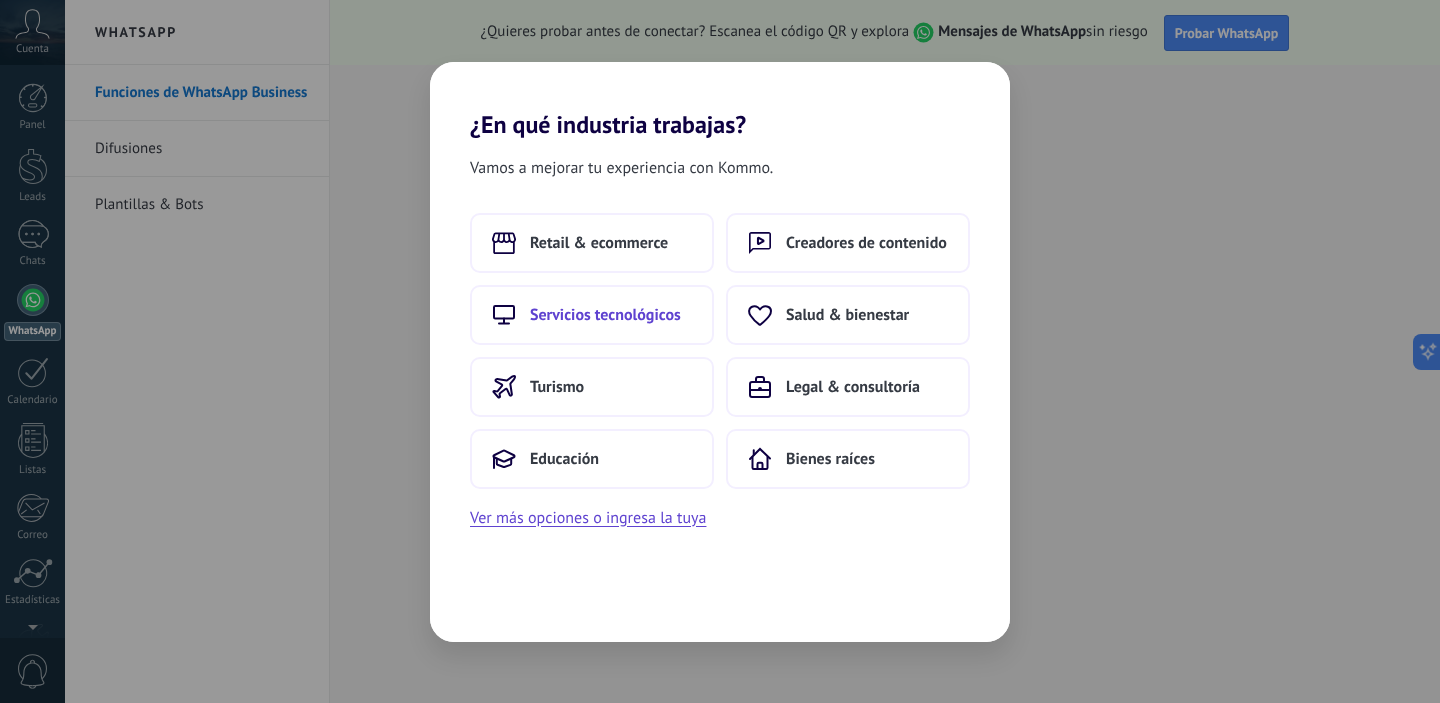 click on "Servicios tecnológicos" at bounding box center [599, 243] 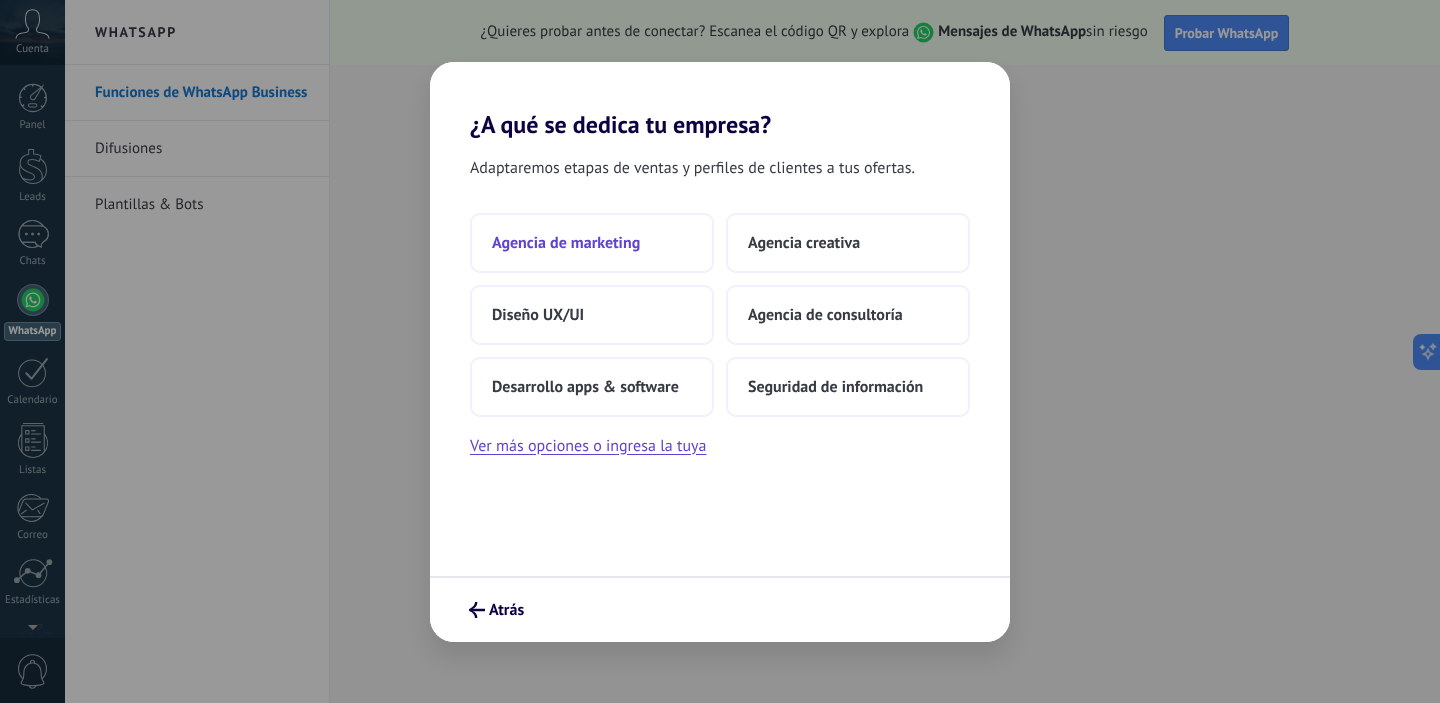 click on "Agencia de marketing" at bounding box center [592, 243] 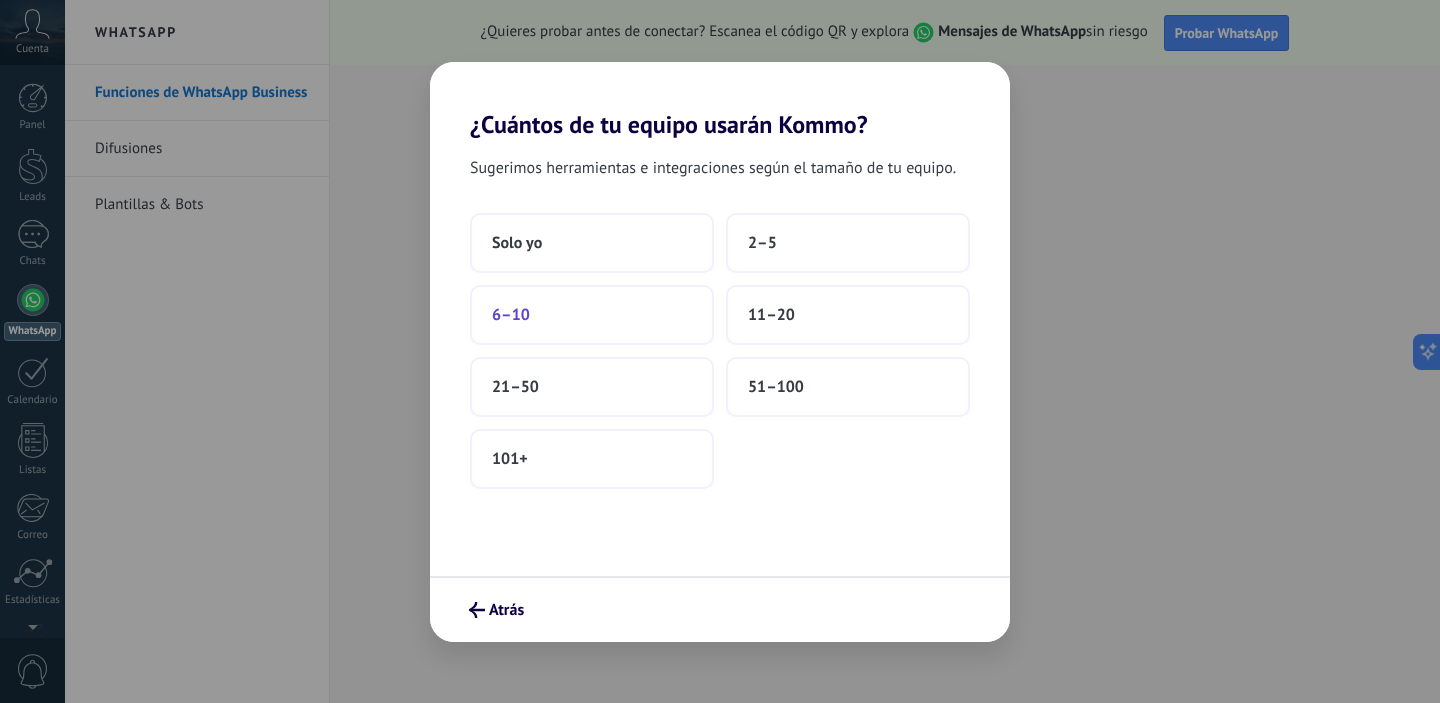 click on "6–10" at bounding box center (592, 315) 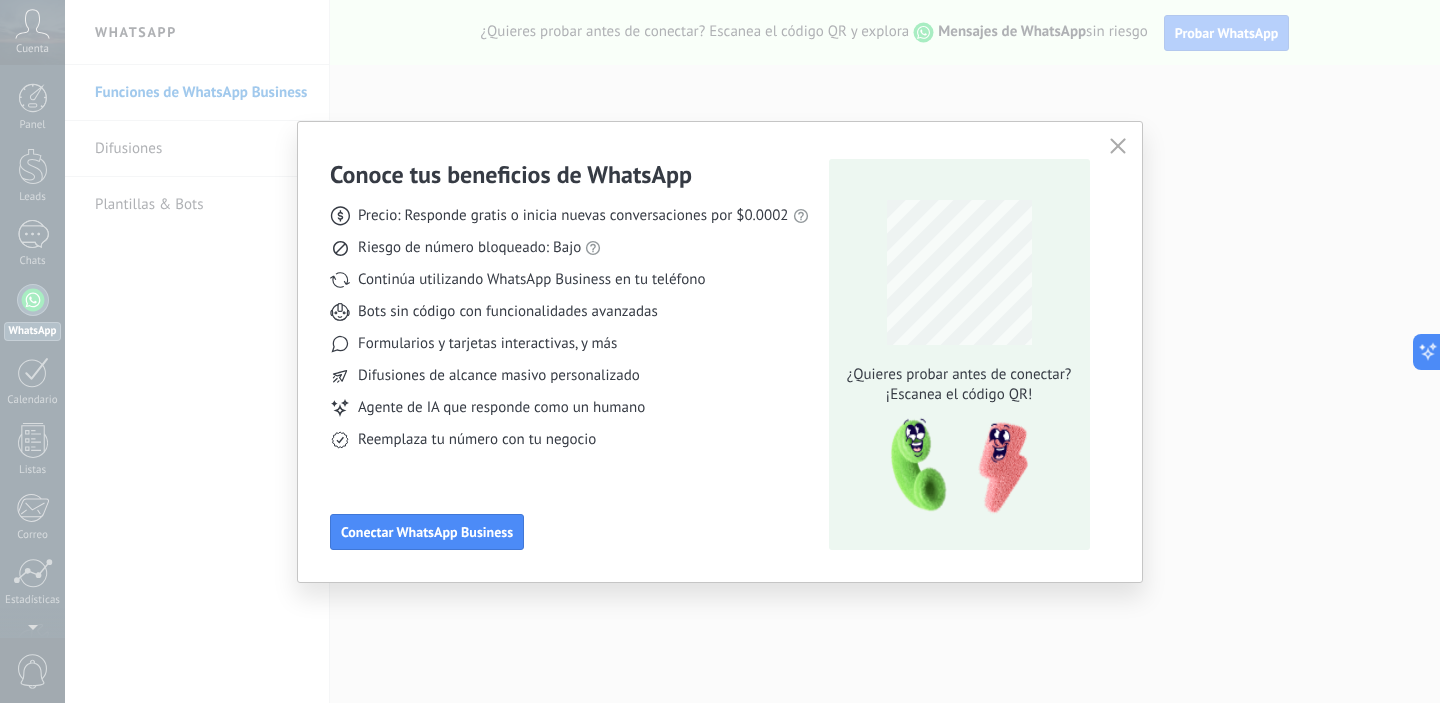 click at bounding box center [1118, 146] 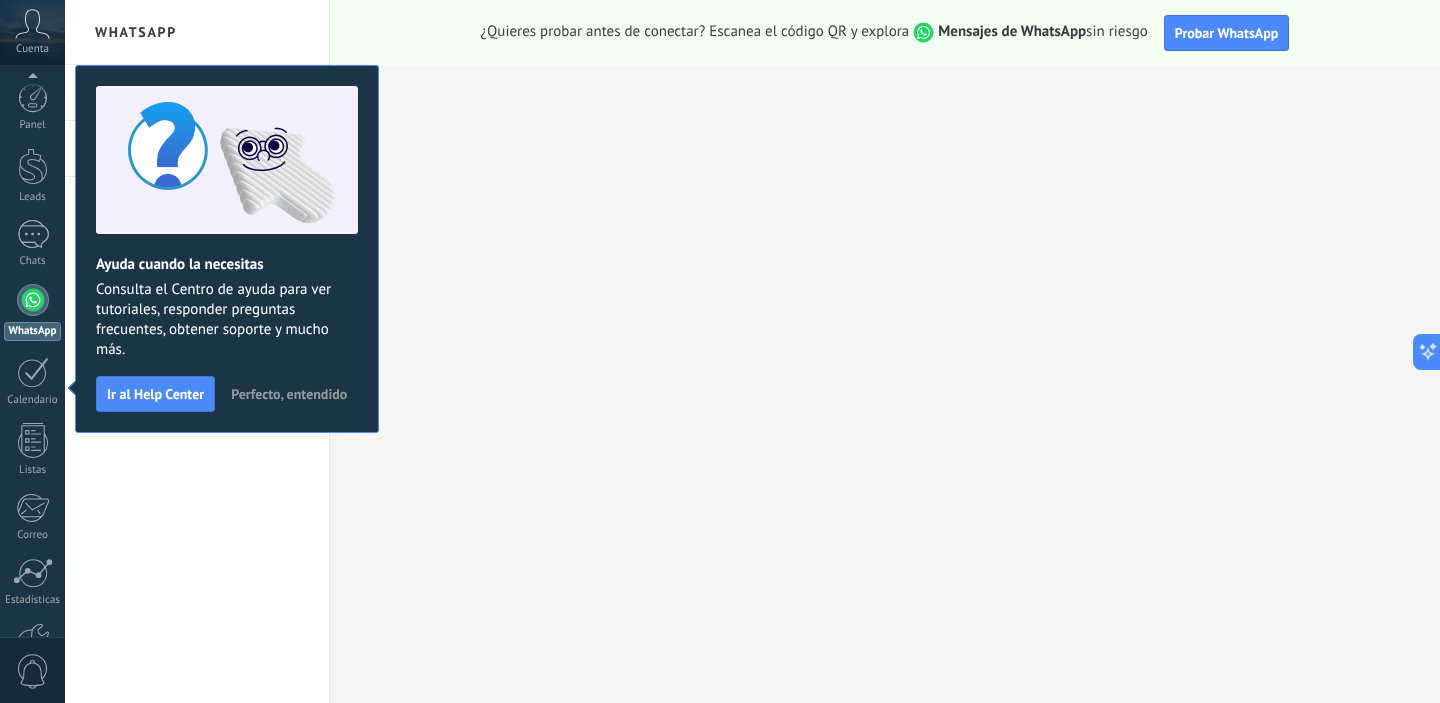 scroll, scrollTop: 129, scrollLeft: 0, axis: vertical 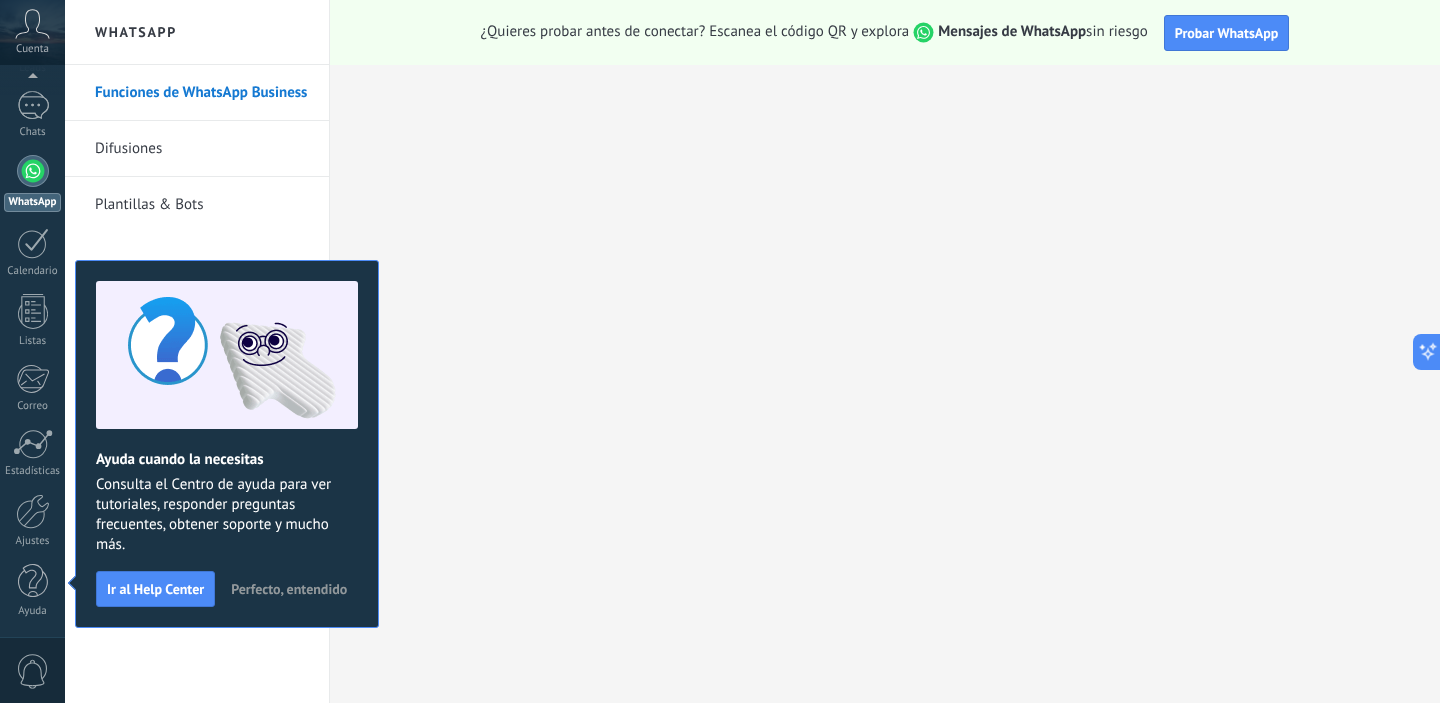 click on "Perfecto, entendido" at bounding box center [289, 589] 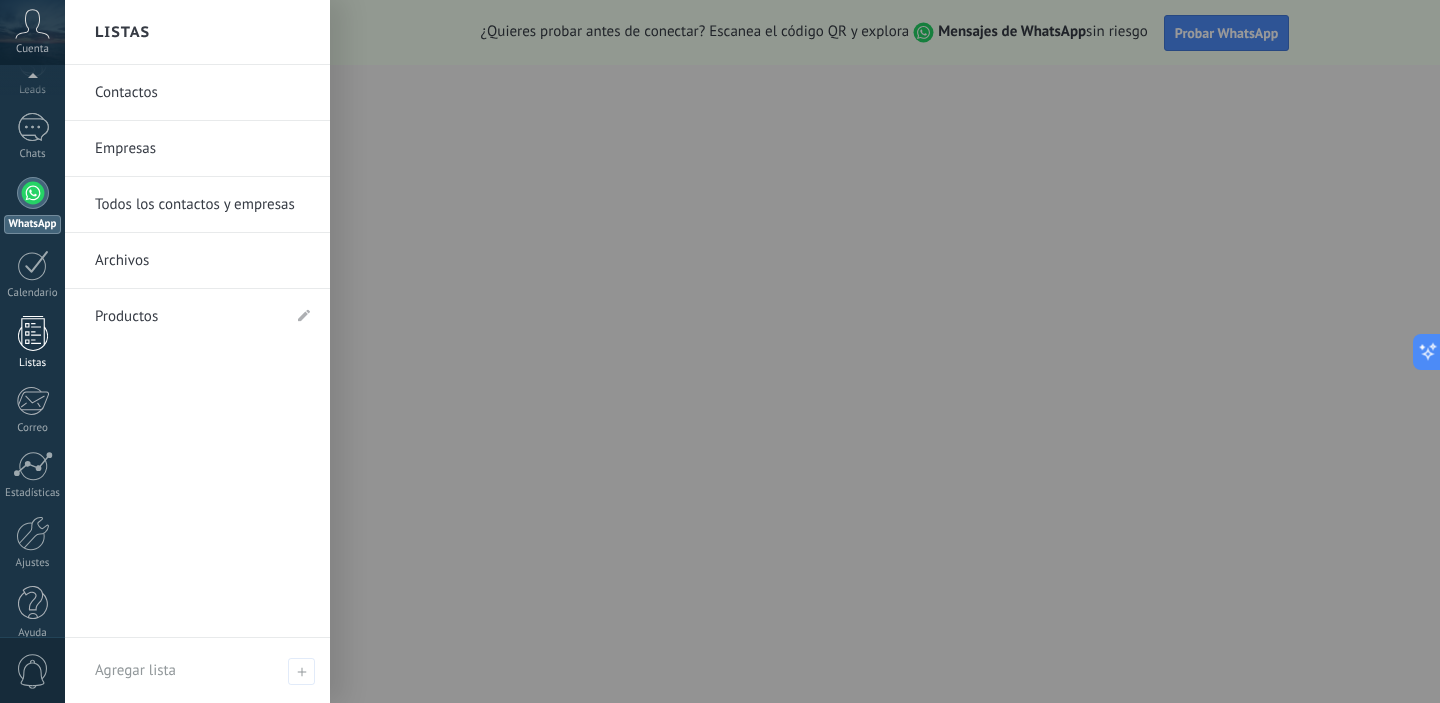 scroll, scrollTop: 129, scrollLeft: 0, axis: vertical 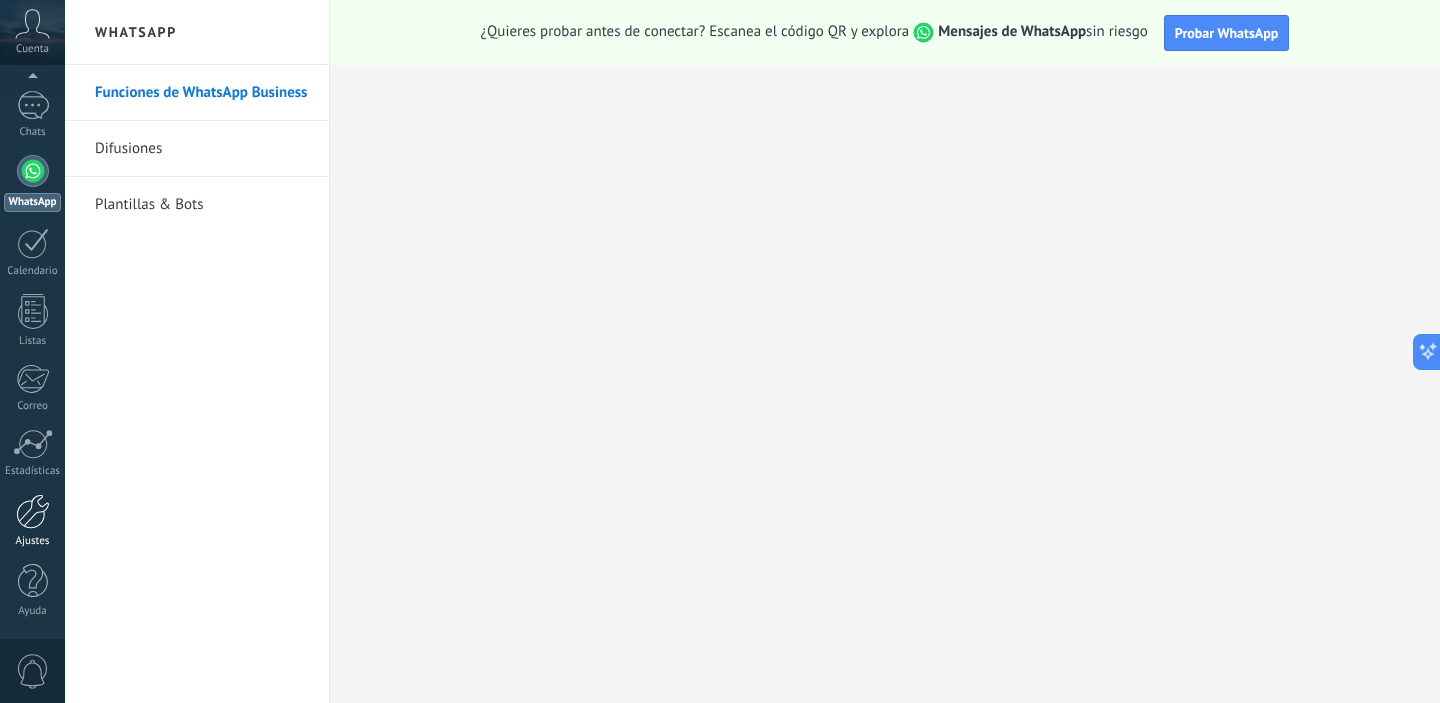 click at bounding box center [33, 511] 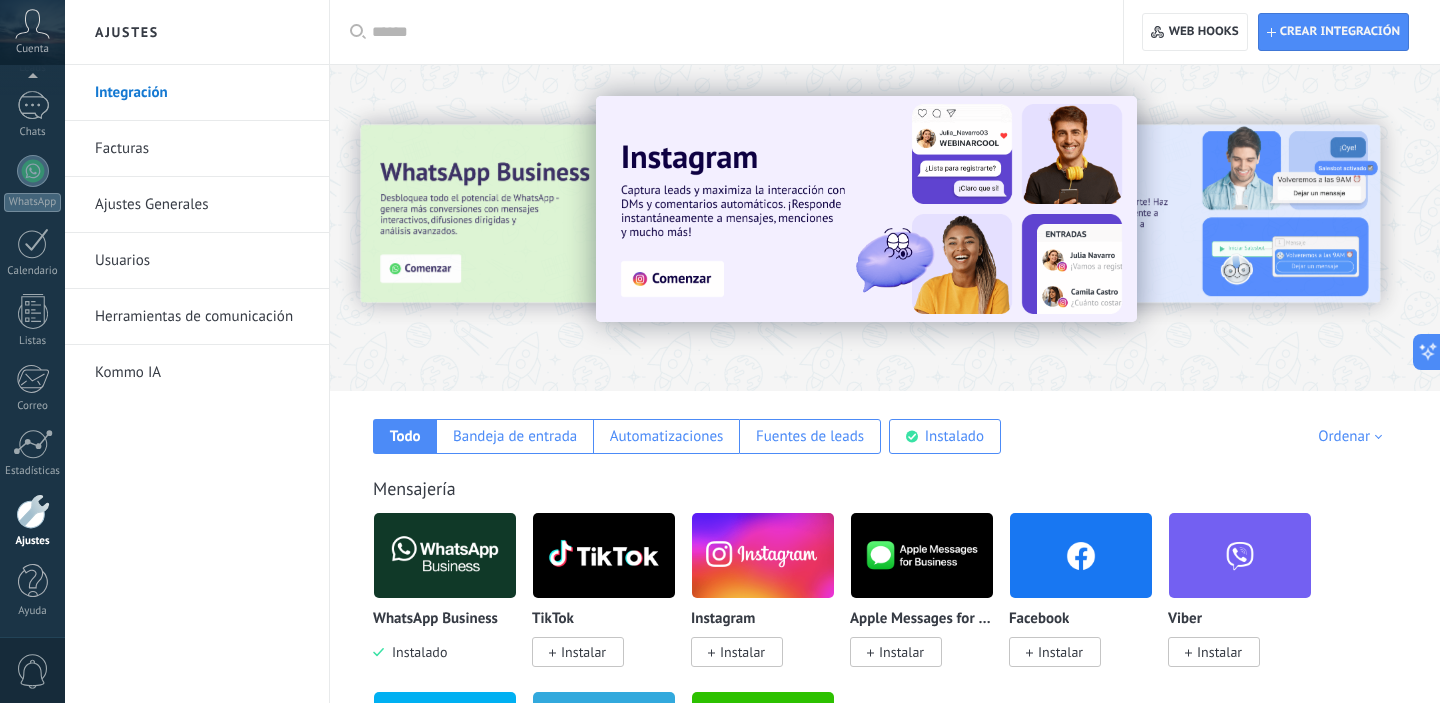 scroll, scrollTop: 85, scrollLeft: 0, axis: vertical 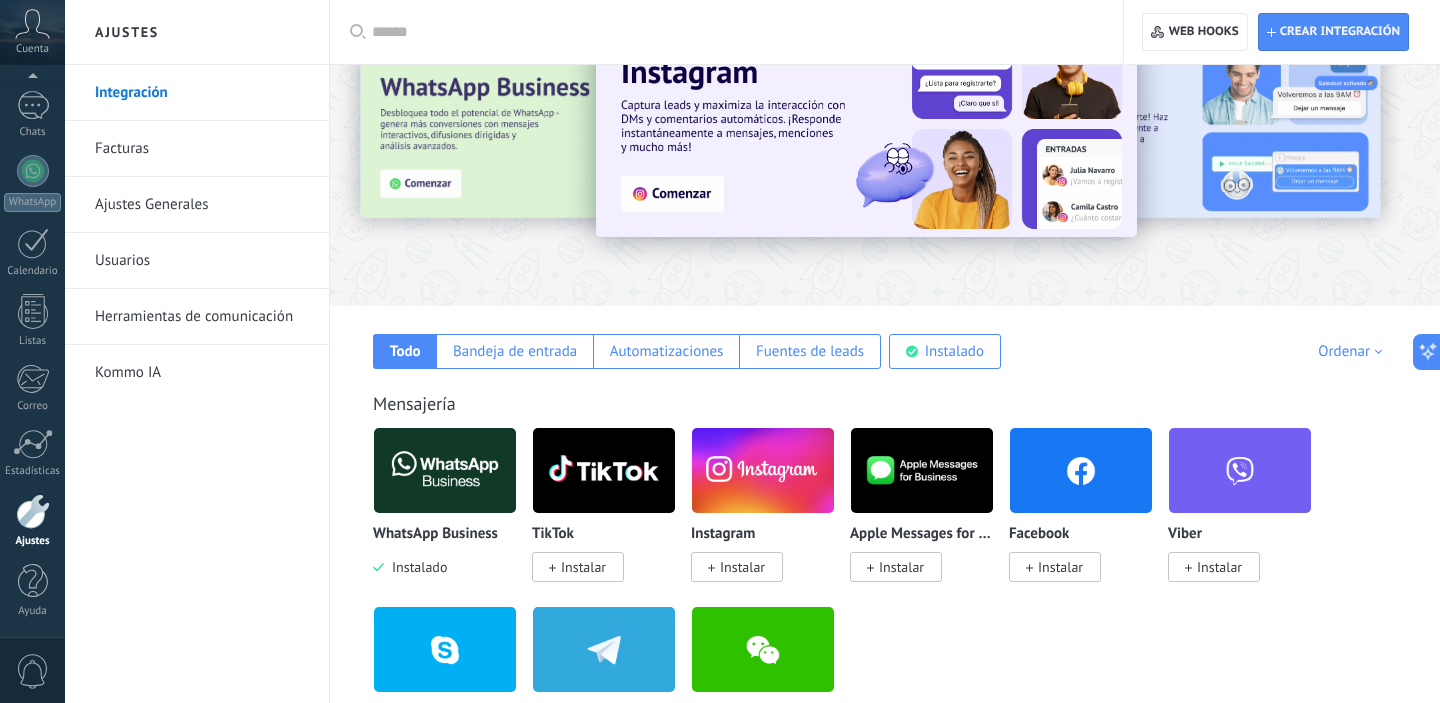 click on "Instalar" at bounding box center [1060, 567] 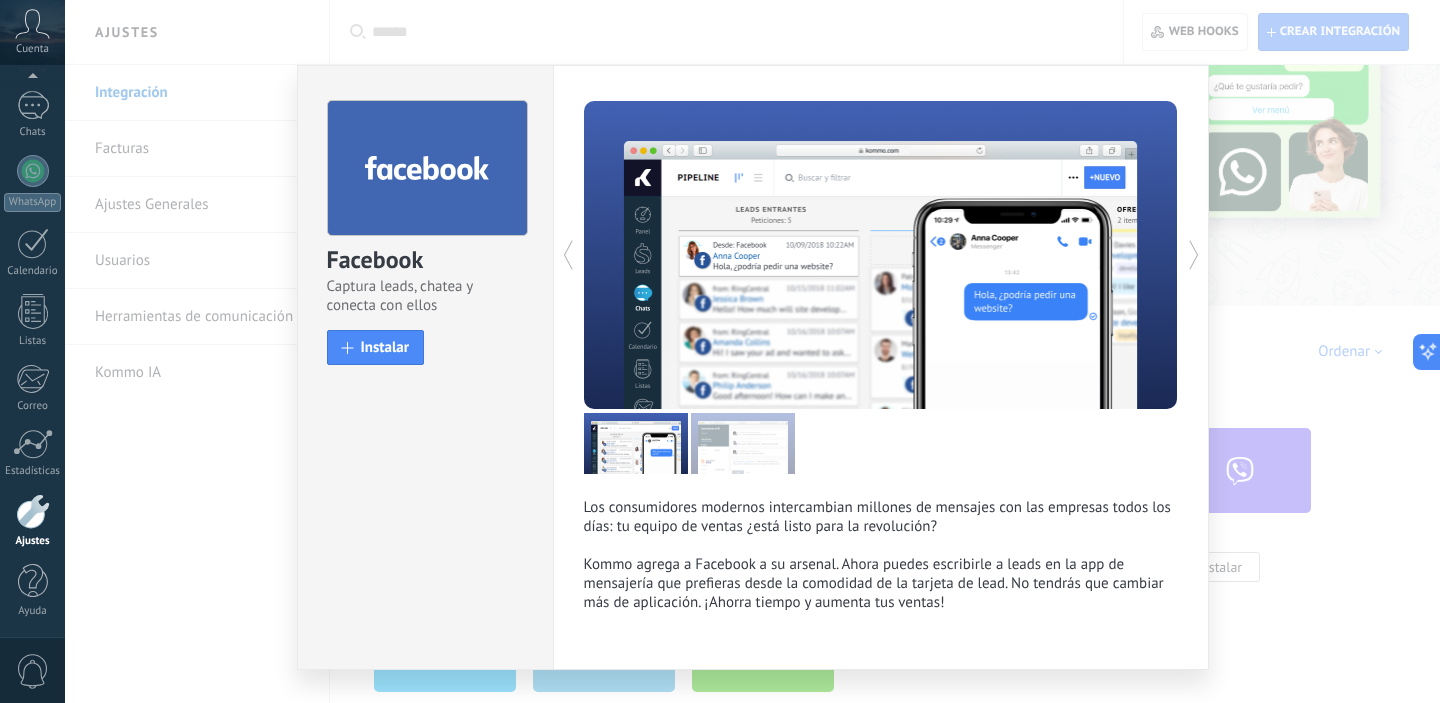 scroll, scrollTop: 45, scrollLeft: 0, axis: vertical 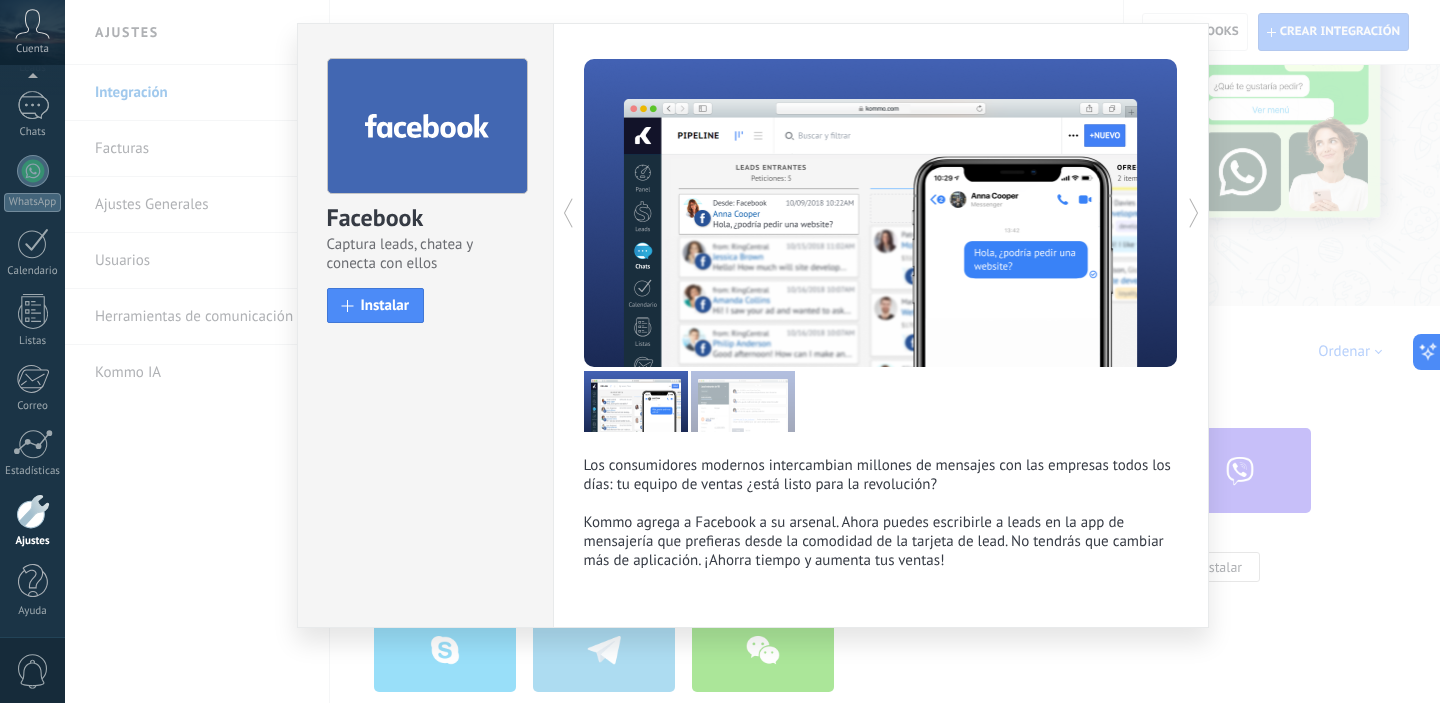 click on "Los consumidores modernos intercambian millones de mensajes con las empresas todos los días: tu equipo de ventas ¿está listo para la revolución?     Kommo agrega a Facebook a su arsenal. Ahora puedes escribirle a leads en la app de mensajería que prefieras desde la comodidad de la tarjeta de lead. No tendrás que cambiar más de aplicación. ¡Ahorra tiempo y aumenta tus ventas!" at bounding box center (881, 513) 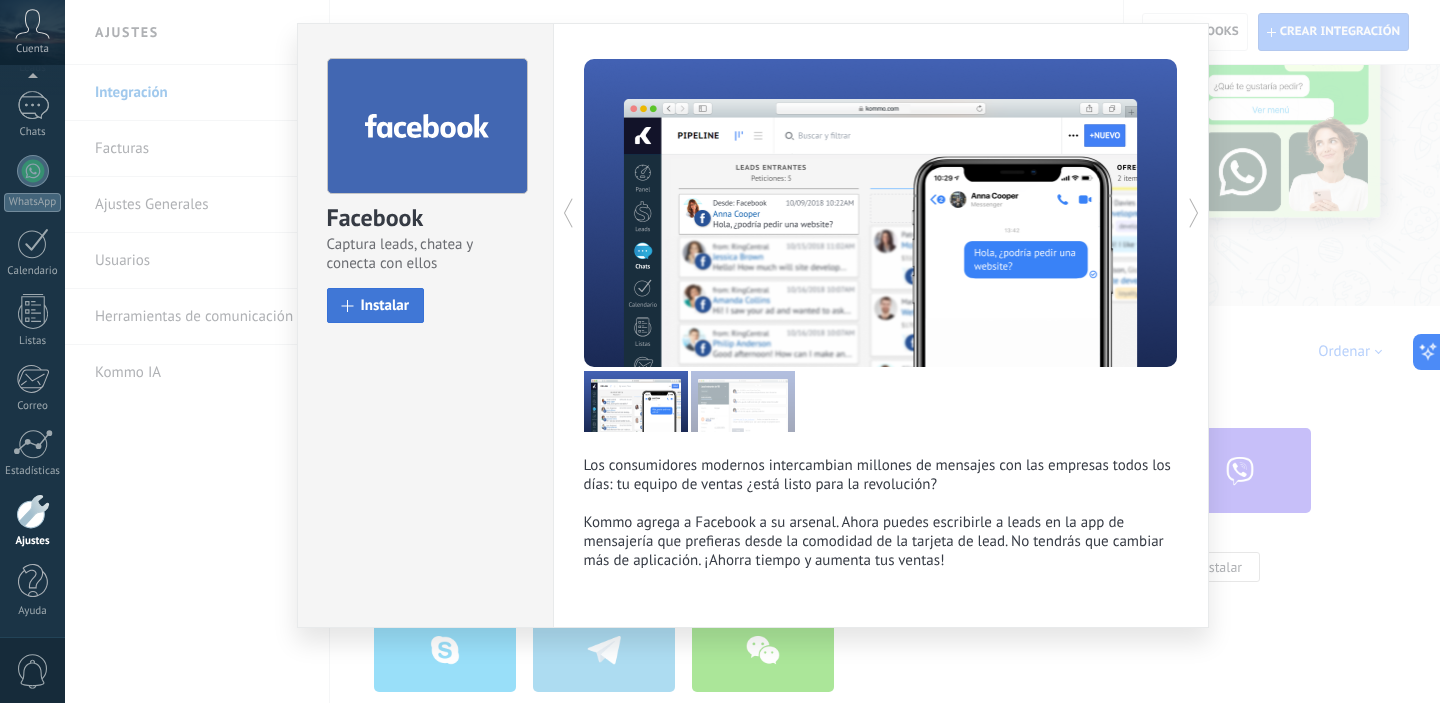 click on "Instalar" at bounding box center (376, 305) 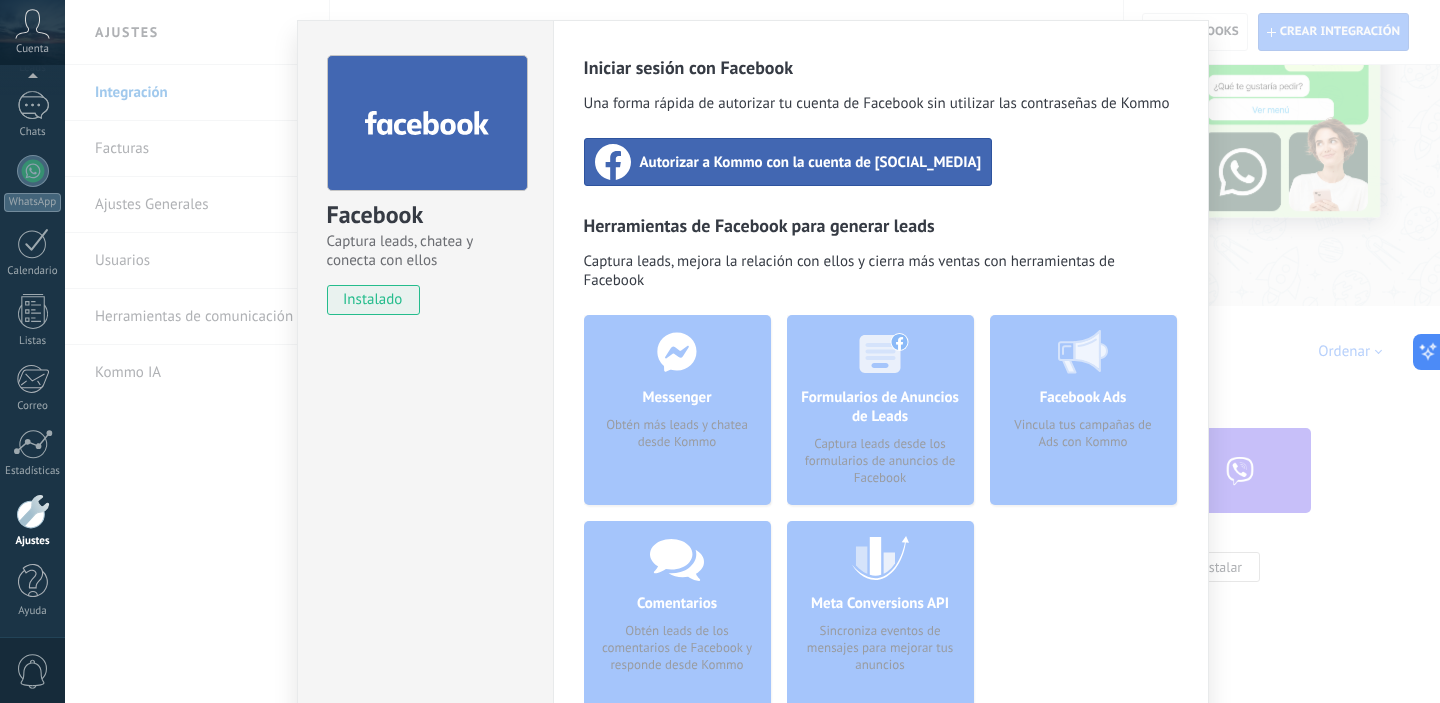 click on "Autorizar a Kommo con la cuenta de [SOCIAL_MEDIA]" at bounding box center [788, 162] 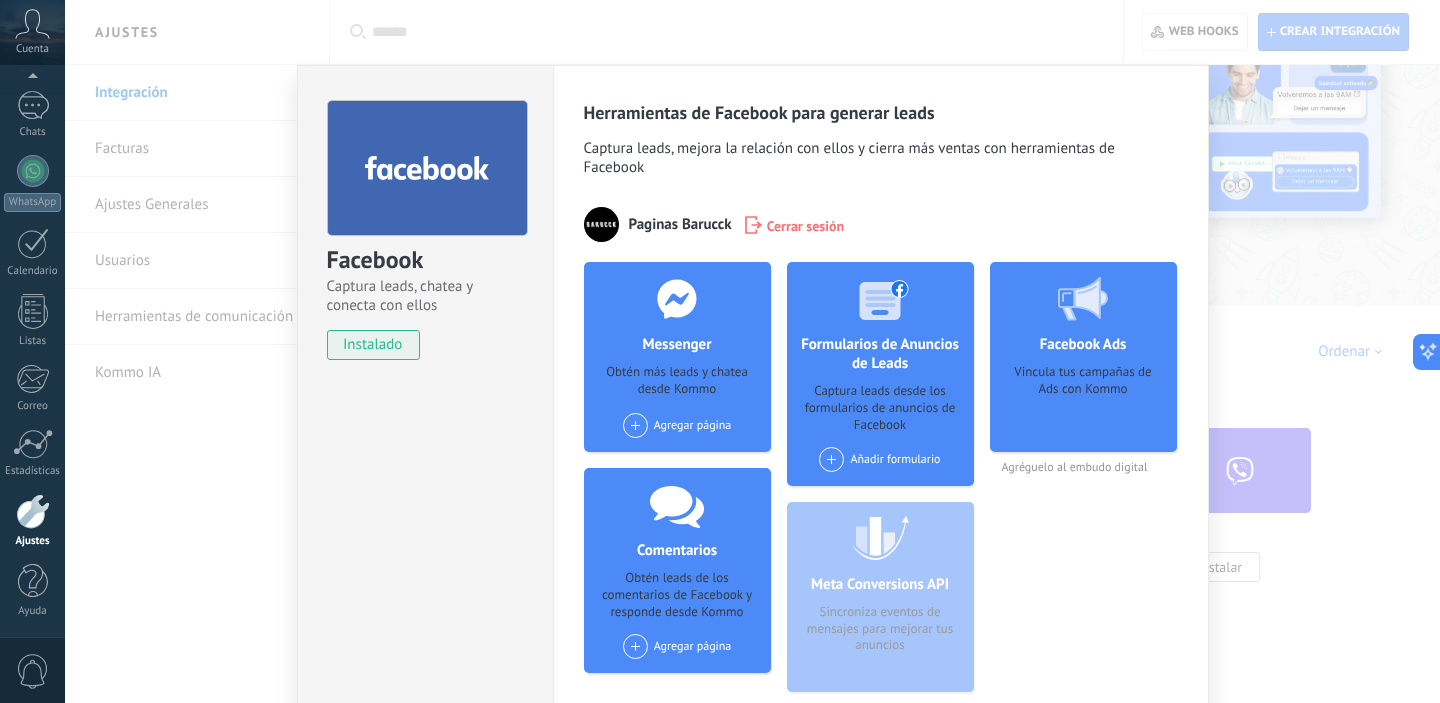 scroll, scrollTop: 0, scrollLeft: 0, axis: both 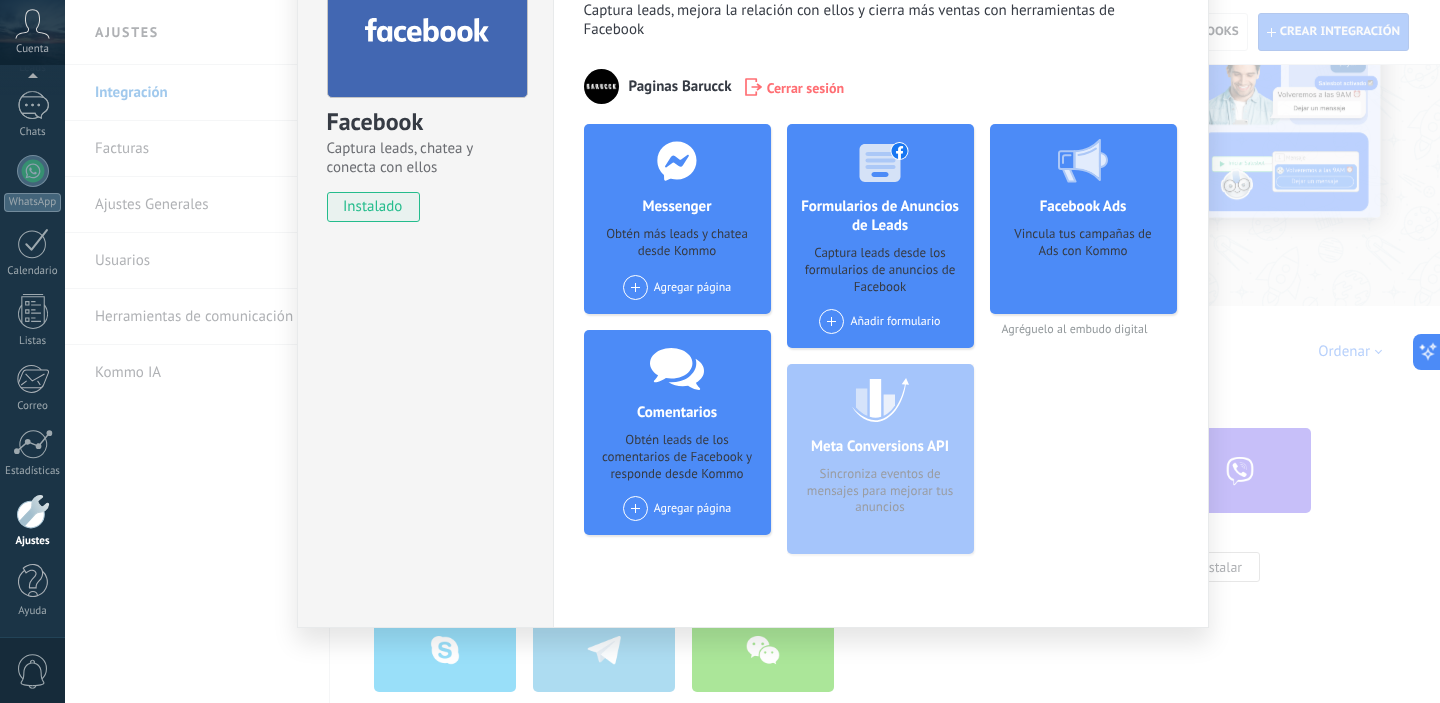 click on "Messenger Obtén más leads y chatea desde Kommo Agregar página" at bounding box center (677, 219) 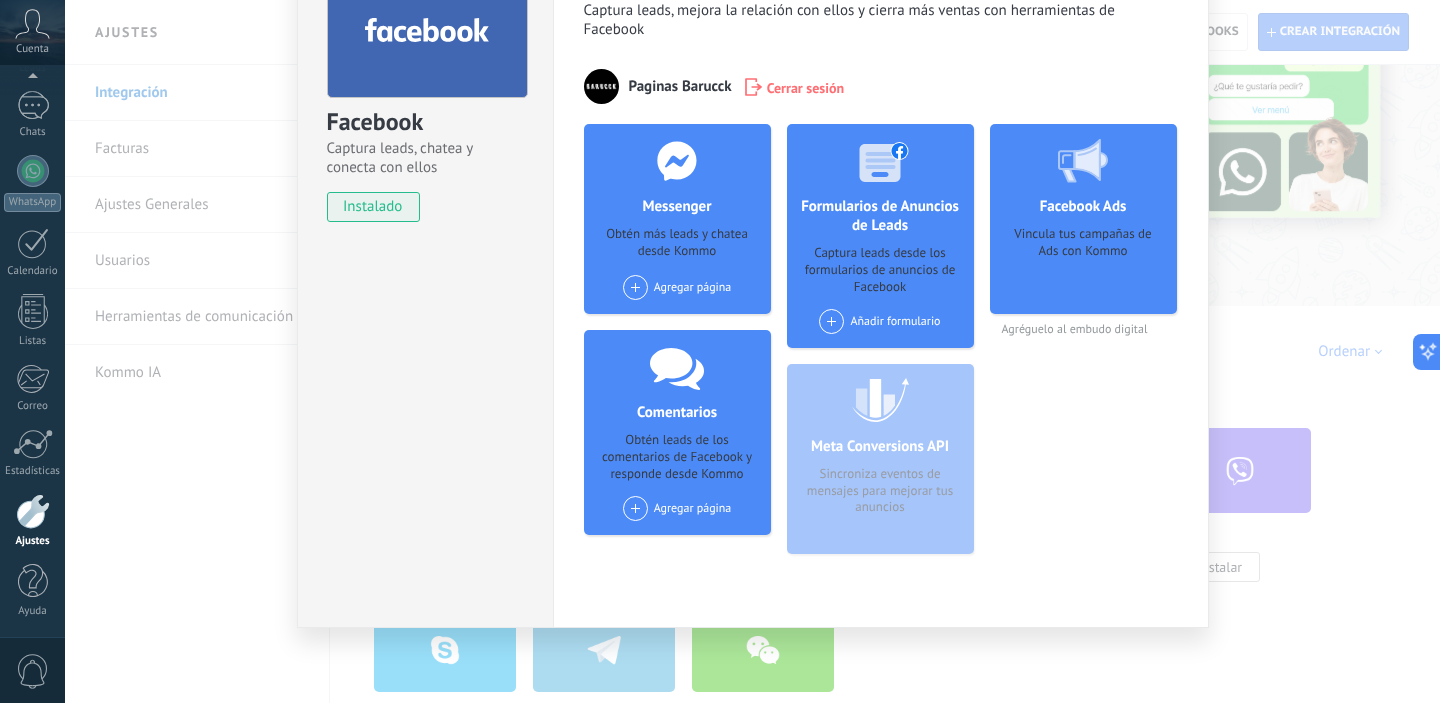 click on "Agregar página" at bounding box center [677, 287] 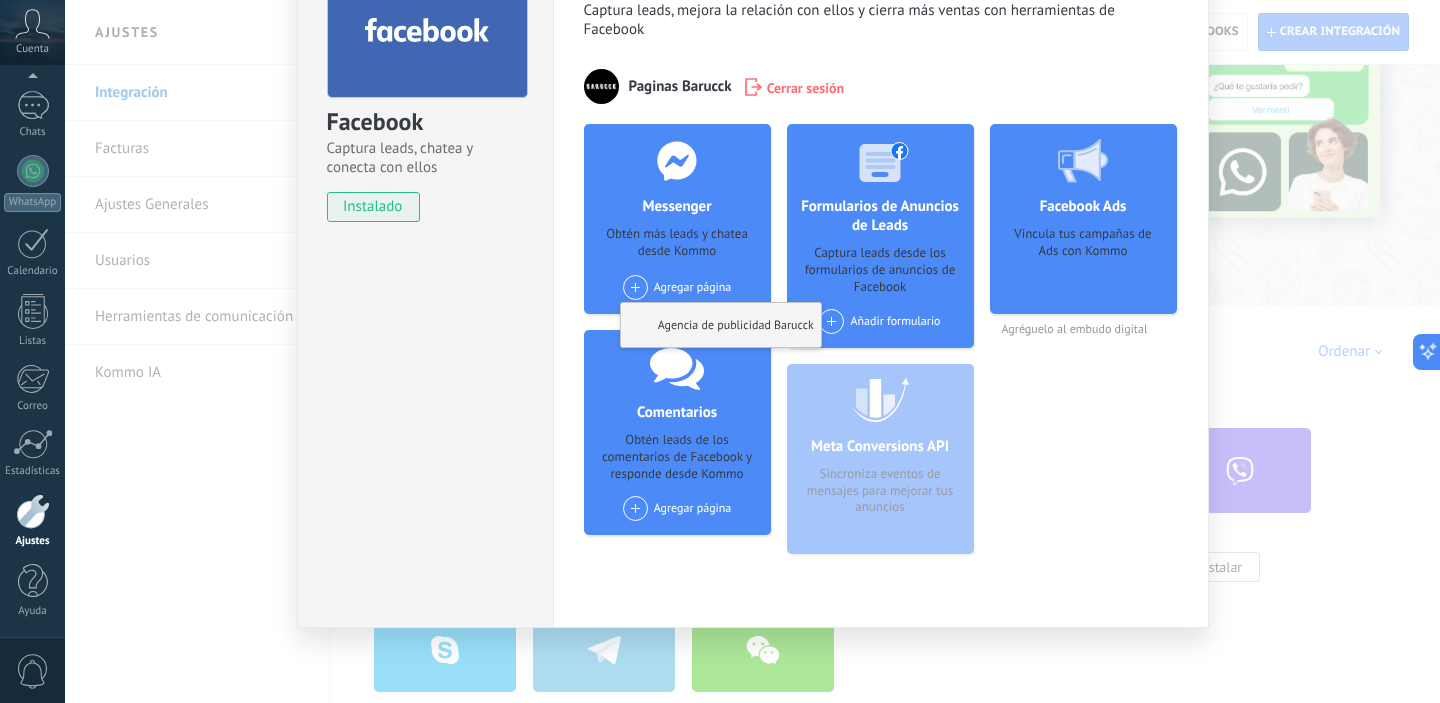 click on "Agencia de publicidad Barucck" at bounding box center (721, 325) 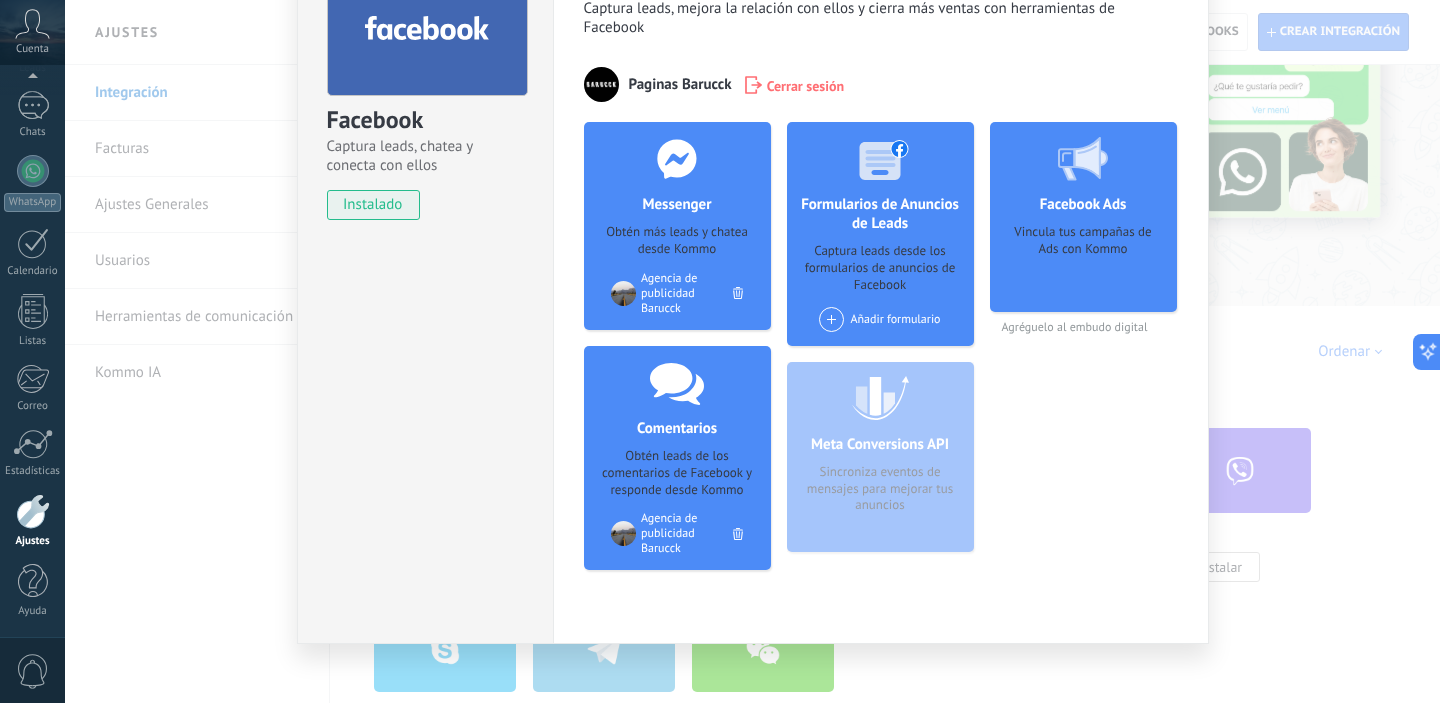 click at bounding box center [677, 159] 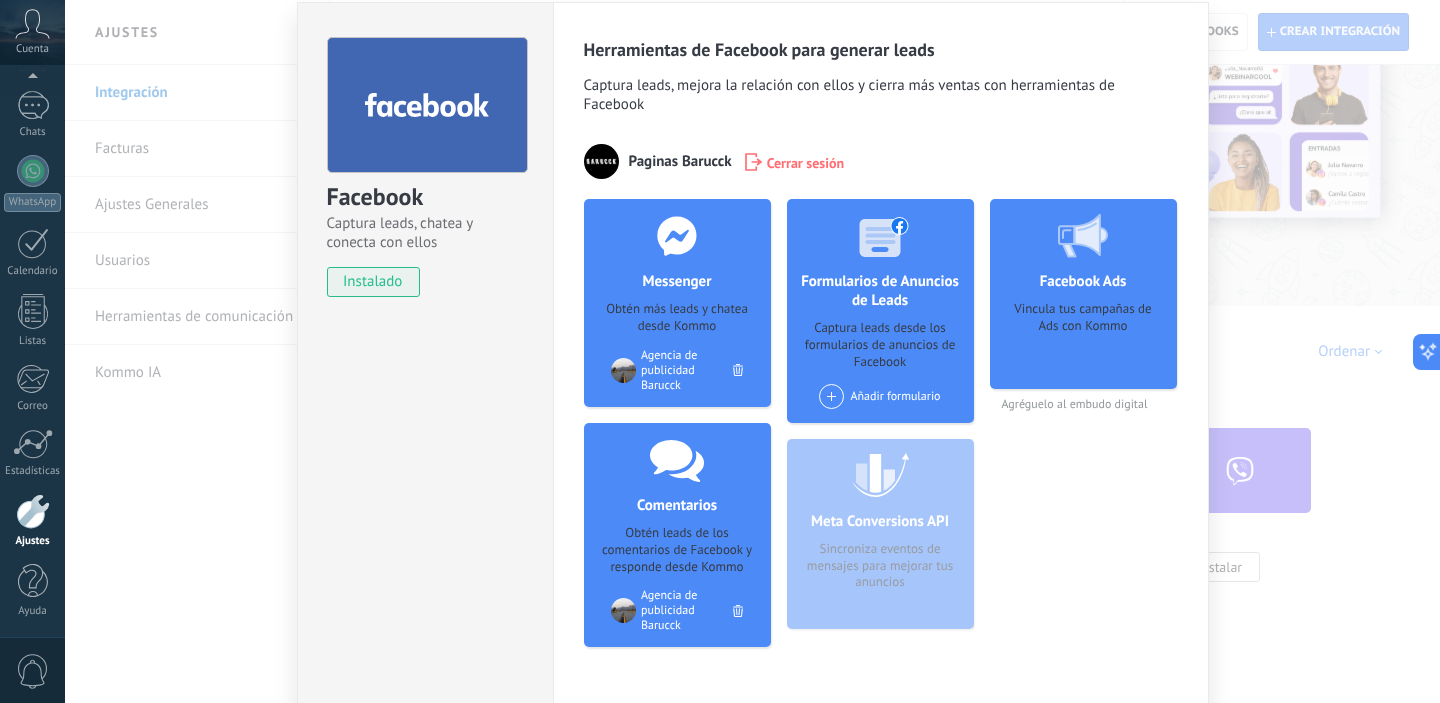 scroll, scrollTop: 0, scrollLeft: 0, axis: both 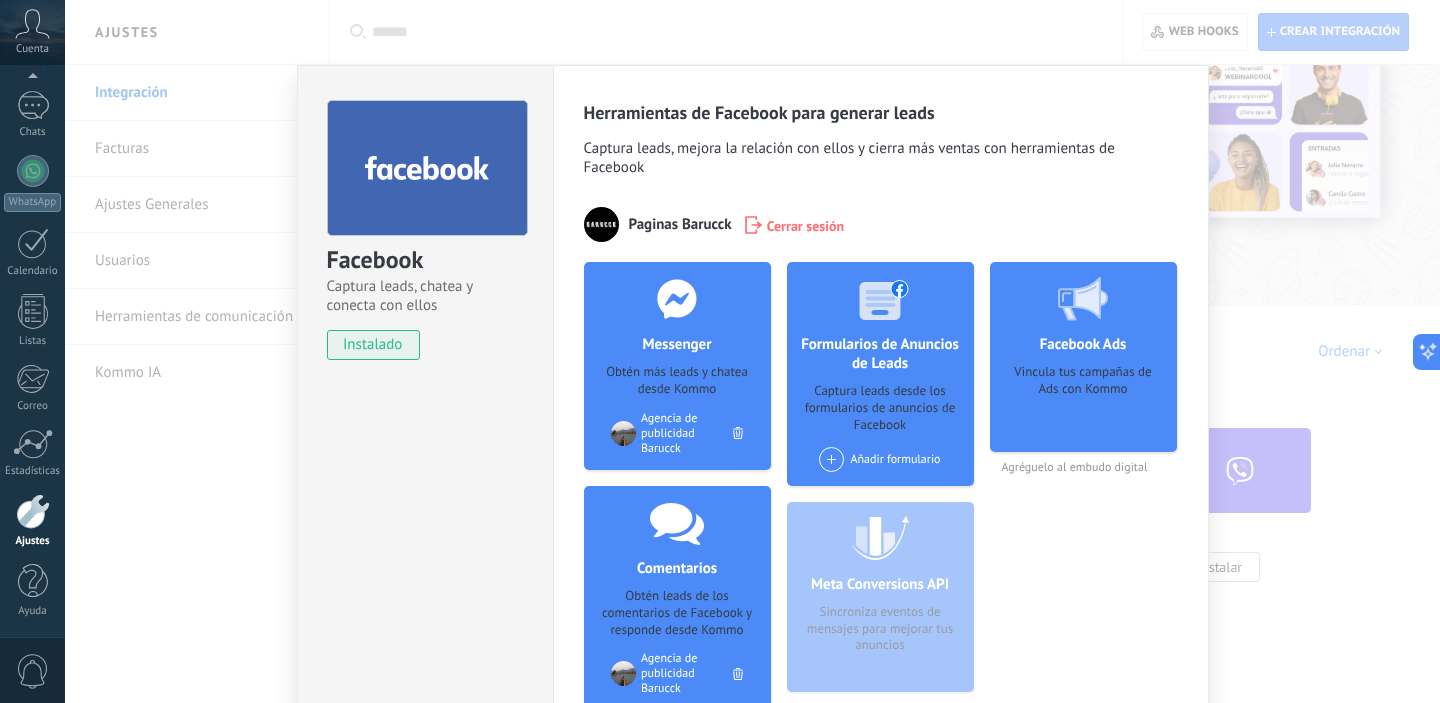click on "Facebook Captura leads, chatea y conecta con ellos instalado Desinstalar Herramientas de Facebook para generar leads Captura leads, mejora la relación con ellos y cierra más ventas con herramientas de Facebook Paginas Barucck Cerrar sesión Messenger Obtén más leads y chatea desde Kommo Agregar página Agencia de publicidad Barucck Comentarios Obtén leads de los comentarios de Facebook y responde desde Kommo Agregar página Agencia de publicidad Barucck Formularios de Anuncios de Leads Captura leads desde los formularios de anuncios de Facebook Añadir formulario Meta Conversions API Sincroniza eventos de mensajes para mejorar tus anuncios Facebook Ads Vincula tus campañas de Ads con Kommo Agréguelo al embudo digital más" at bounding box center [752, 351] 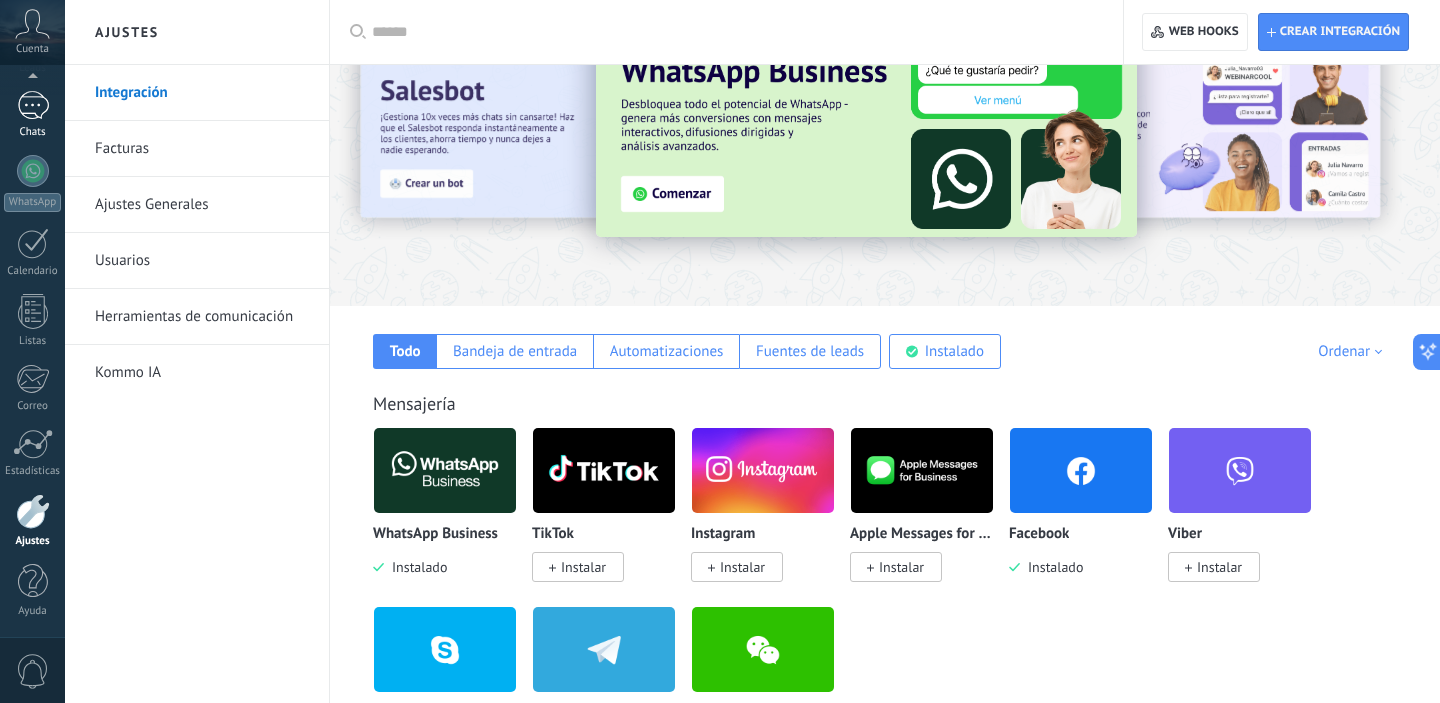 click on "Chats" at bounding box center [33, 132] 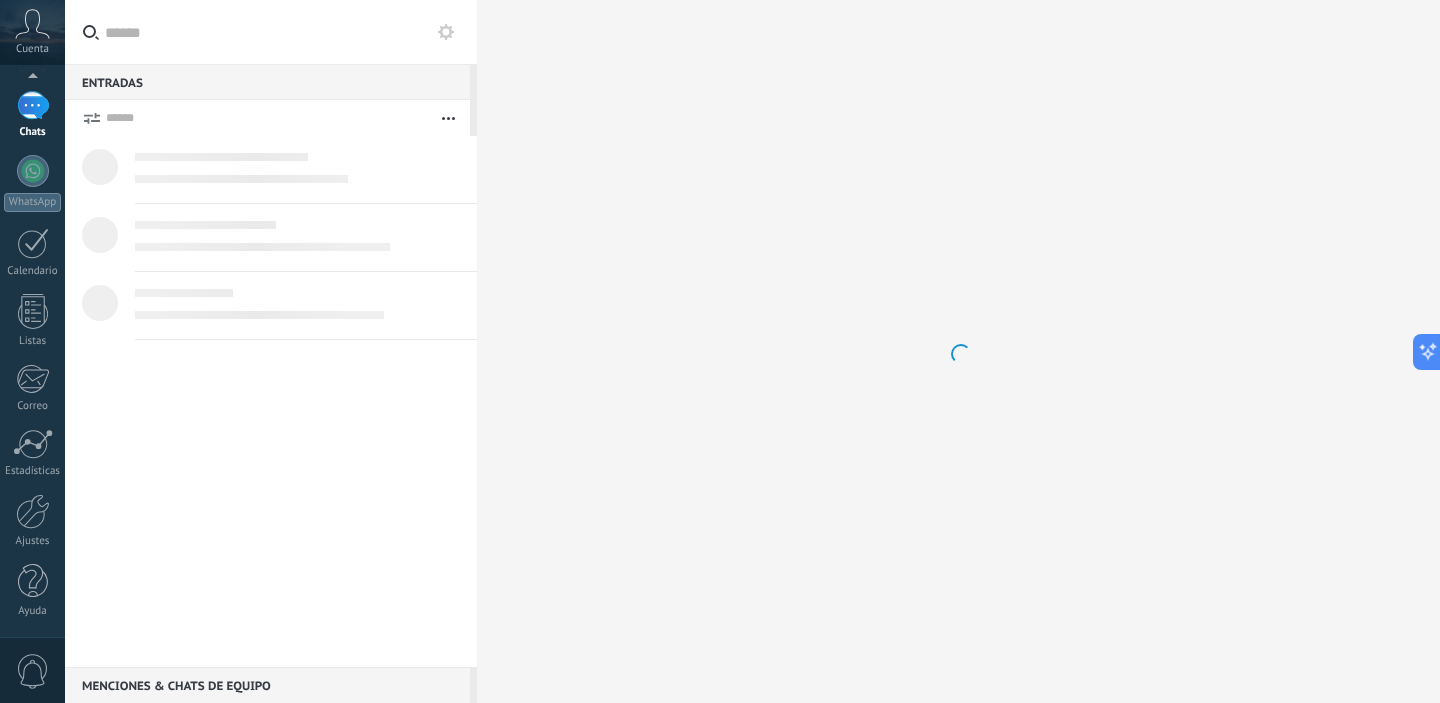 scroll, scrollTop: 0, scrollLeft: 0, axis: both 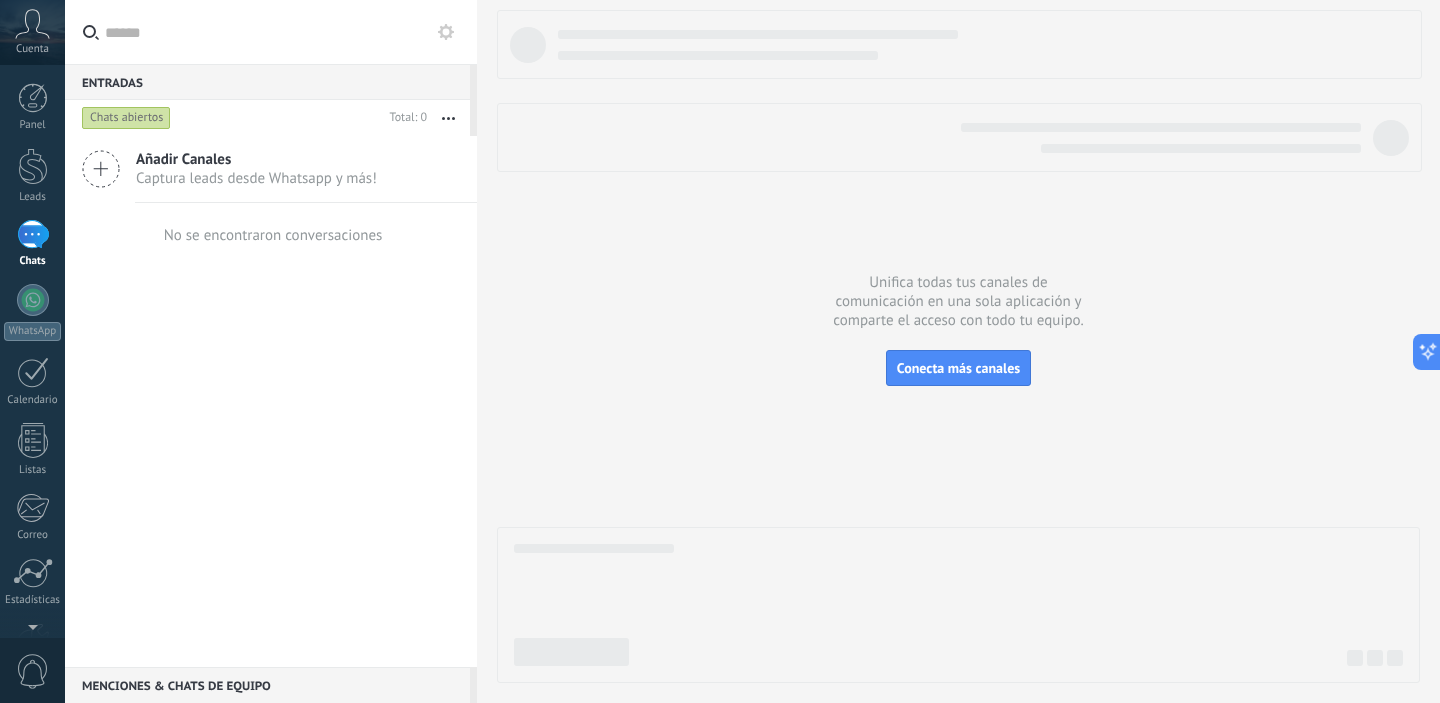 click on "Añadir Canales
Captura leads desde Whatsapp y más!" at bounding box center (271, 169) 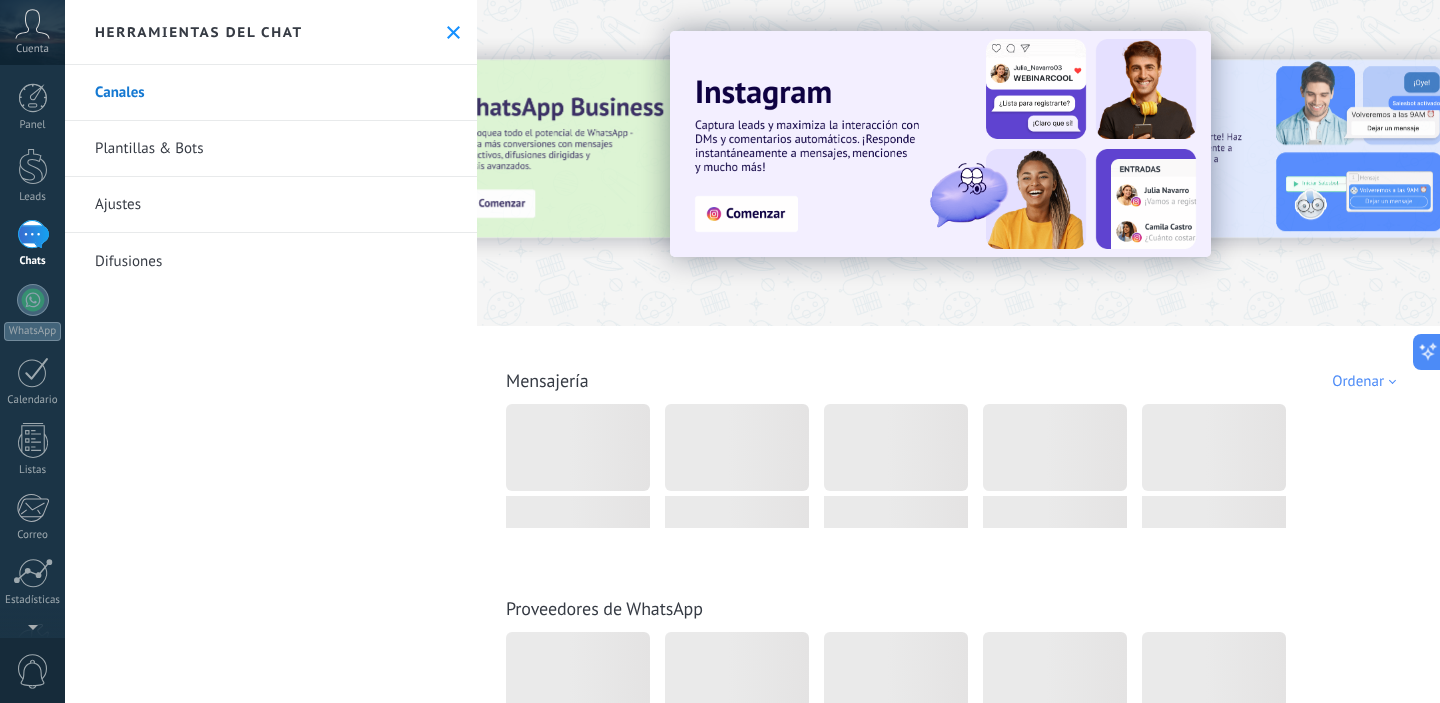 click on "Canales" at bounding box center [271, 93] 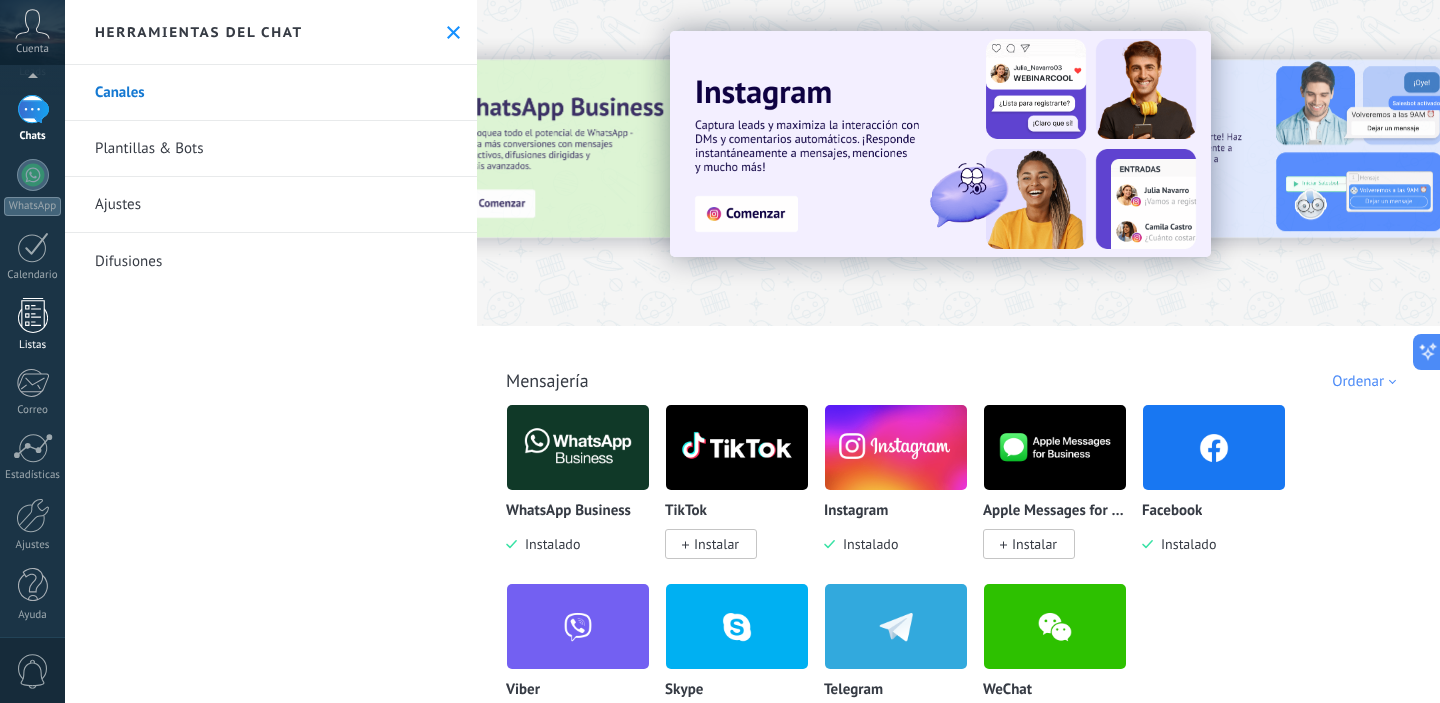 scroll, scrollTop: 129, scrollLeft: 0, axis: vertical 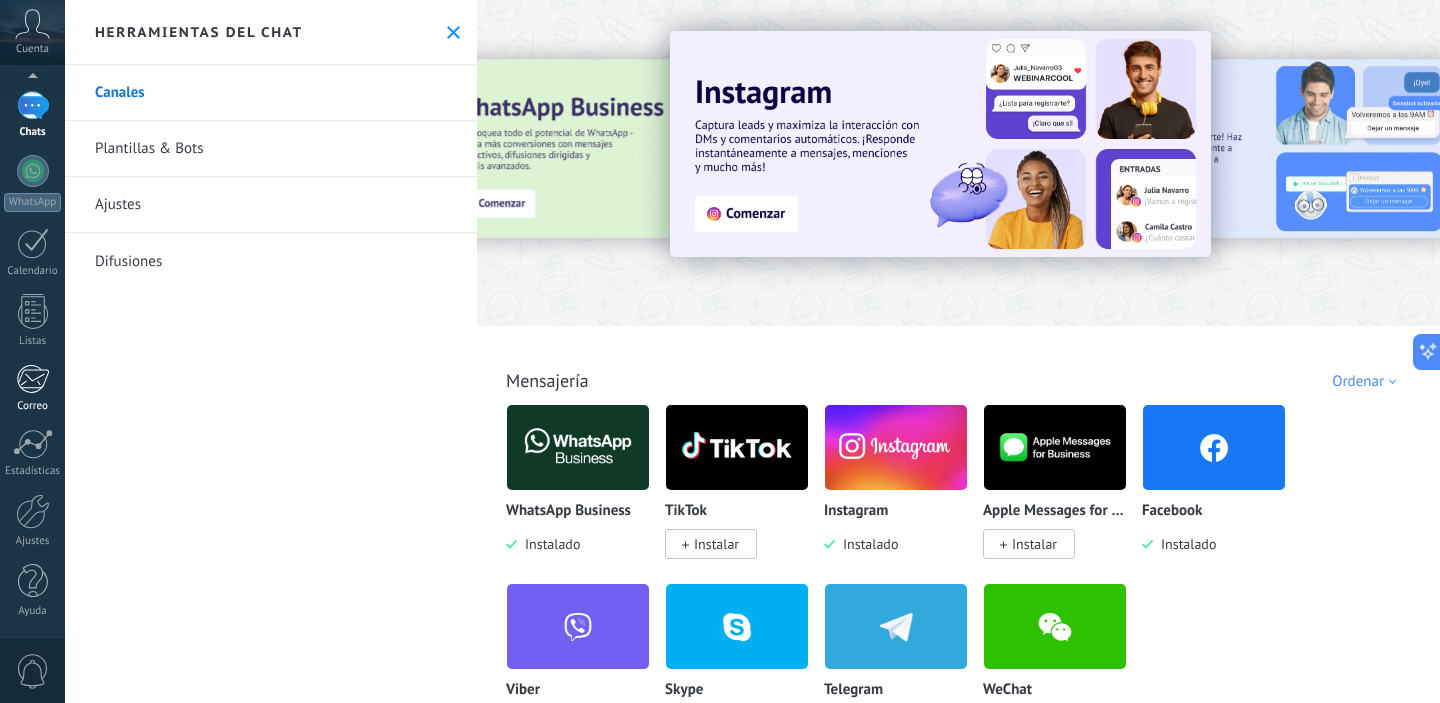 click on "Correo" at bounding box center (33, 406) 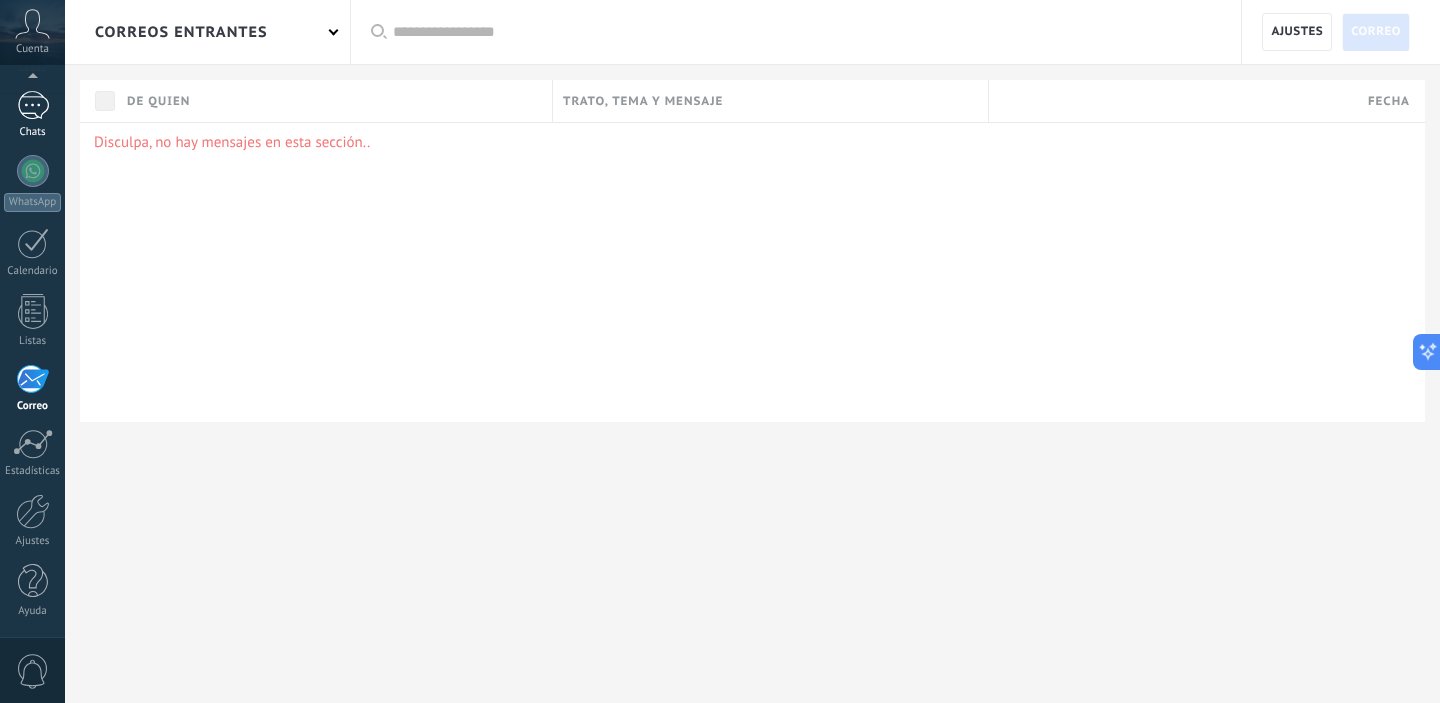 click at bounding box center [33, 105] 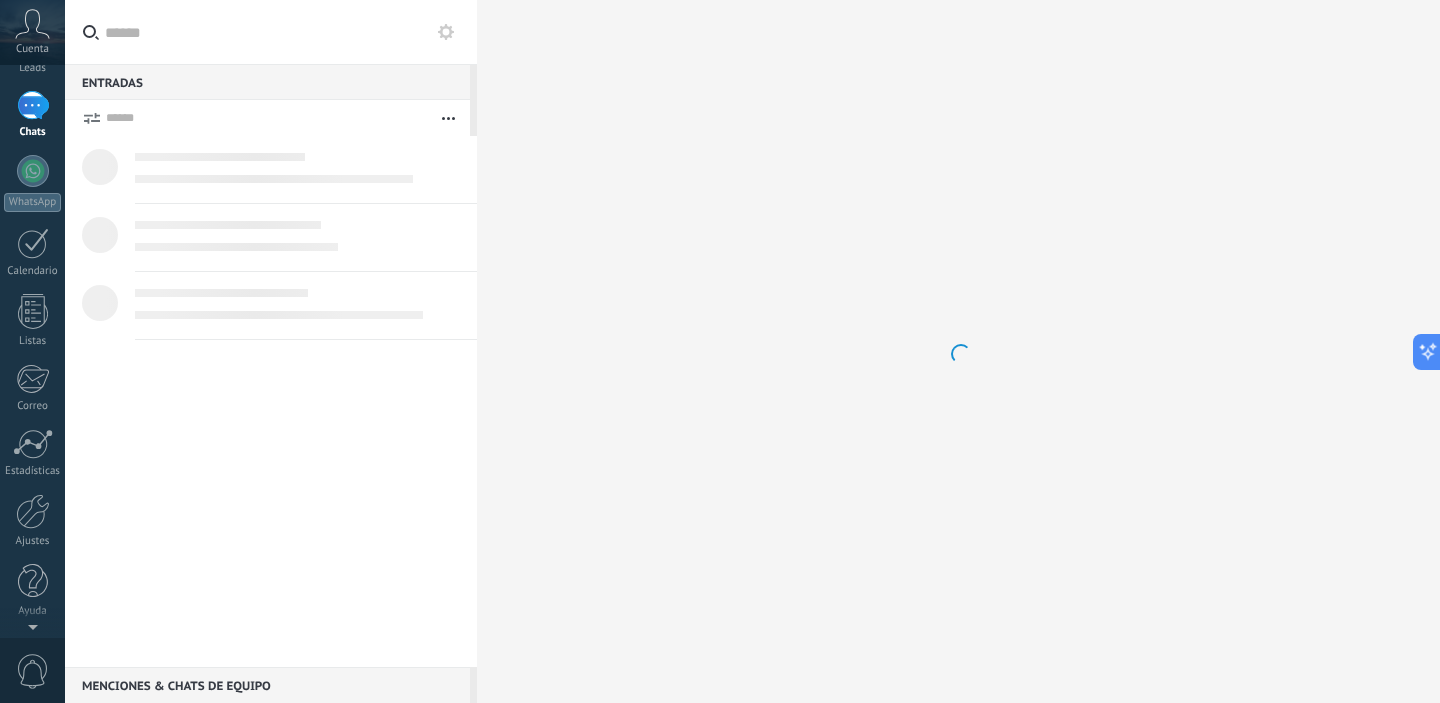 scroll, scrollTop: 0, scrollLeft: 0, axis: both 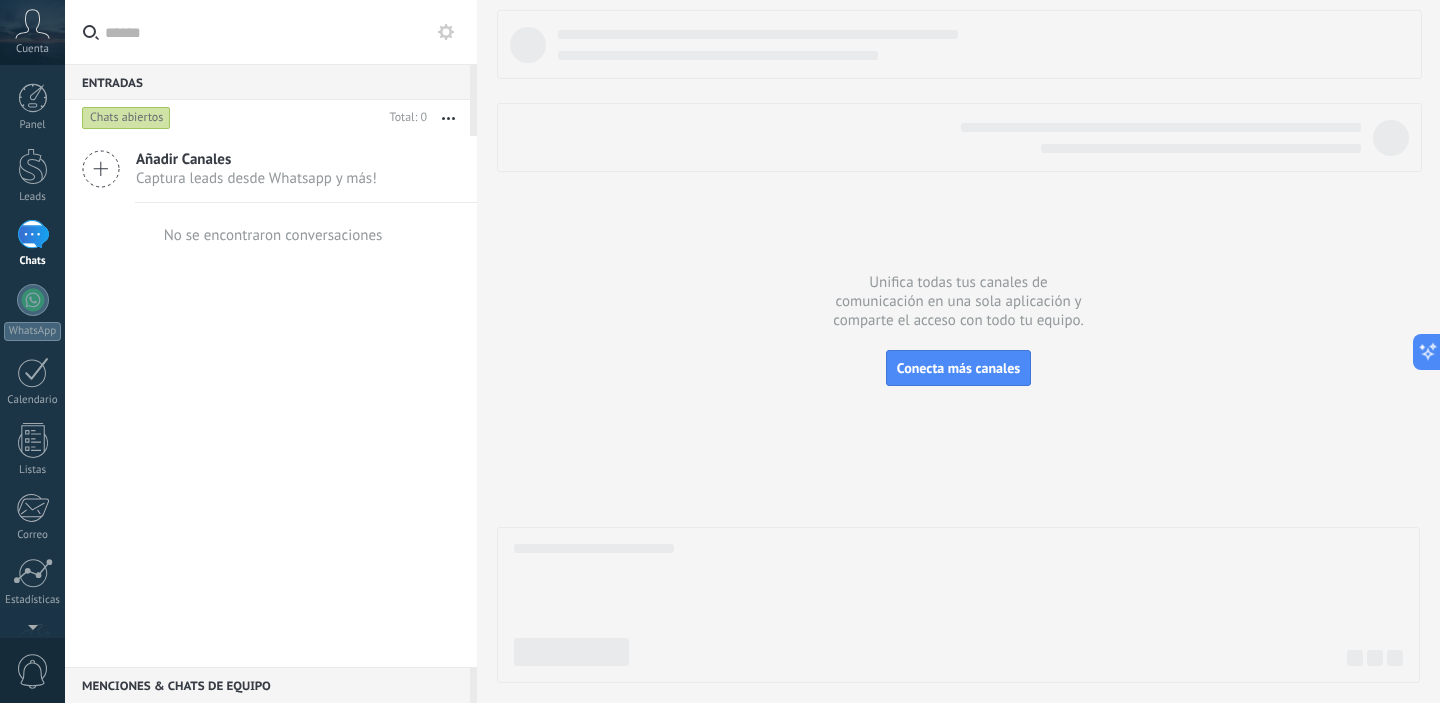 click at bounding box center (32, 24) 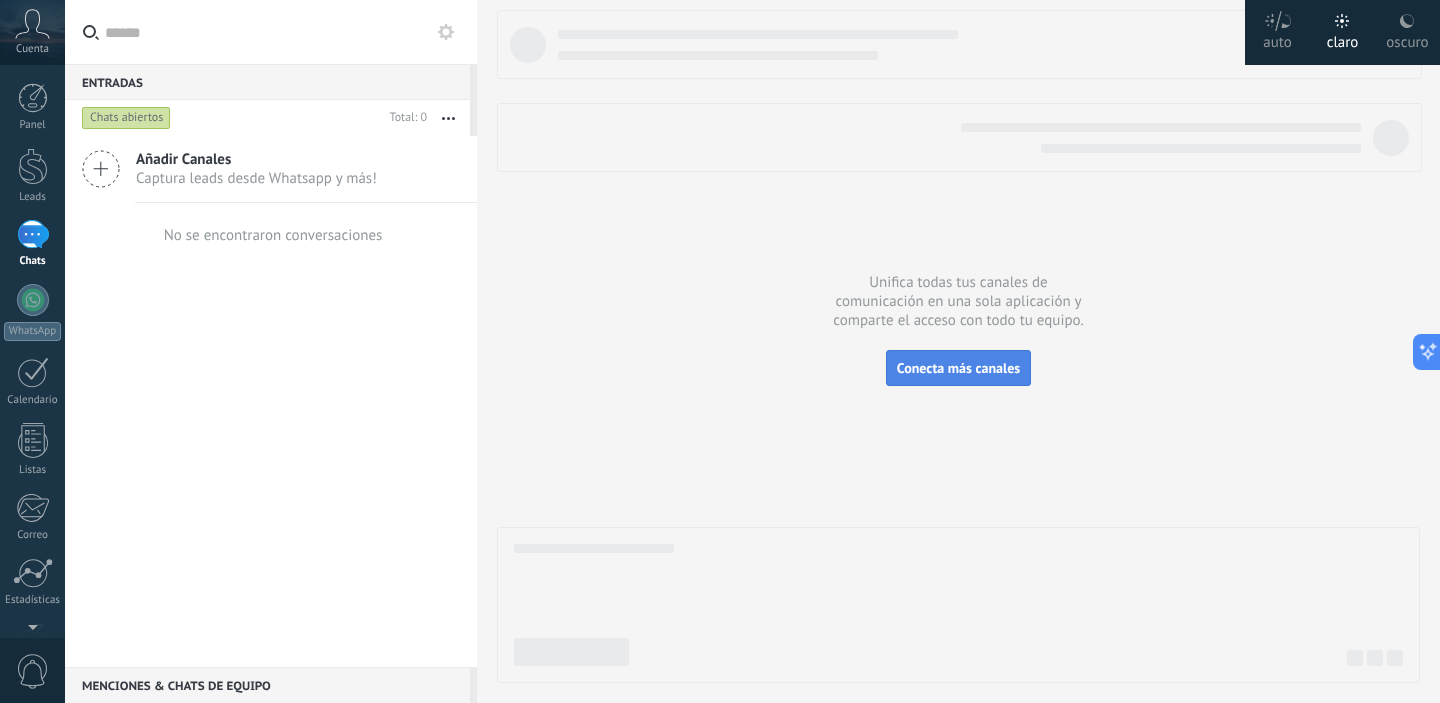 click on "Conecta más canales" at bounding box center [958, 368] 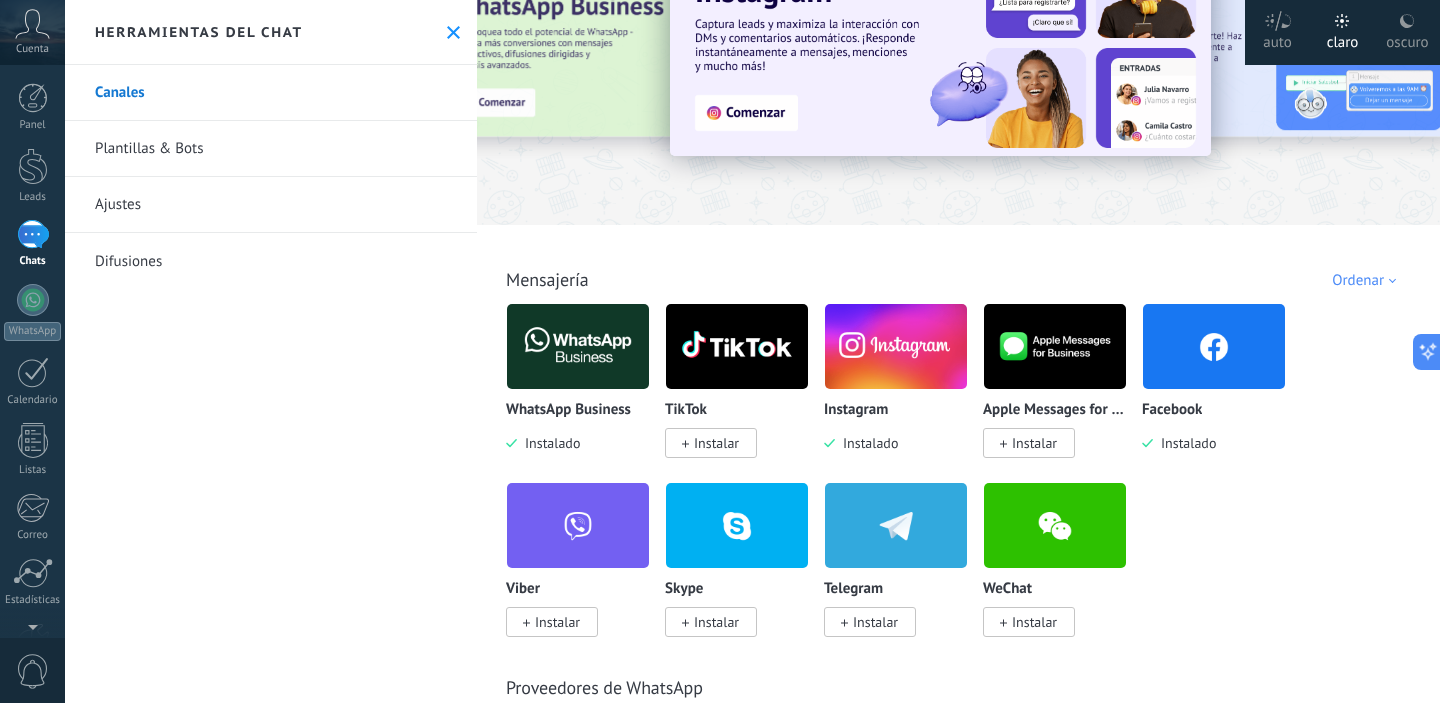 scroll, scrollTop: 122, scrollLeft: 0, axis: vertical 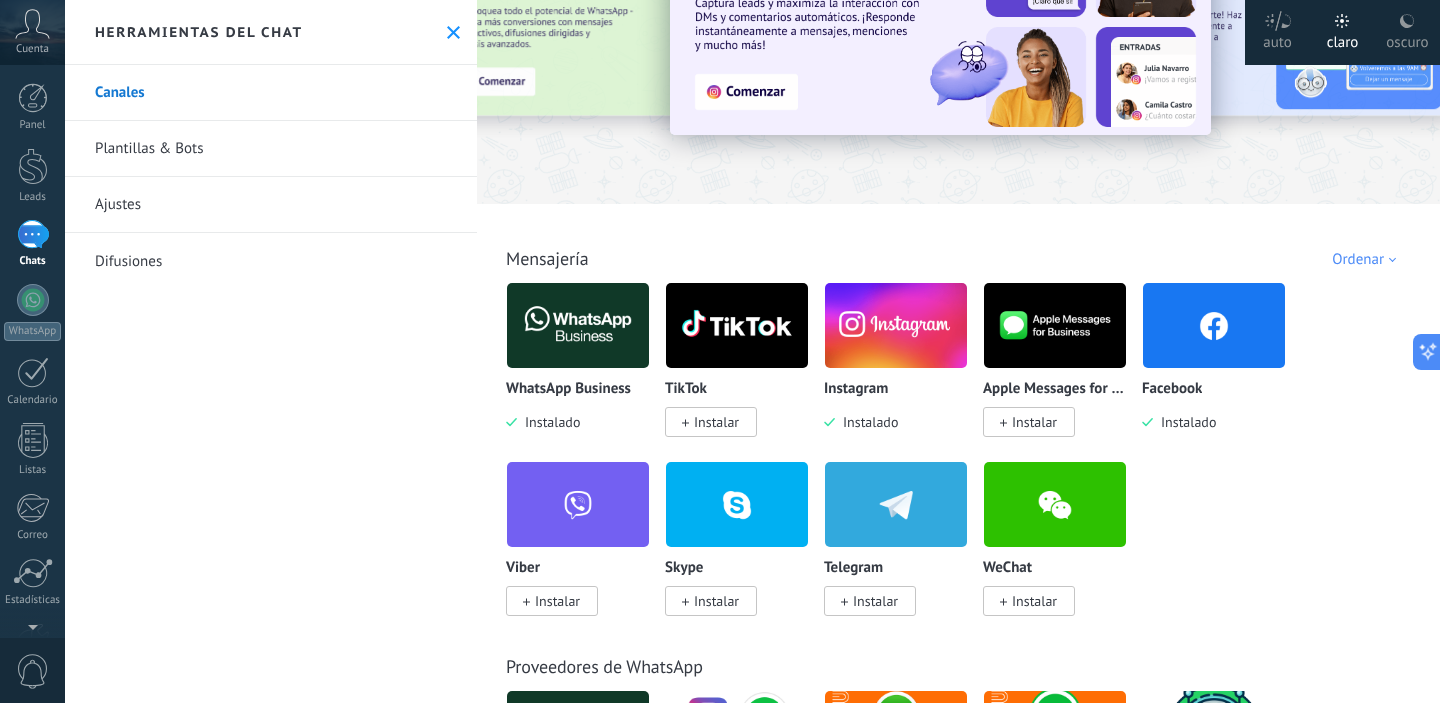 click at bounding box center (1214, 325) 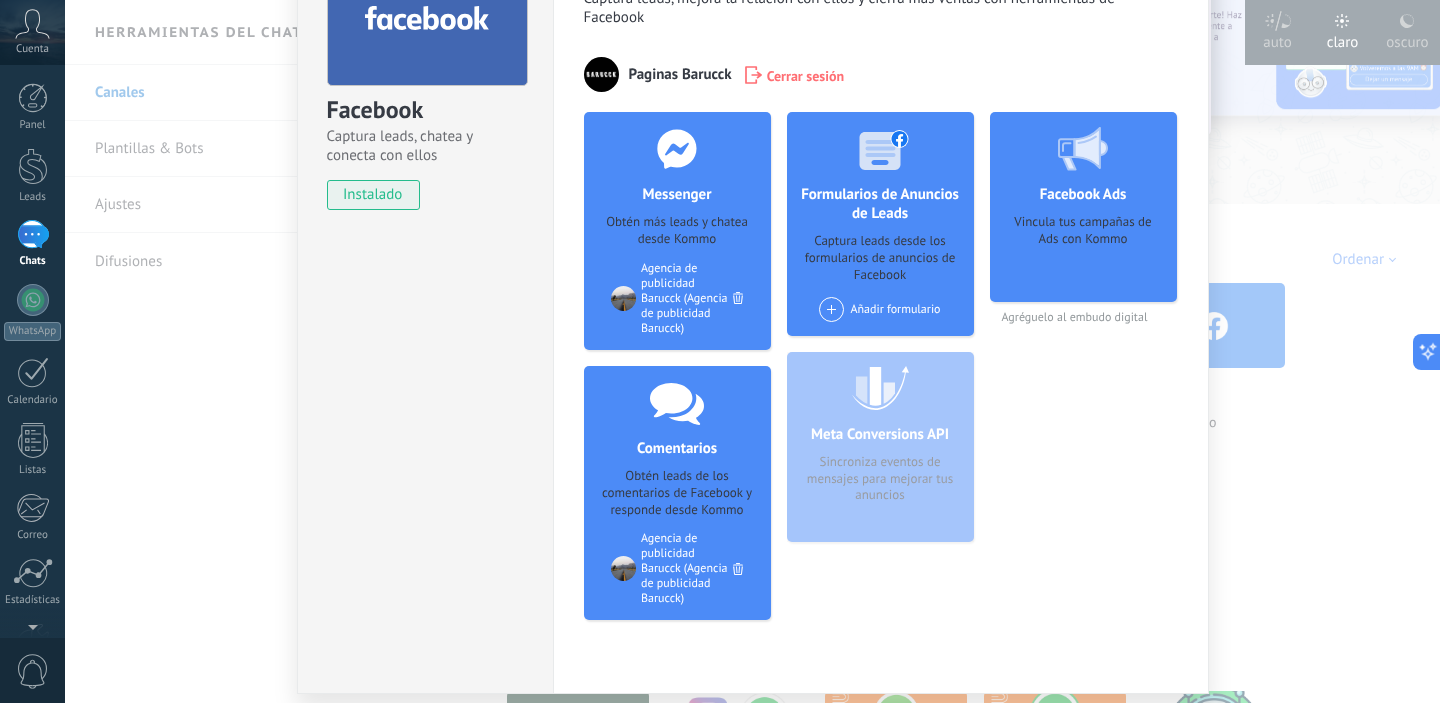 scroll, scrollTop: 224, scrollLeft: 0, axis: vertical 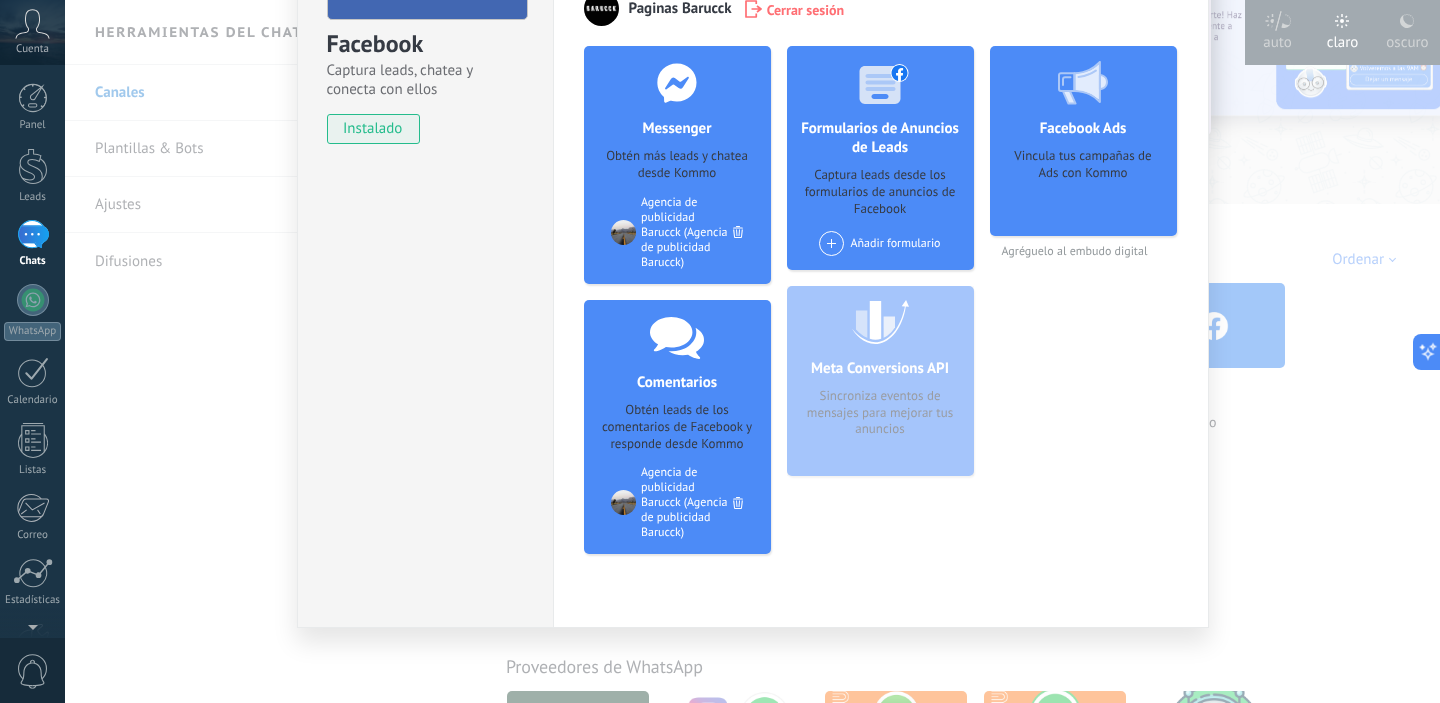 click at bounding box center [677, 82] 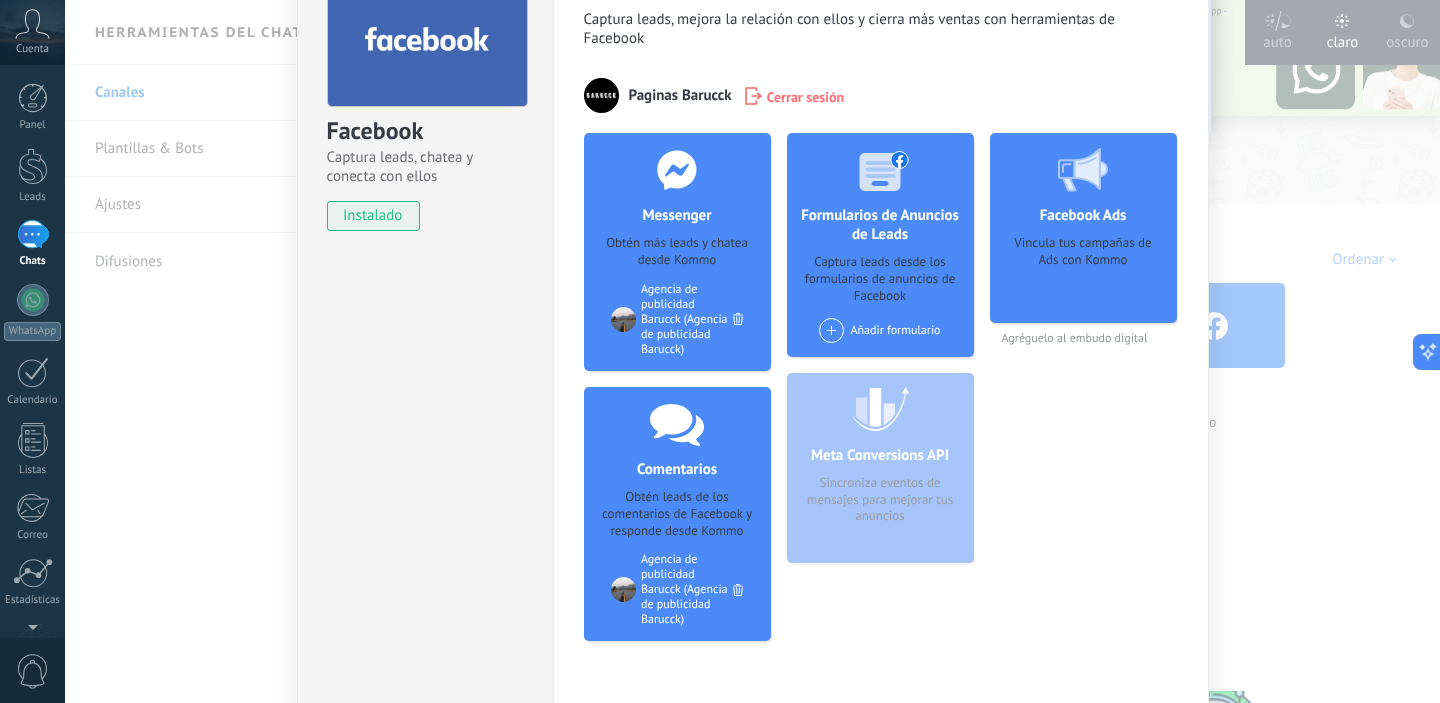 scroll, scrollTop: 128, scrollLeft: 0, axis: vertical 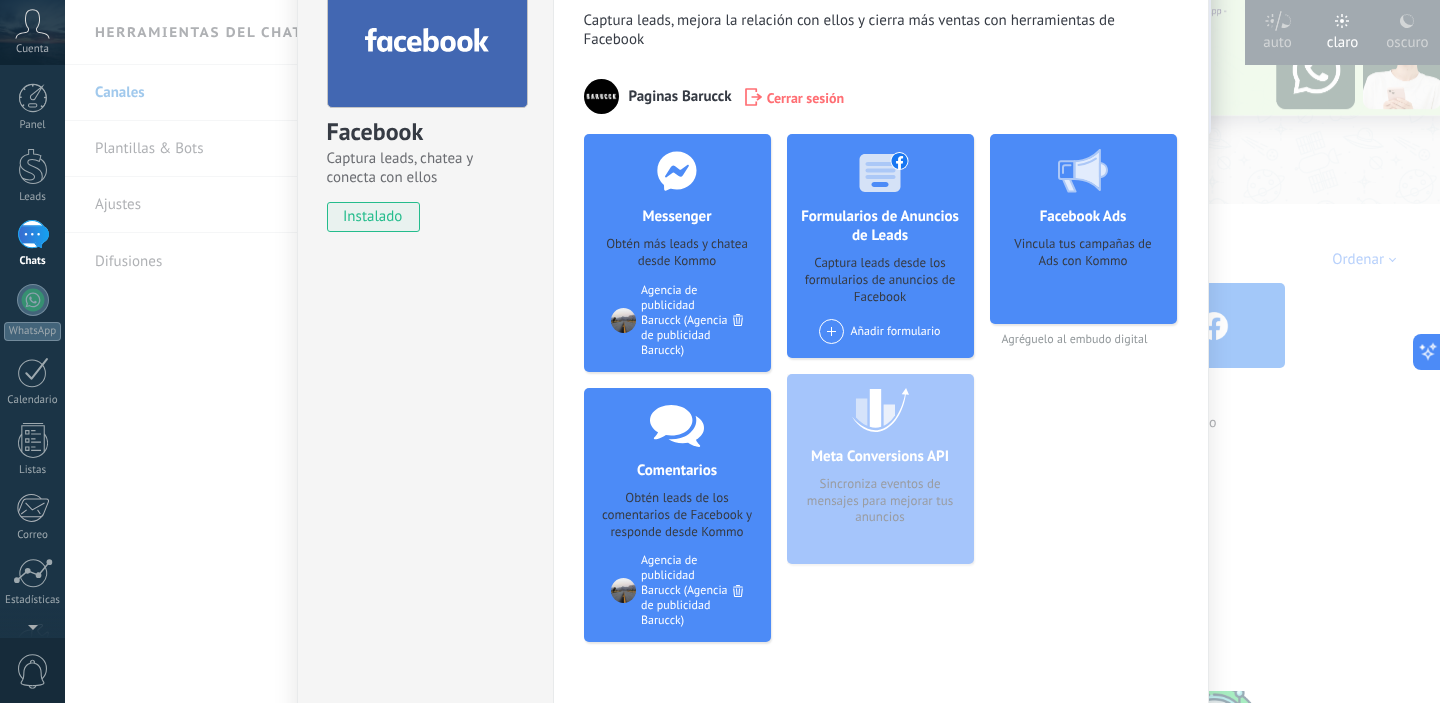 click on "Facebook Captura leads, chatea y conecta con ellos instalado Desinstalar Herramientas de Facebook para generar leads Captura leads, mejora la relación con ellos y cierra más ventas con herramientas de Facebook Paginas [LAST] Cerrar sesión Messenger Obtén más leads y chatea desde Kommo Agregar página Agencia de publicidad [LAST] (Agencia de publicidad [LAST]) Comentarios Obtén leads de los comentarios de Facebook y responde desde Kommo Agregar página Agencia de publicidad [LAST] (Agencia de publicidad [LAST]) Formularios de Anuncios de Leads Captura leads desde los formularios de anuncios de Facebook Añadir formulario Meta Conversions API Sincroniza eventos de mensajes para mejorar tus anuncios Facebook Ads Vincula tus campañas de Ads con Kommo Agréguelo al embudo digital más" at bounding box center [752, 351] 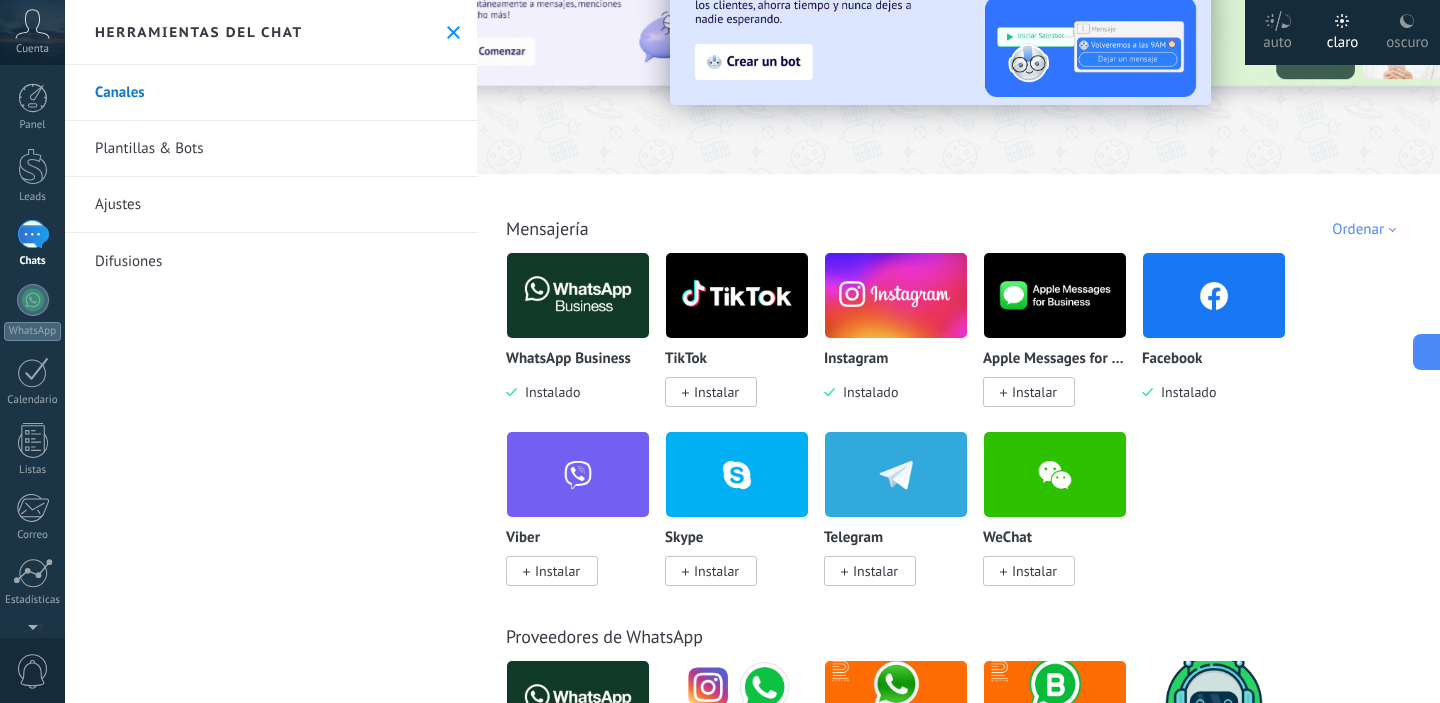 scroll, scrollTop: 0, scrollLeft: 0, axis: both 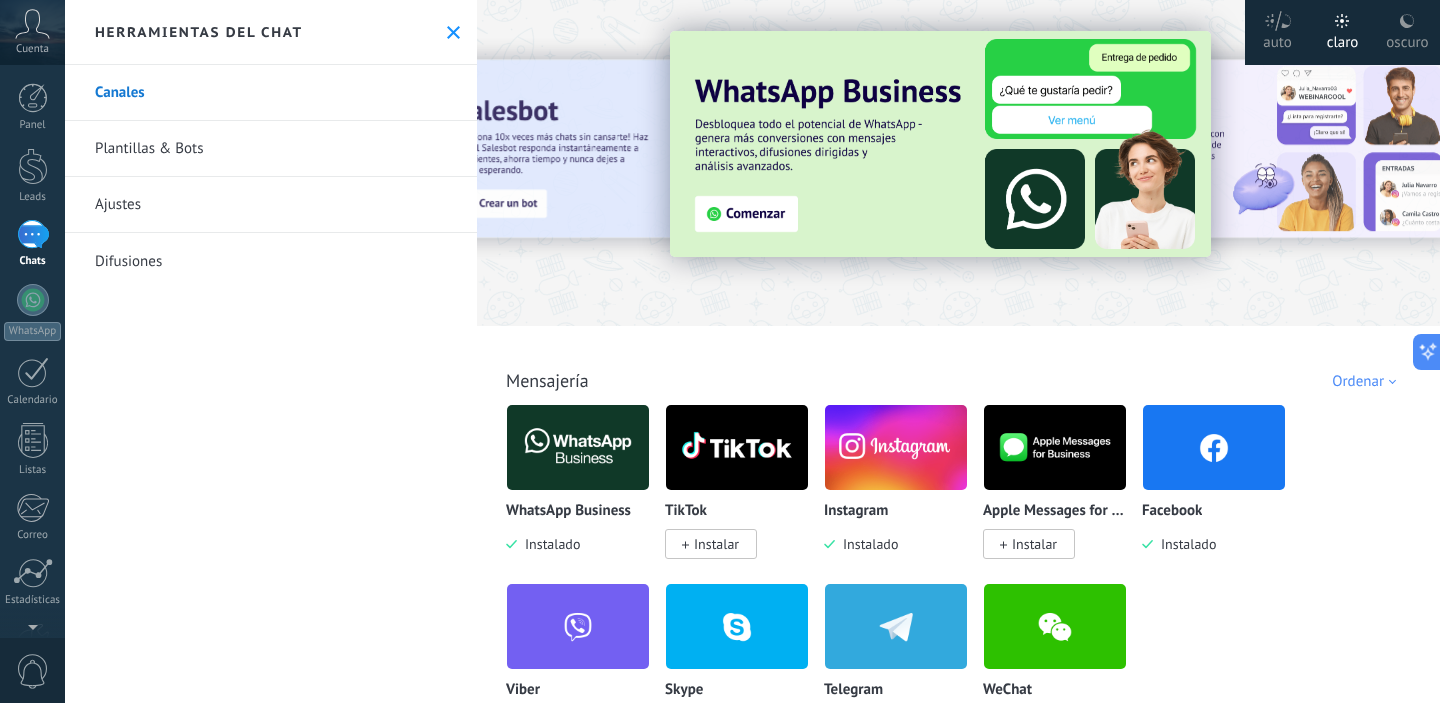 click on "Plantillas & Bots" at bounding box center [271, 149] 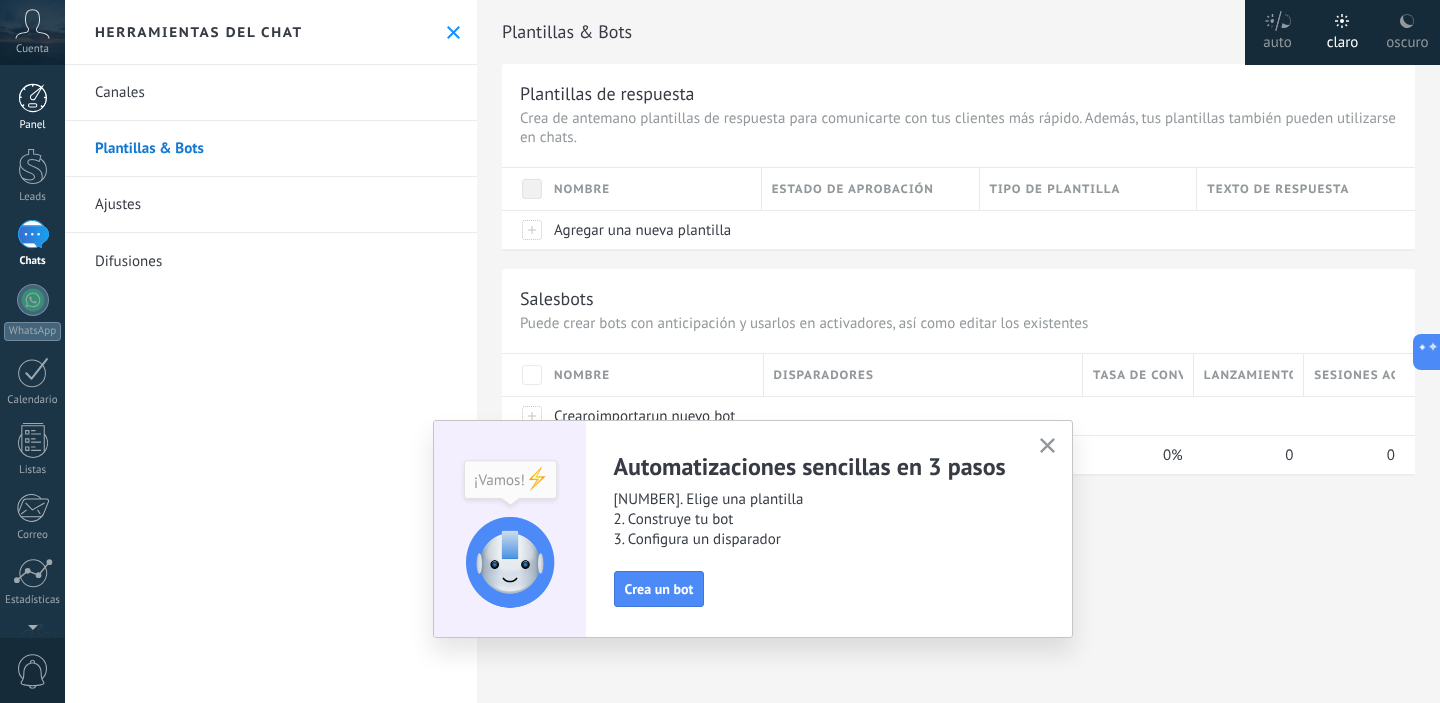 click at bounding box center [33, 98] 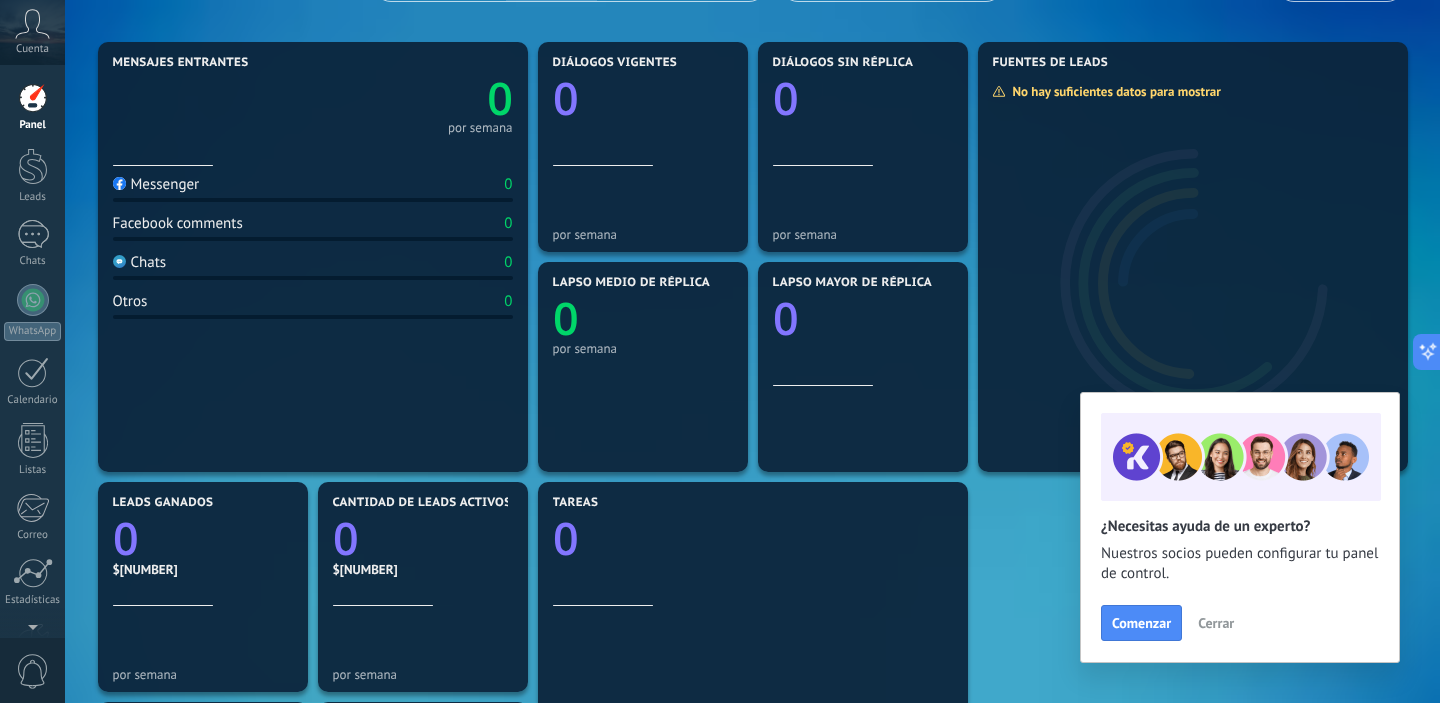scroll, scrollTop: 11, scrollLeft: 0, axis: vertical 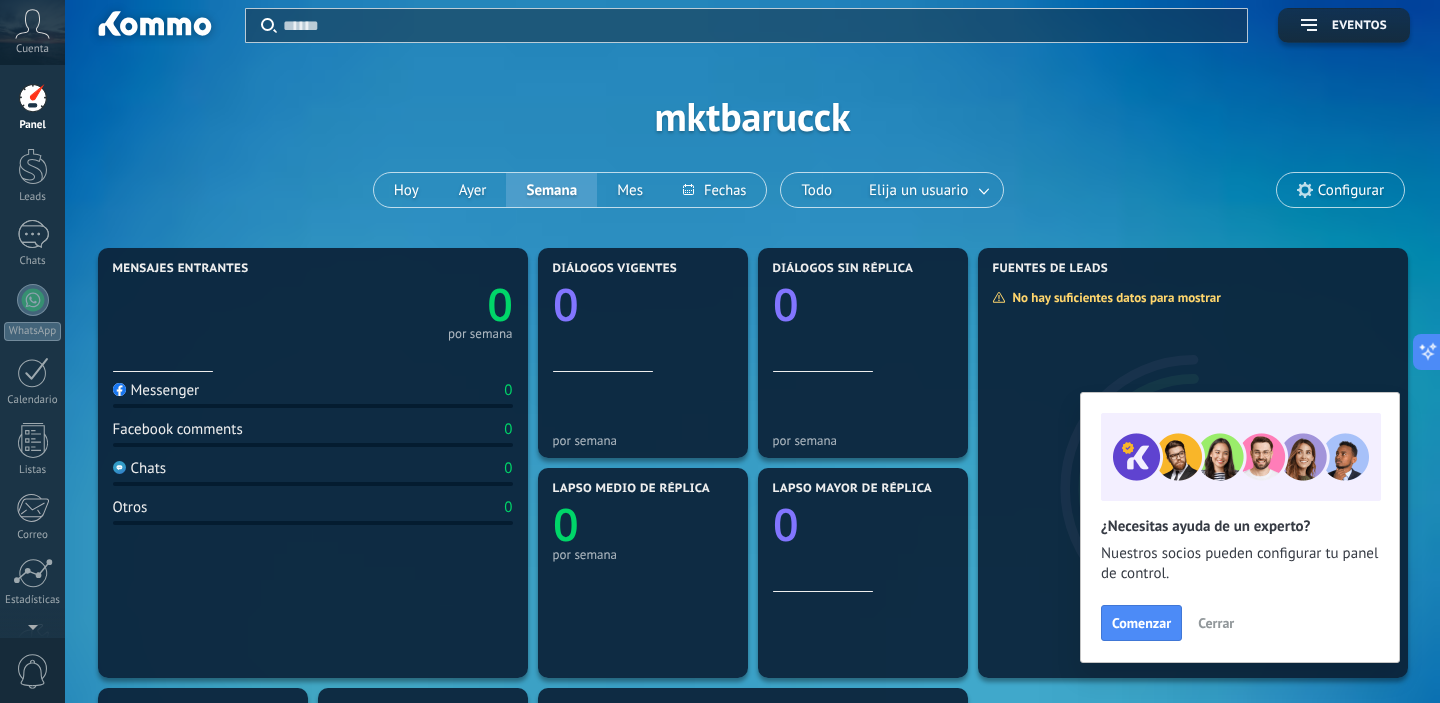 click at bounding box center (1305, 190) 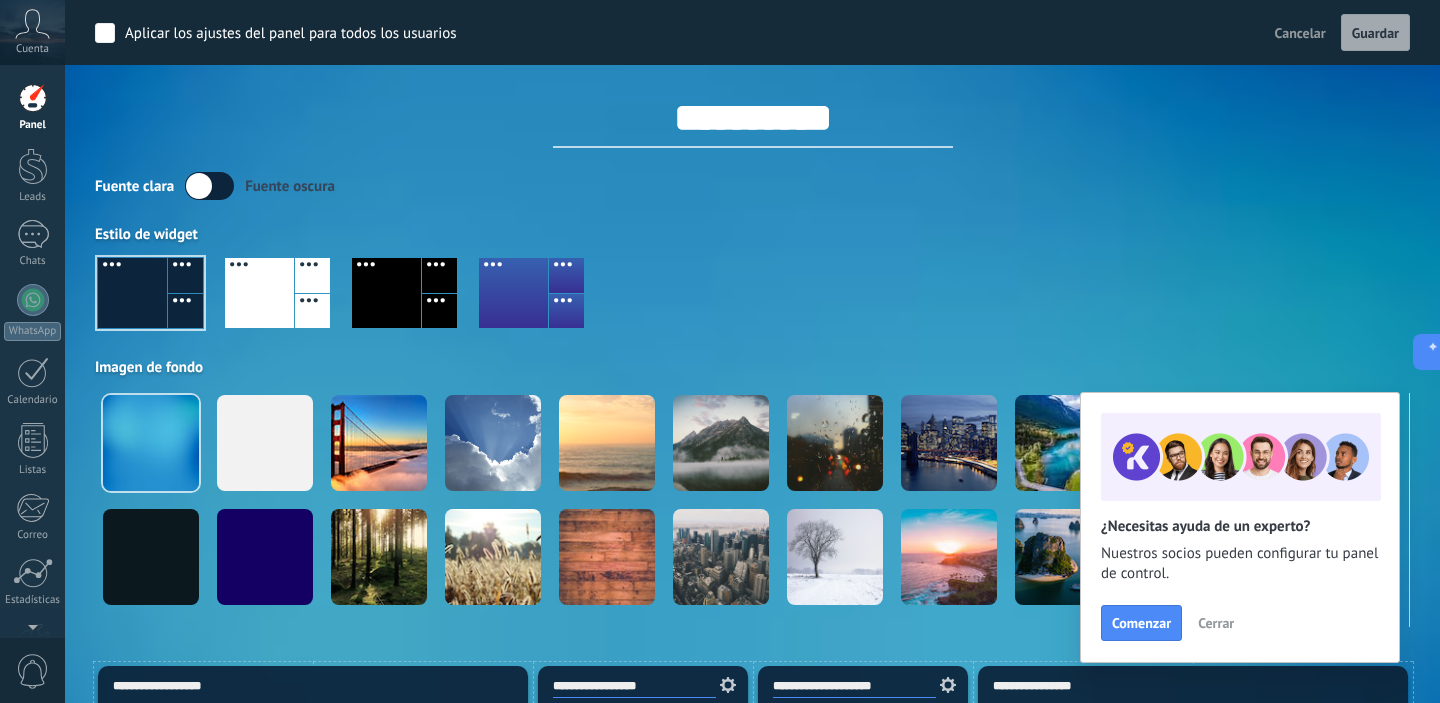click on "**********" at bounding box center (752, 308) 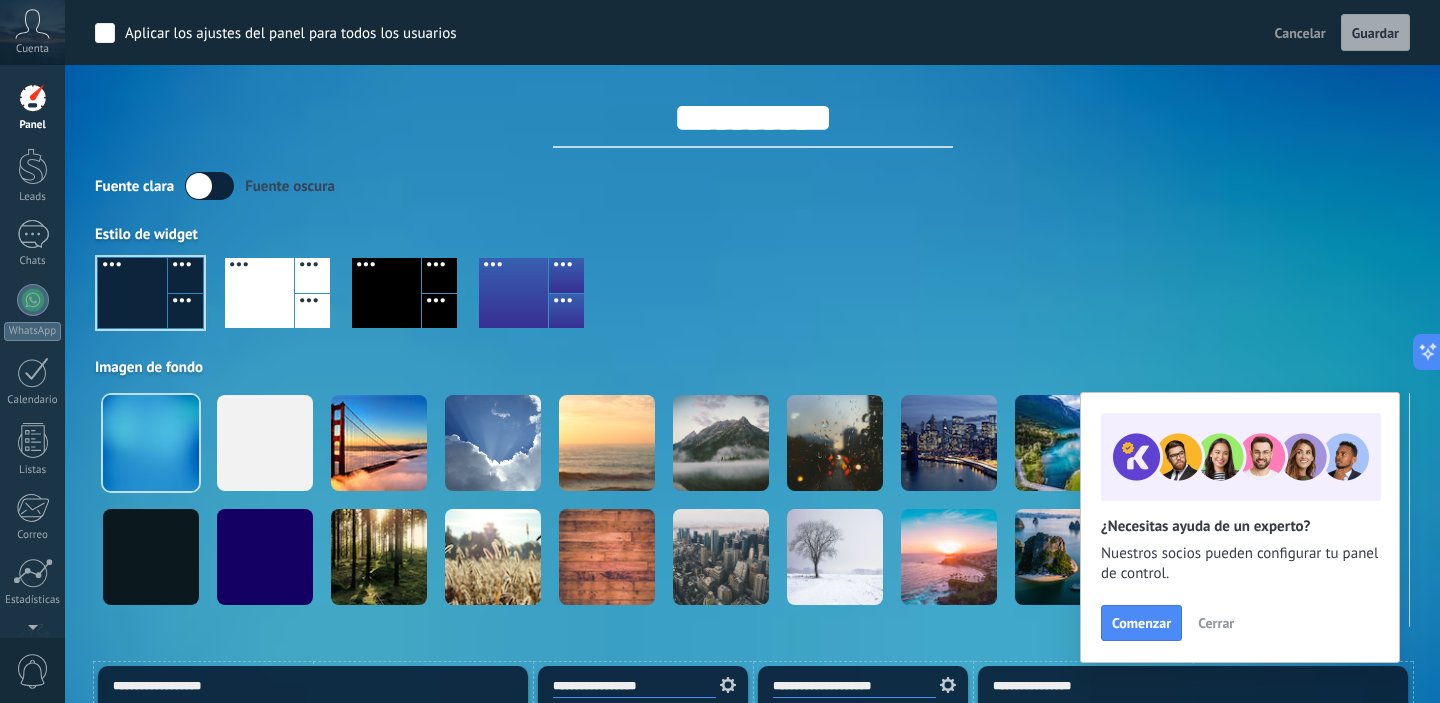 click on "**********" at bounding box center (753, 118) 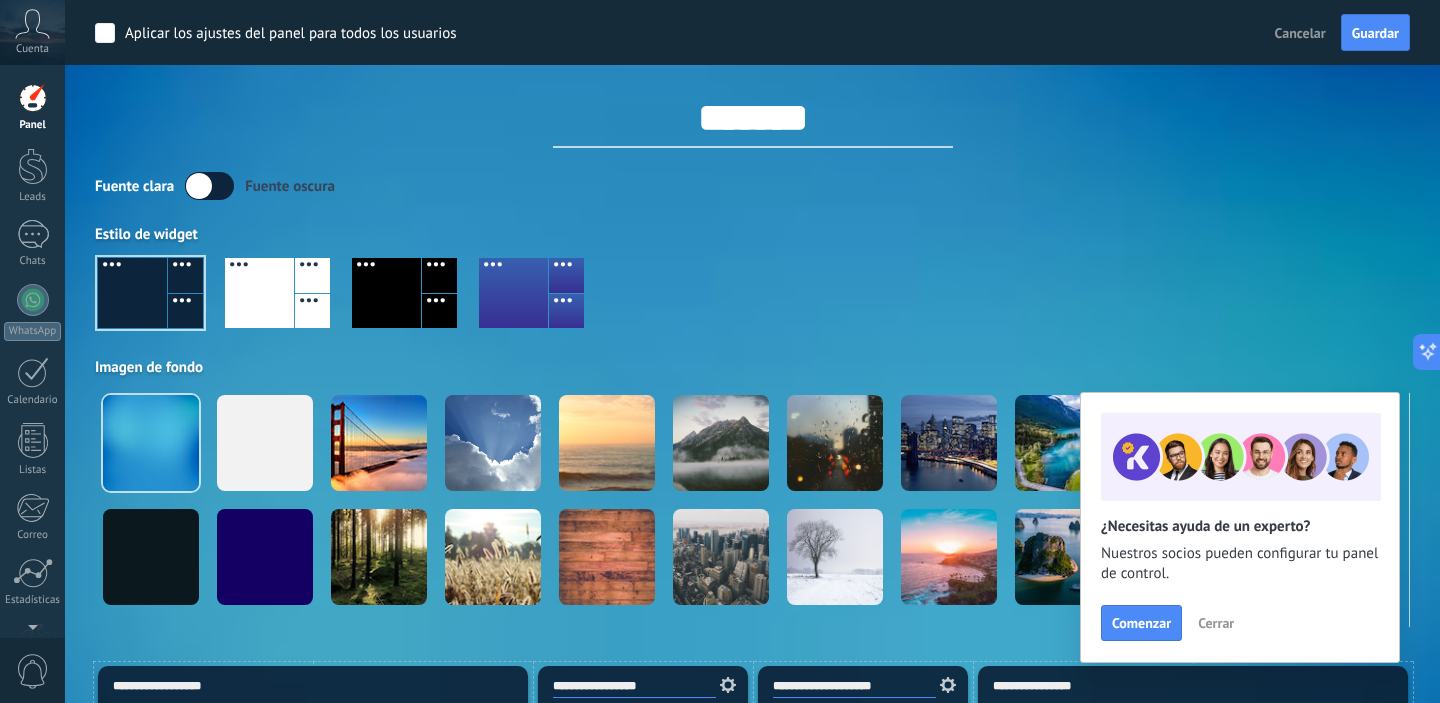 type on "*******" 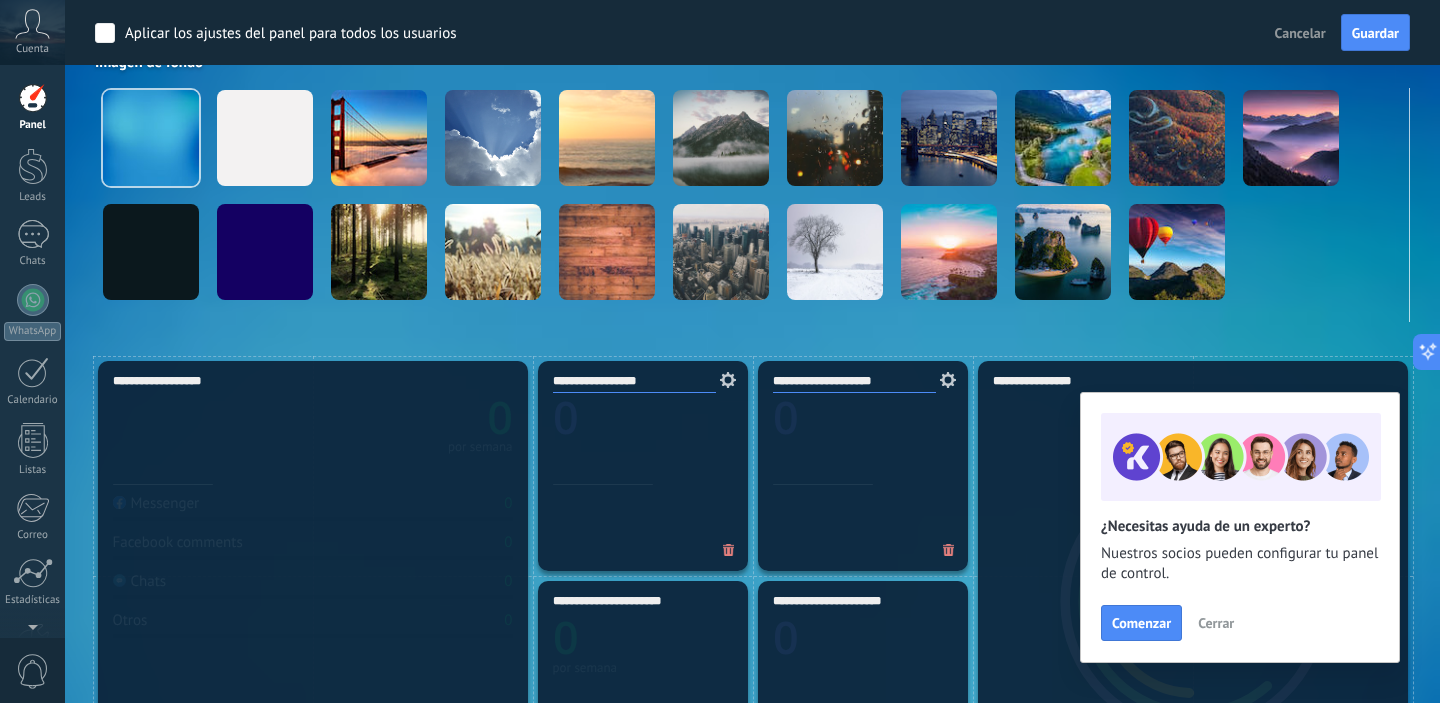 scroll, scrollTop: 335, scrollLeft: 0, axis: vertical 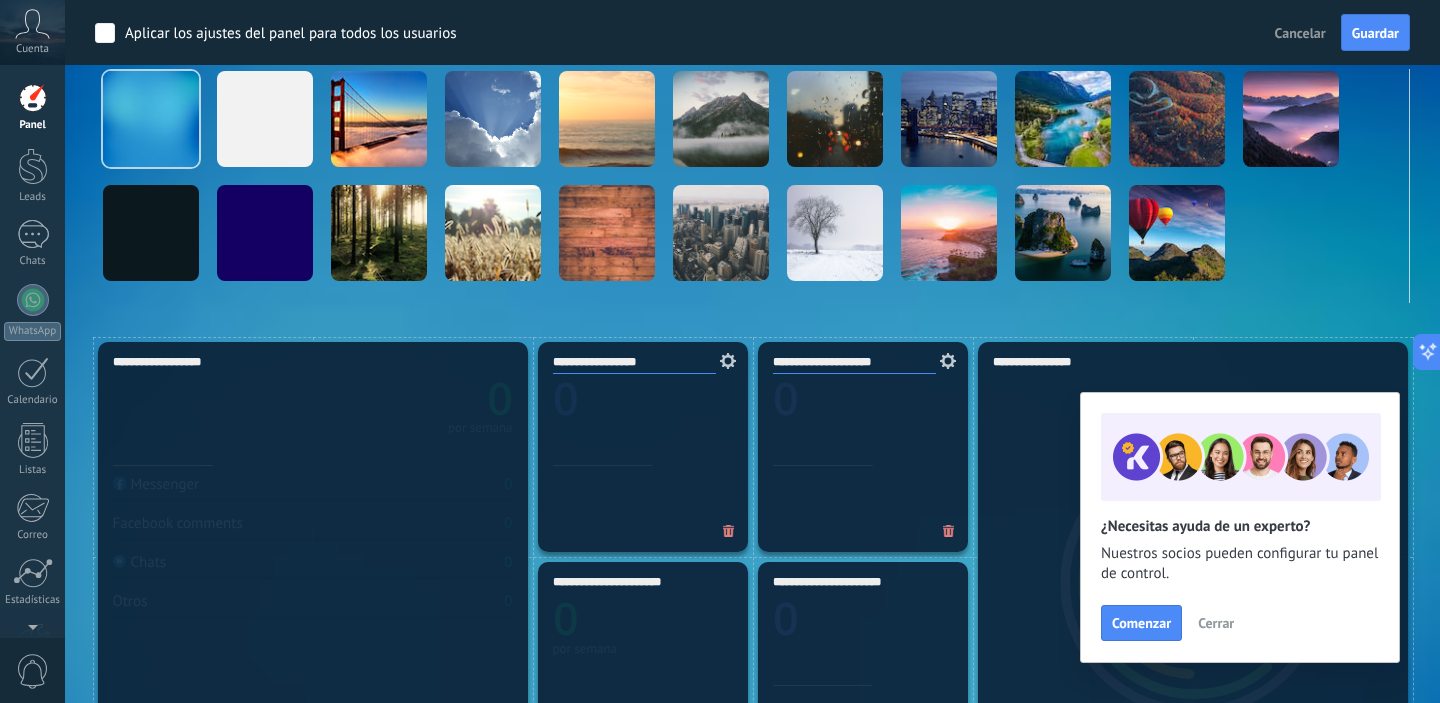 click on "**********" at bounding box center (313, 557) 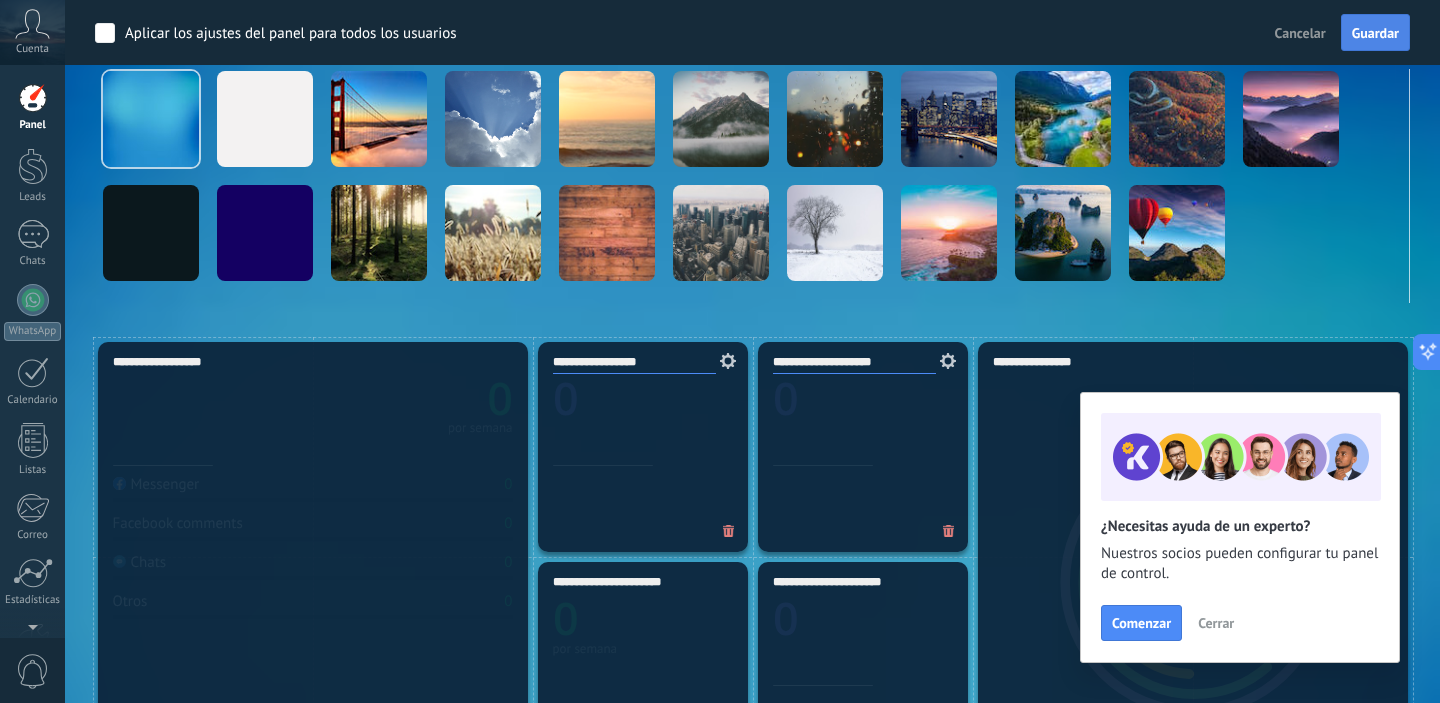 click on "Guardar" at bounding box center (1375, 33) 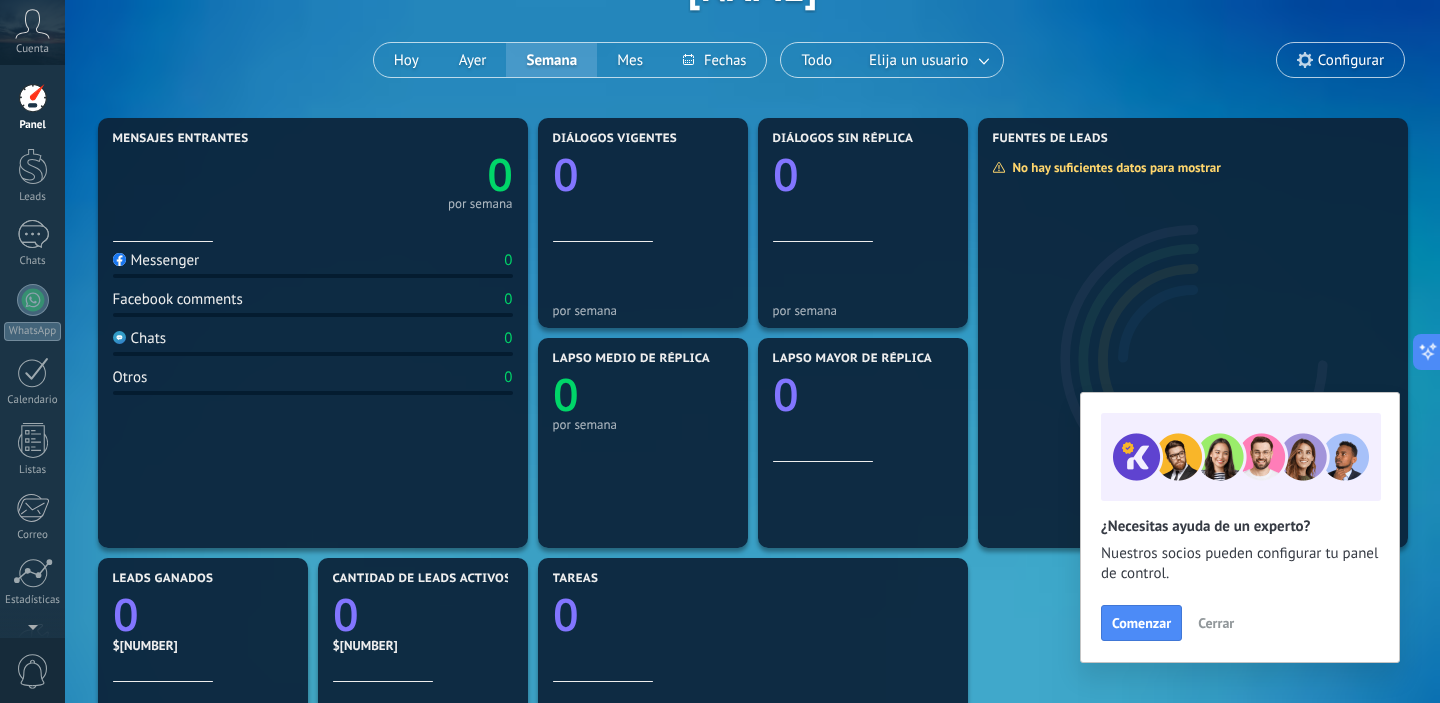 scroll, scrollTop: 106, scrollLeft: 0, axis: vertical 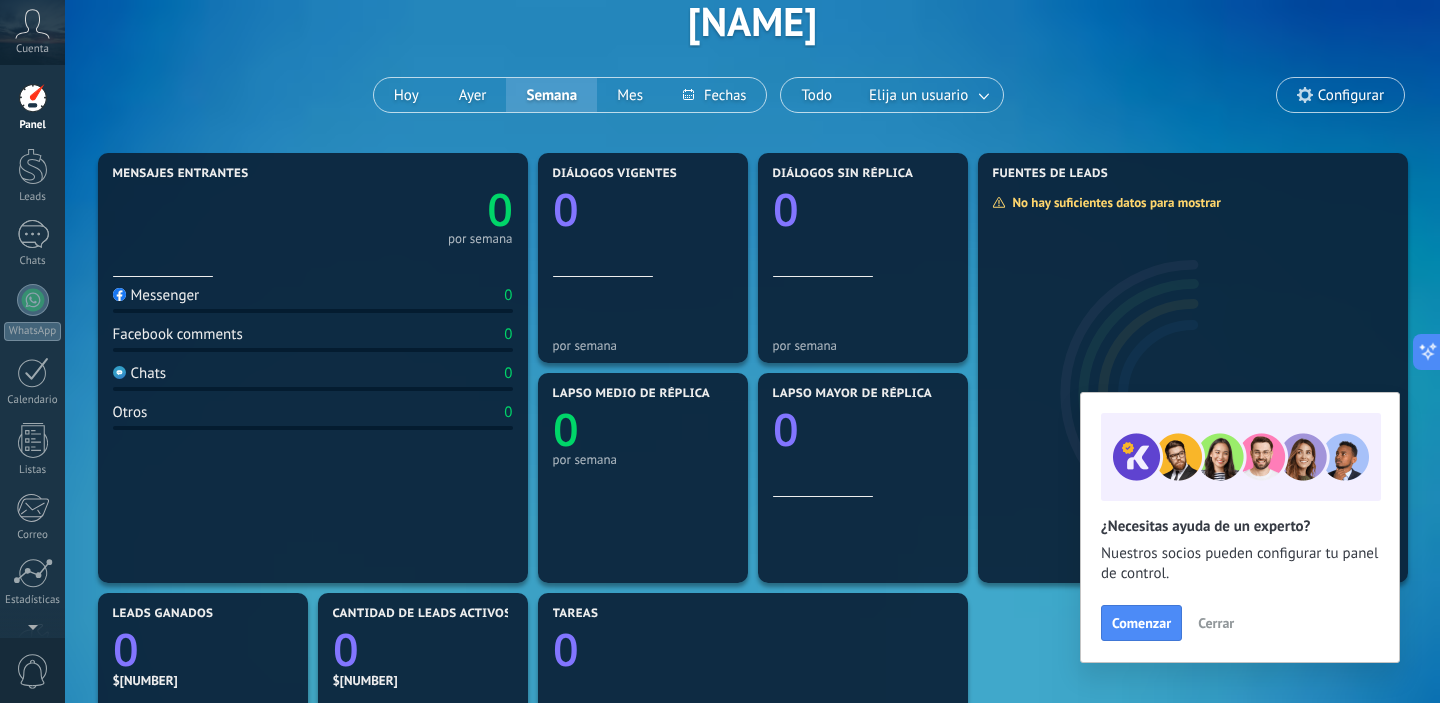 click on "por semana" at bounding box center (480, 239) 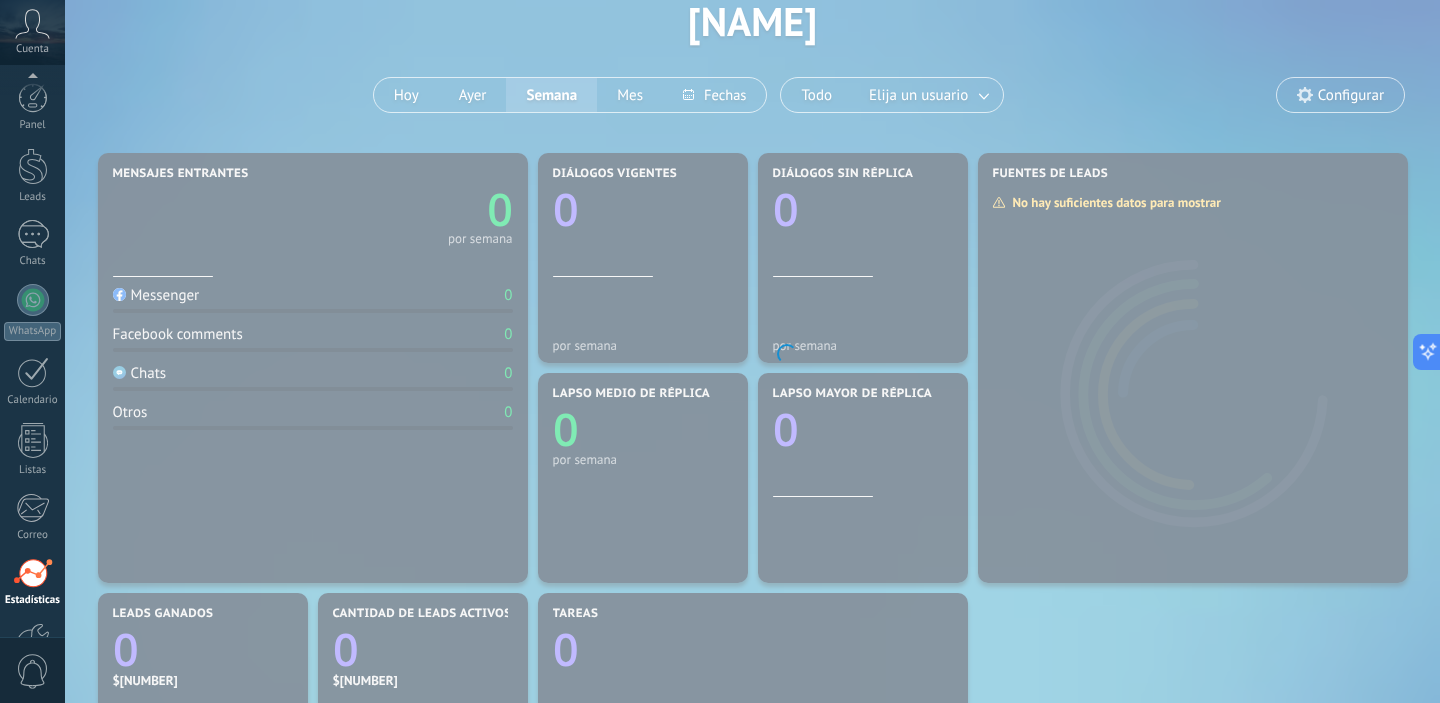 scroll, scrollTop: 129, scrollLeft: 0, axis: vertical 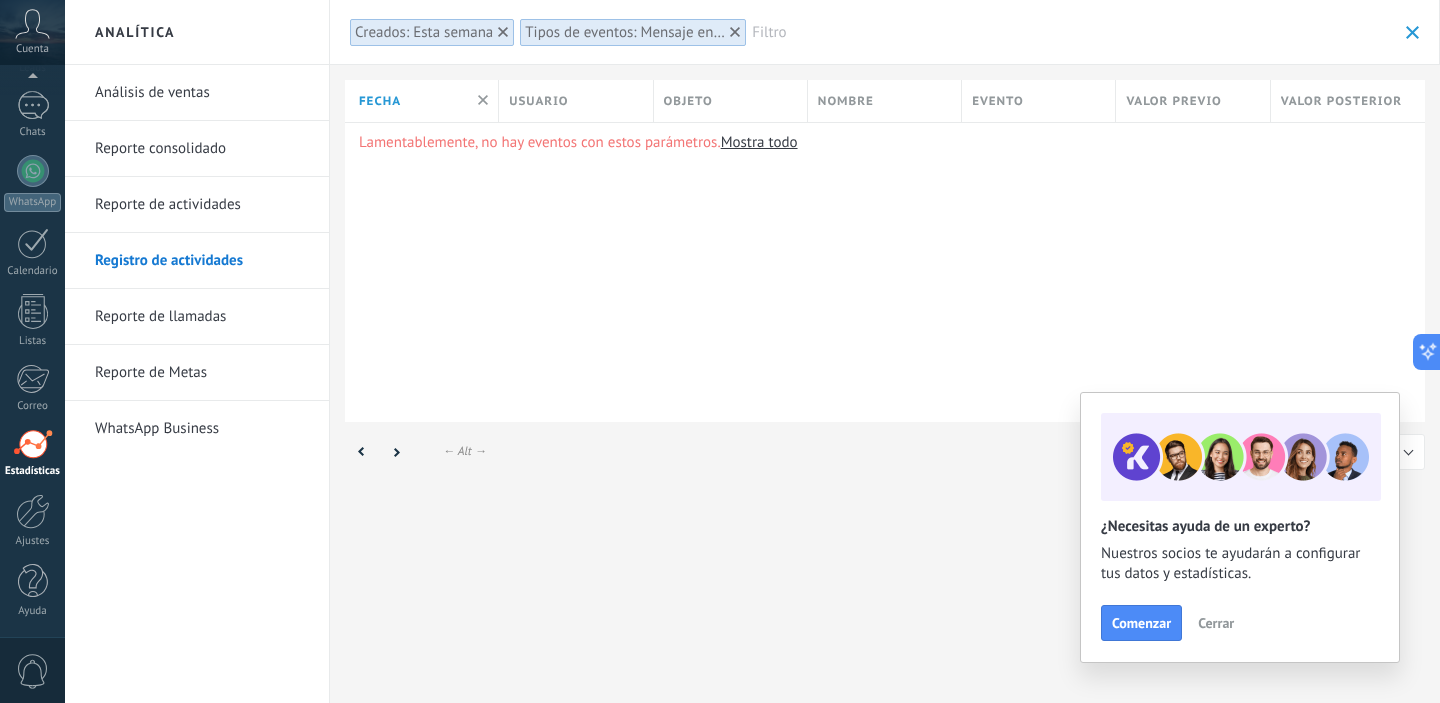 click on "Reporte de actividades" at bounding box center [202, 205] 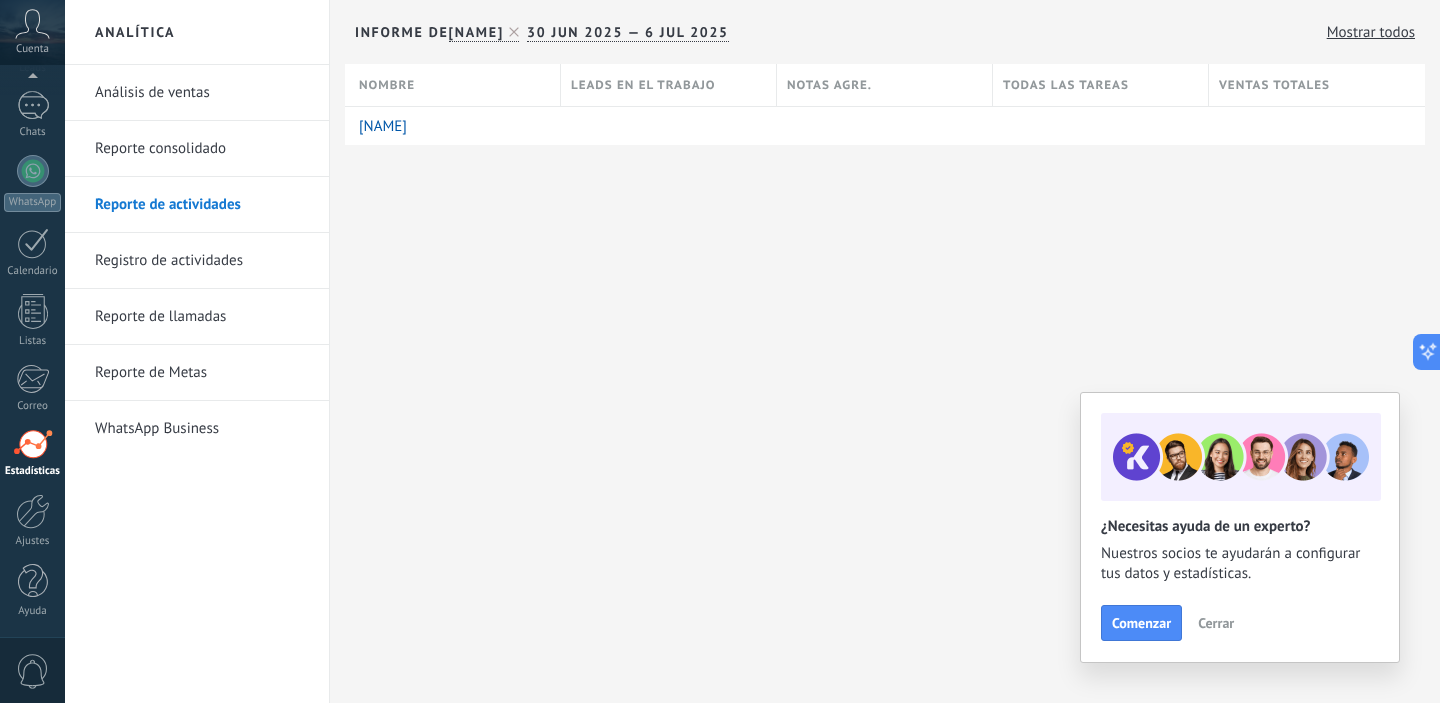click on "Reporte de Metas" at bounding box center (202, 373) 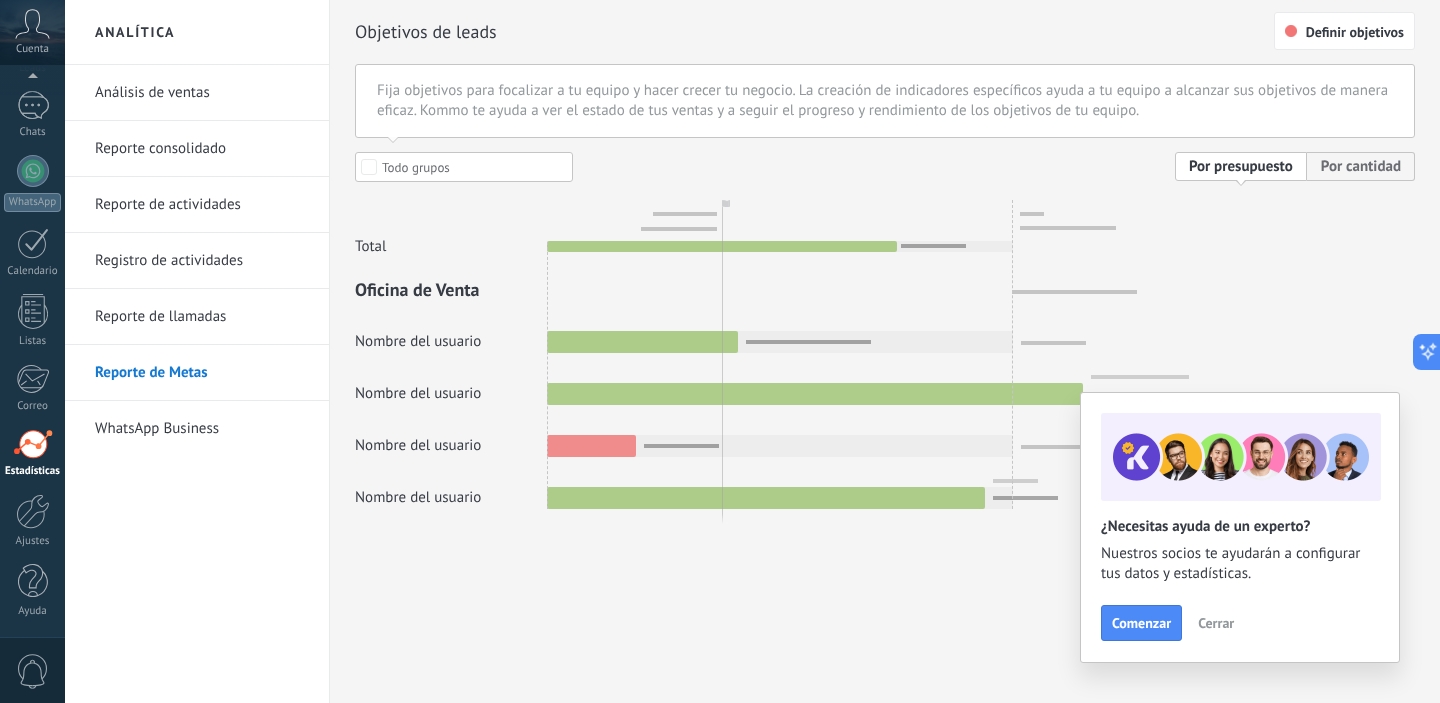 click on "Reporte de actividades" at bounding box center [202, 205] 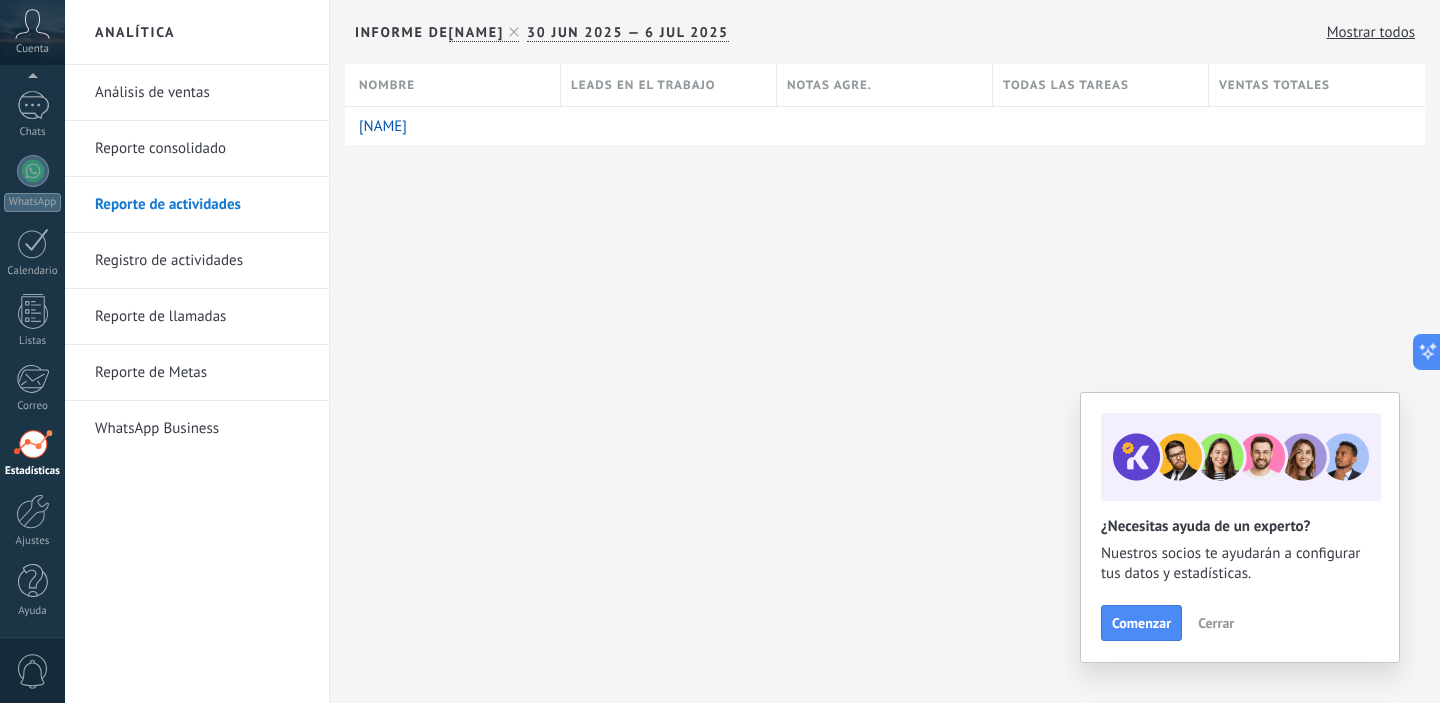 click on "Análisis de ventas" at bounding box center [202, 93] 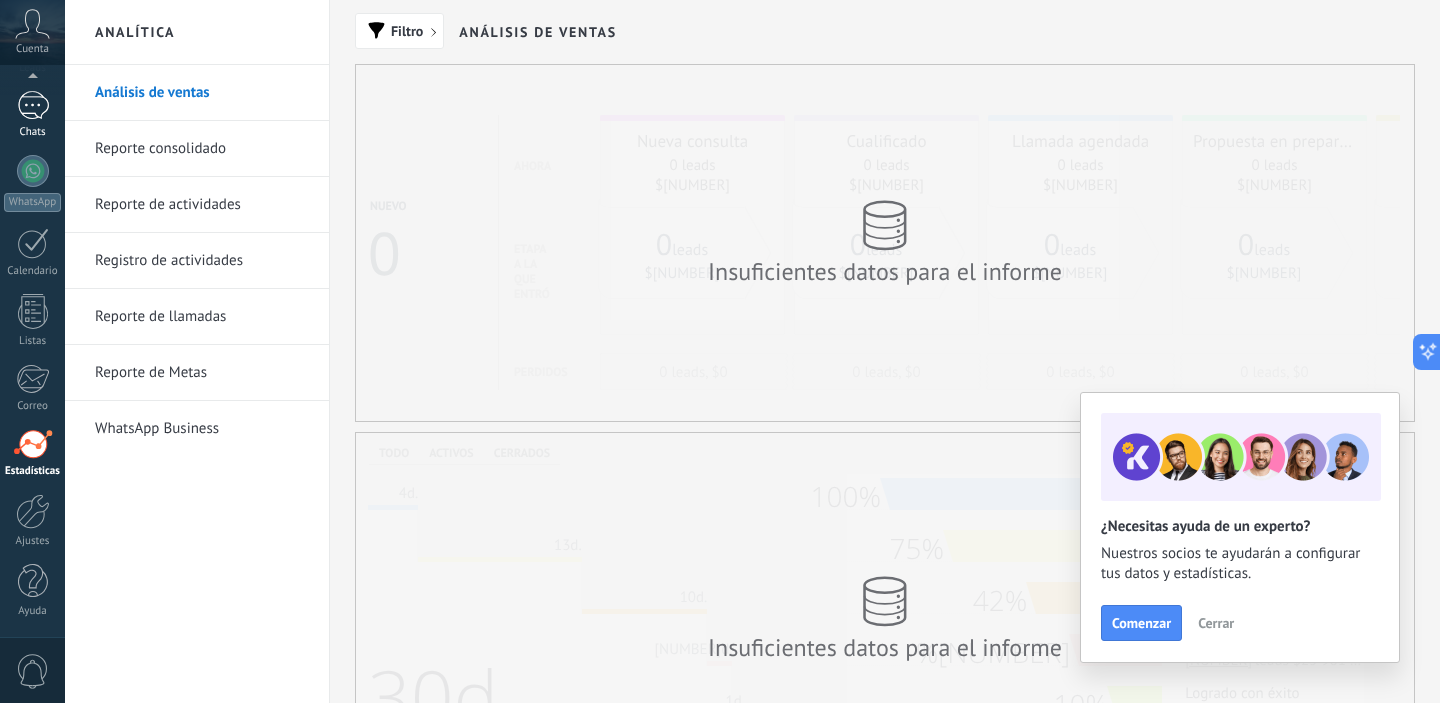 click on "Chats" at bounding box center [32, 115] 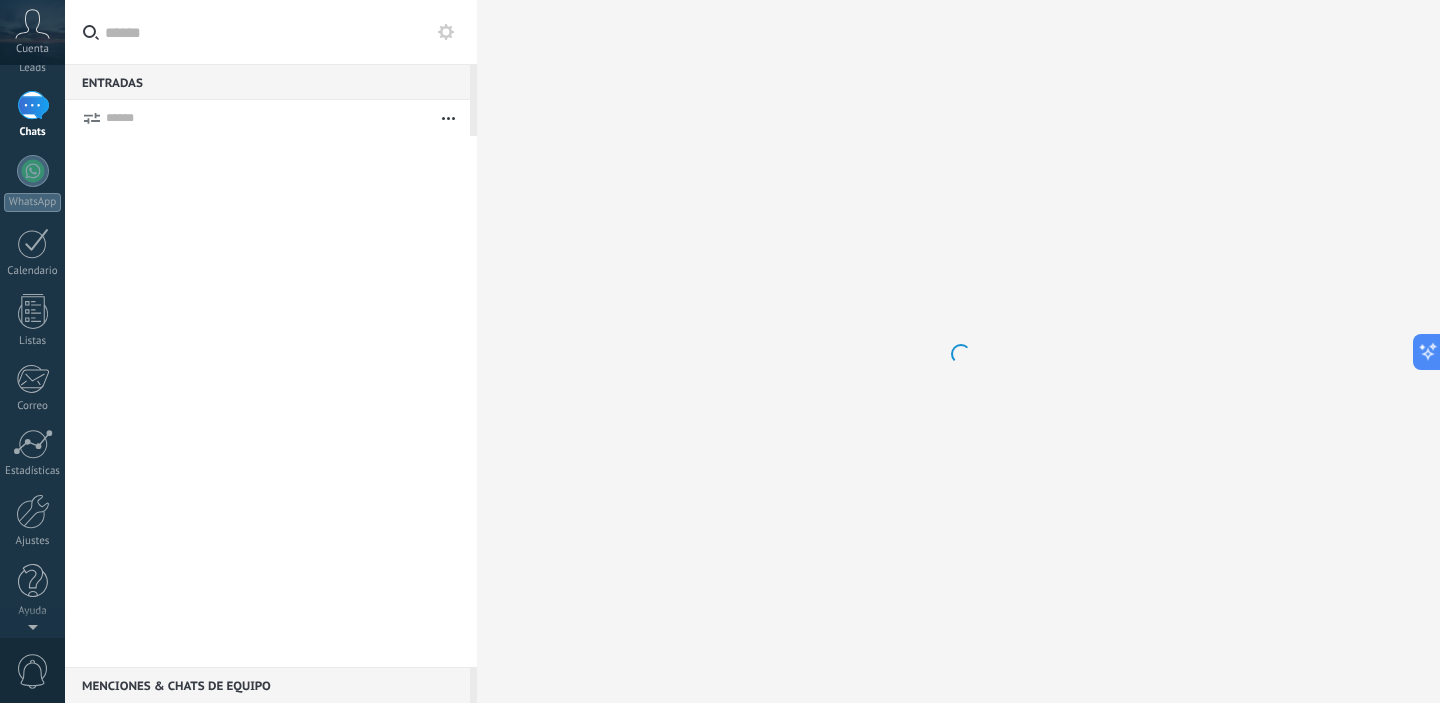 scroll, scrollTop: 0, scrollLeft: 0, axis: both 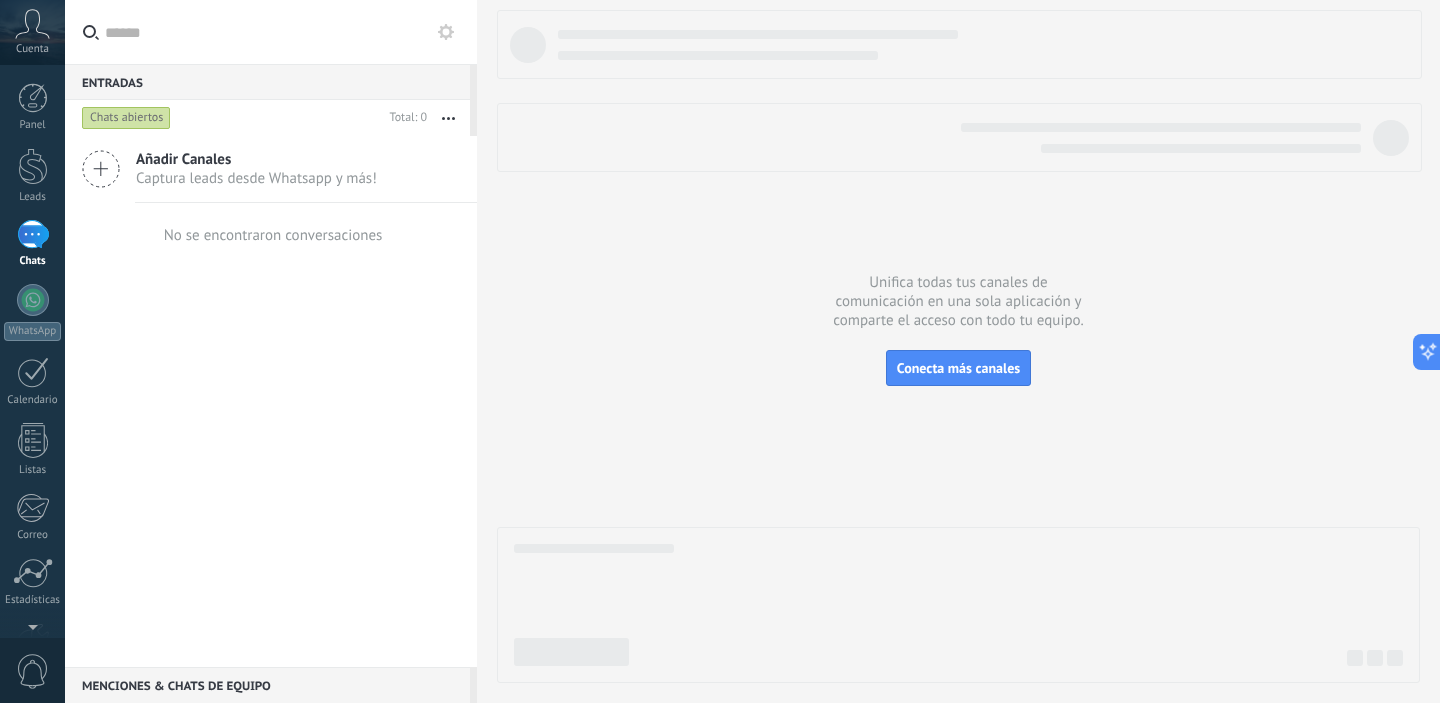 click at bounding box center (33, 234) 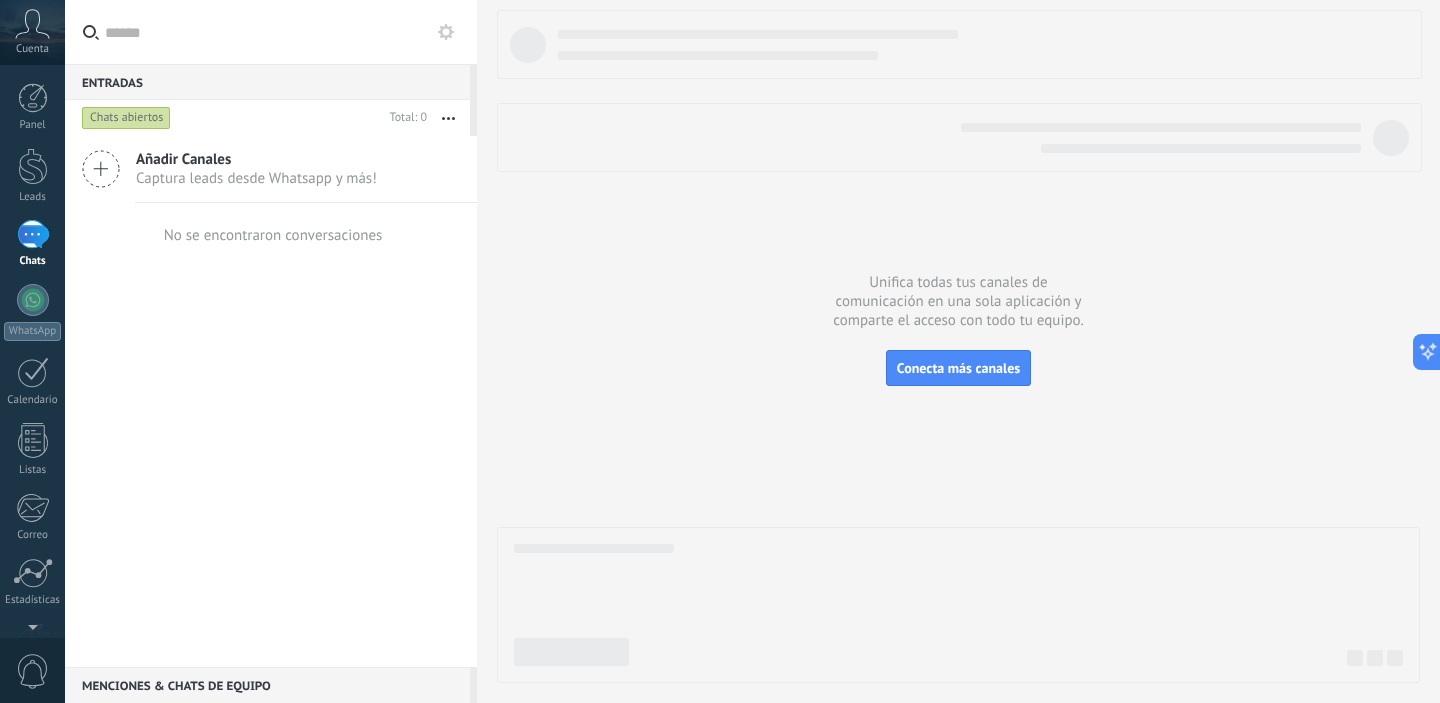 click on "Chats abiertos" at bounding box center (126, 118) 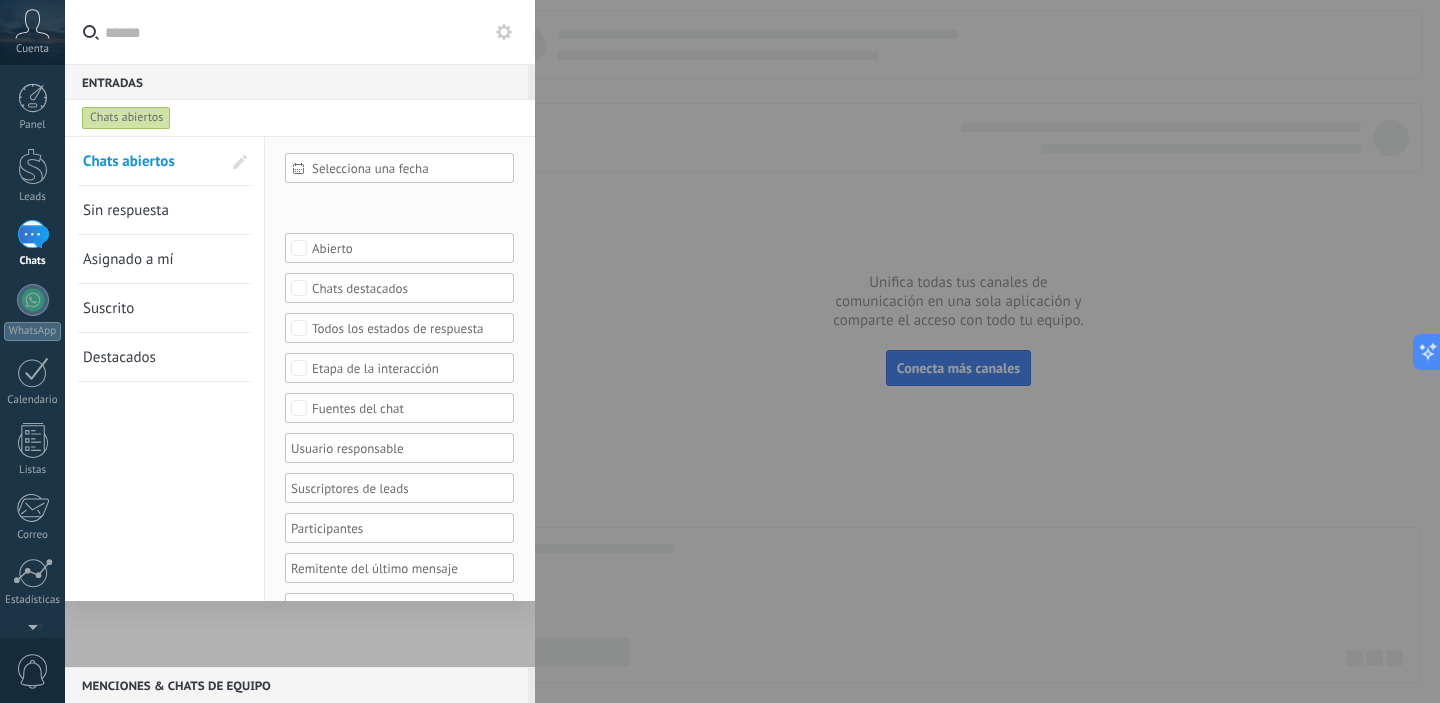click on "Chats abiertos" at bounding box center [126, 118] 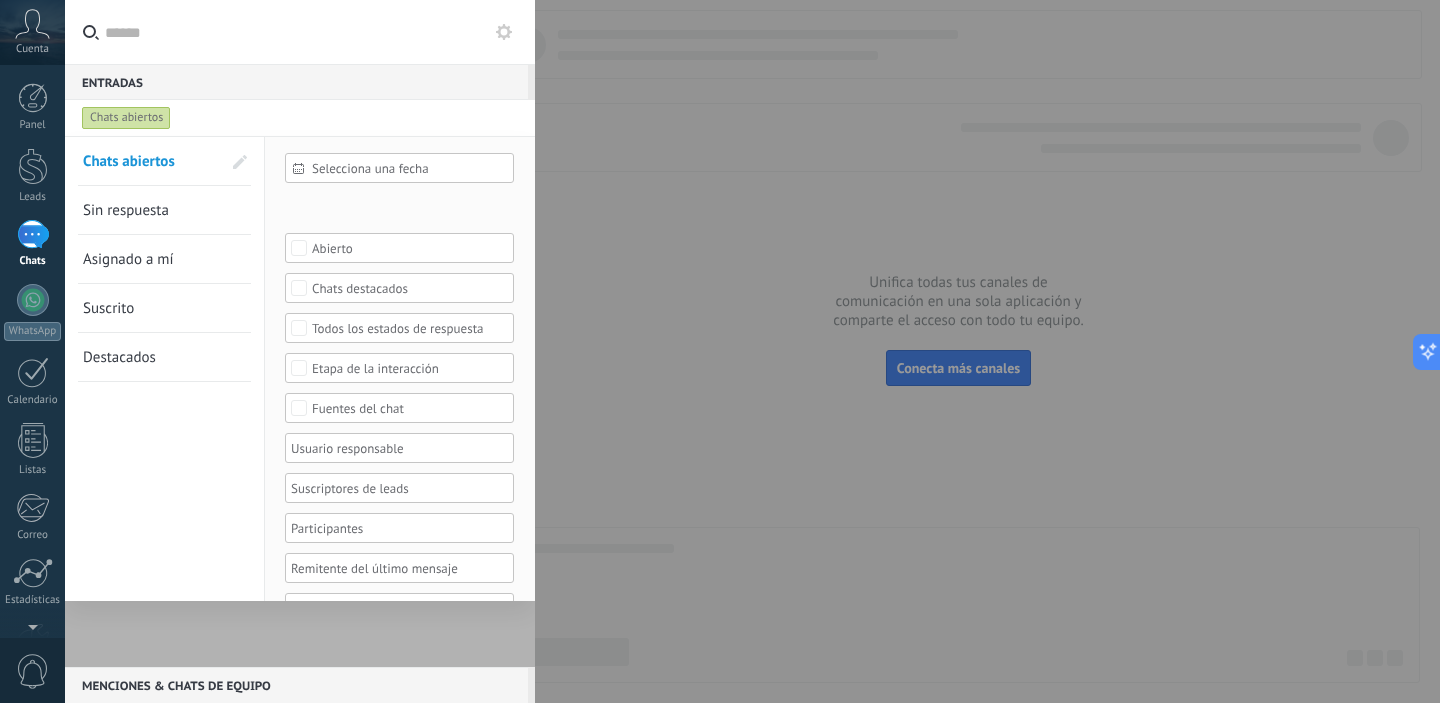 click at bounding box center (300, 401) 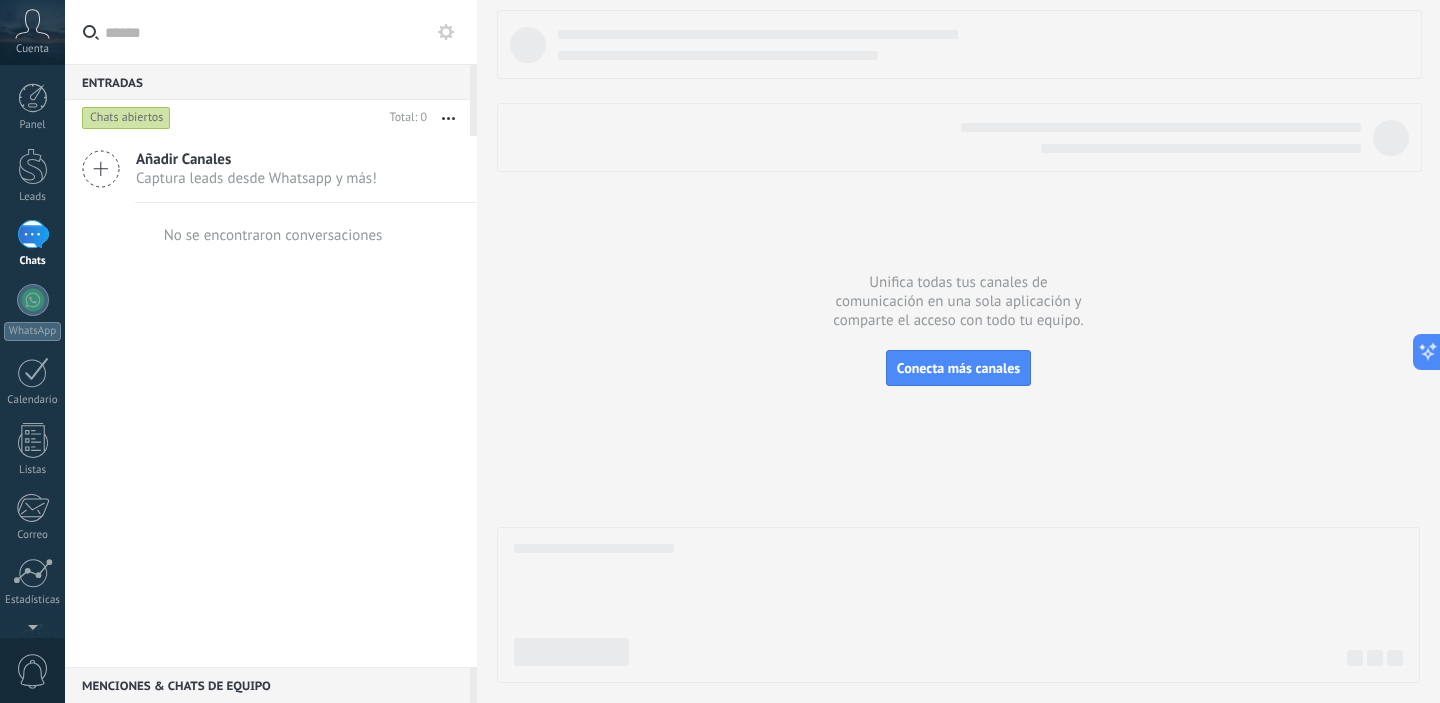 click on "Captura leads desde Whatsapp y más!" at bounding box center [256, 178] 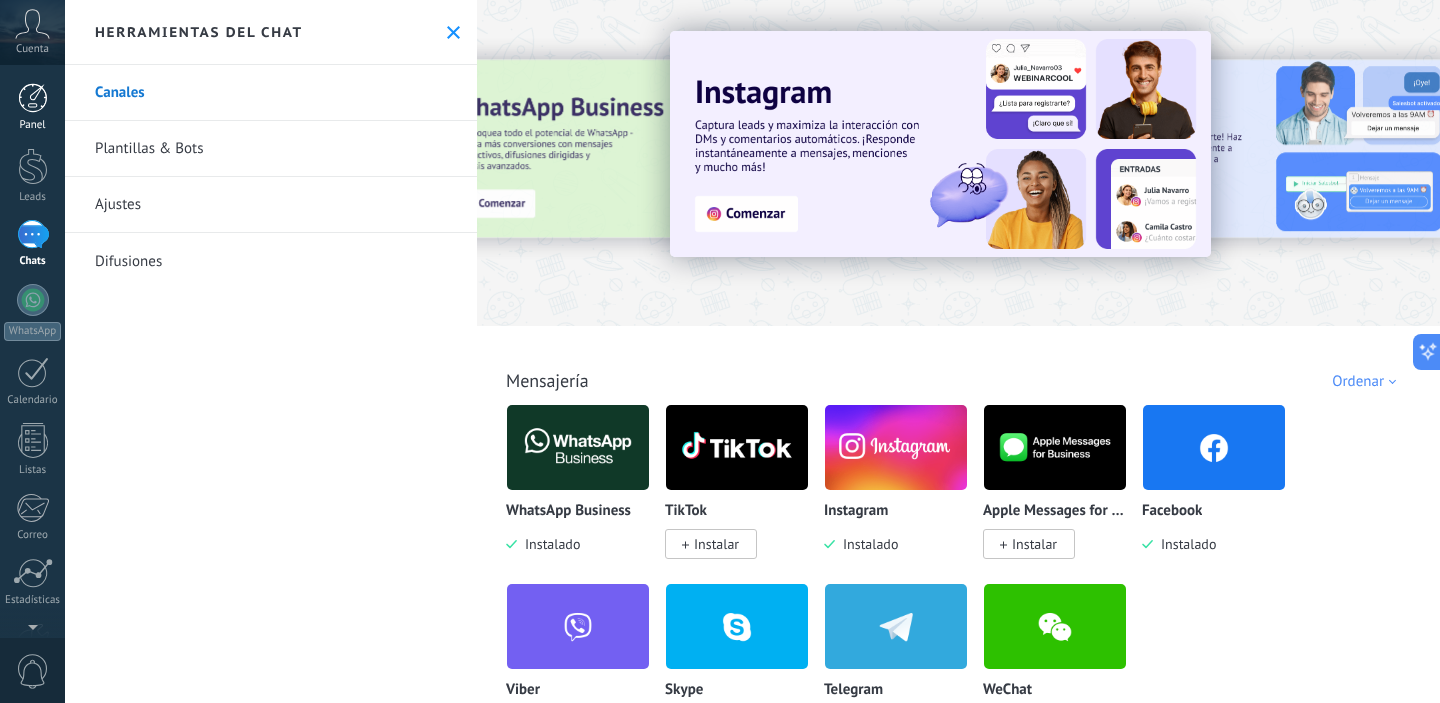 click on "Panel" at bounding box center [32, 107] 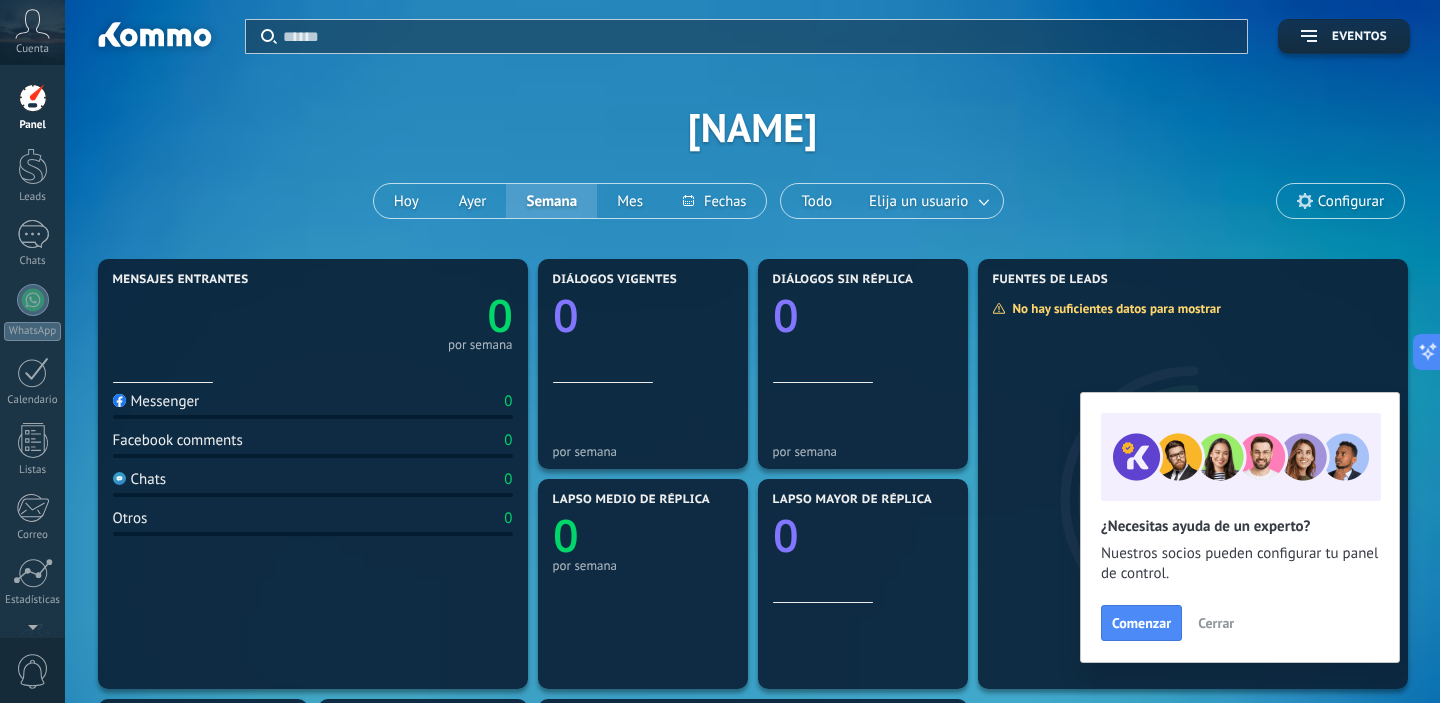 click on "Messenger    [NUMBER]" at bounding box center [313, 405] 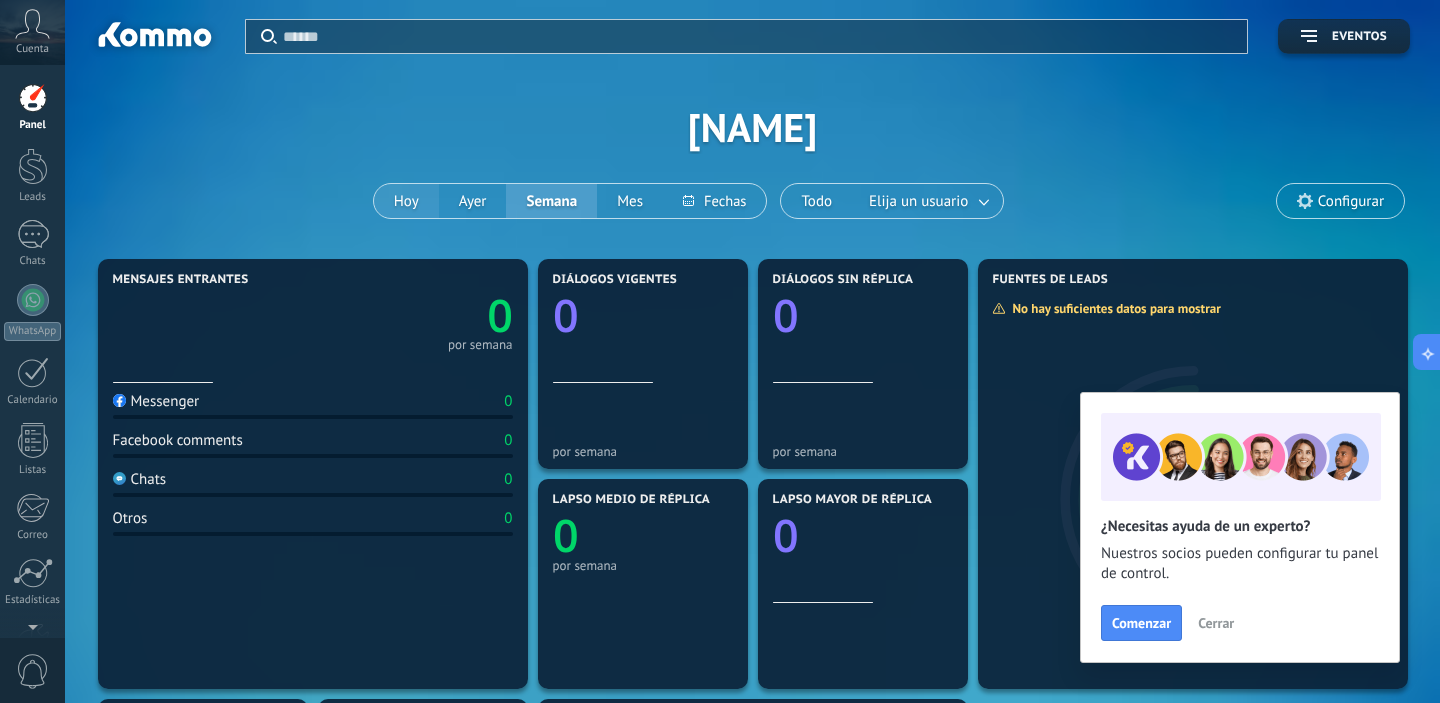 click on "Hoy" at bounding box center [406, 201] 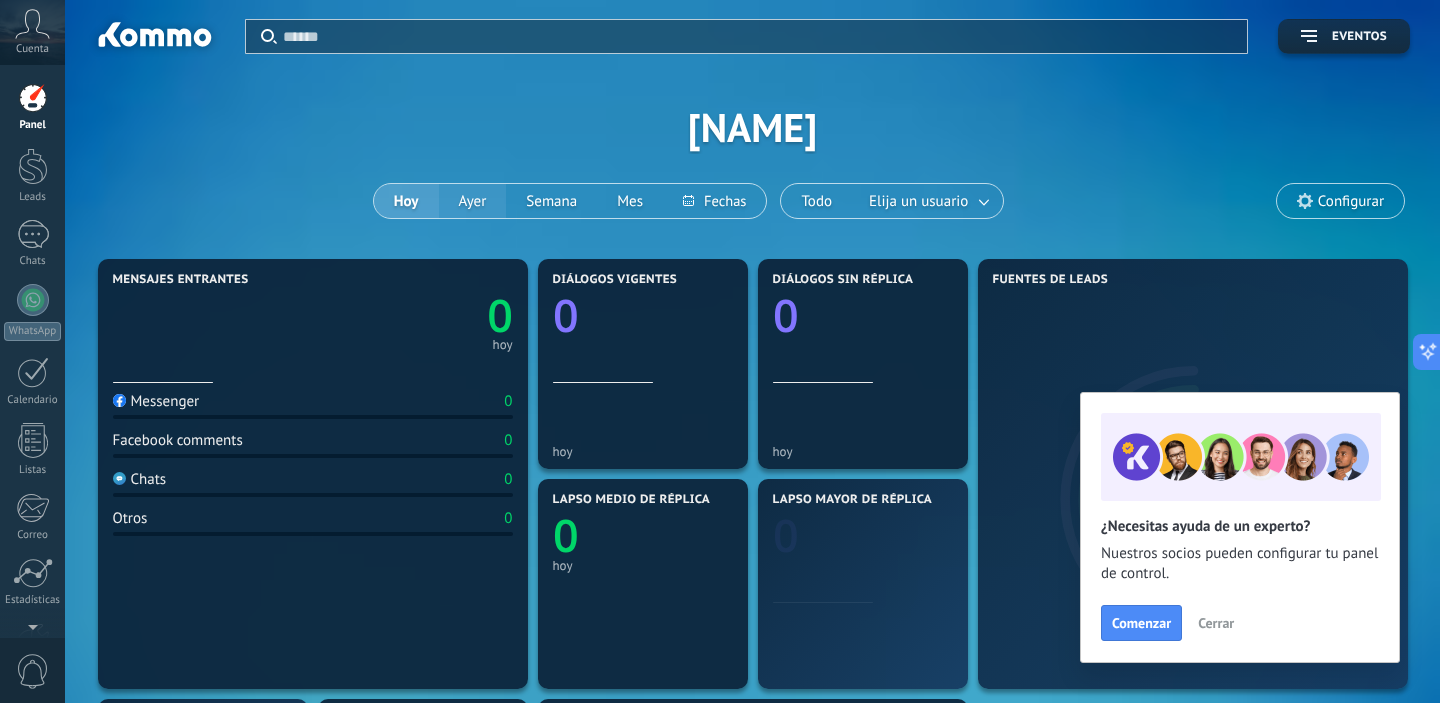 click on "Ayer" at bounding box center [473, 201] 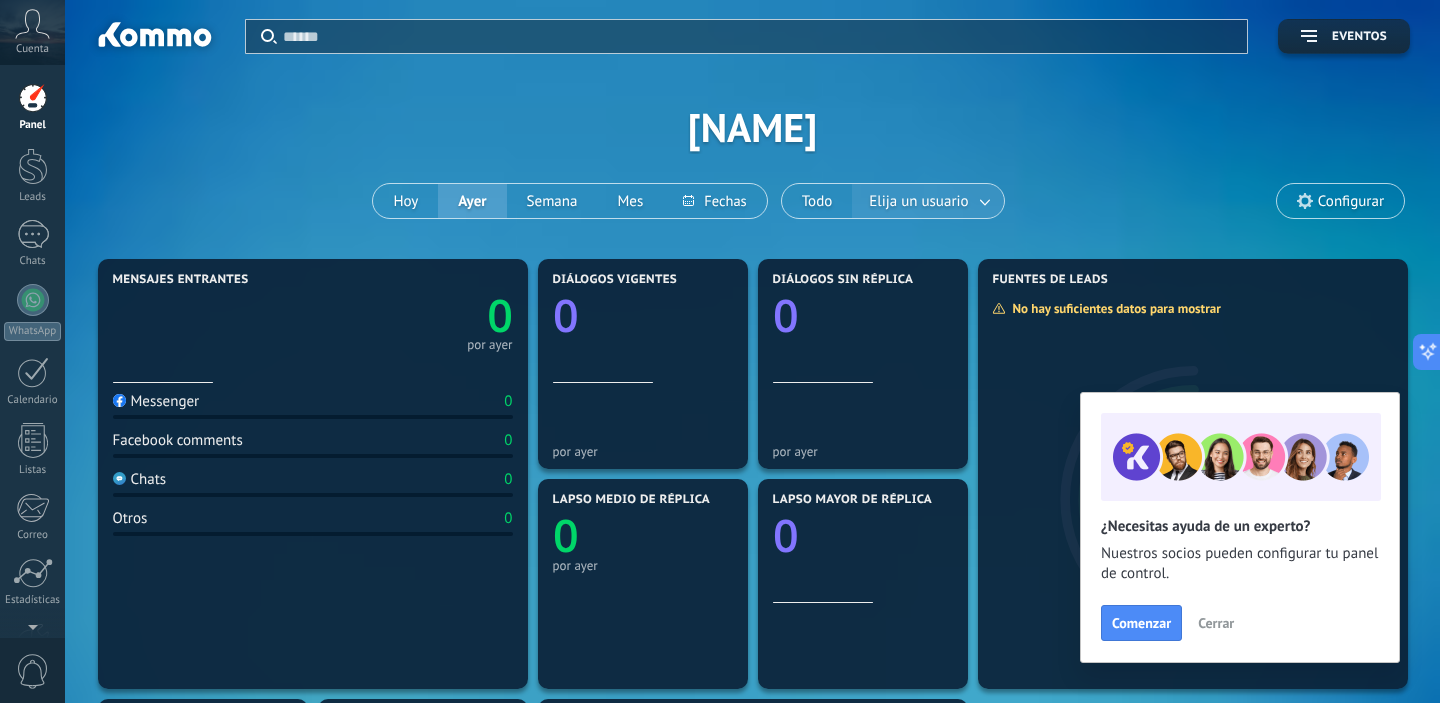 click on "Elija un usuario" at bounding box center [927, 201] 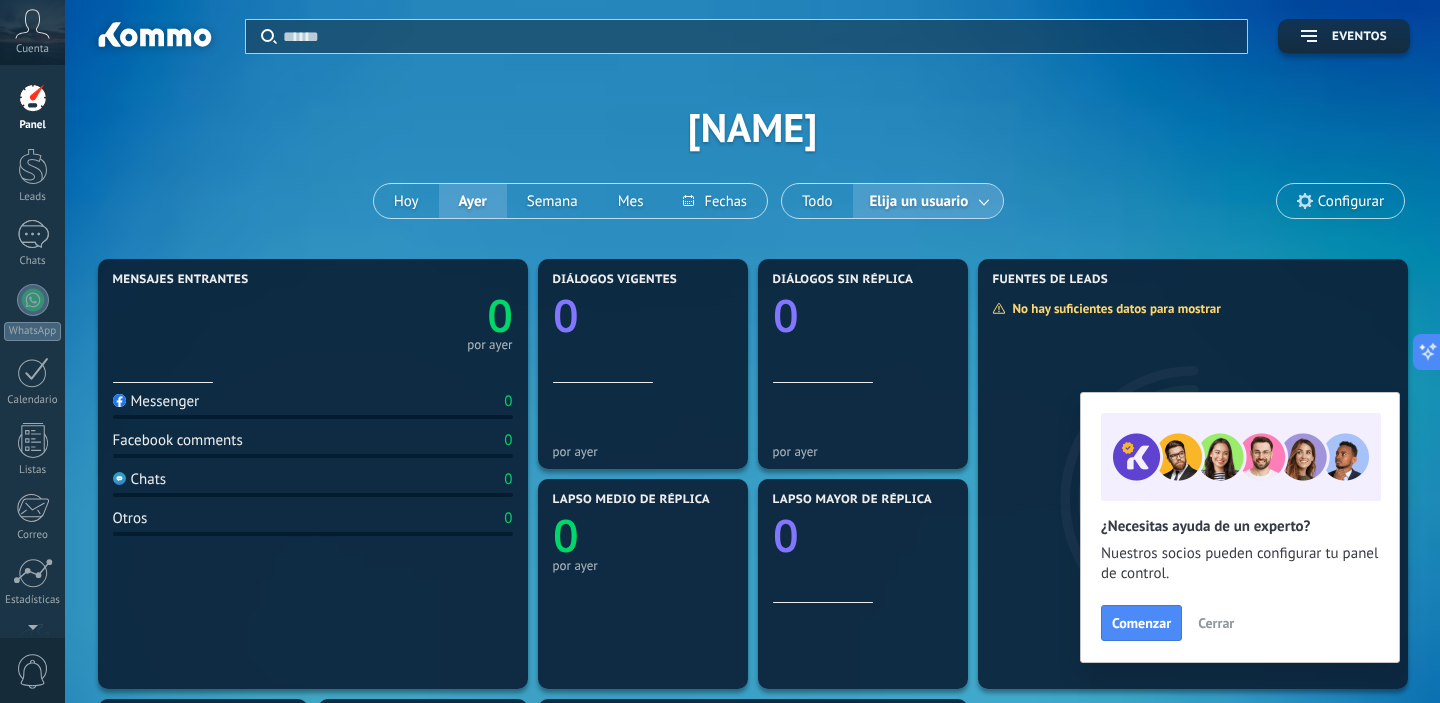 click on "Elija un usuario" at bounding box center (919, 201) 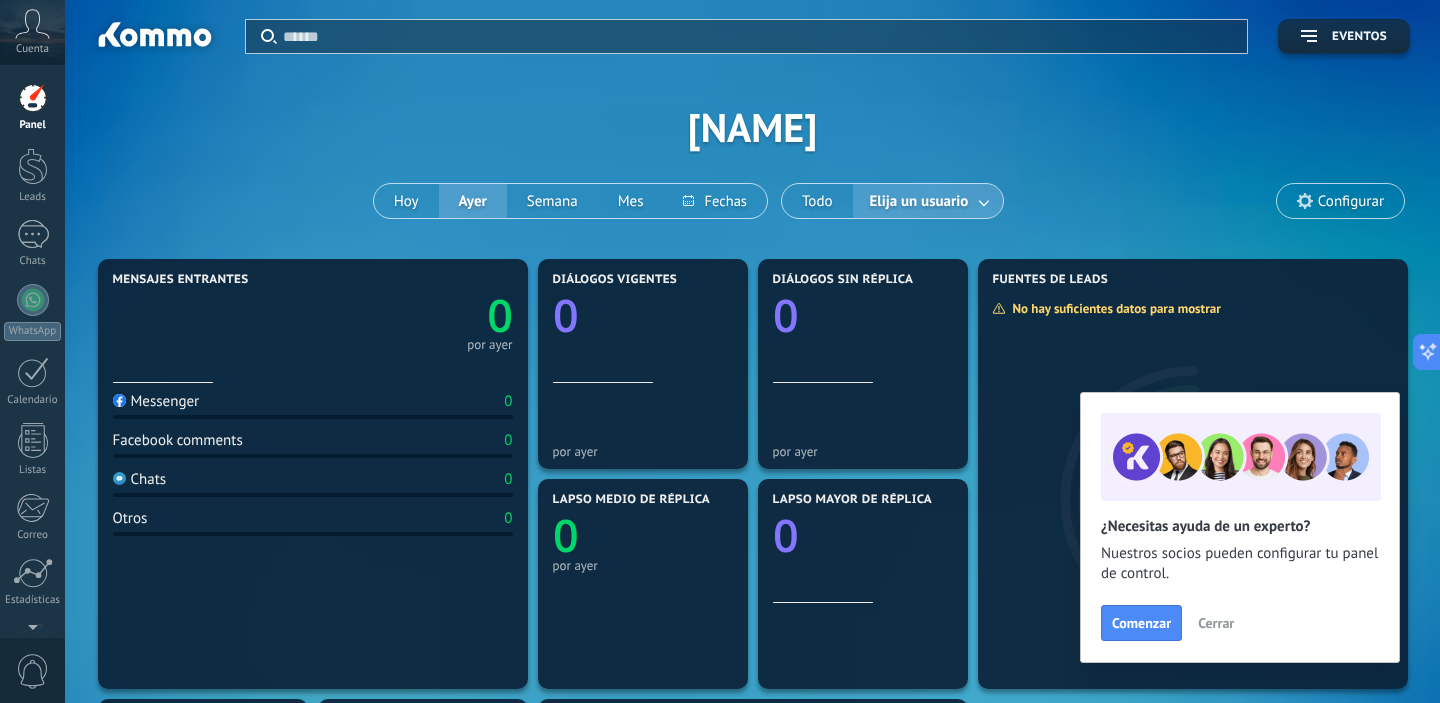 click at bounding box center (985, 201) 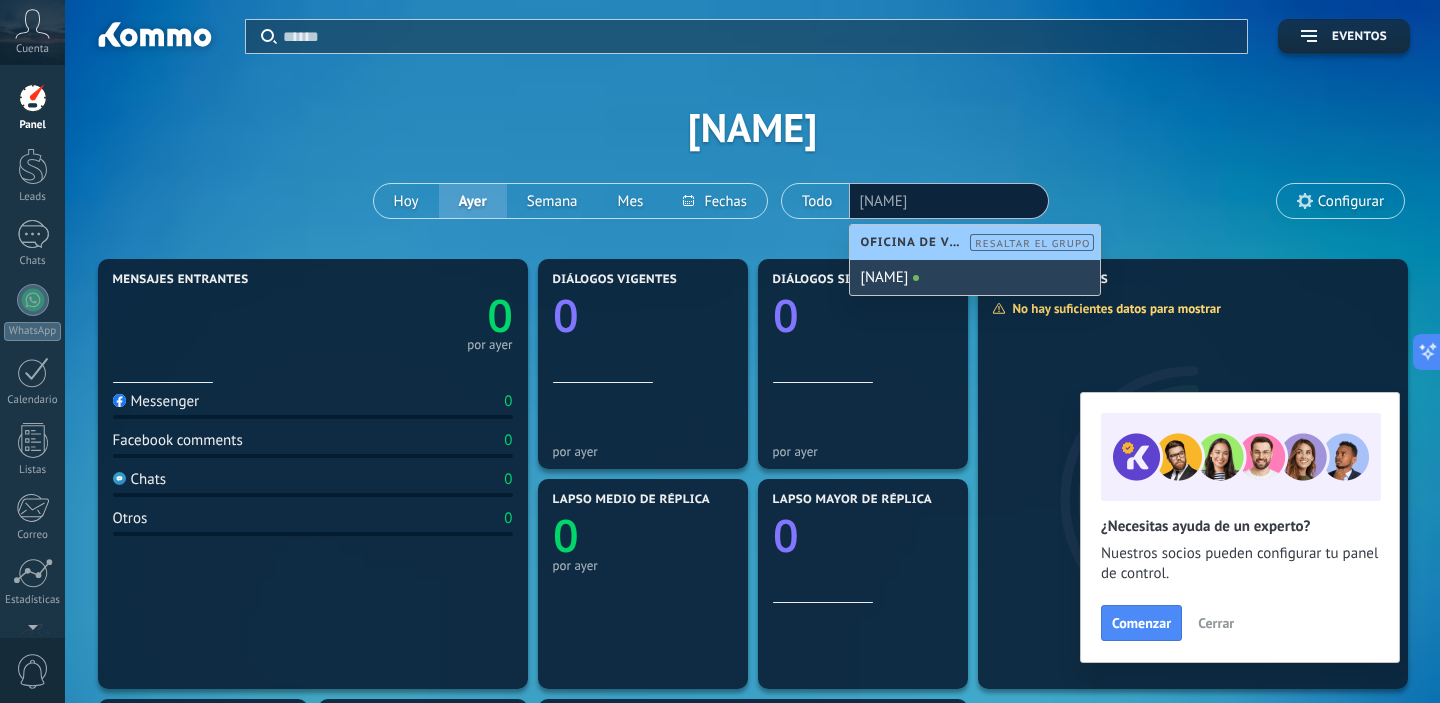 click on "[NAME]" at bounding box center (975, 277) 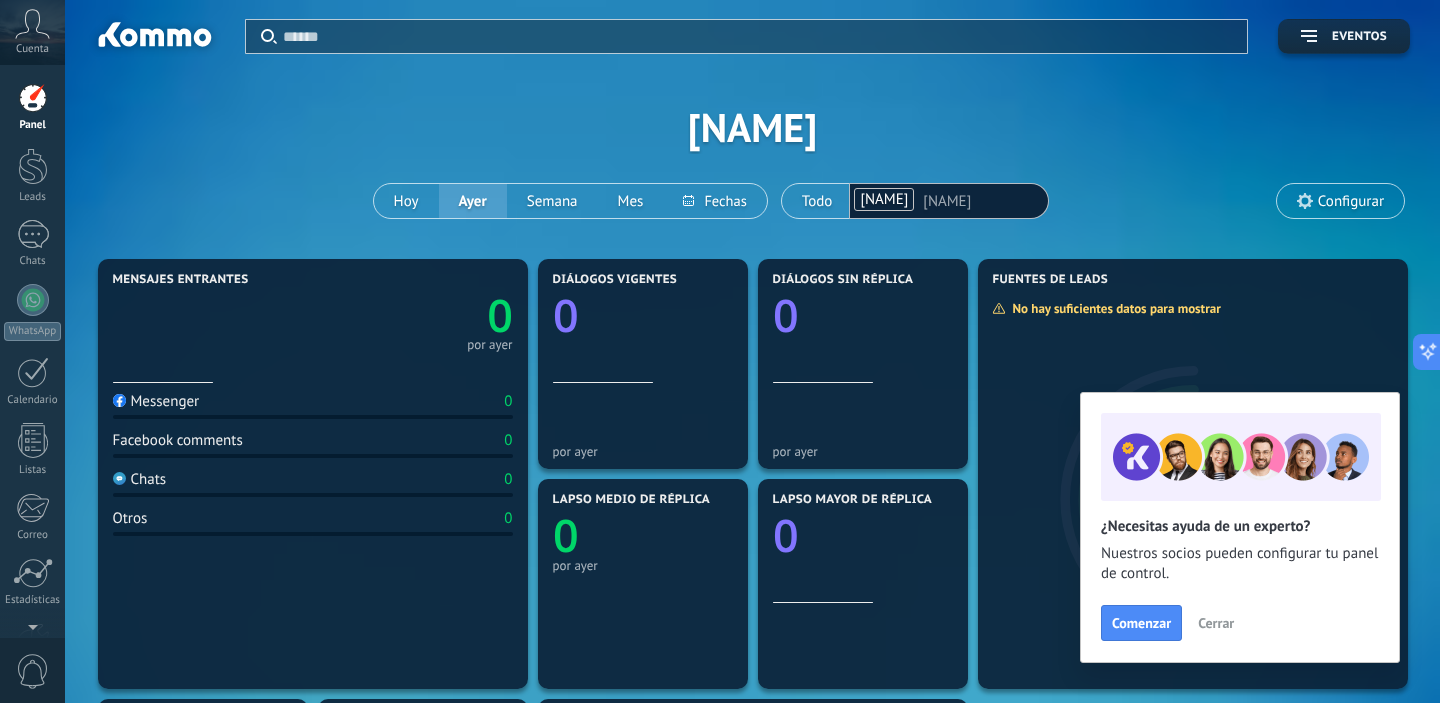 click on "Aplicar Eventos Barucck Hoy Ayer Semana Mes Todo Elija un usuario Barucck Barucck Configurar" at bounding box center [752, 127] 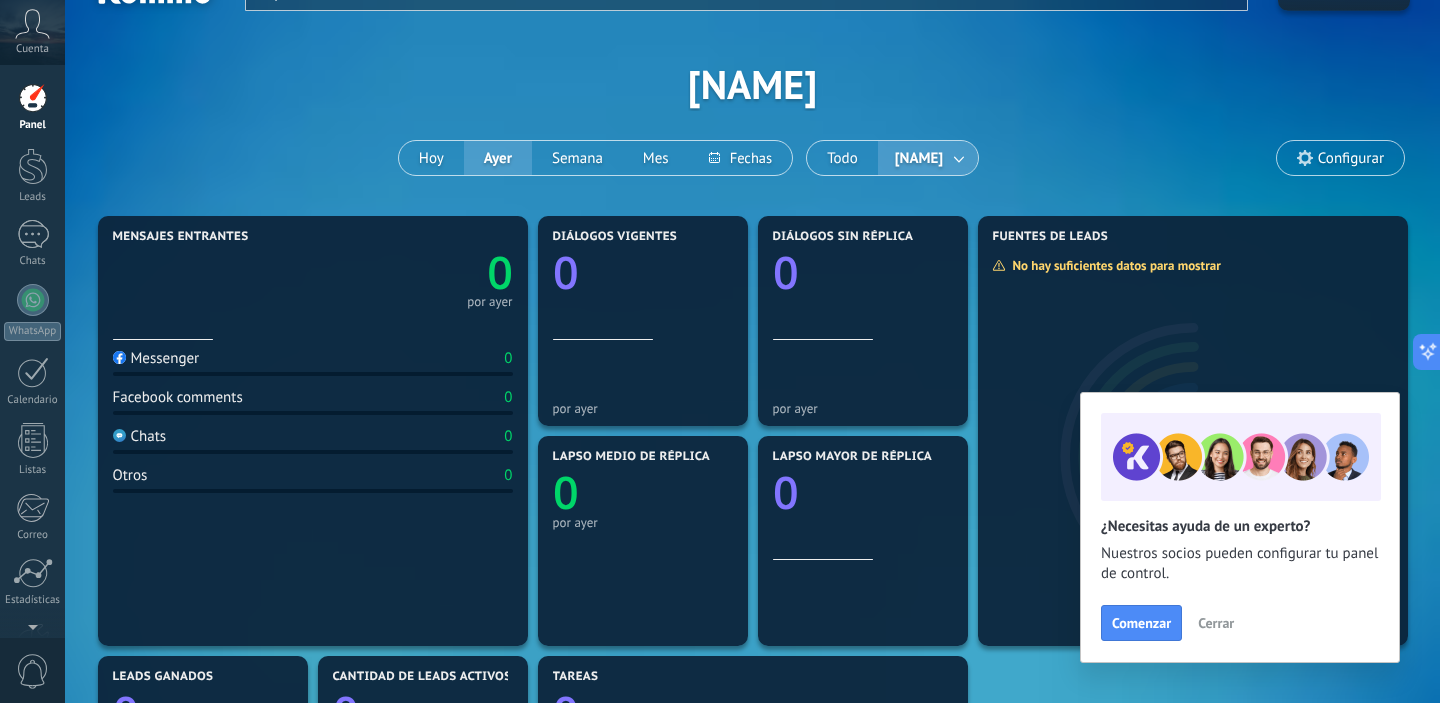 scroll, scrollTop: 39, scrollLeft: 0, axis: vertical 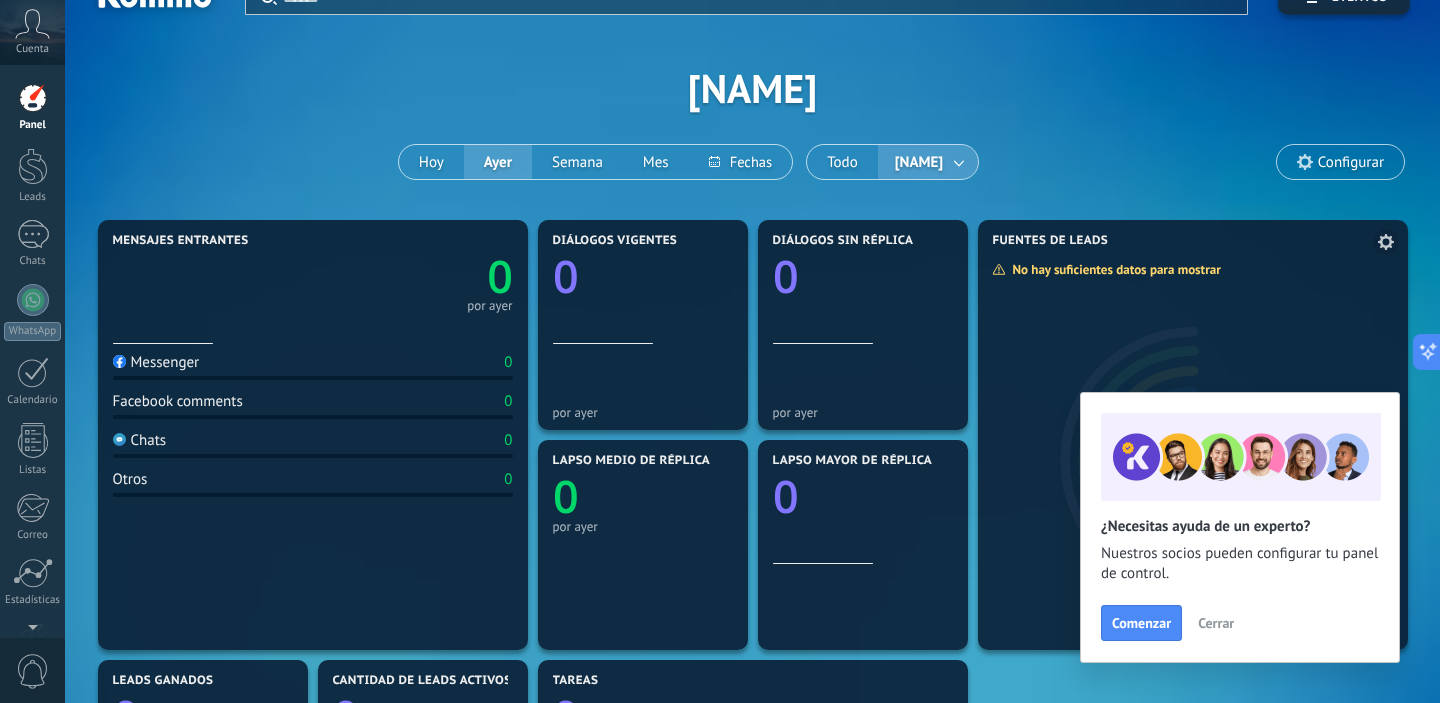 click at bounding box center (1386, 242) 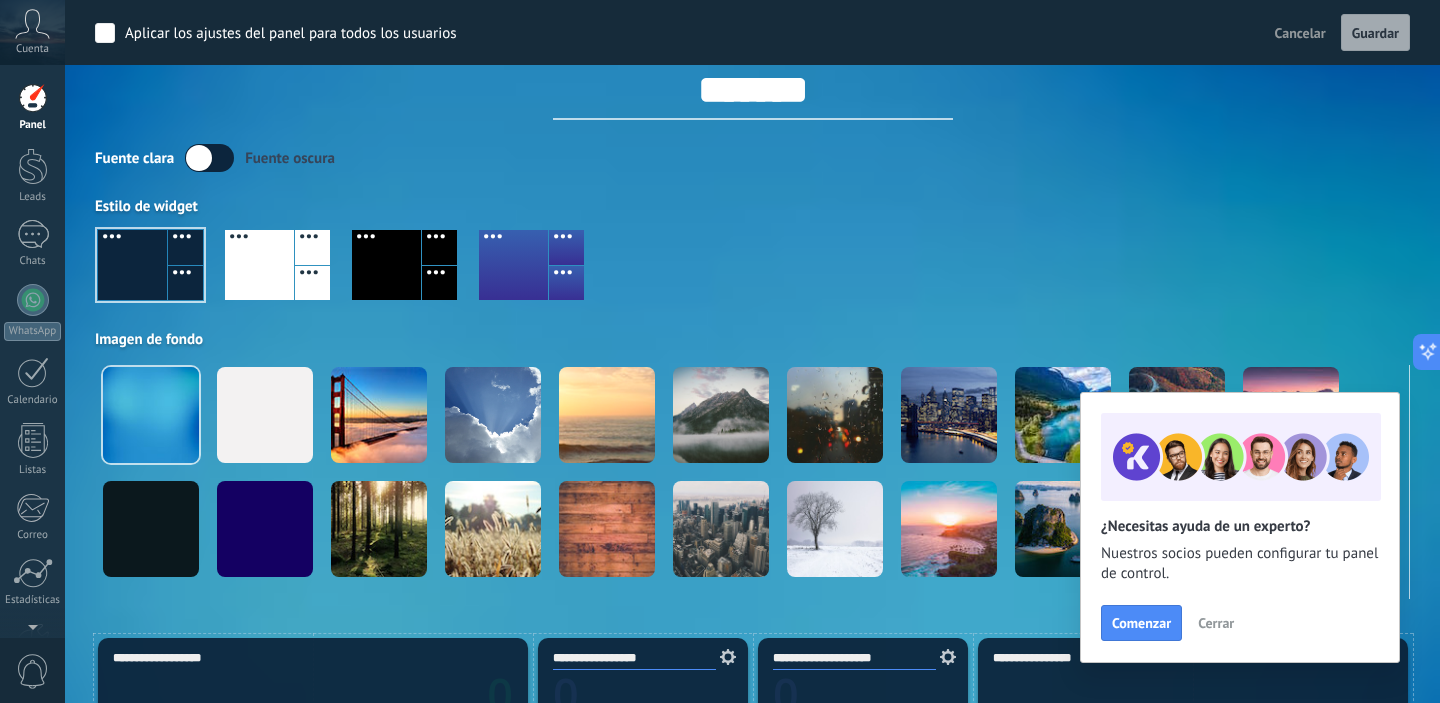 click at bounding box center (752, 273) 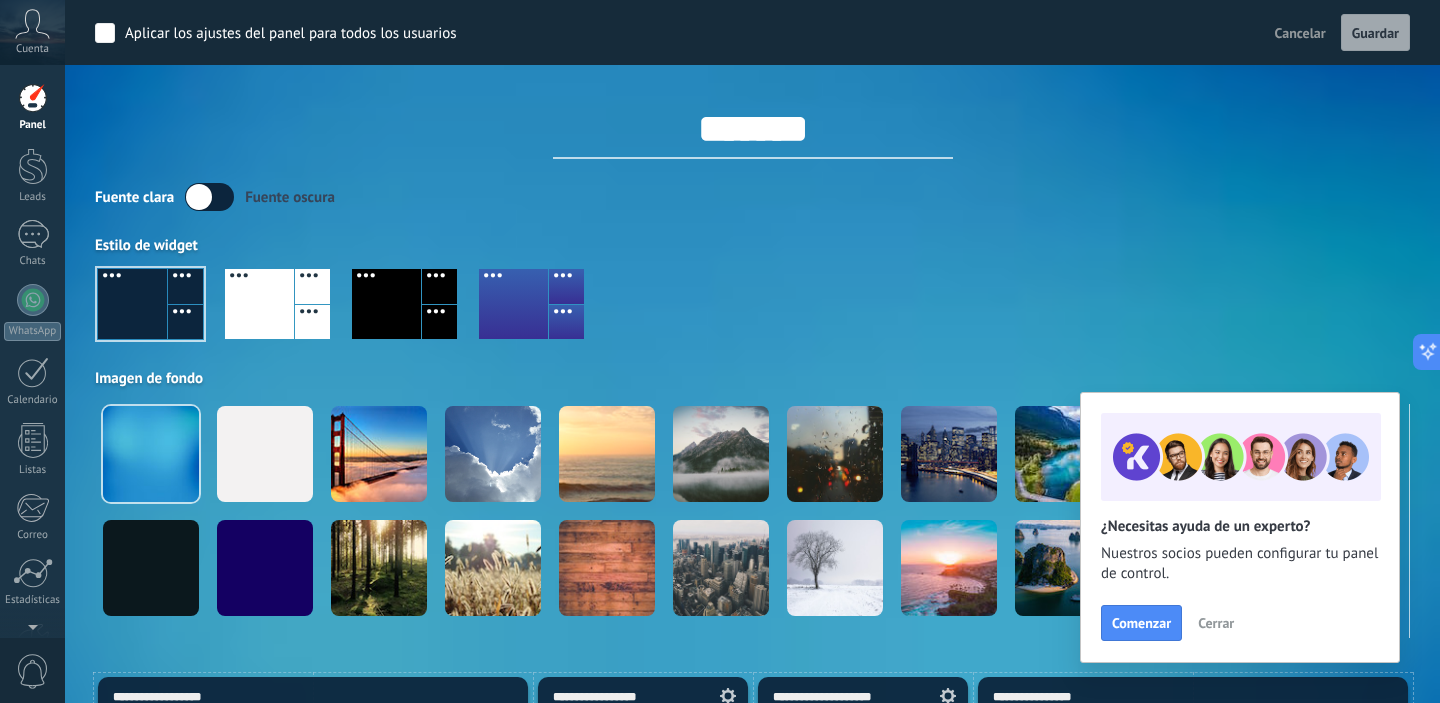 click on "Guardar" at bounding box center (1375, 33) 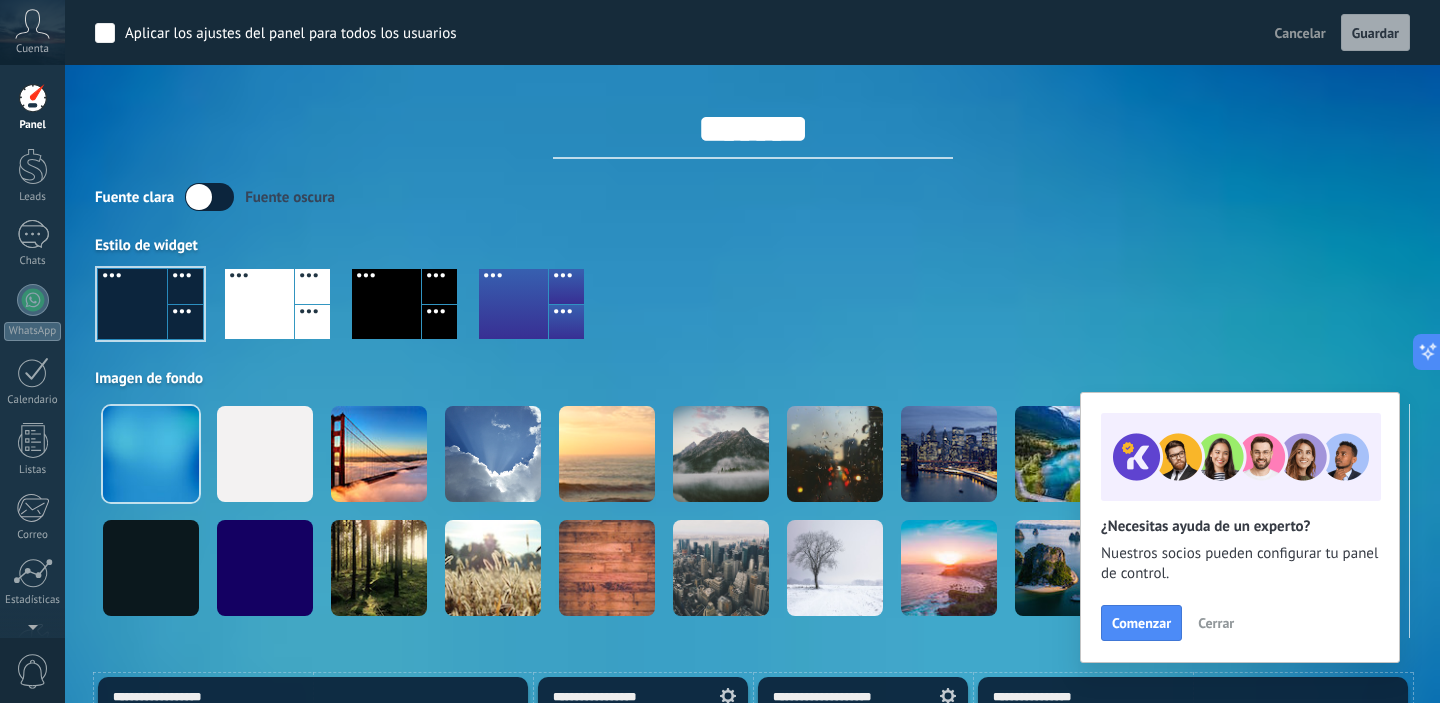 click on "Aplicar los ajustes del panel para todos los usuarios Cancelar Guardar" at bounding box center (752, 32) 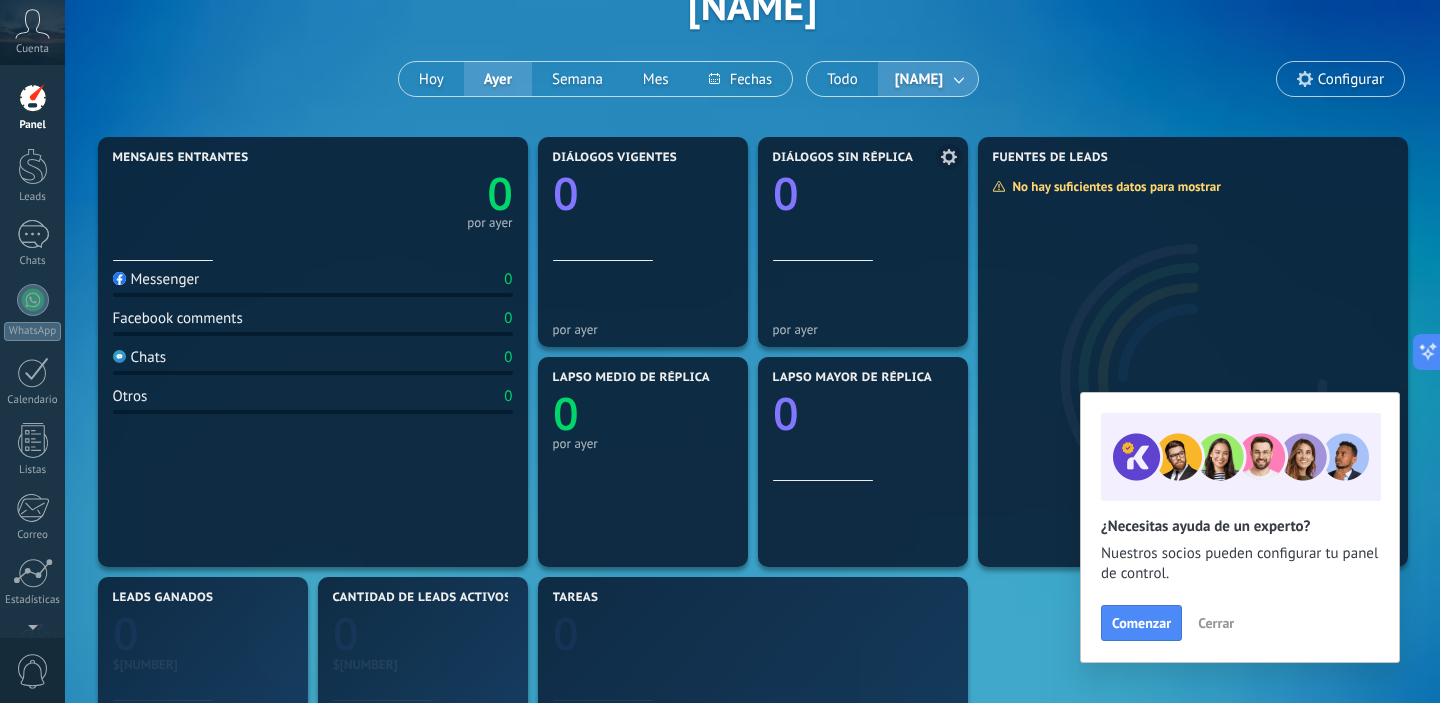 scroll, scrollTop: 148, scrollLeft: 0, axis: vertical 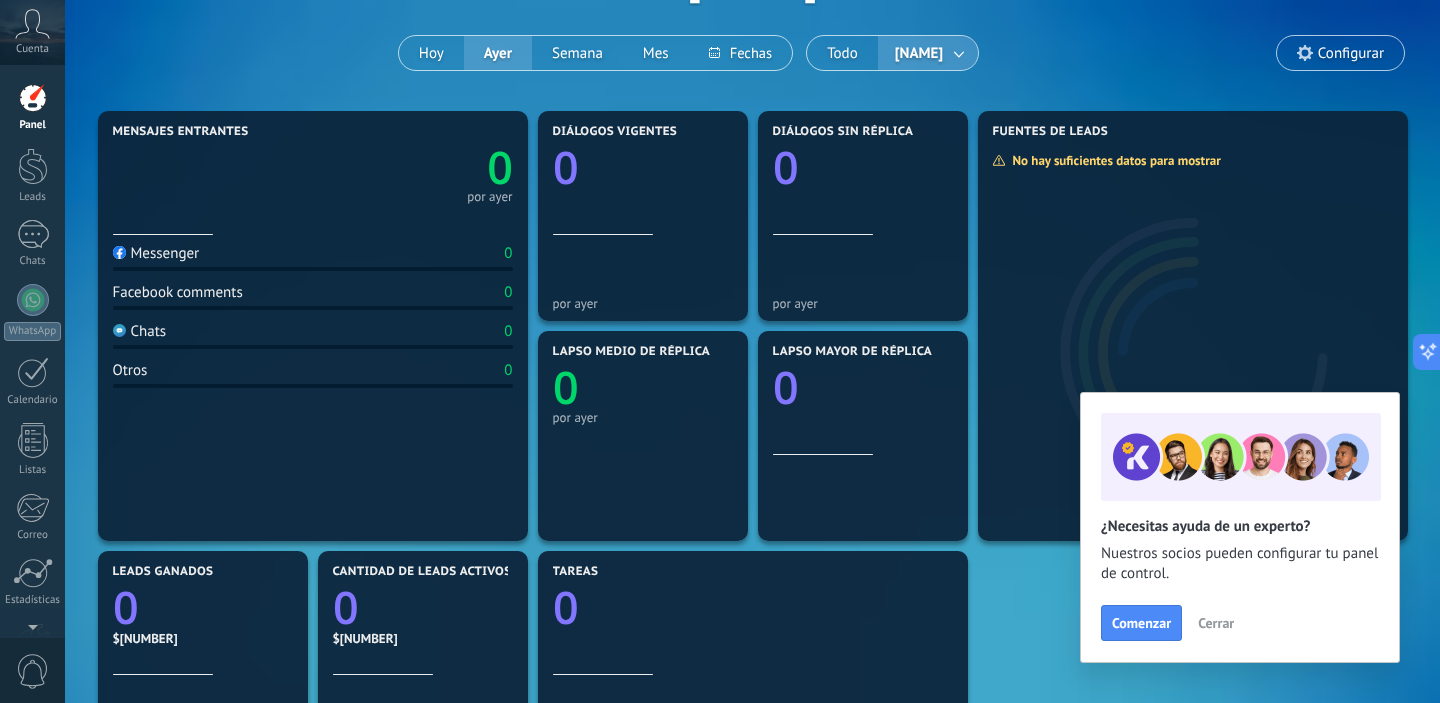 click on "0" at bounding box center [413, 161] 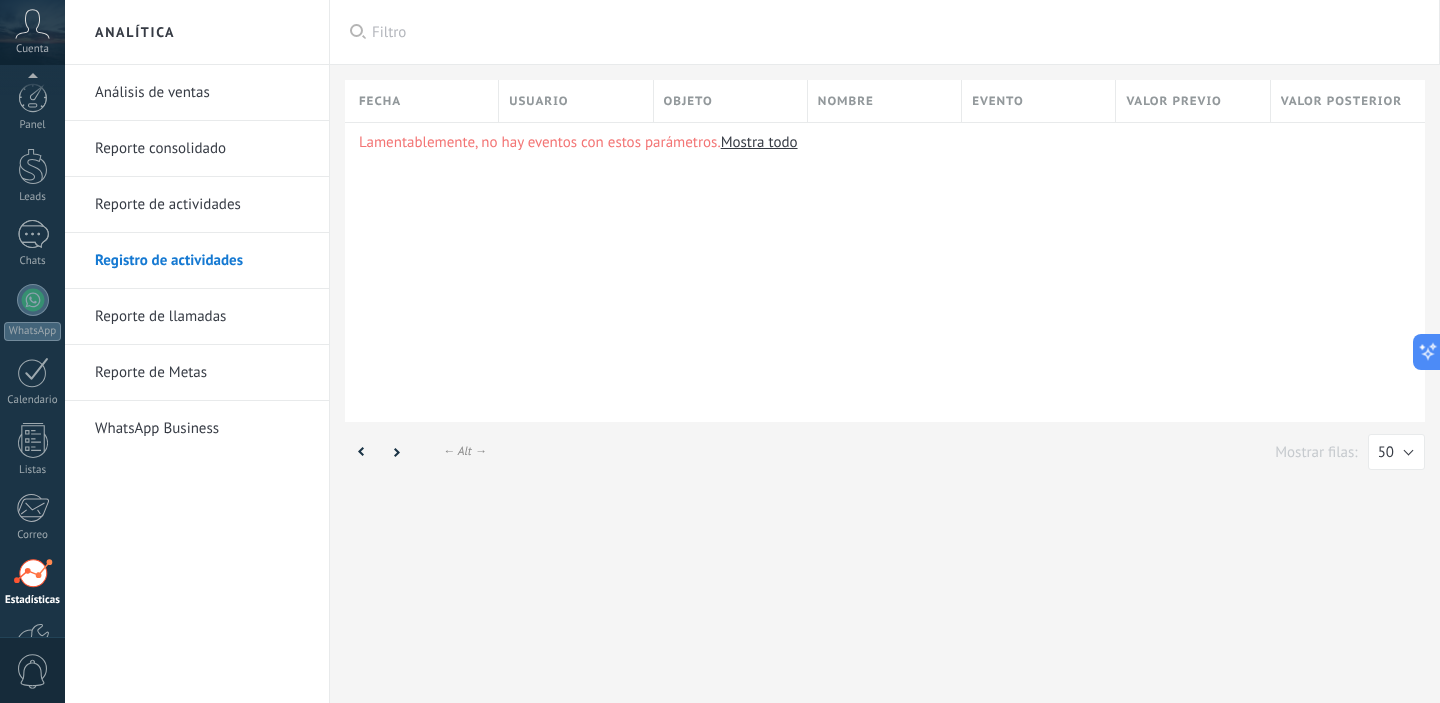 scroll, scrollTop: 129, scrollLeft: 0, axis: vertical 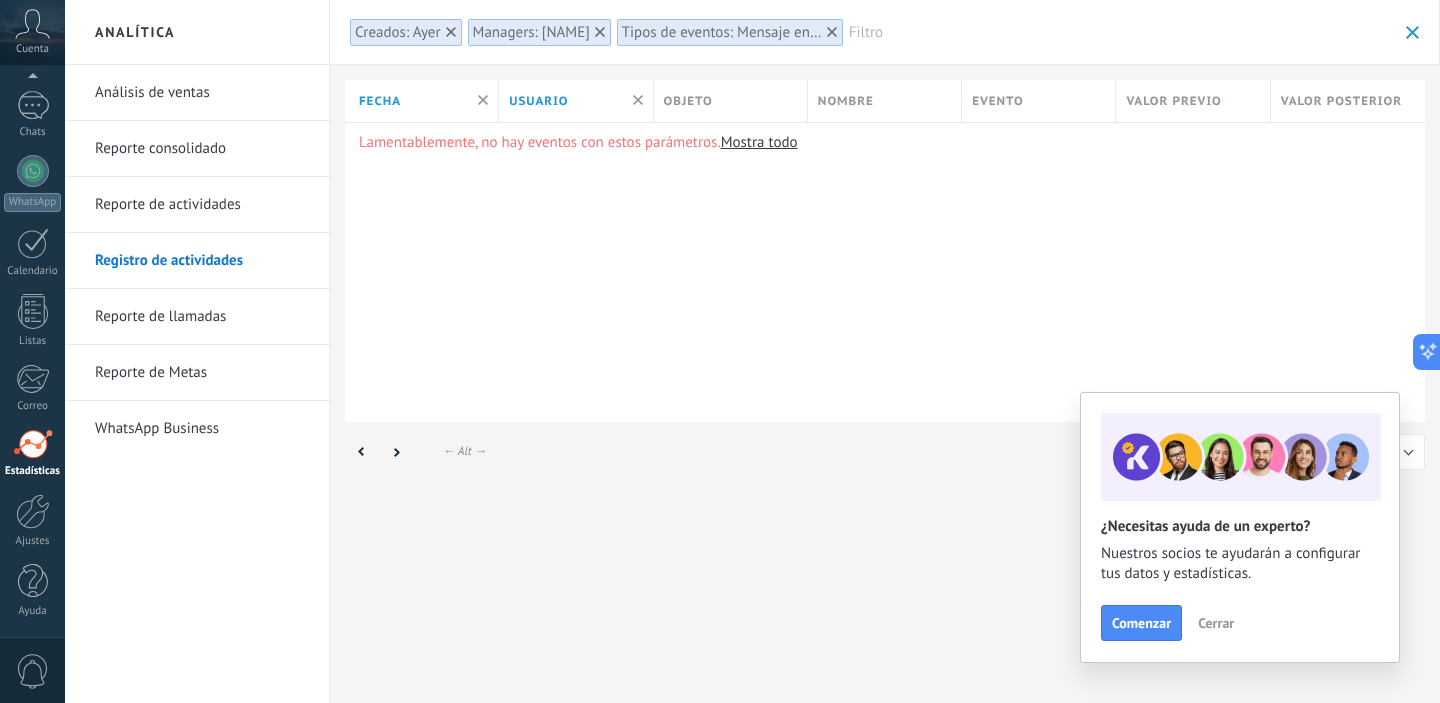 click on "Mostra todo" at bounding box center (759, 142) 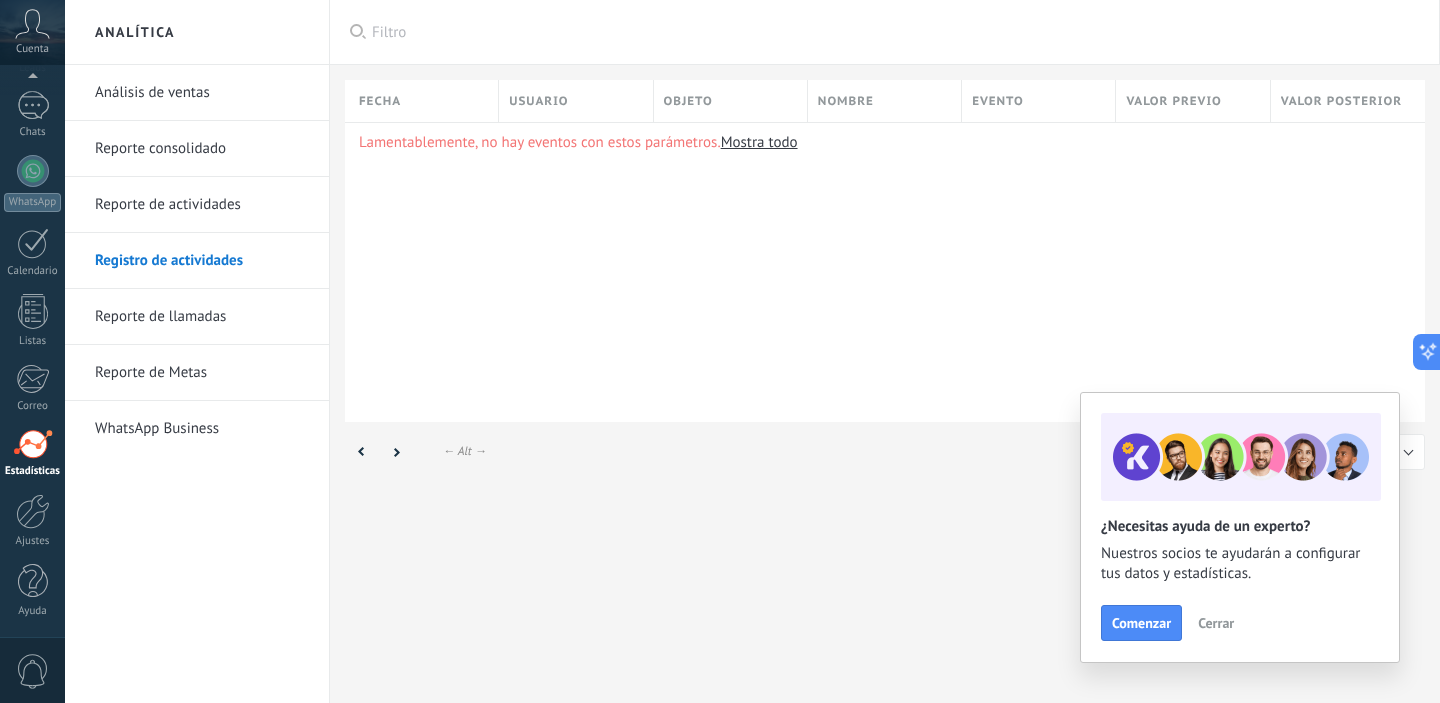 click on "Análisis de ventas" at bounding box center (202, 93) 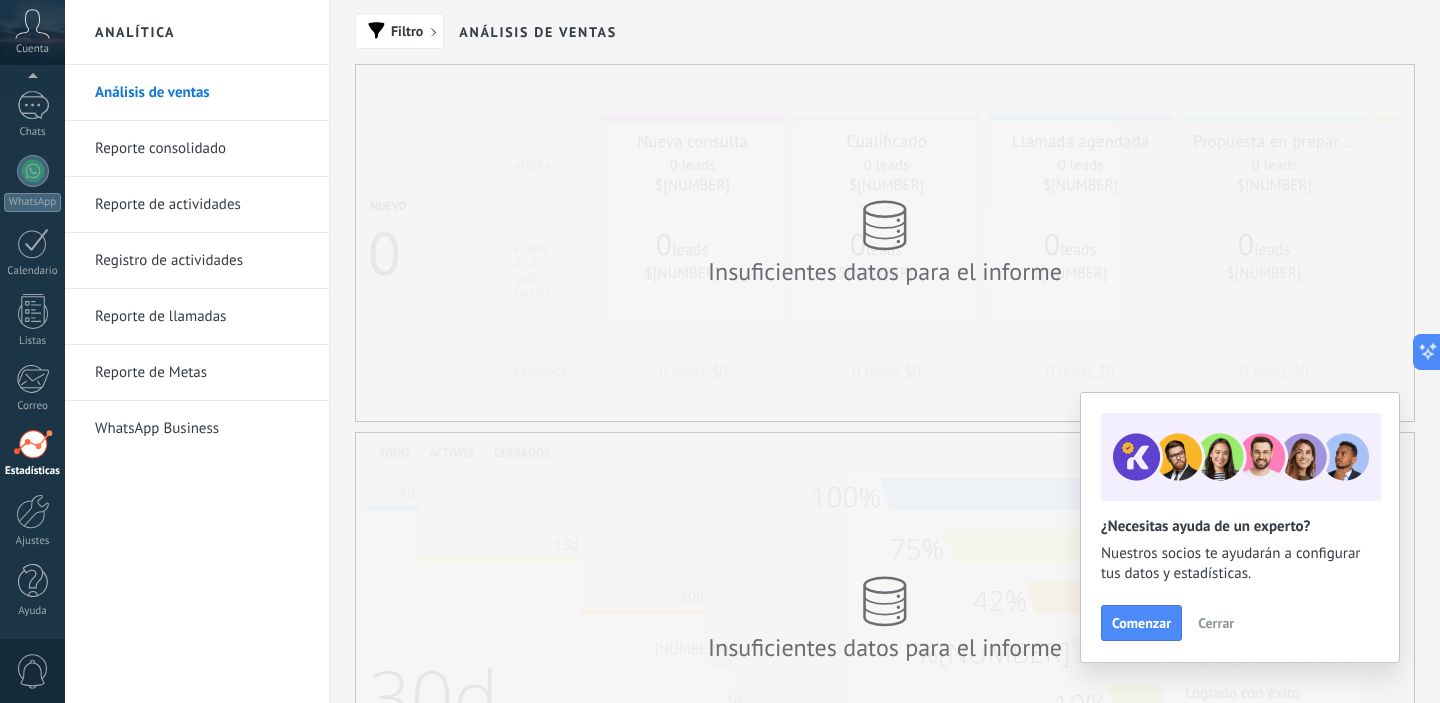 click on "Reporte de Metas" at bounding box center (202, 373) 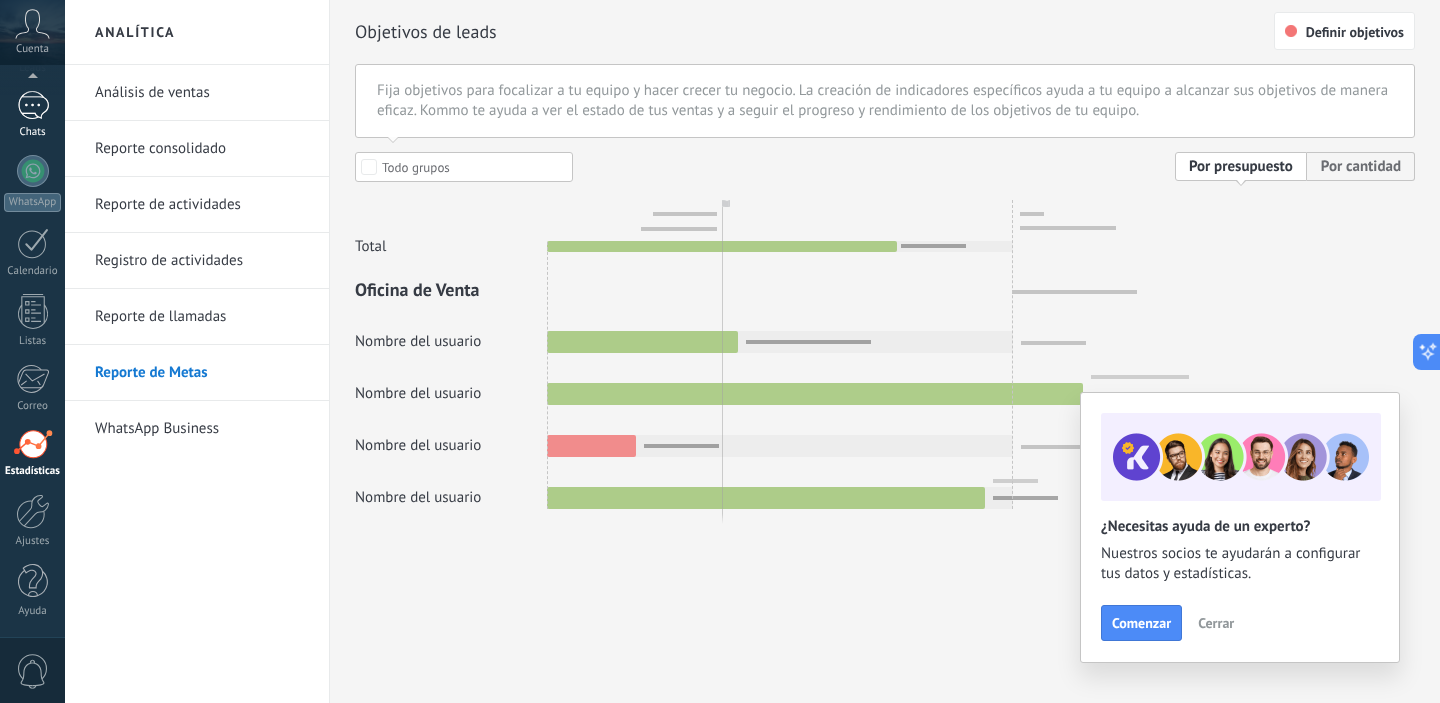click on "Chats" at bounding box center (32, 115) 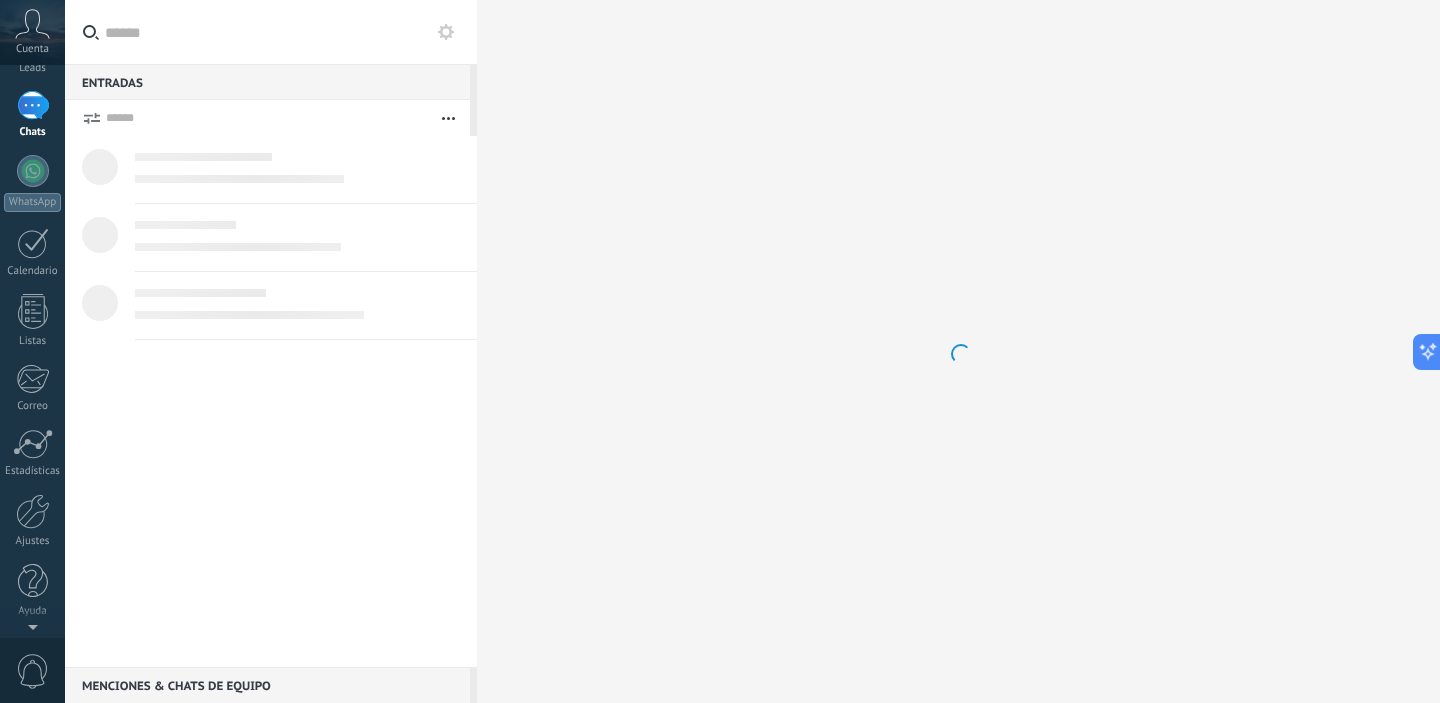 scroll, scrollTop: 0, scrollLeft: 0, axis: both 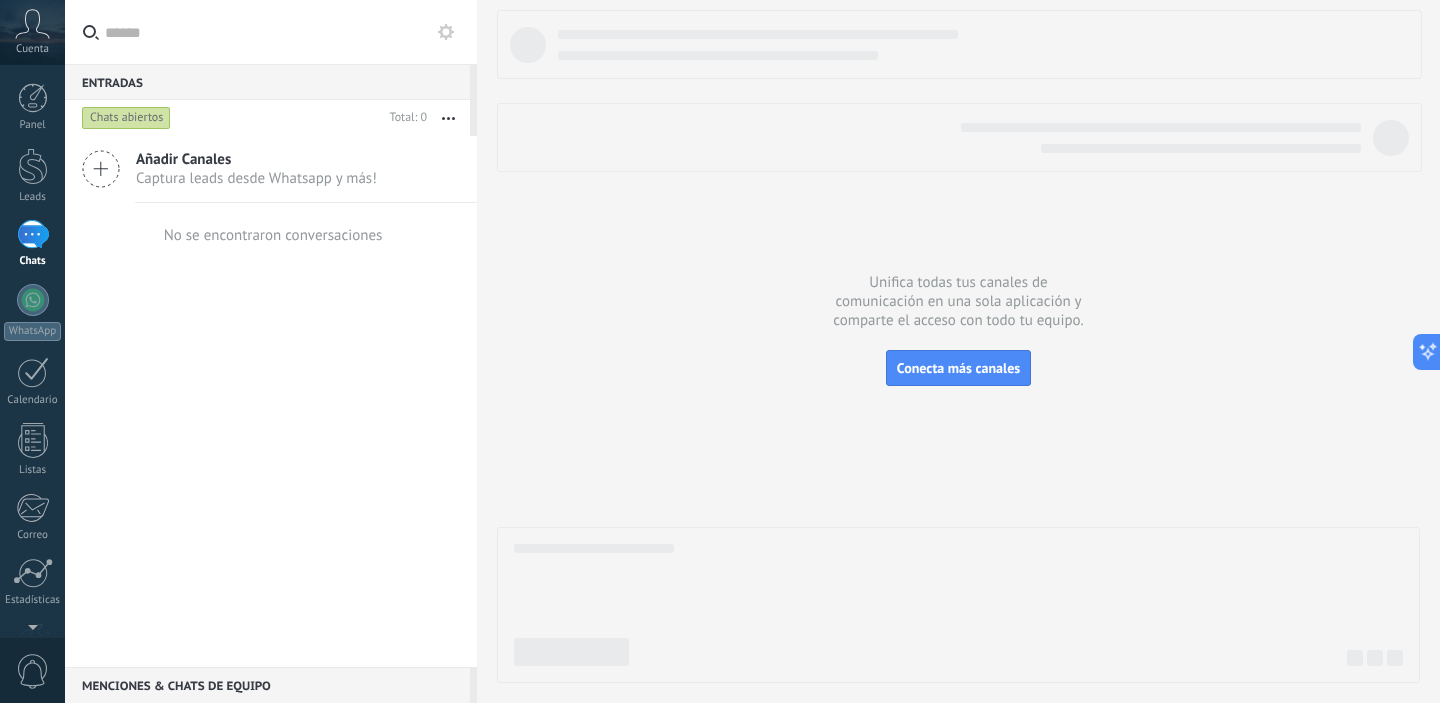 click on "Añadir Canales
Captura leads desde Whatsapp y más!" at bounding box center [271, 169] 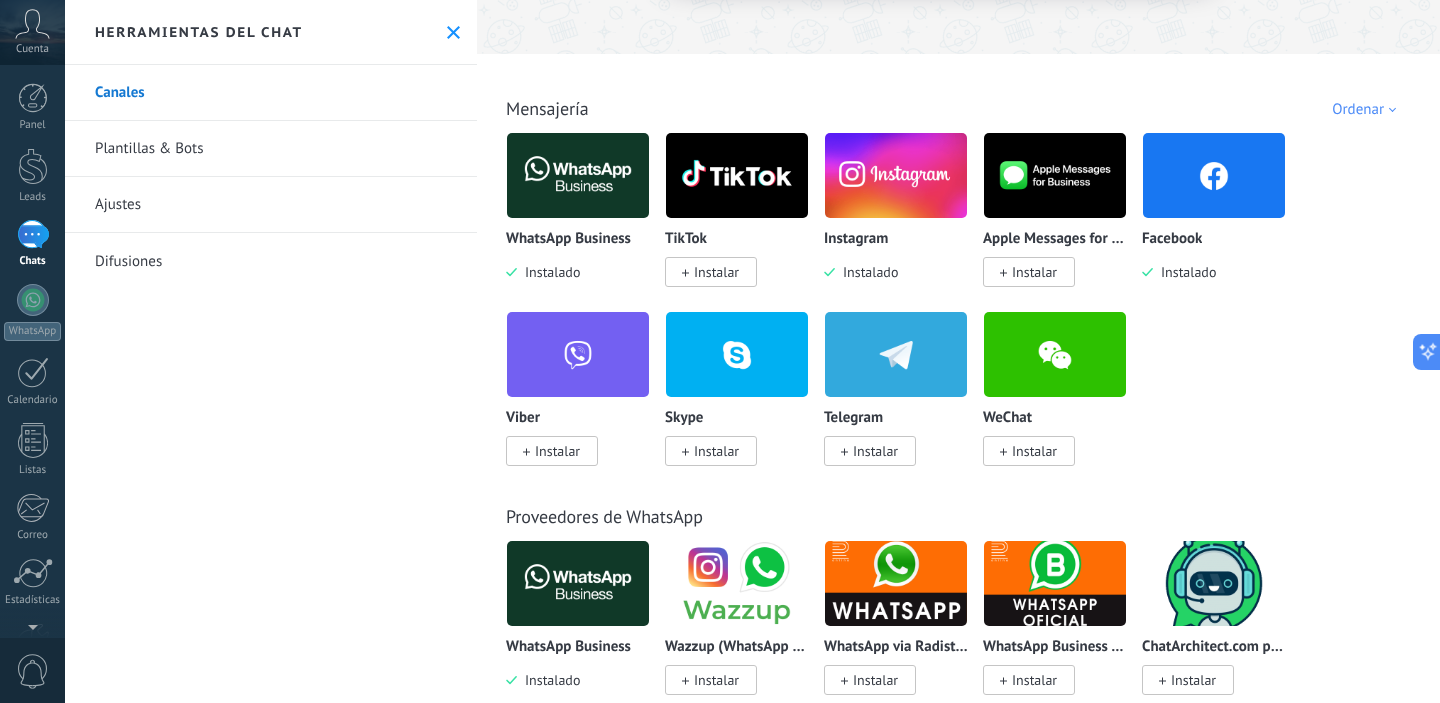 scroll, scrollTop: 267, scrollLeft: 0, axis: vertical 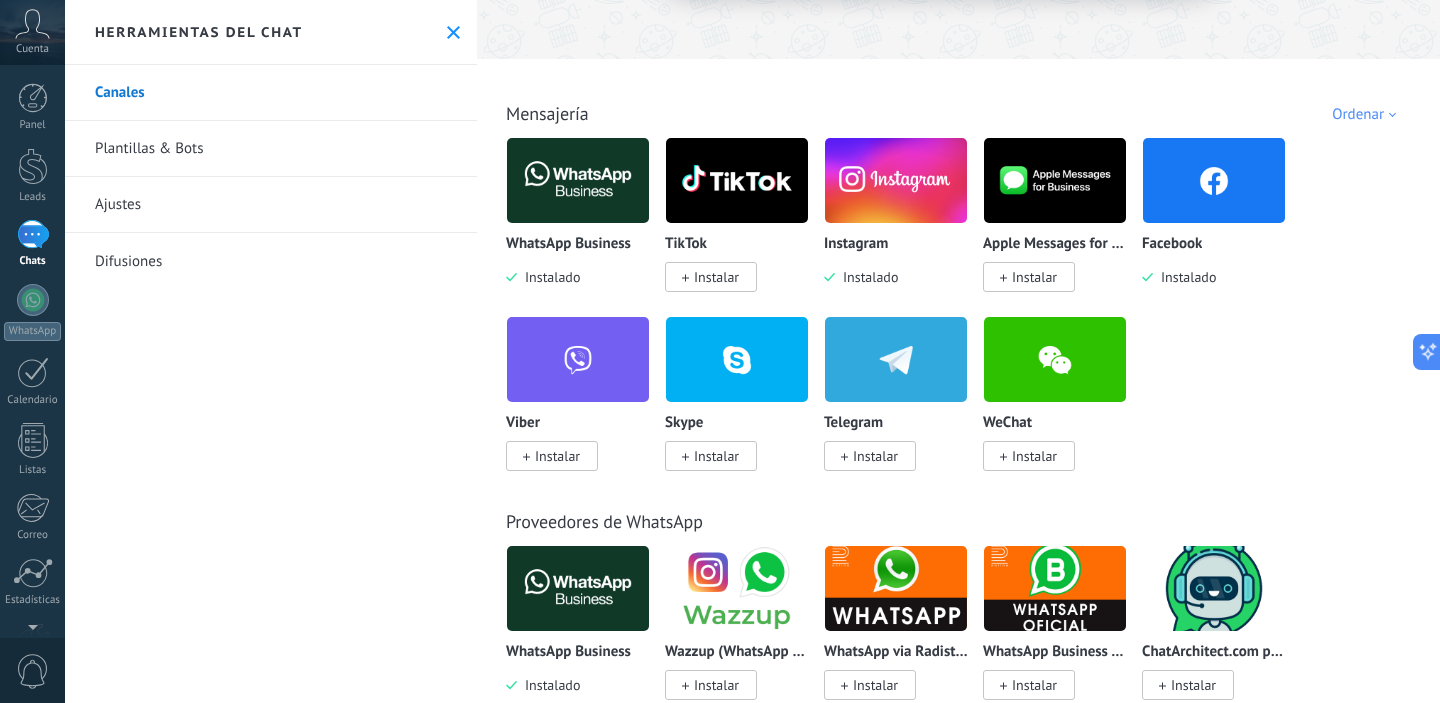 click at bounding box center (1214, 180) 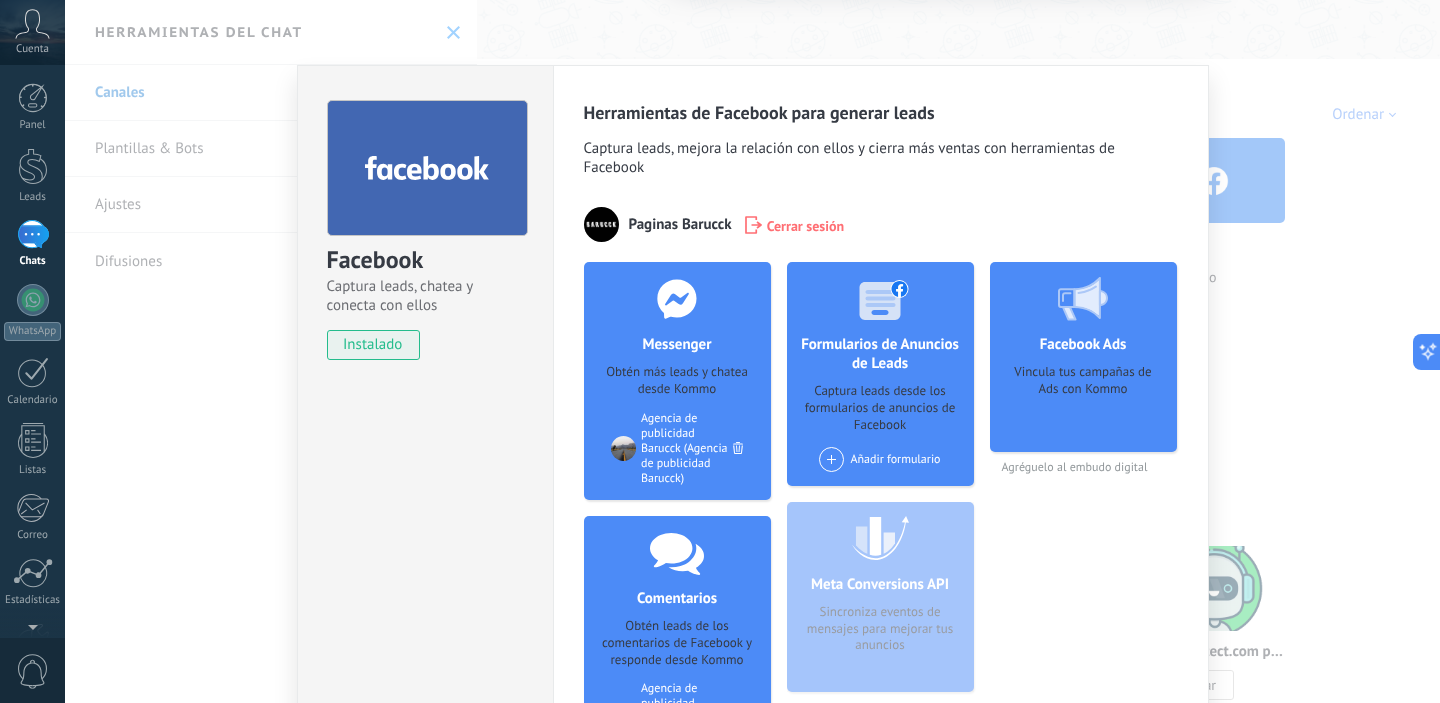 click on "Paginas Barucck" at bounding box center [680, 224] 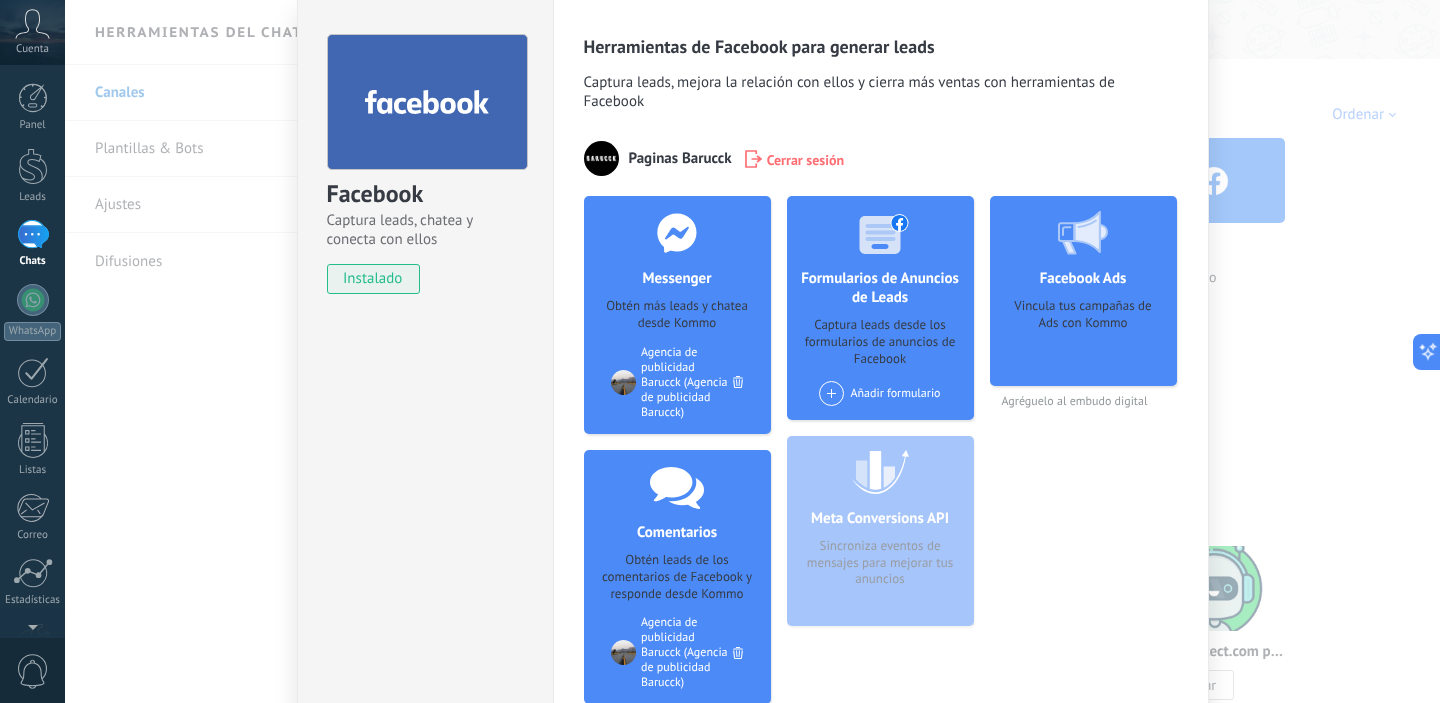 click on "Agencia de publicidad Barucck (Agencia de publicidad Barucck)" at bounding box center [687, 382] 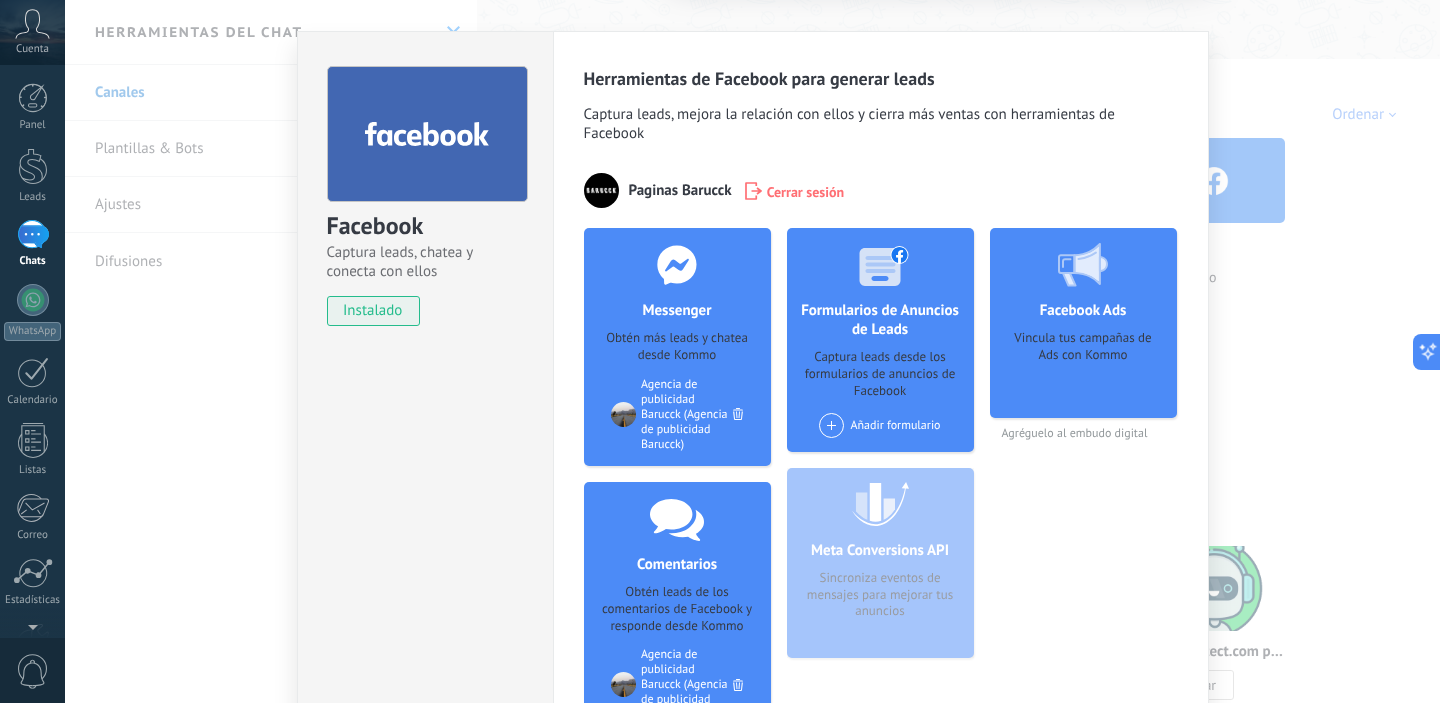 scroll, scrollTop: 0, scrollLeft: 0, axis: both 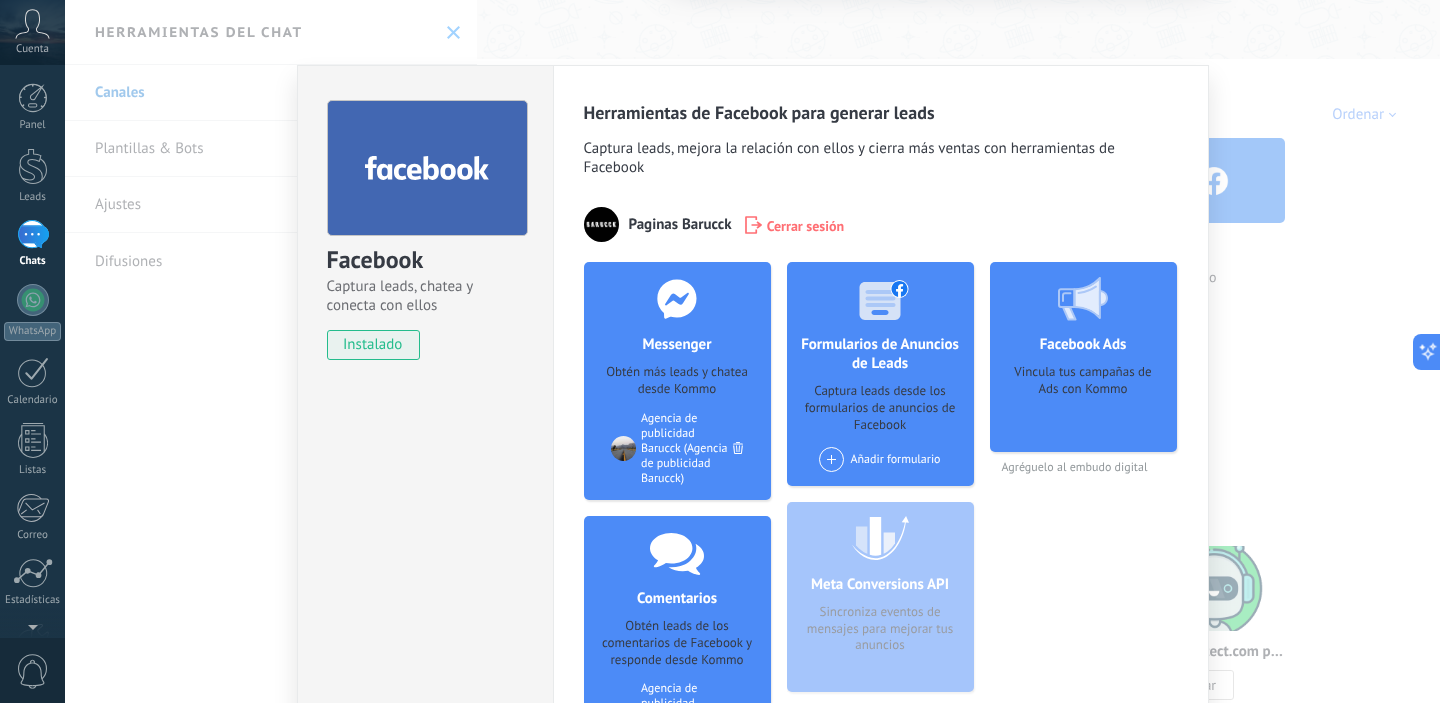 click on "Facebook Captura leads, chatea y conecta con ellos instalado Desinstalar Herramientas de Facebook para generar leads Captura leads, mejora la relación con ellos y cierra más ventas con herramientas de Facebook Paginas [LAST] Cerrar sesión Messenger Obtén más leads y chatea desde Kommo Agregar página Agencia de publicidad [LAST] (Agencia de publicidad [LAST]) Comentarios Obtén leads de los comentarios de Facebook y responde desde Kommo Agregar página Agencia de publicidad [LAST] (Agencia de publicidad [LAST]) Formularios de Anuncios de Leads Captura leads desde los formularios de anuncios de Facebook Añadir formulario Meta Conversions API Sincroniza eventos de mensajes para mejorar tus anuncios Facebook Ads Vincula tus campañas de Ads con Kommo Agréguelo al embudo digital más" at bounding box center [752, 351] 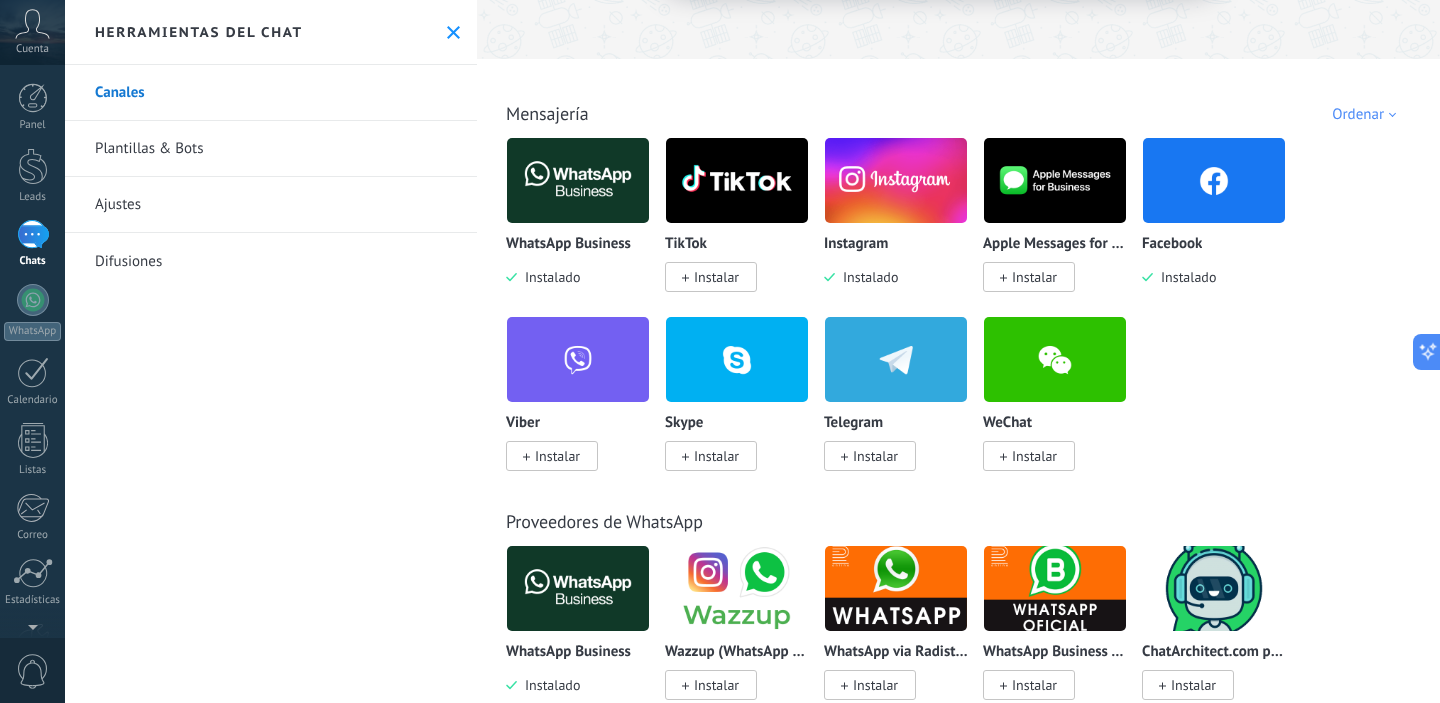 click at bounding box center (453, 32) 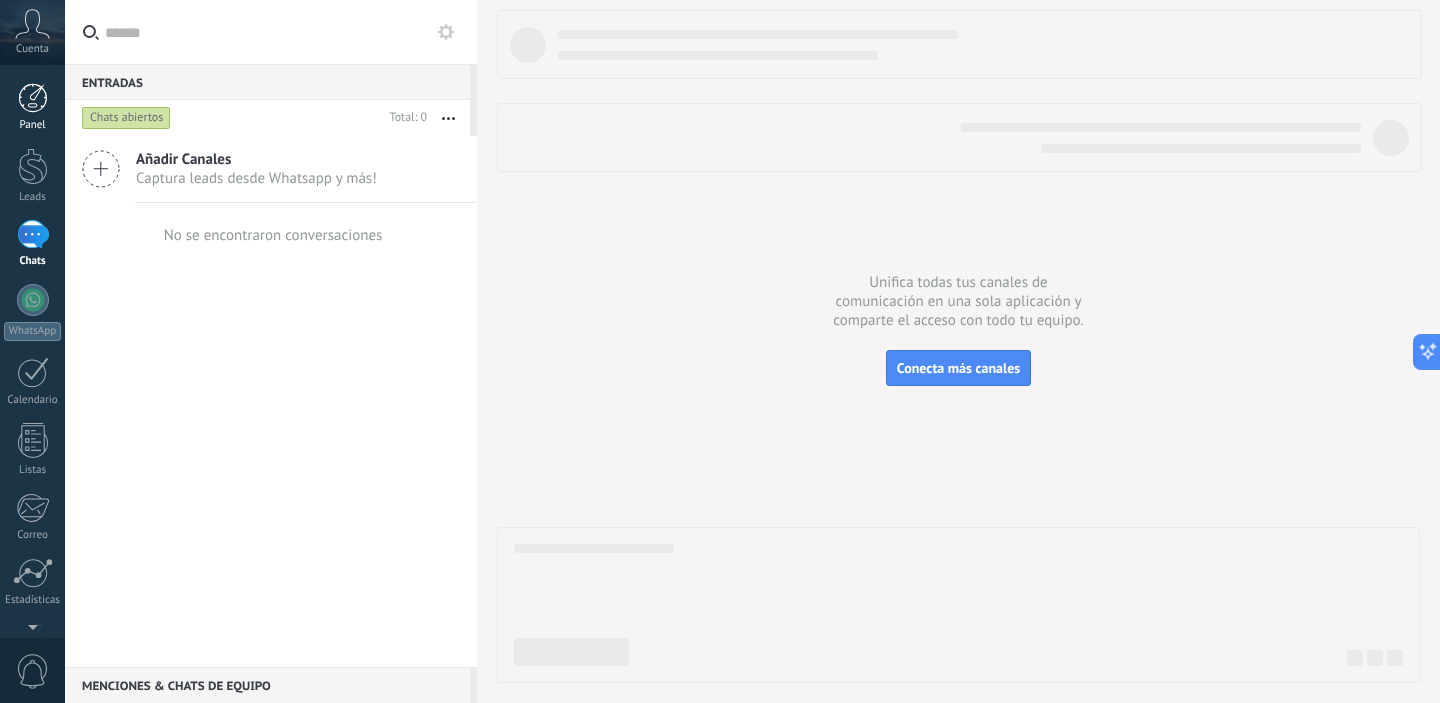 click at bounding box center (33, 98) 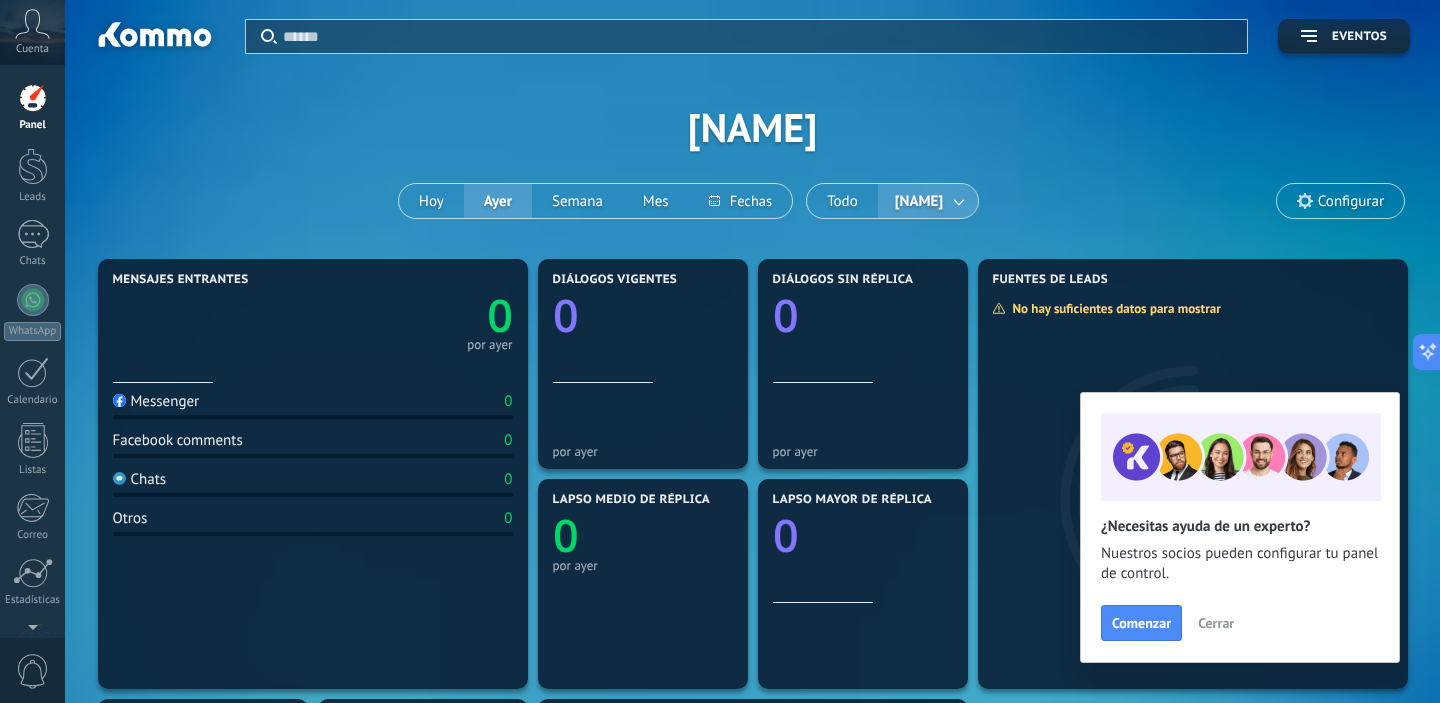 click on "Configurar" at bounding box center [1351, 201] 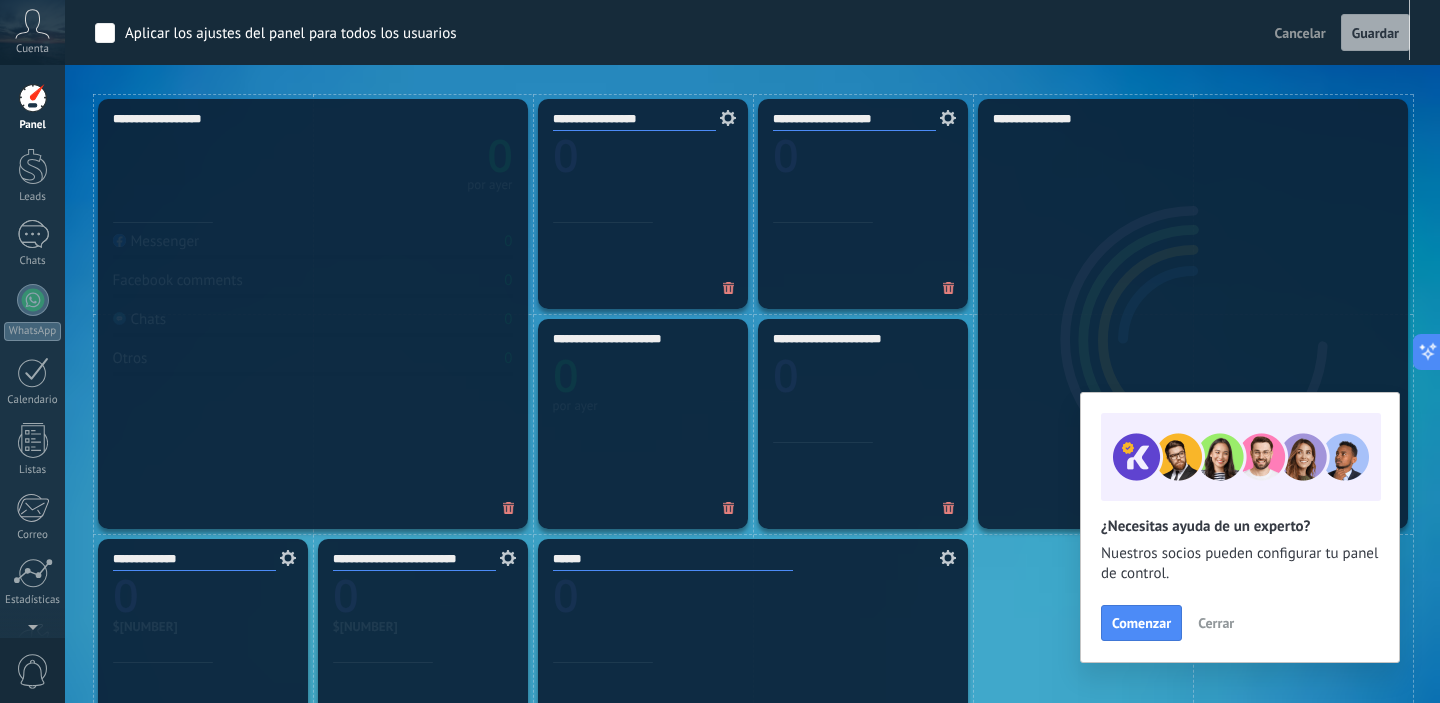 scroll, scrollTop: 542, scrollLeft: 0, axis: vertical 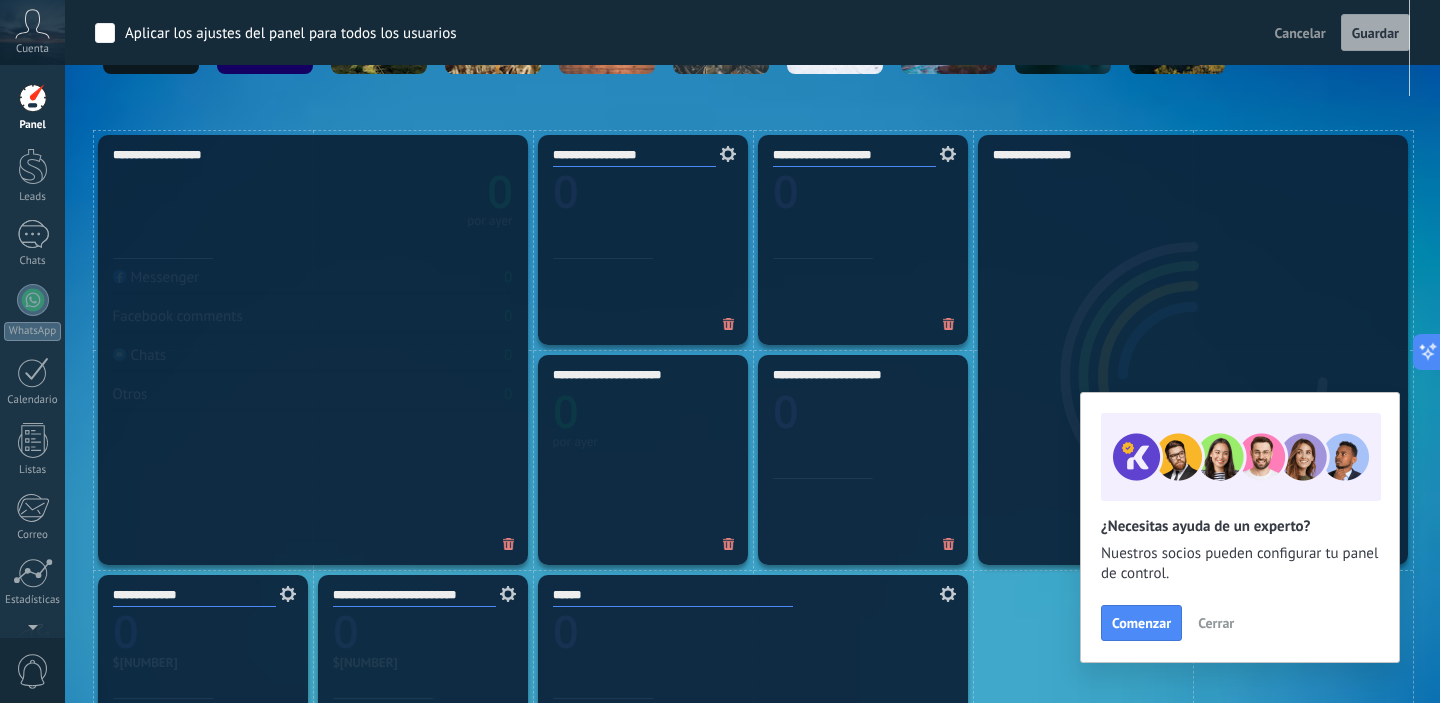 click on "**********" at bounding box center (313, 350) 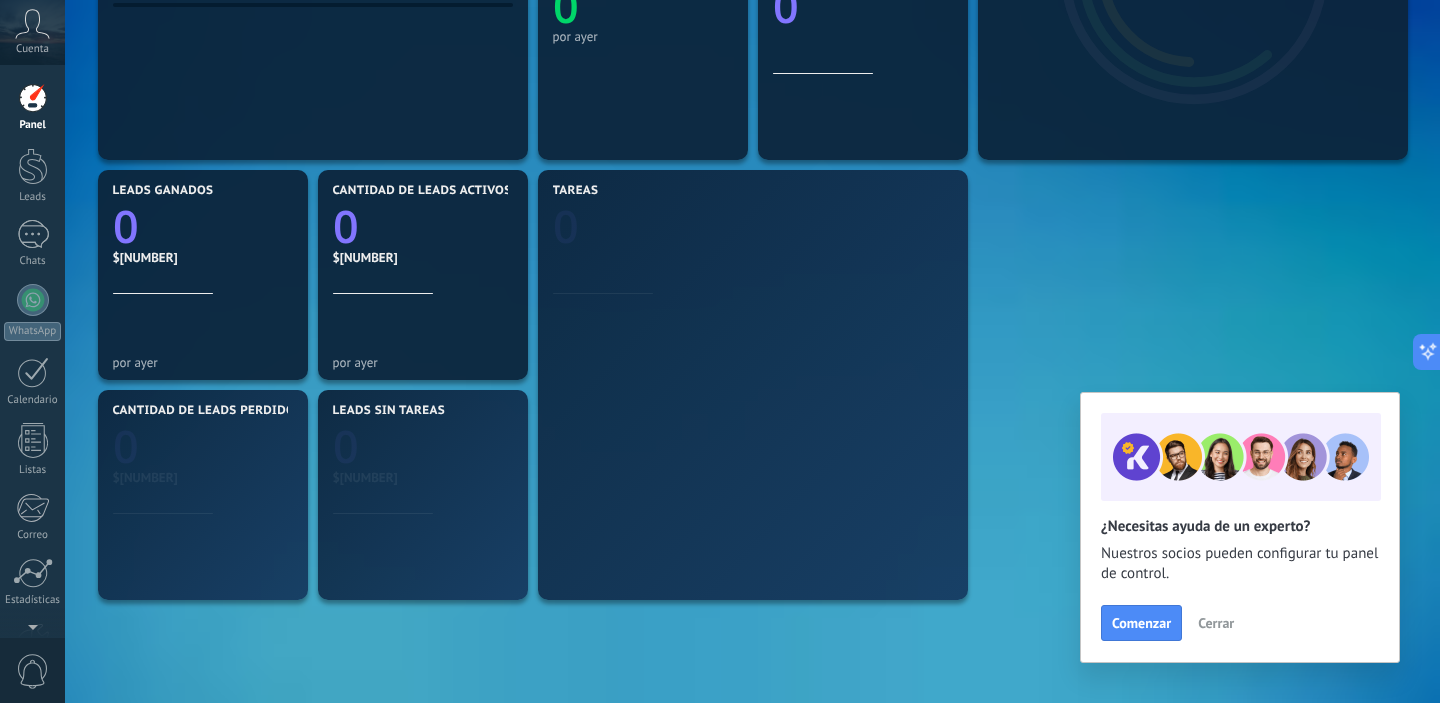 scroll, scrollTop: 526, scrollLeft: 0, axis: vertical 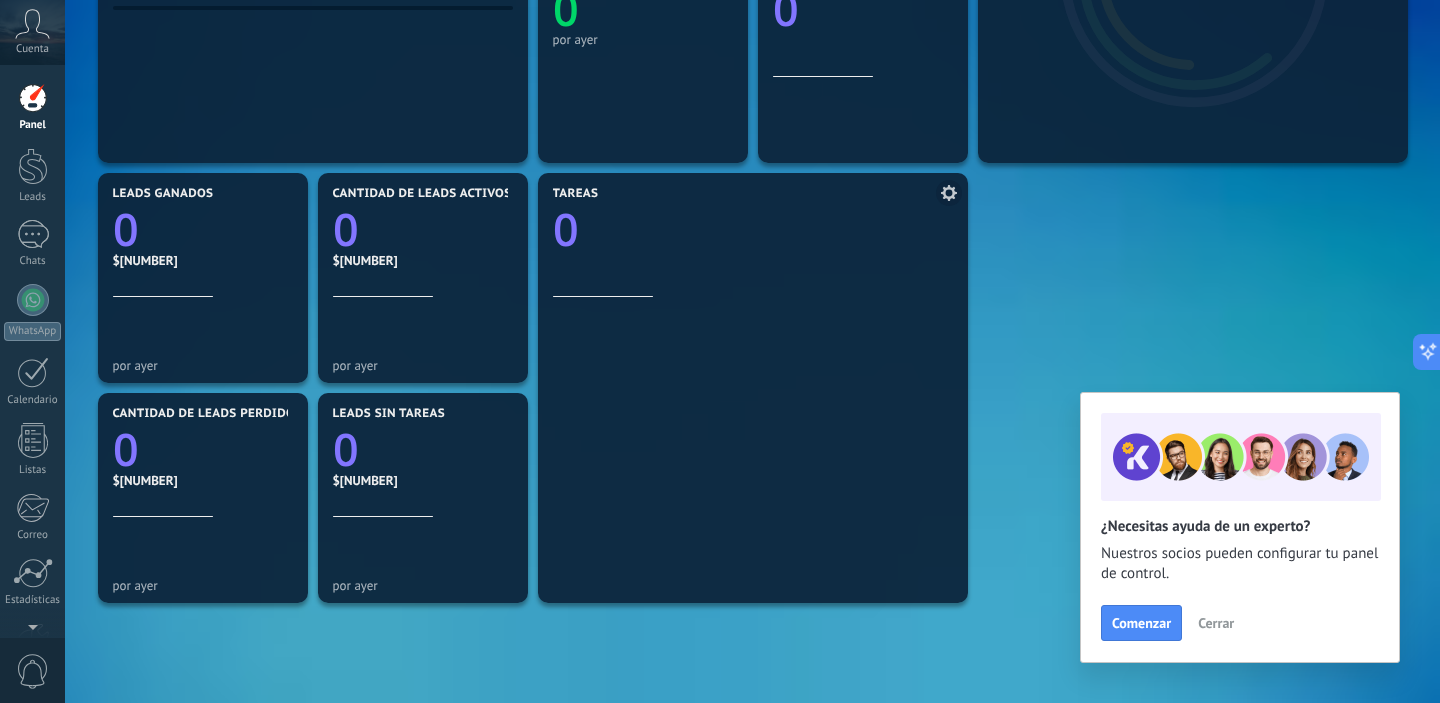 click on "Tareas 0" at bounding box center (753, 388) 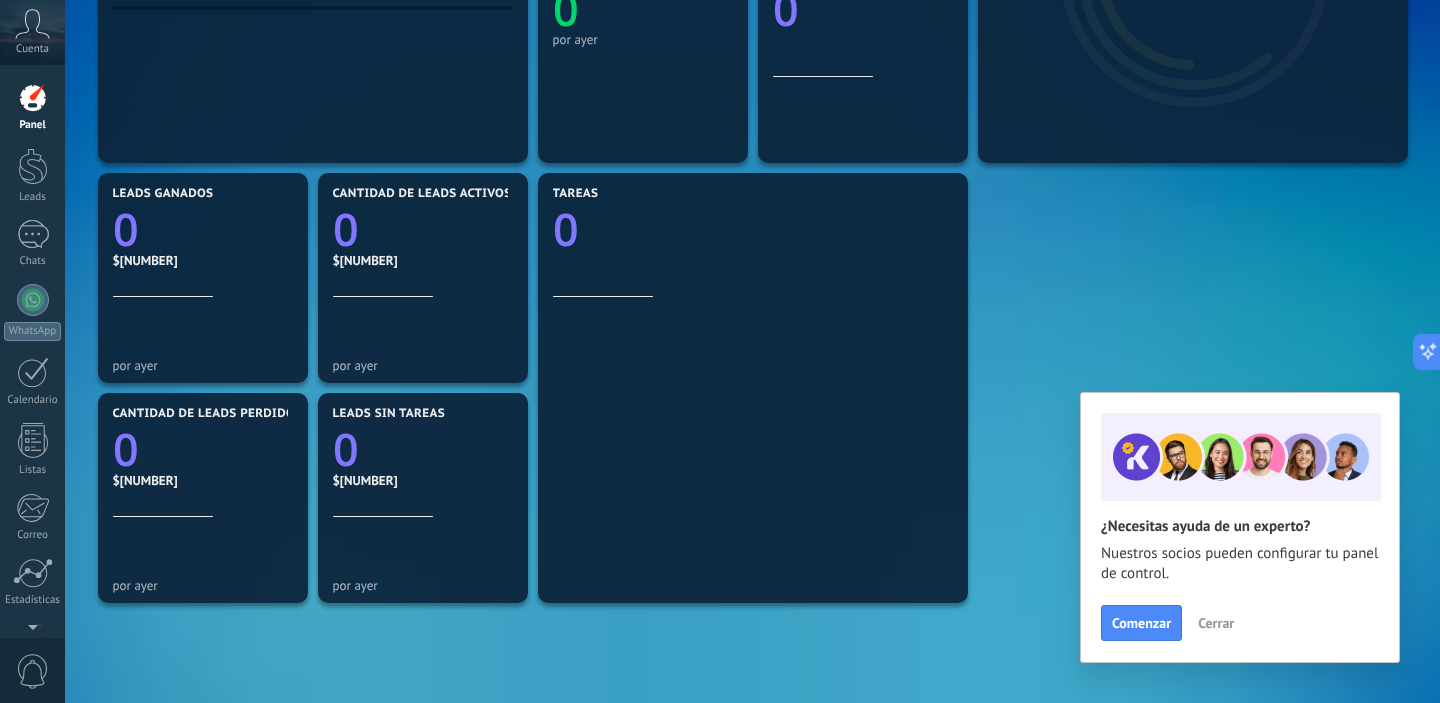 click on "Cerrar" at bounding box center [1216, 623] 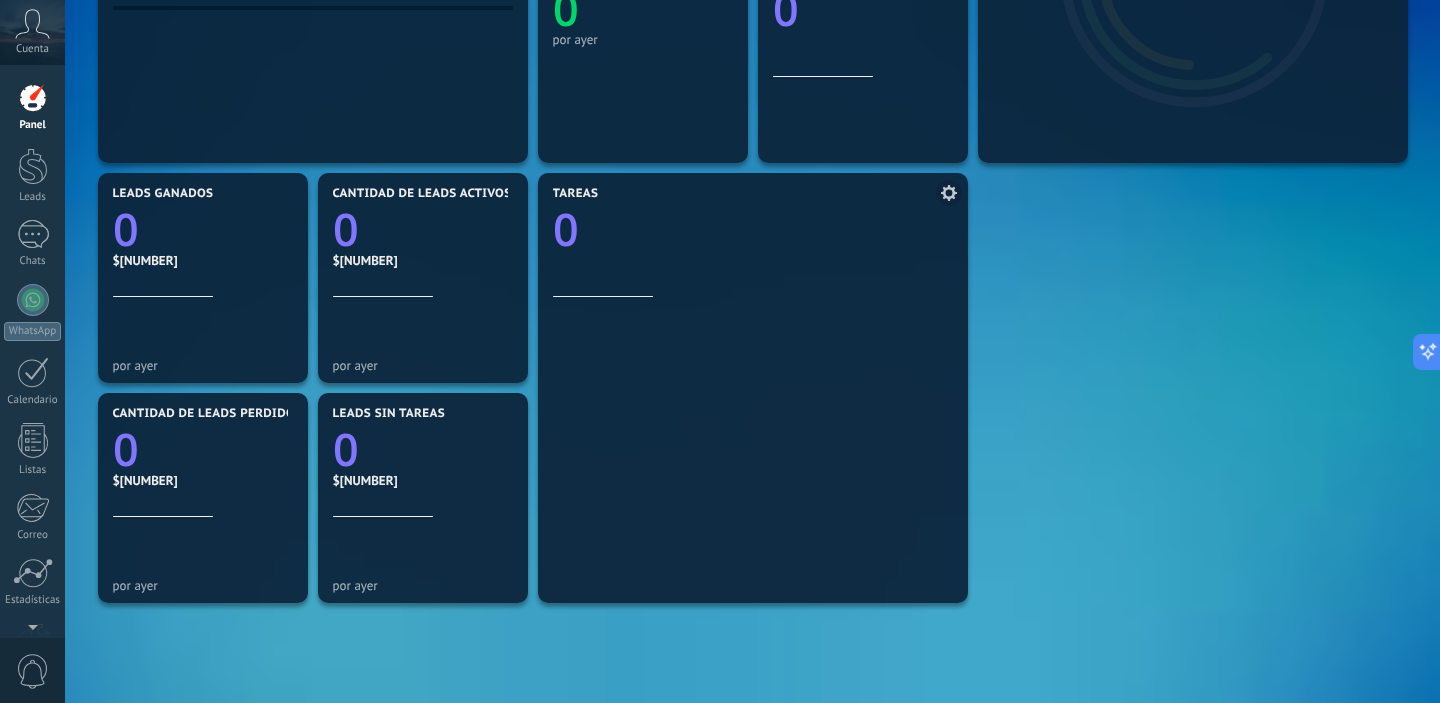 click at bounding box center (949, 193) 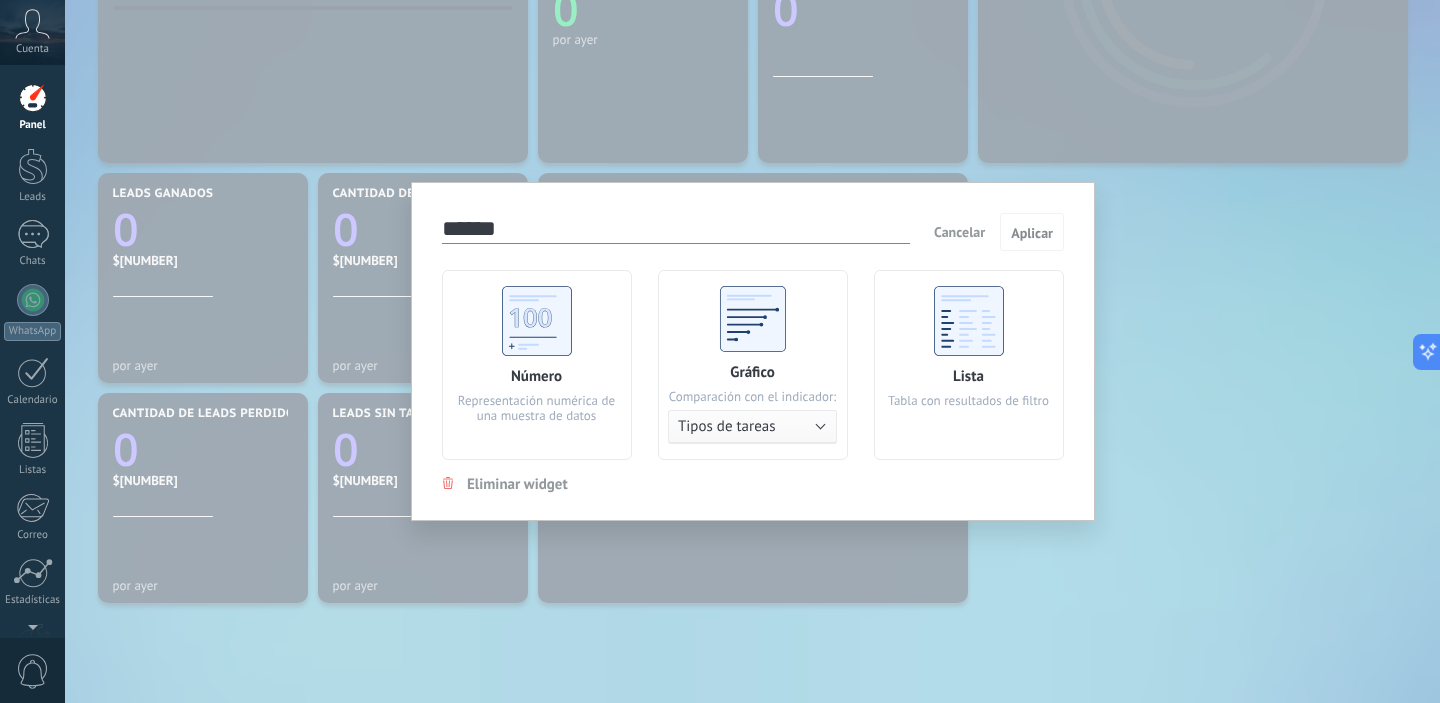 click on "****** Cancelar Aplicar Número Representación numérica de una muestra de datos Gráfico Comparación con el indicador: Usuario responsable Tipos de tareas Tipos de tareas Lista Tabla con resultados de filtro Eliminar widget" at bounding box center (752, 351) 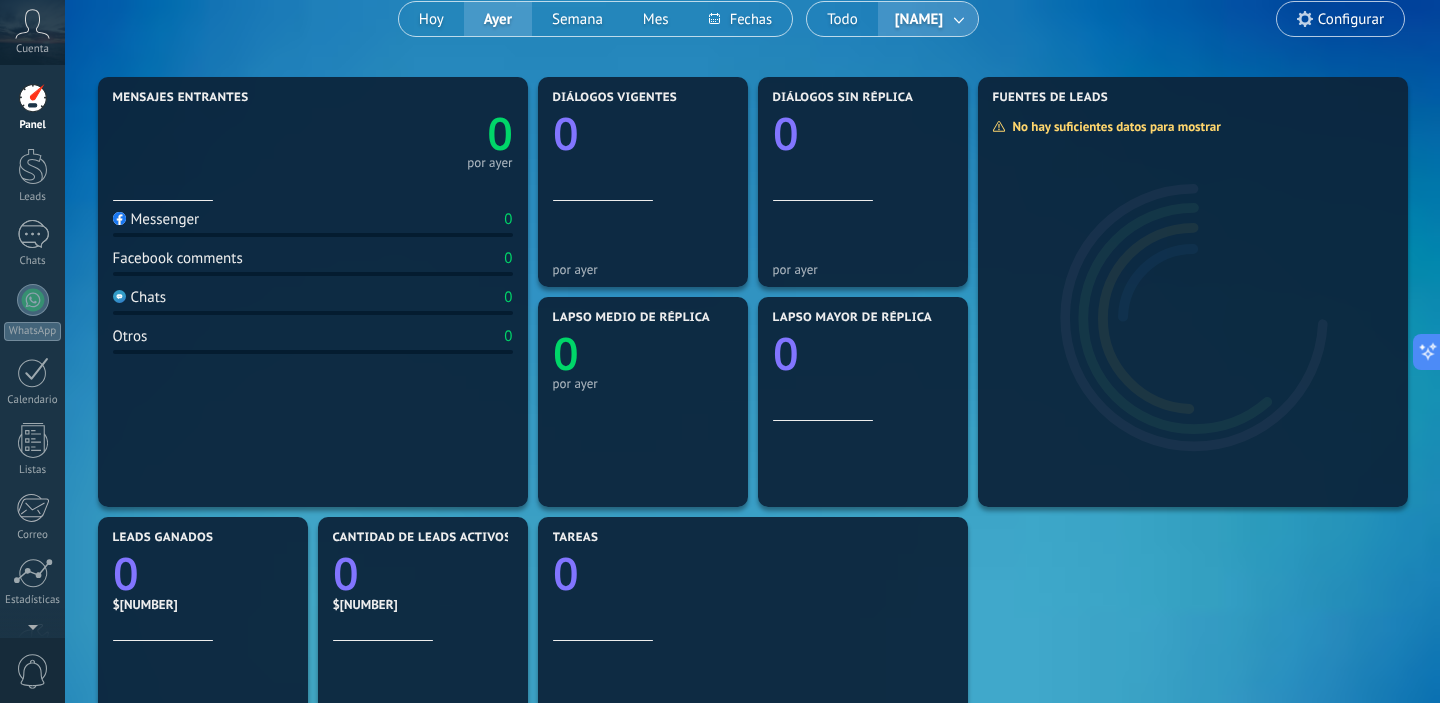 scroll, scrollTop: 170, scrollLeft: 0, axis: vertical 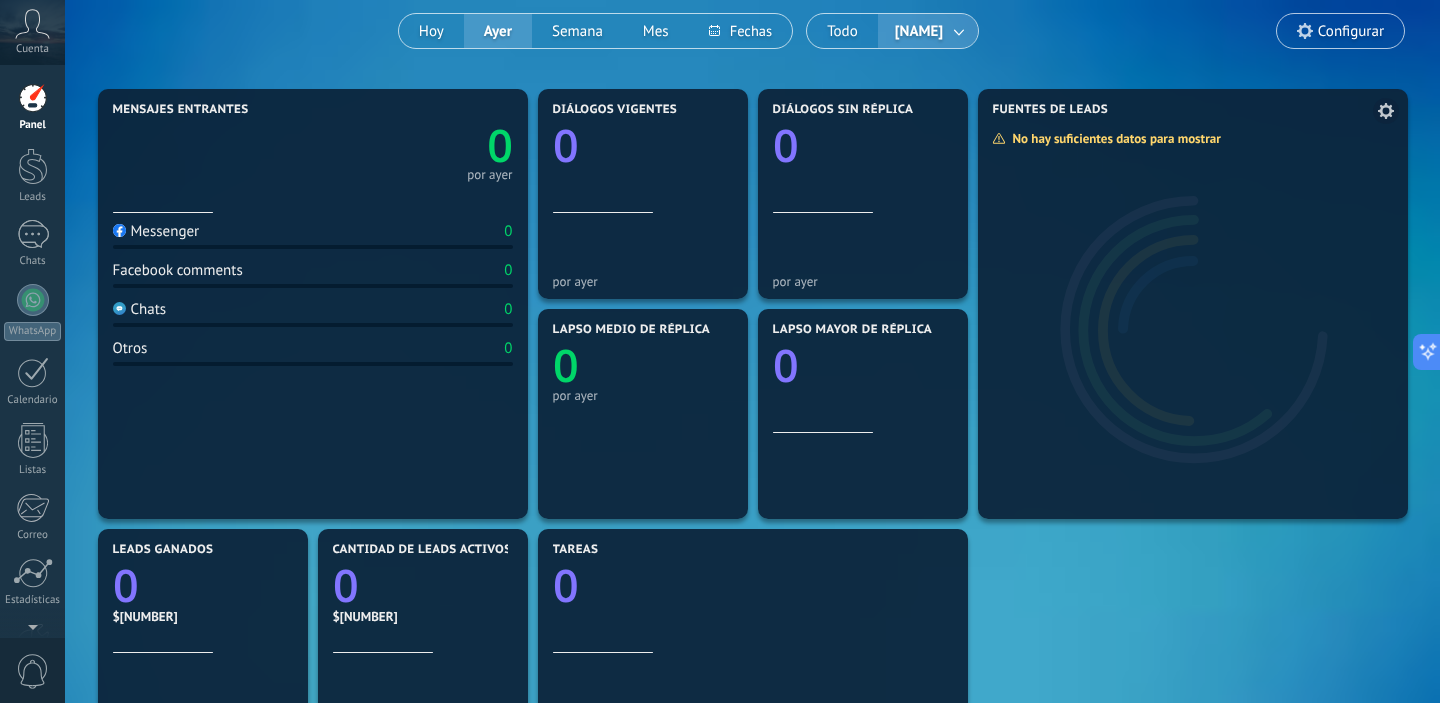 click at bounding box center [1386, 111] 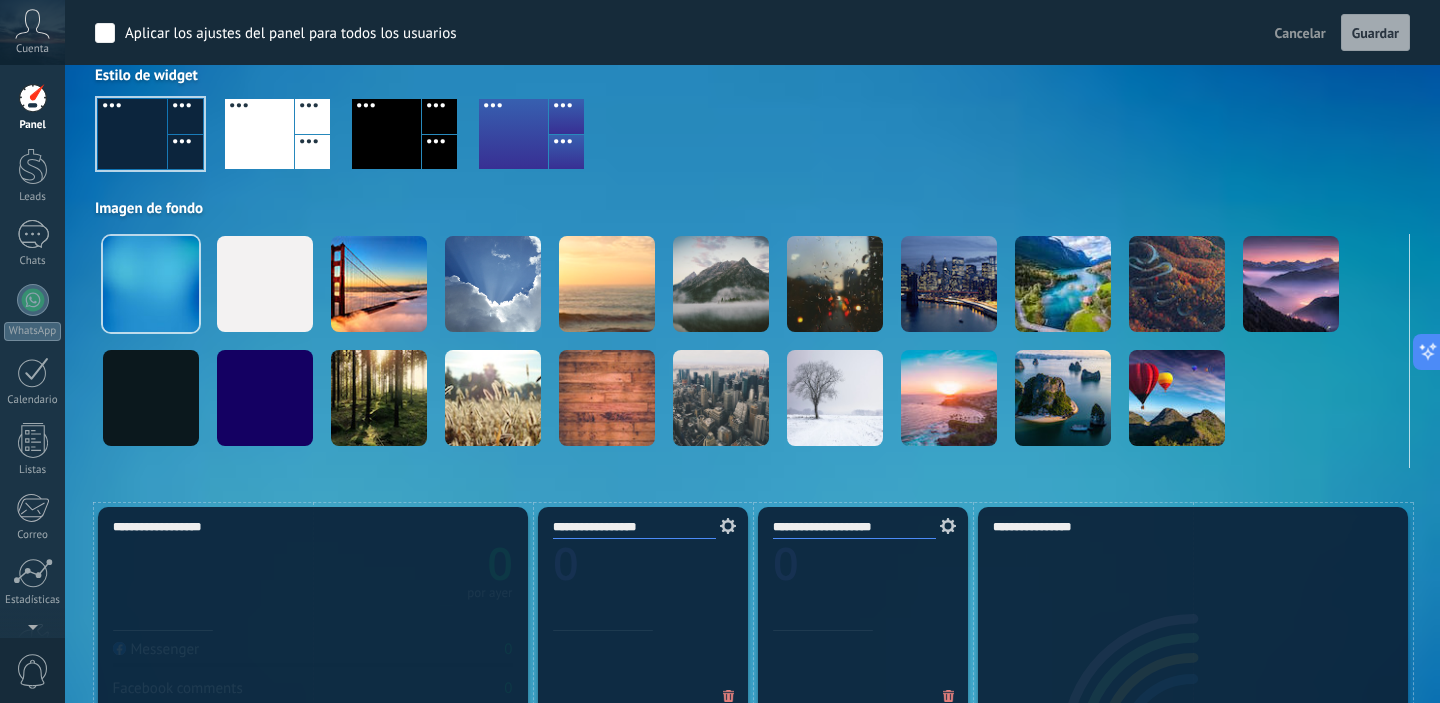 click on "Cancelar" at bounding box center (1300, 33) 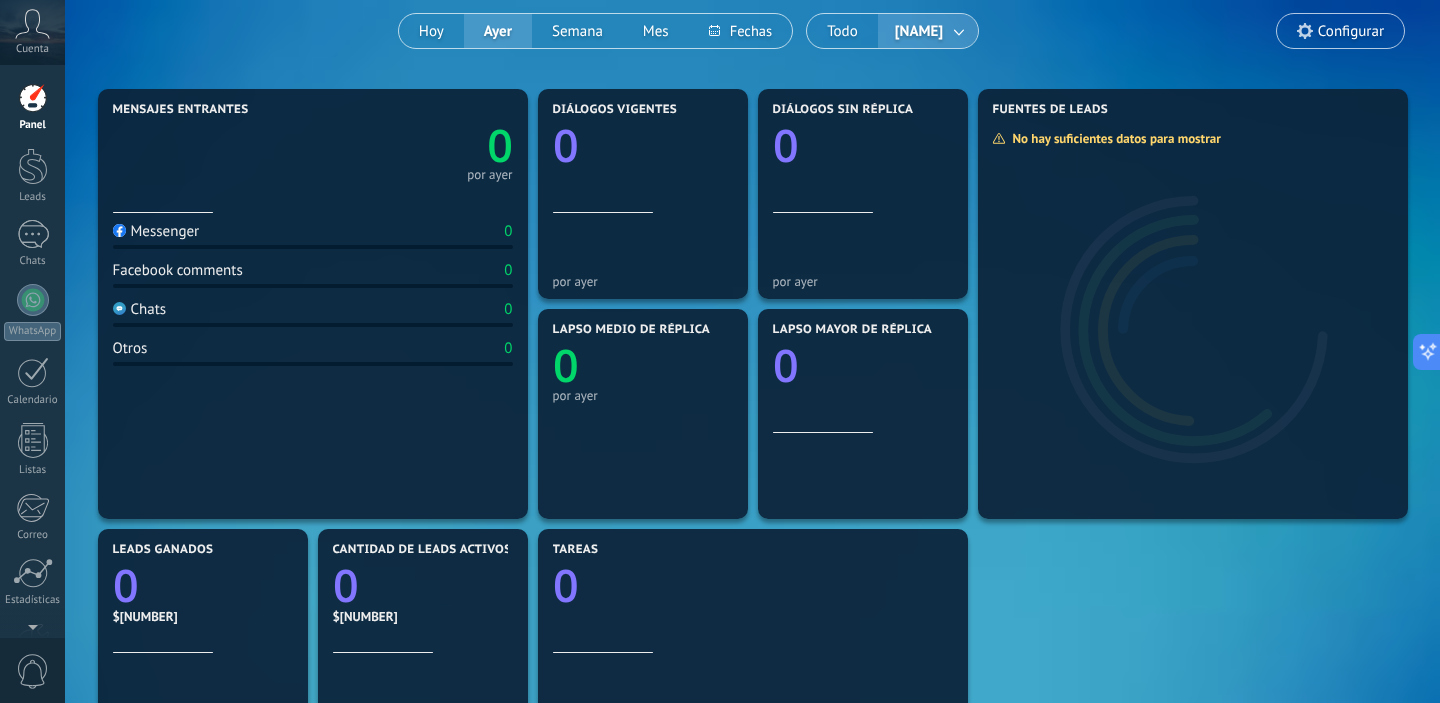 click on "[NAME]" at bounding box center (919, 31) 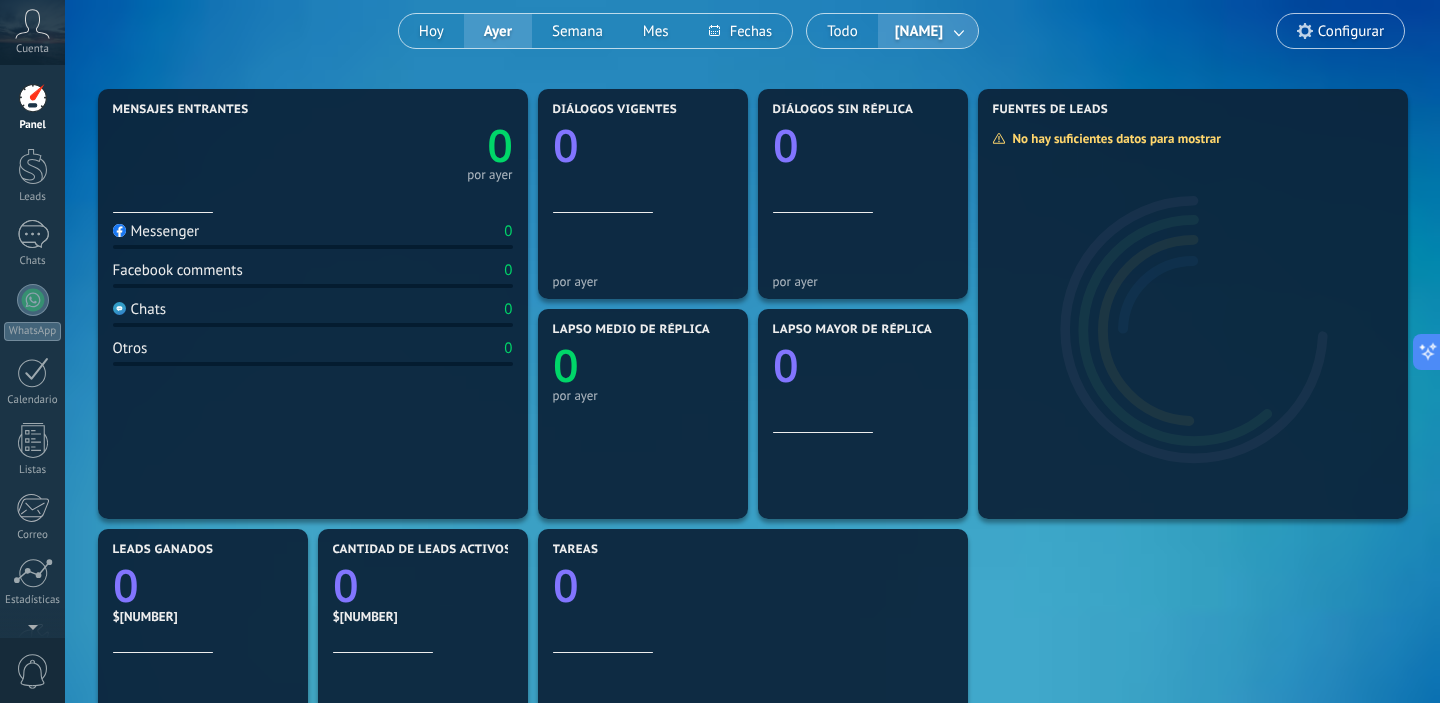 click at bounding box center [960, 31] 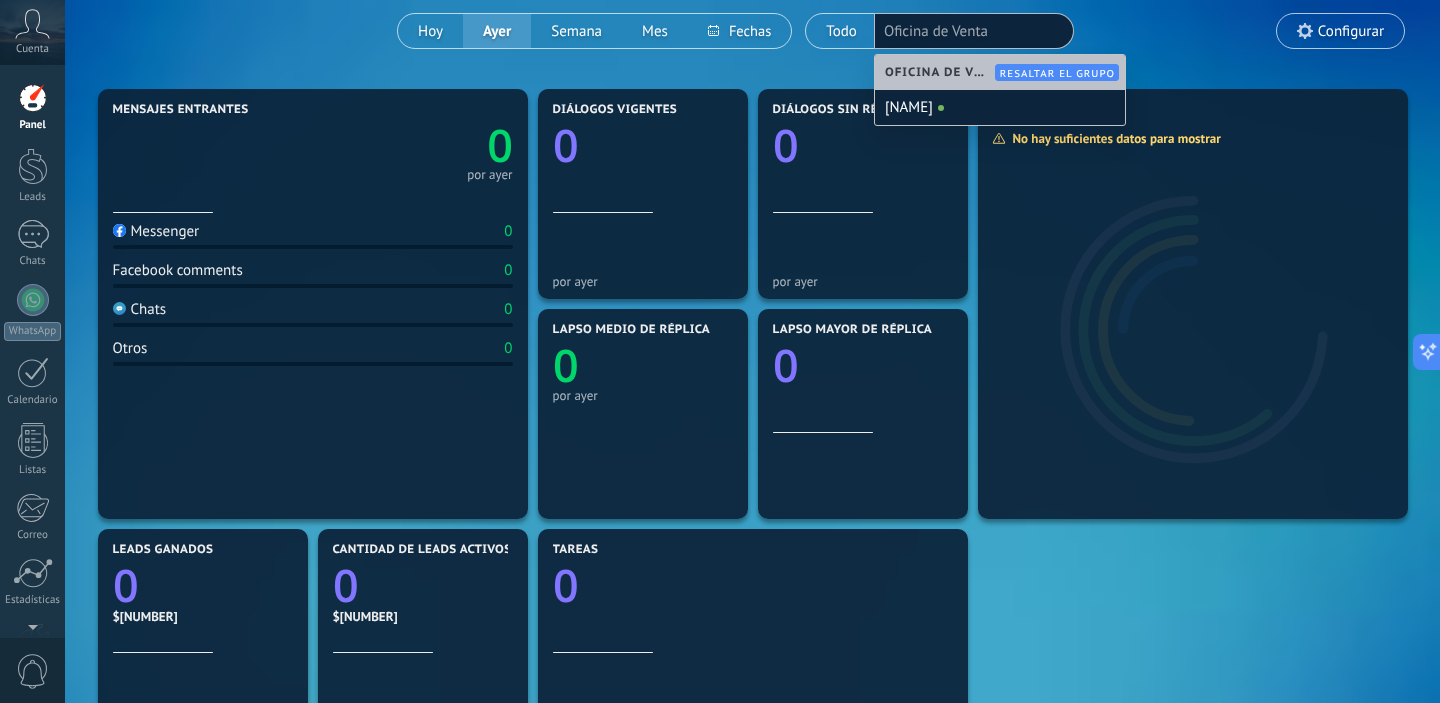 click at bounding box center (934, 31) 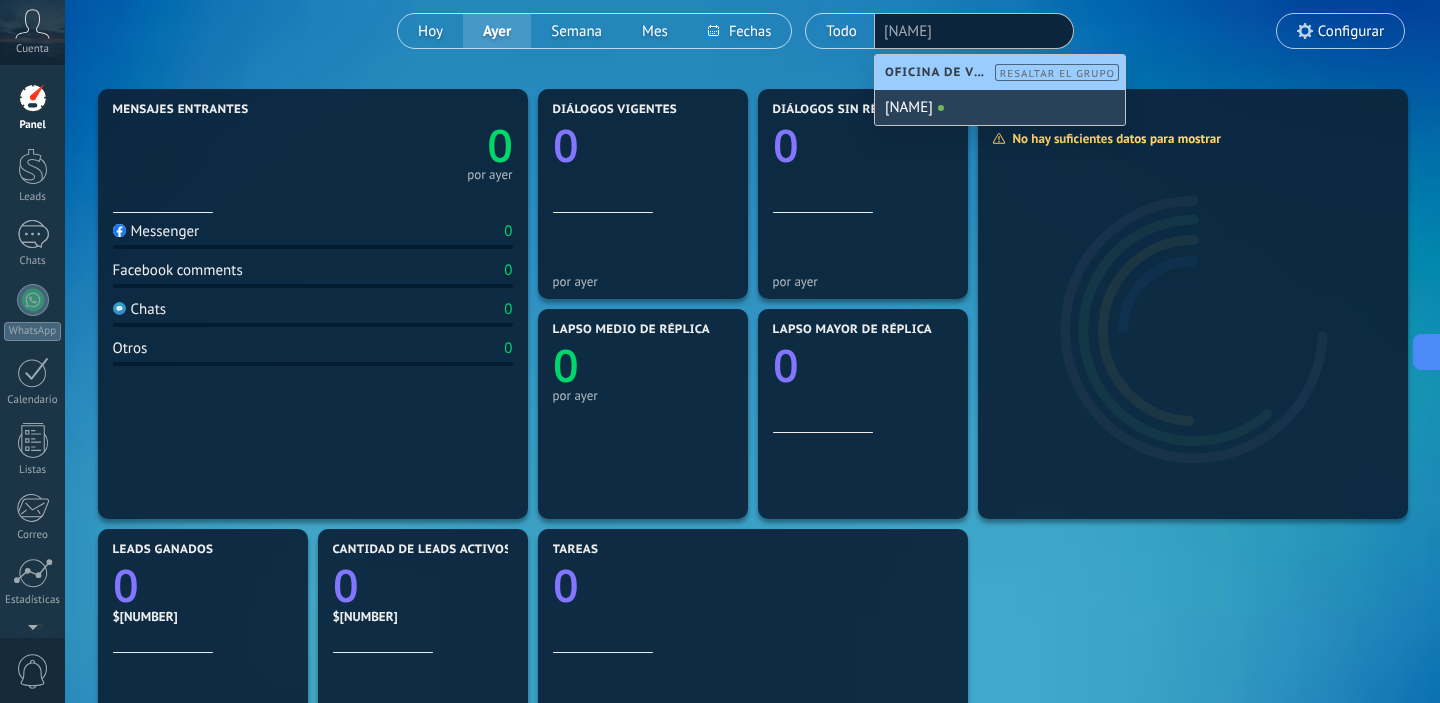 click on "[NAME]" at bounding box center (1000, 107) 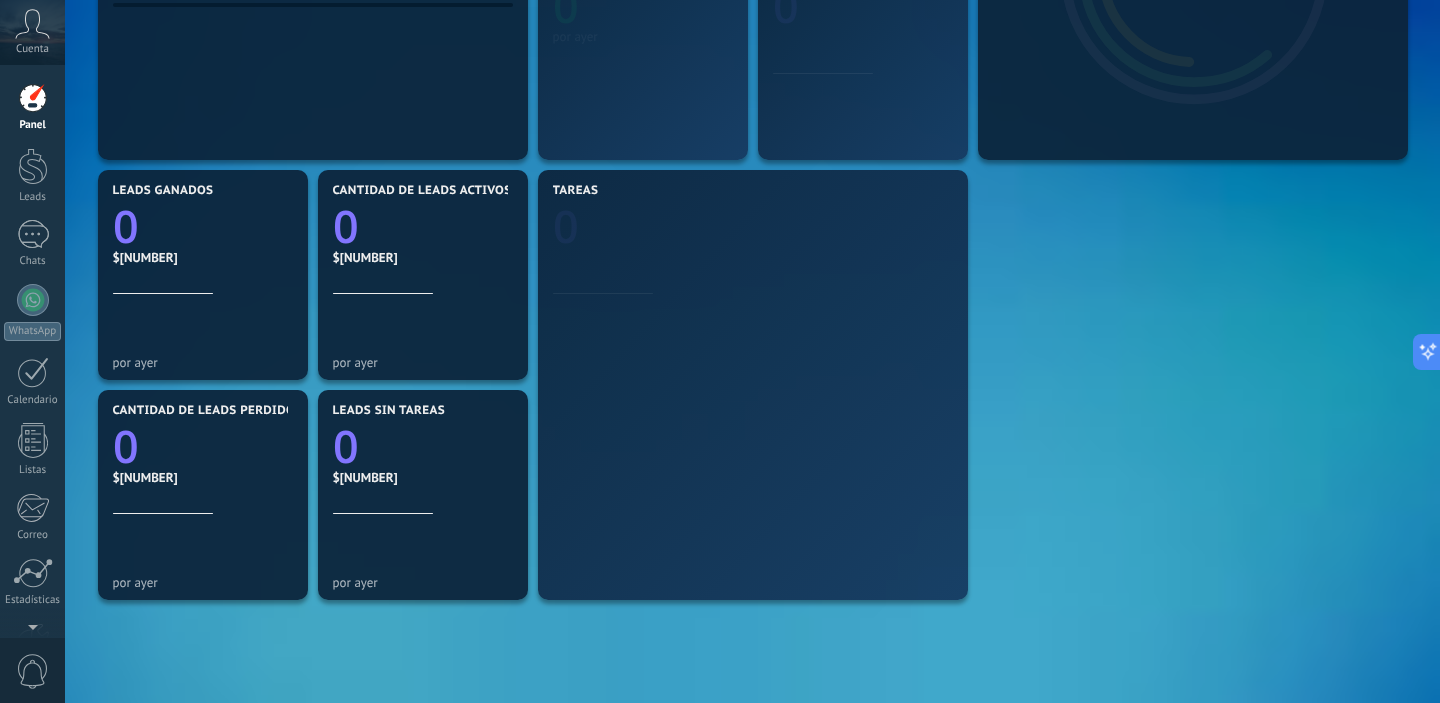 scroll, scrollTop: 566, scrollLeft: 0, axis: vertical 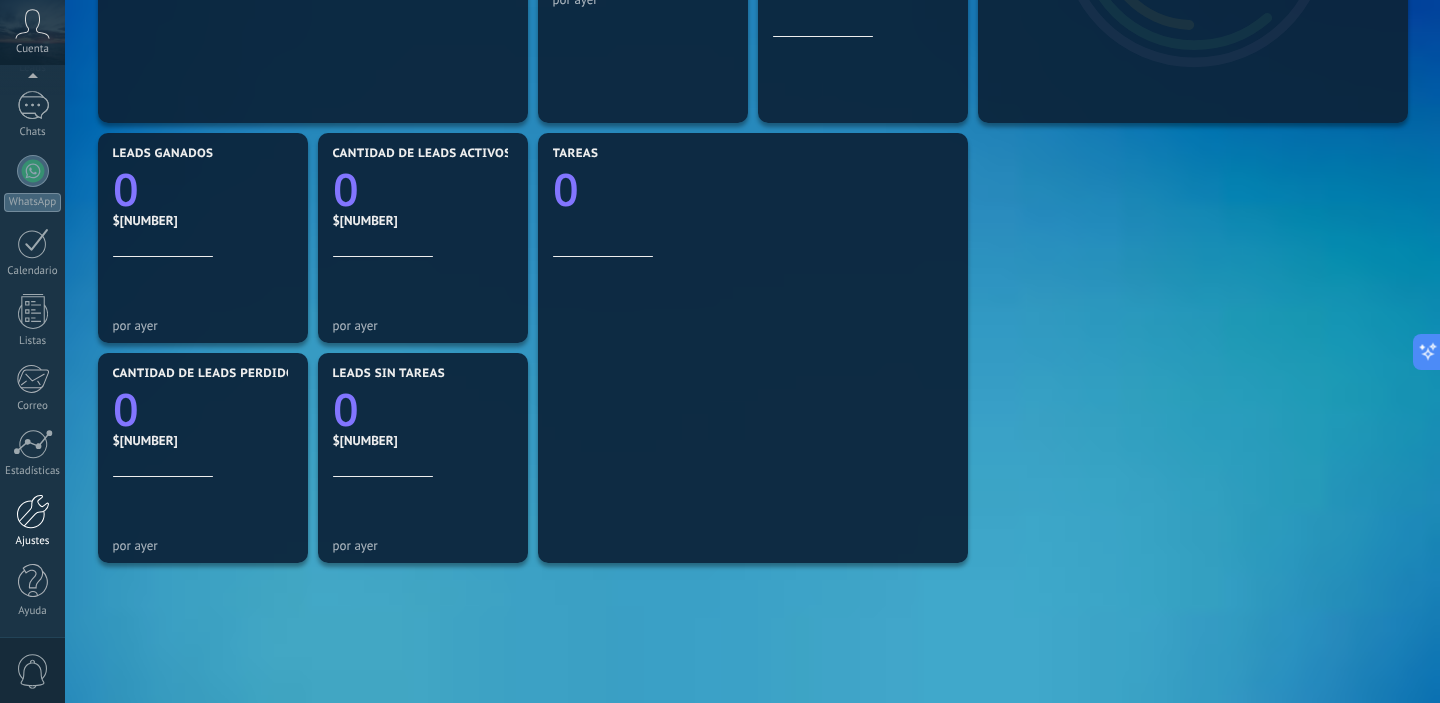 click on "Ajustes" at bounding box center [32, 521] 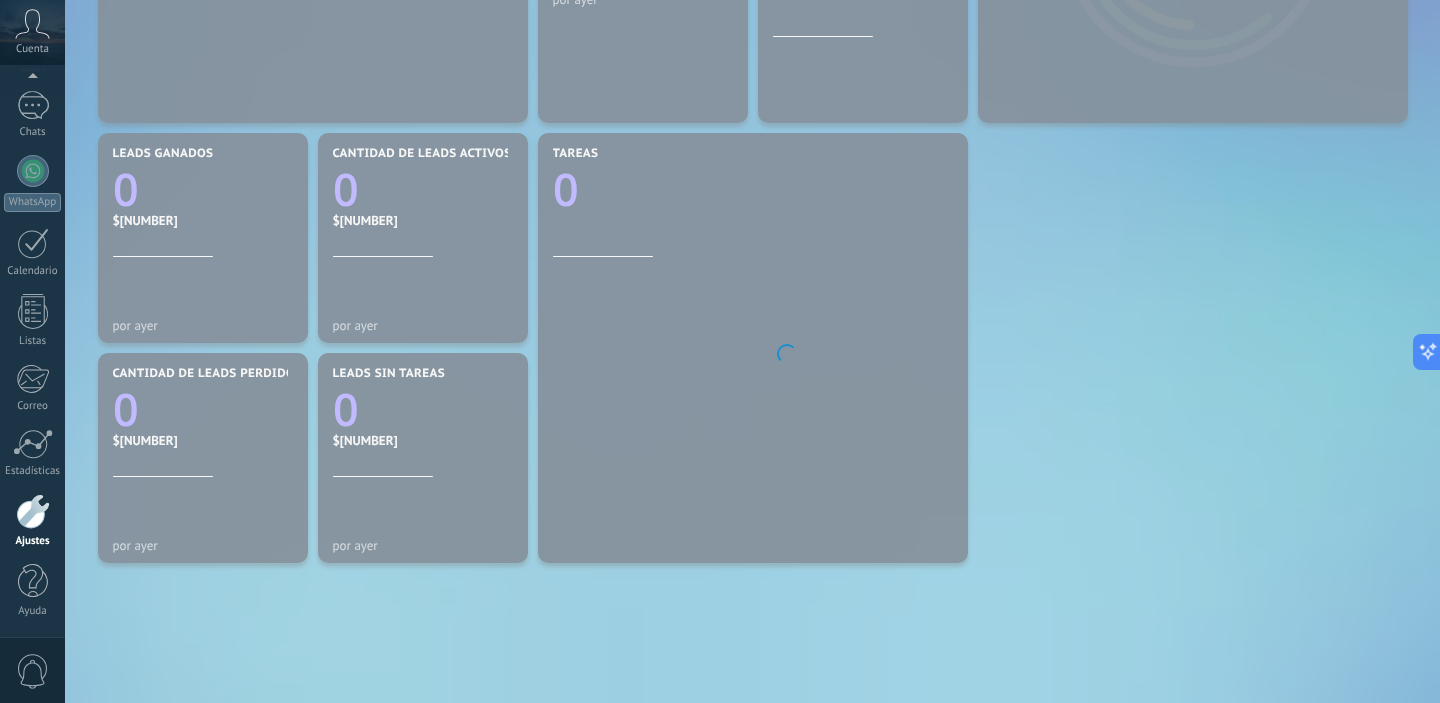 scroll, scrollTop: 0, scrollLeft: 0, axis: both 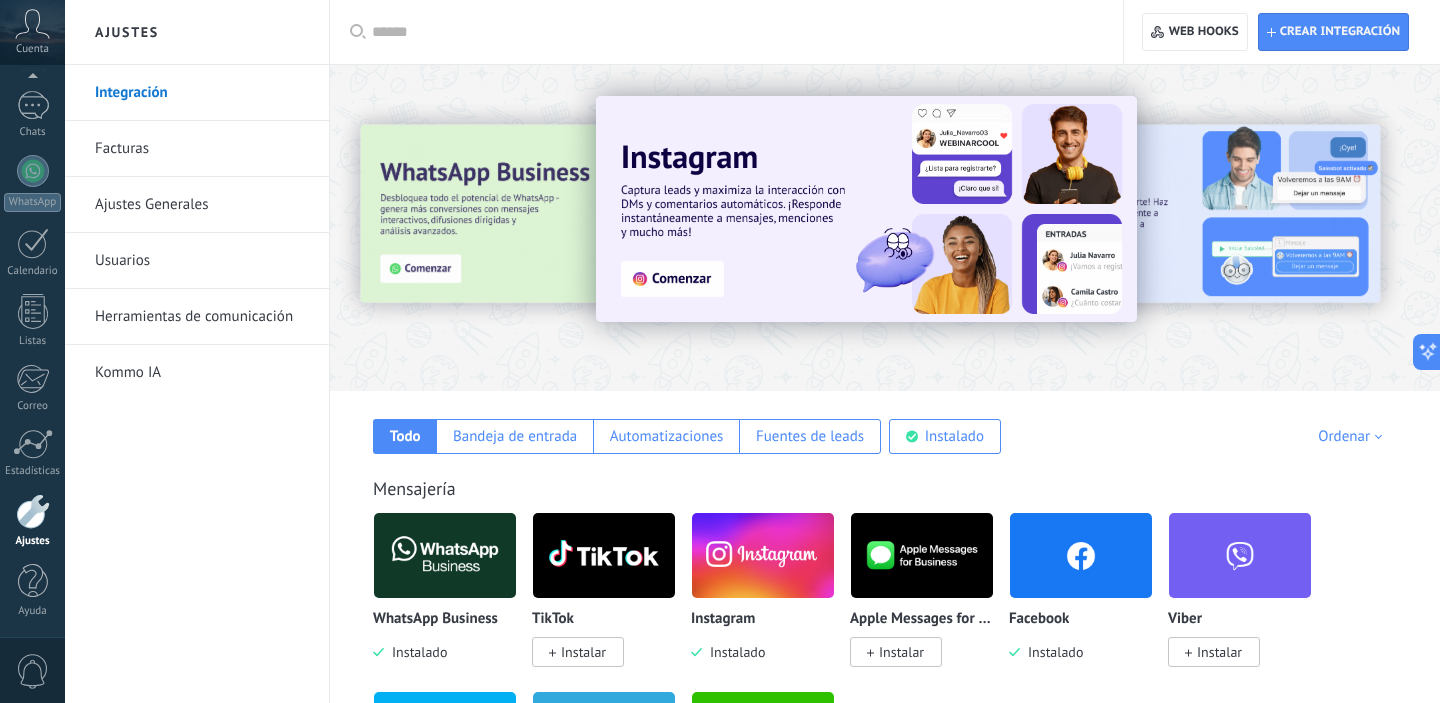 click on "Ajustes Generales" at bounding box center [202, 205] 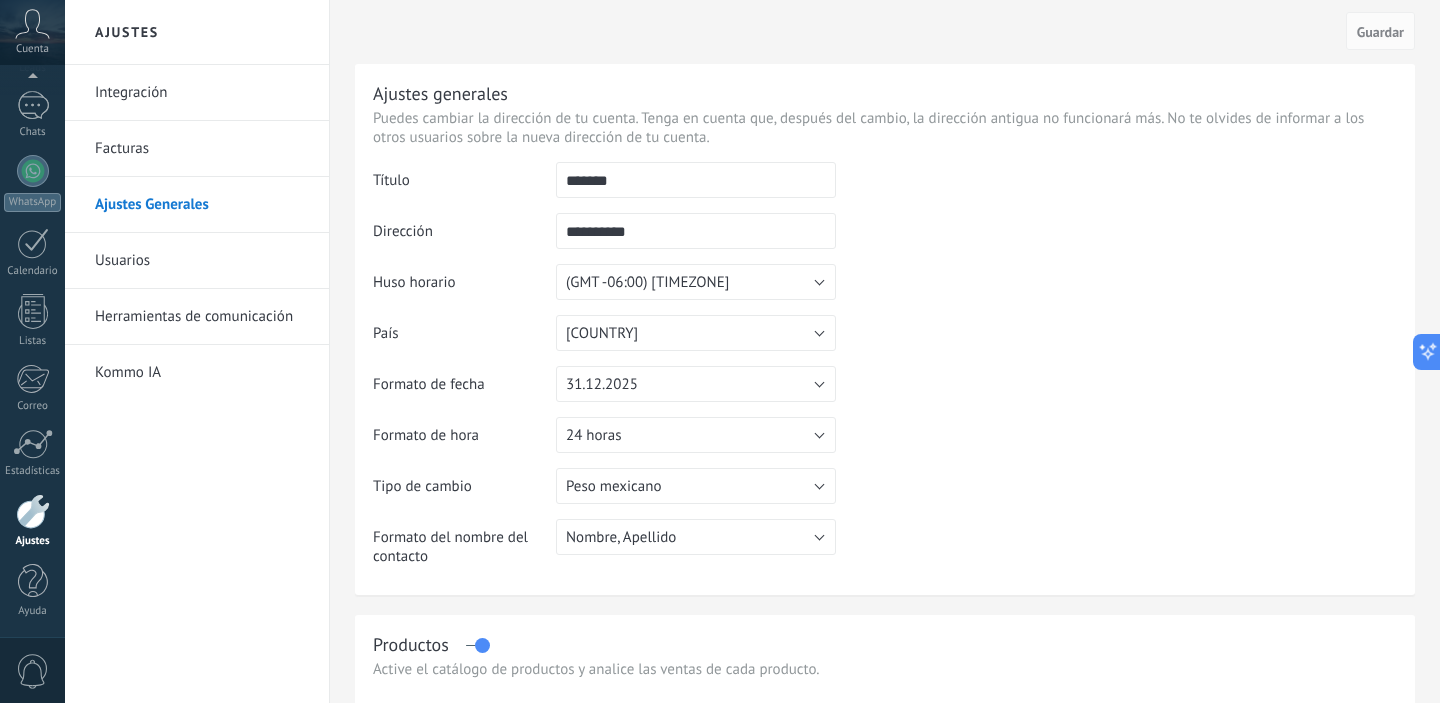 click on "Usuarios" at bounding box center (202, 261) 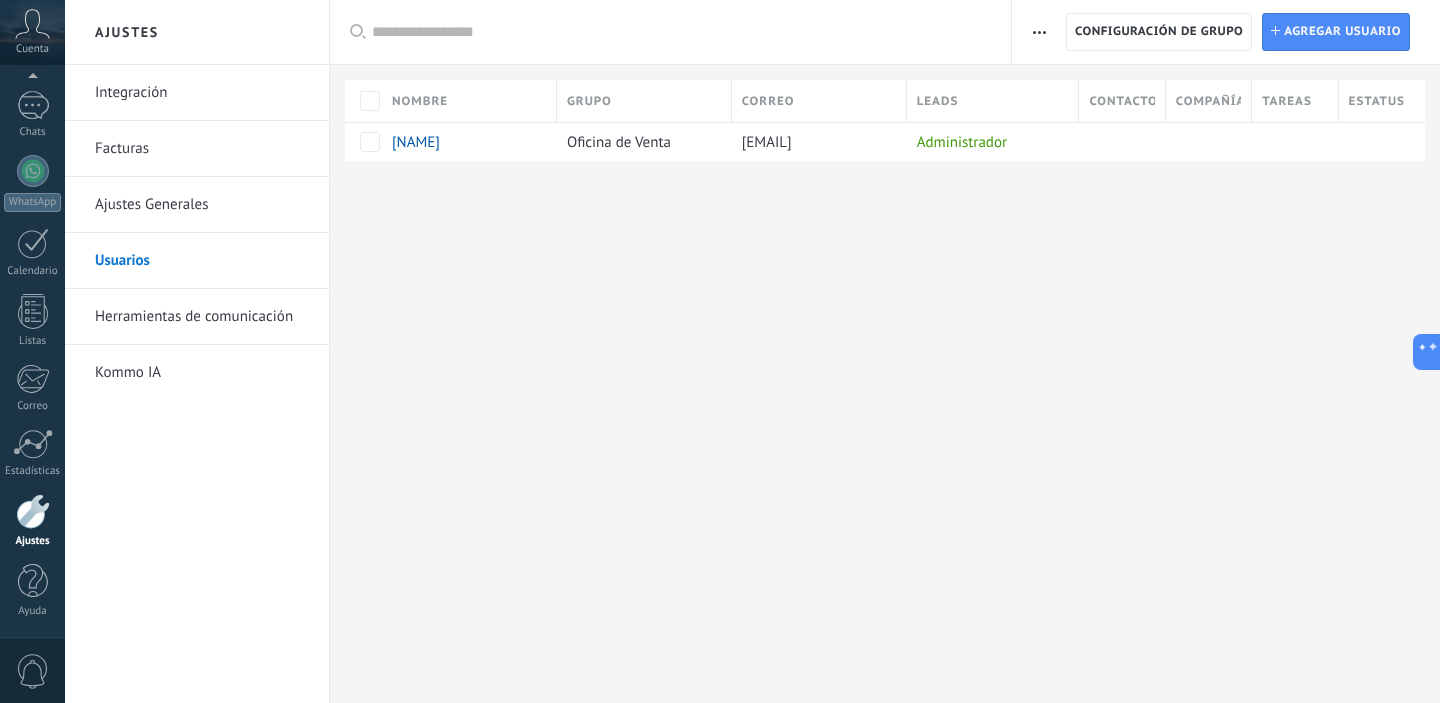 click on "Herramientas de comunicación" at bounding box center [202, 317] 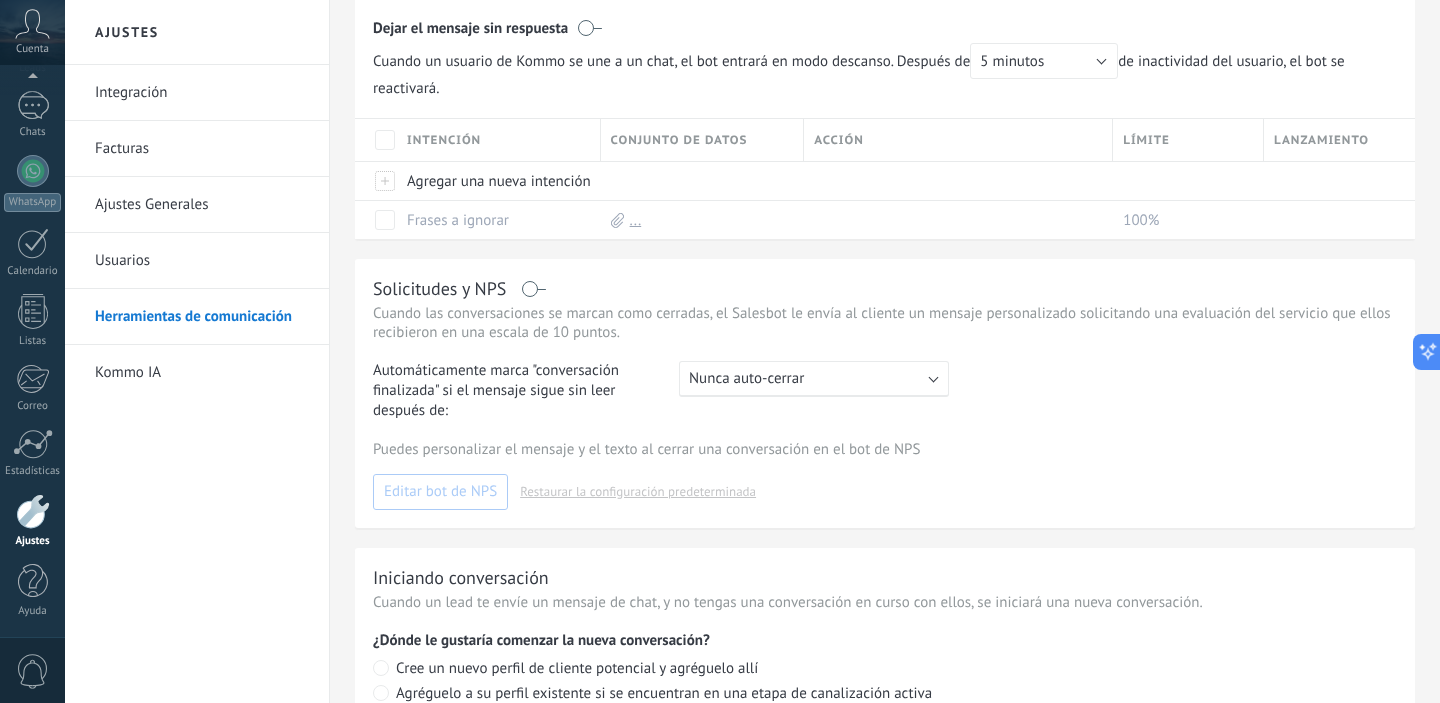 scroll, scrollTop: 876, scrollLeft: 0, axis: vertical 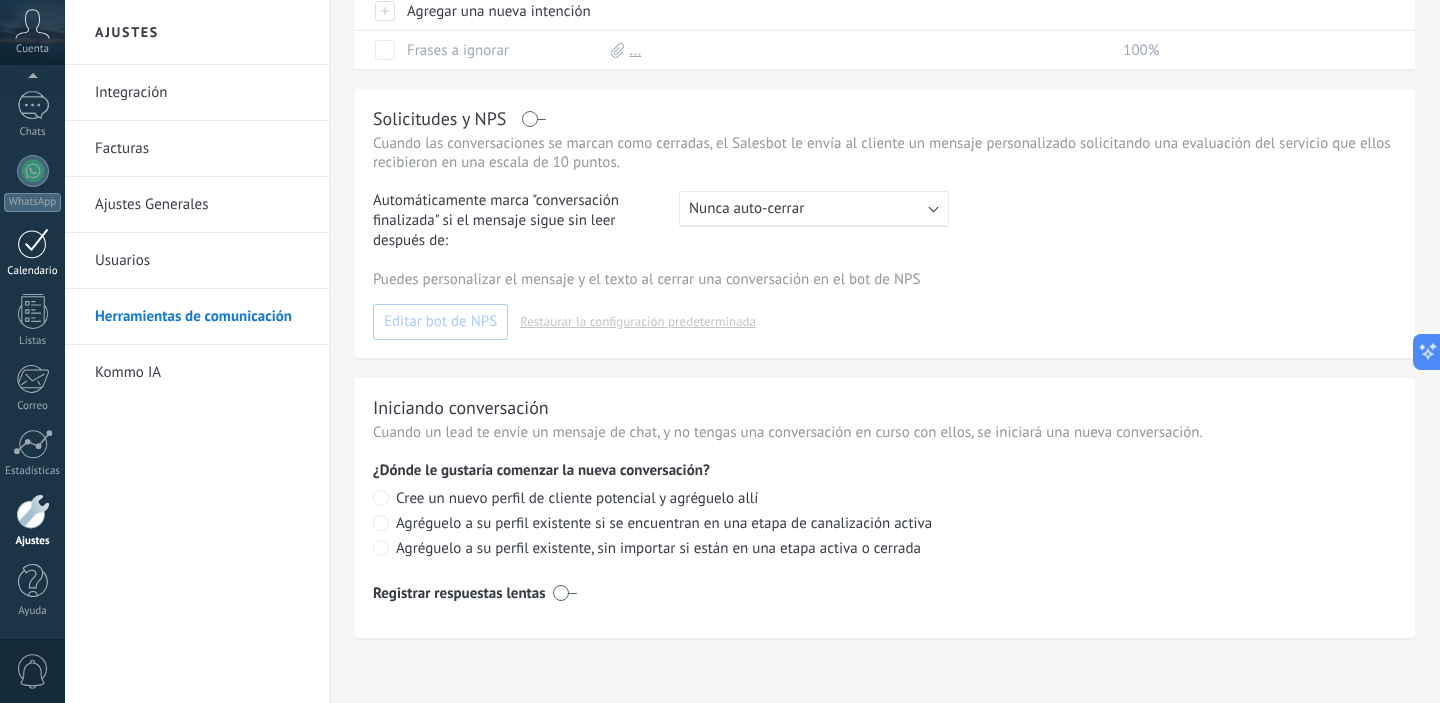 click at bounding box center [33, 243] 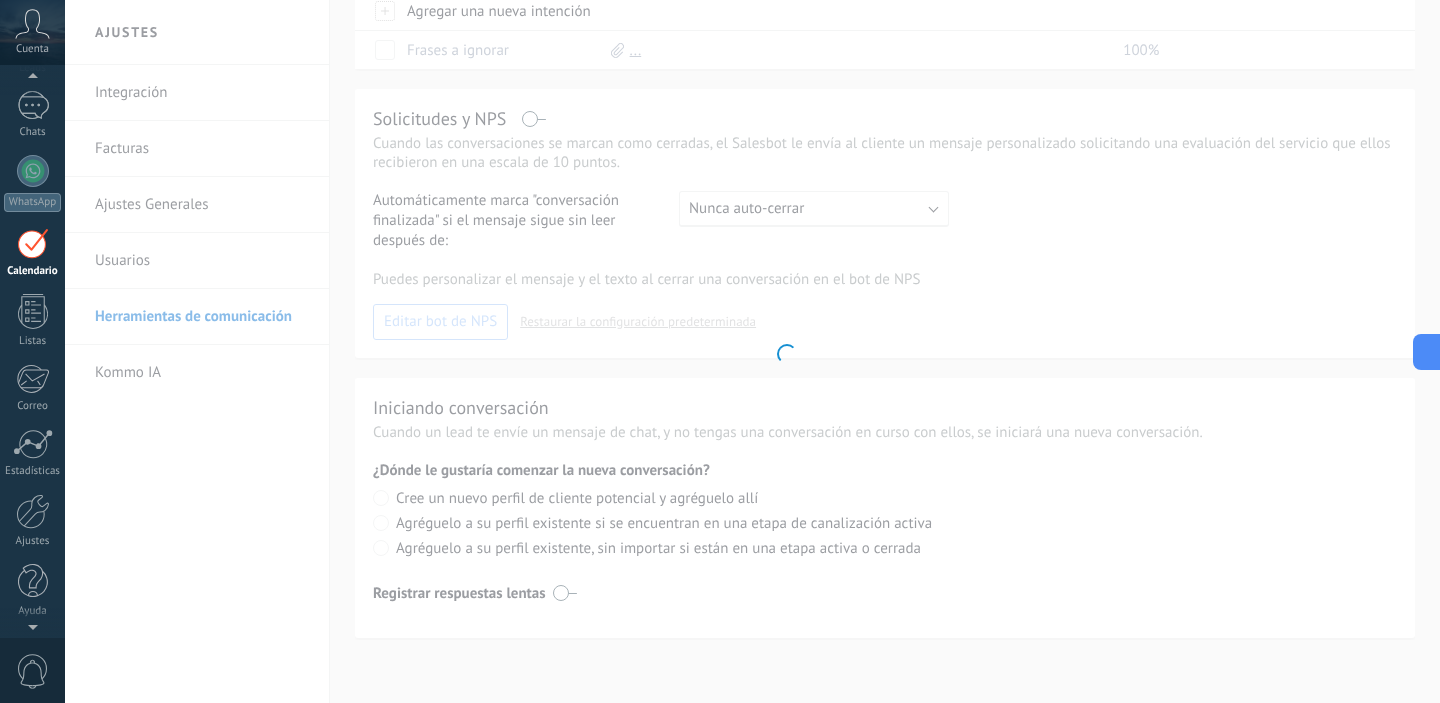 scroll, scrollTop: 650, scrollLeft: 0, axis: vertical 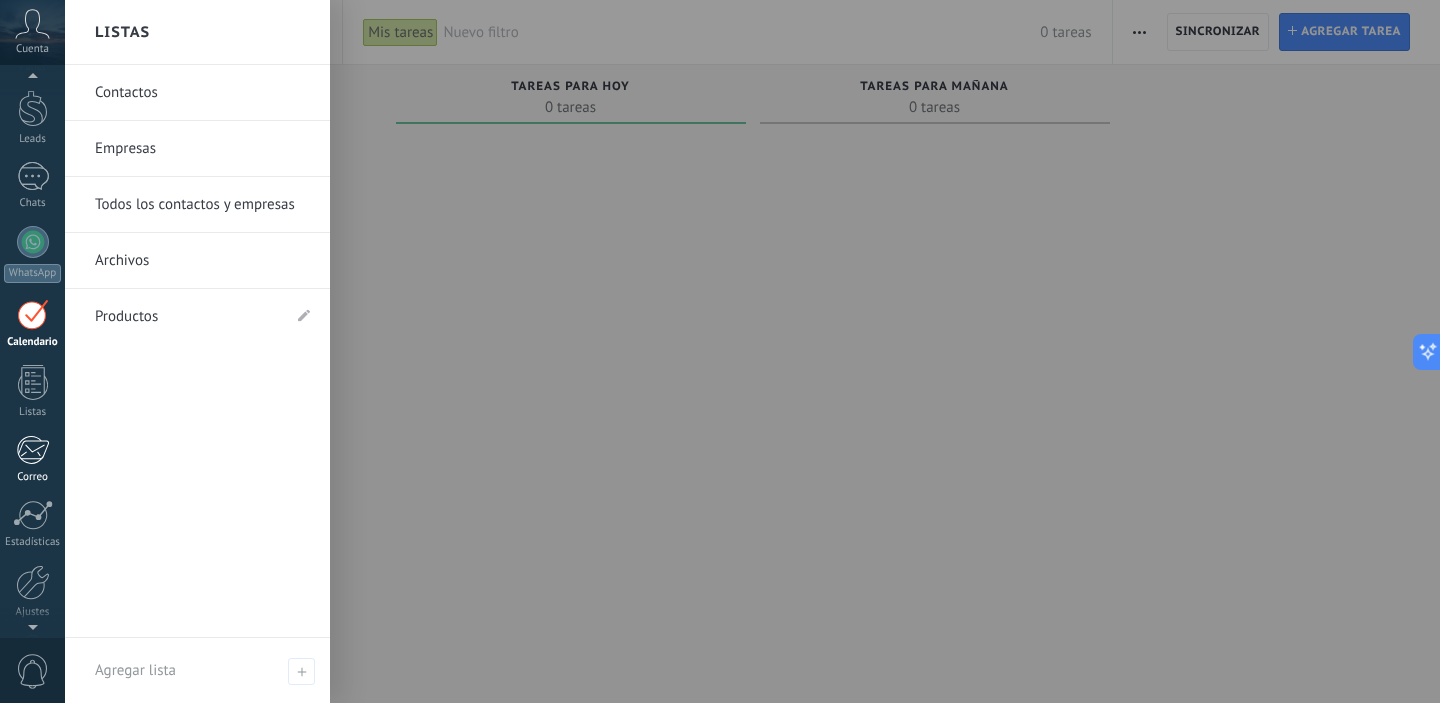click at bounding box center (32, 450) 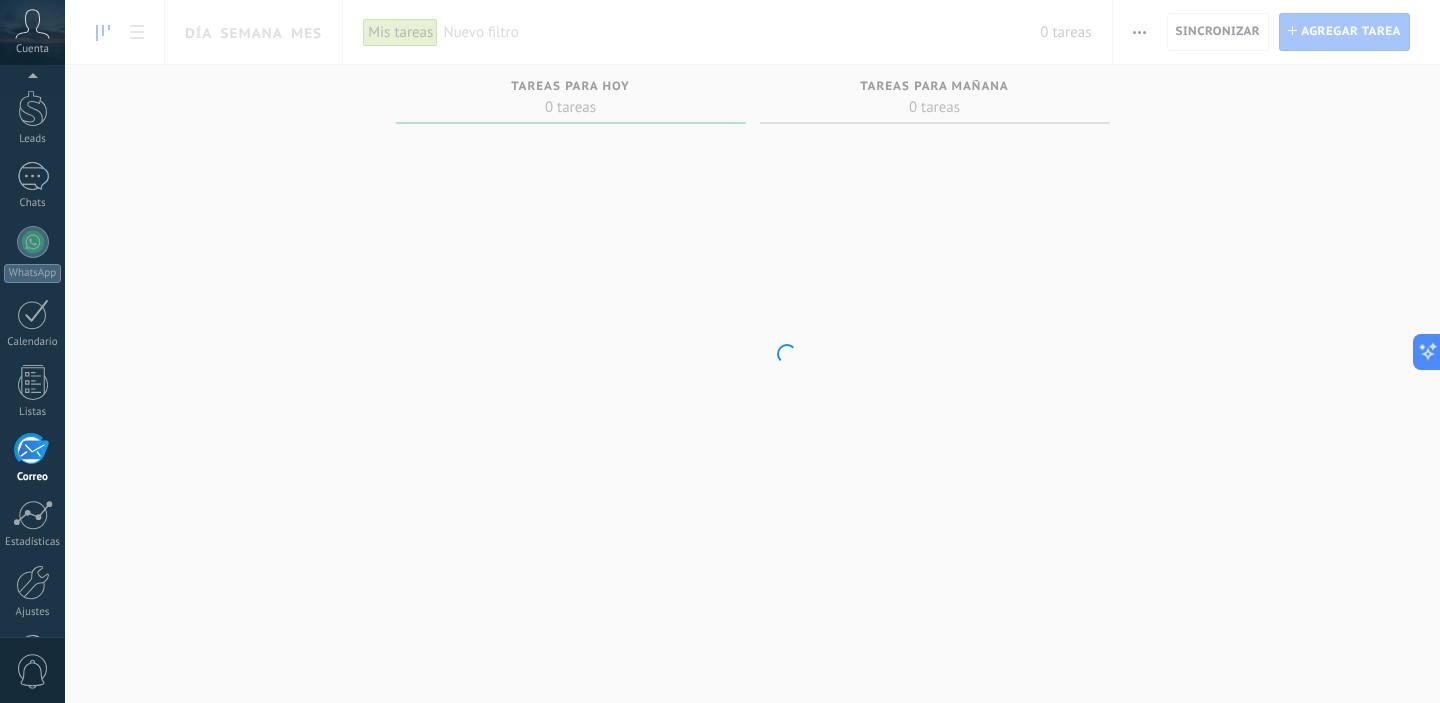 scroll, scrollTop: 129, scrollLeft: 0, axis: vertical 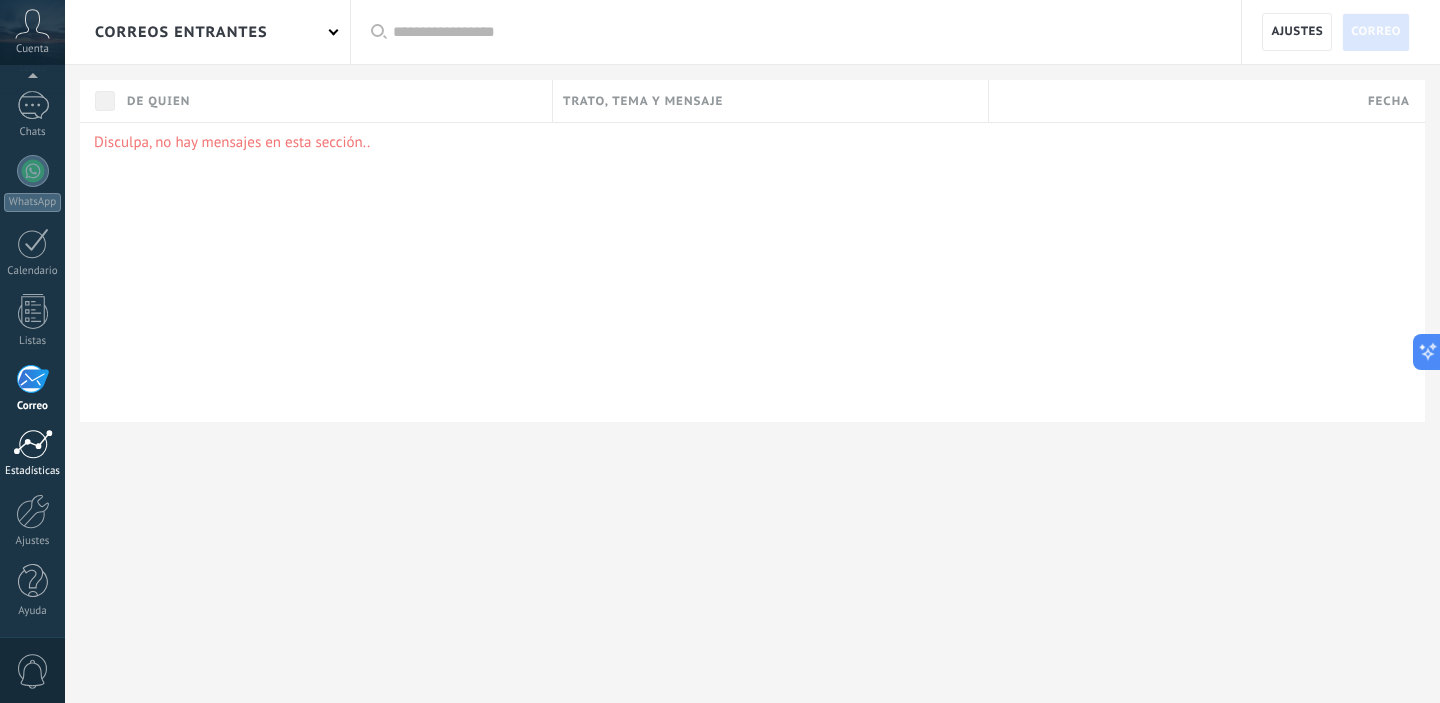 click on "Estadísticas" at bounding box center (33, 471) 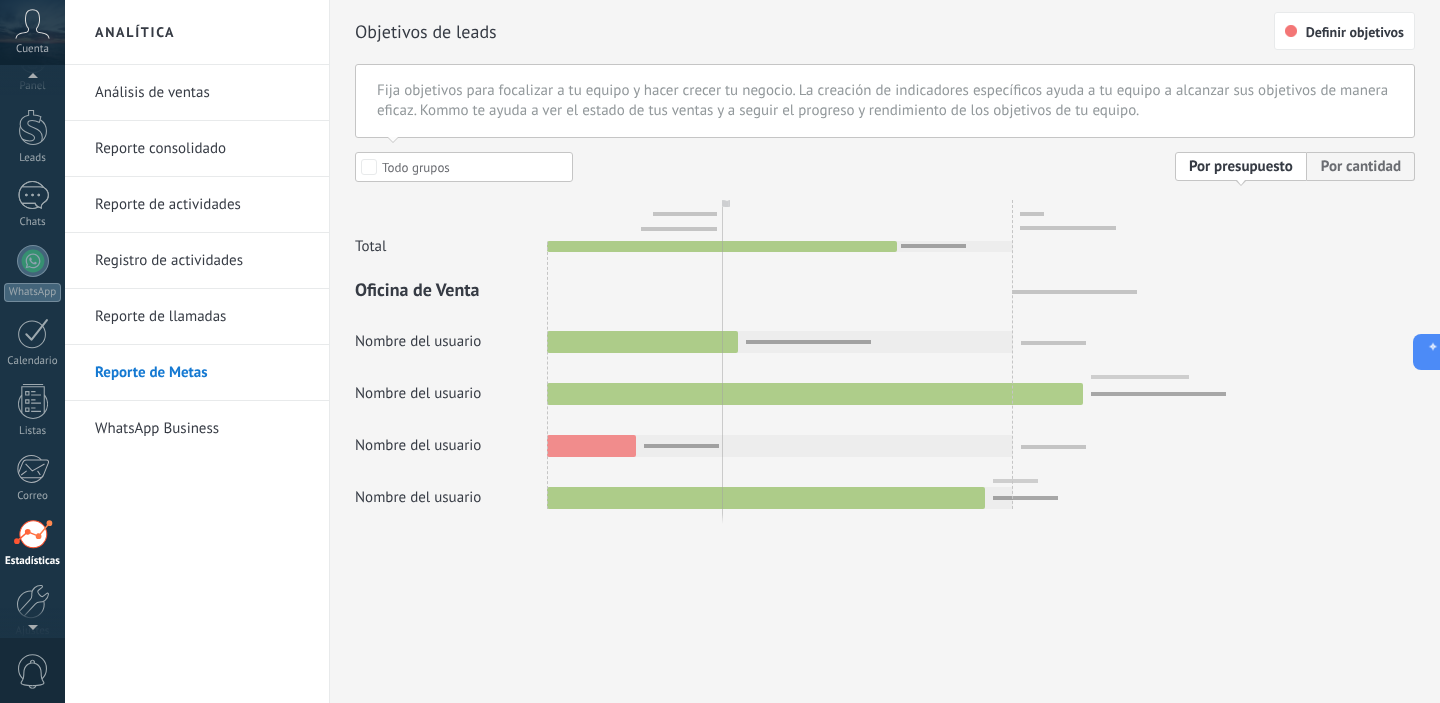 scroll, scrollTop: 0, scrollLeft: 0, axis: both 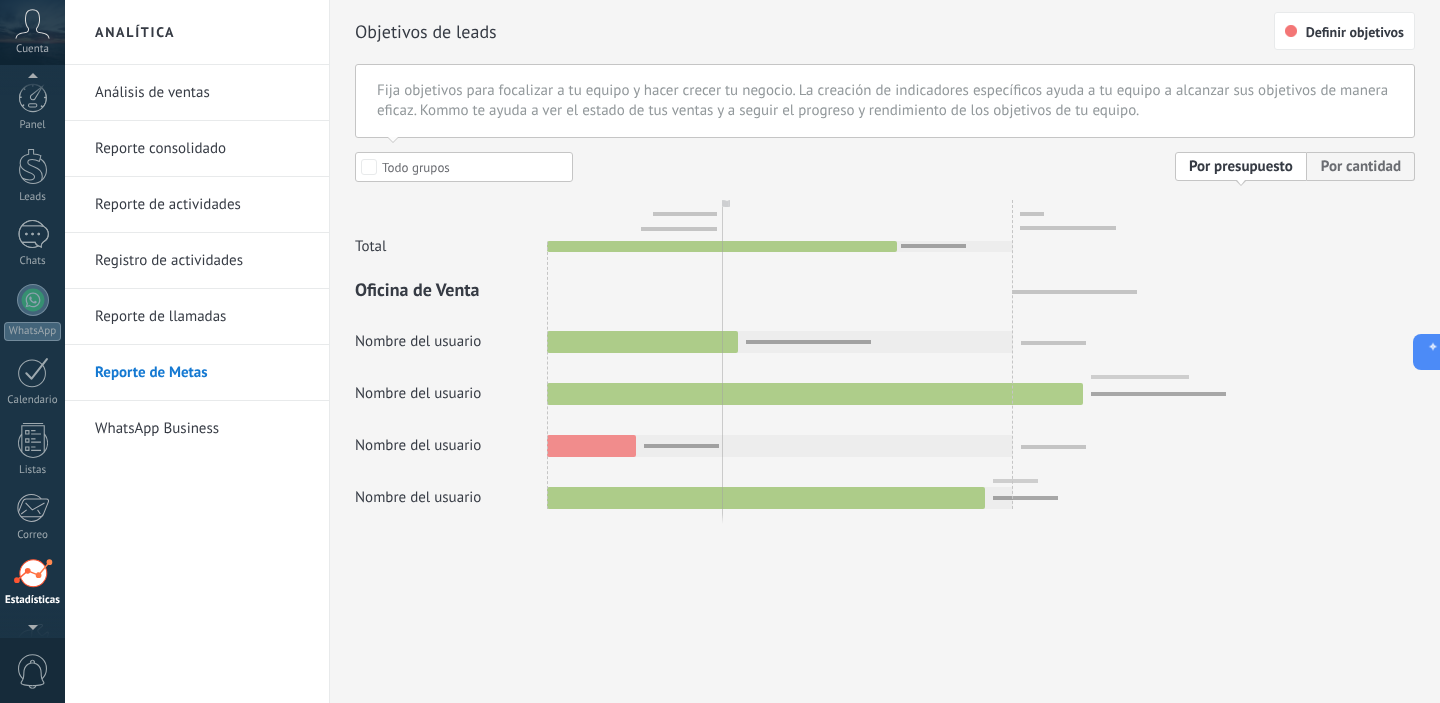 click on "Panel
Leads
Chats
WhatsApp
Clientes" at bounding box center (65, 351) 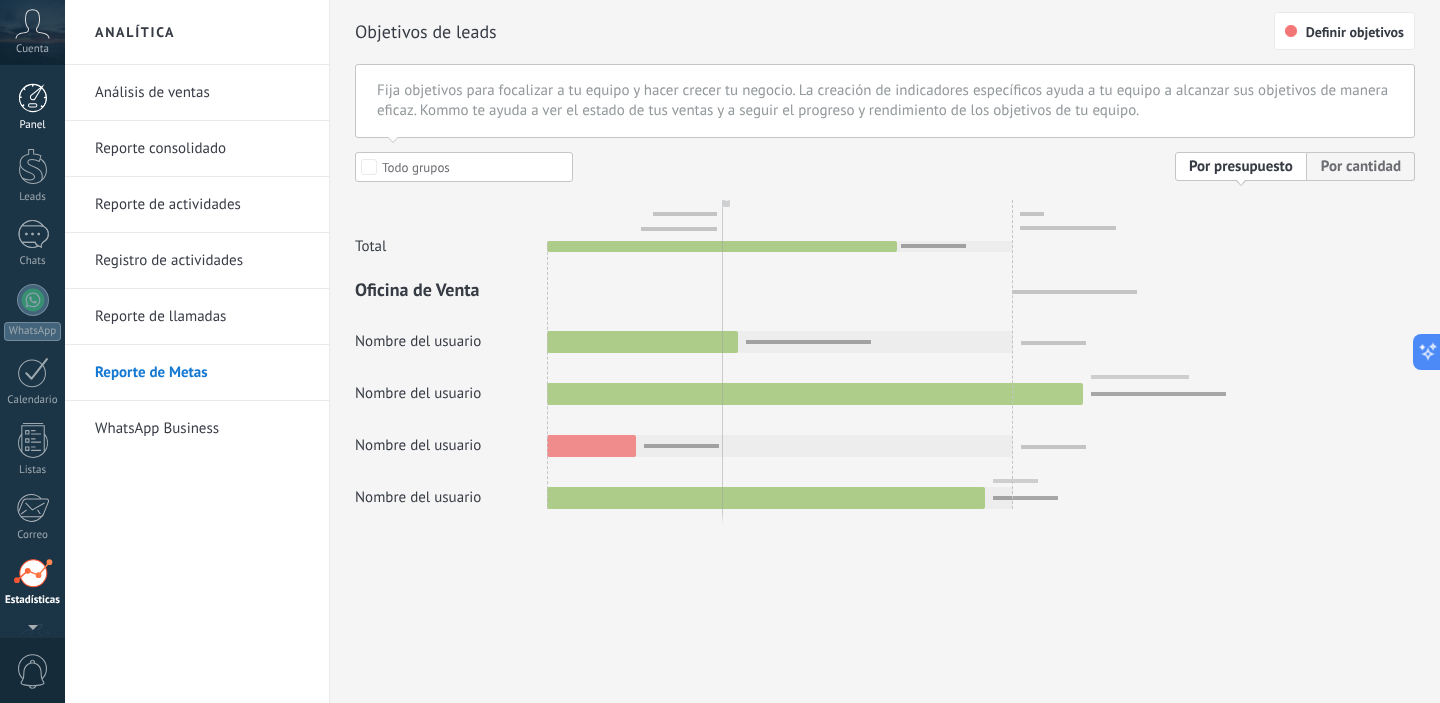 click on "Panel" at bounding box center [32, 107] 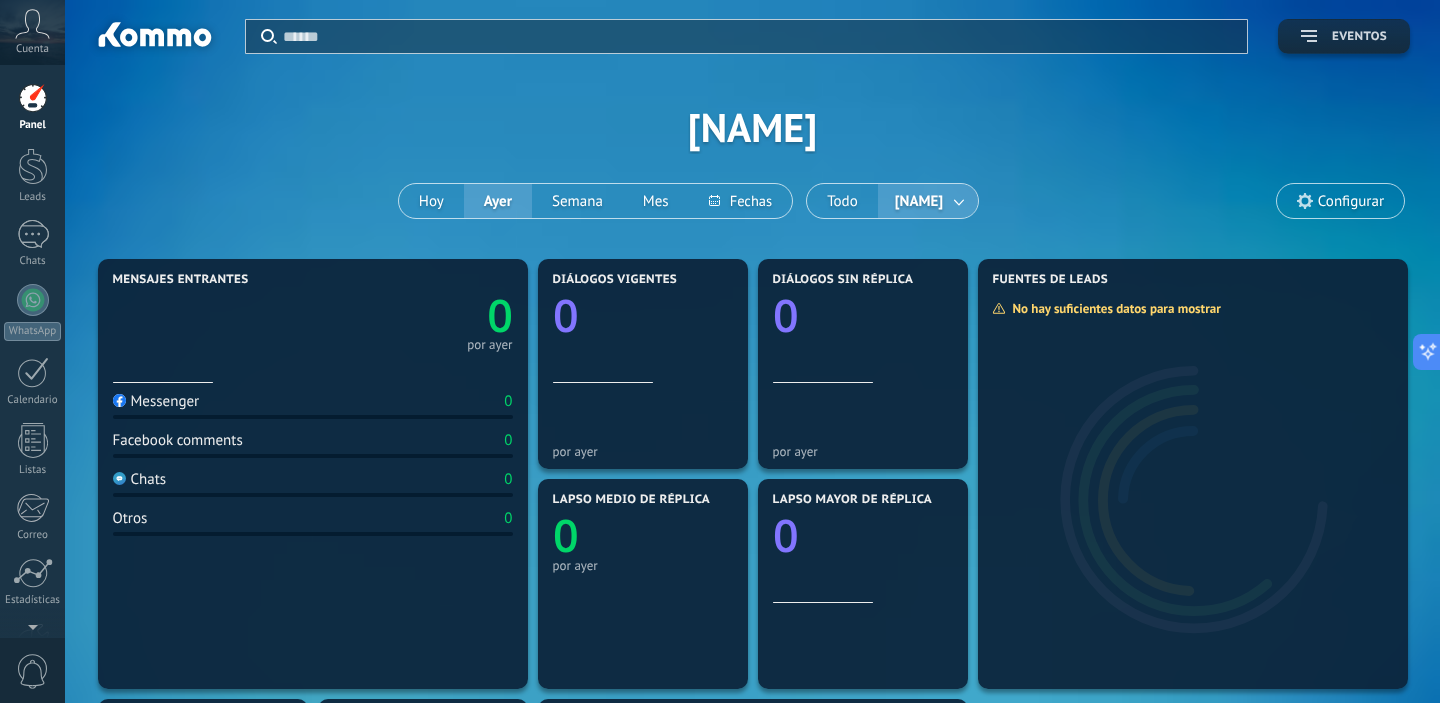 click on "Eventos" at bounding box center [1344, 37] 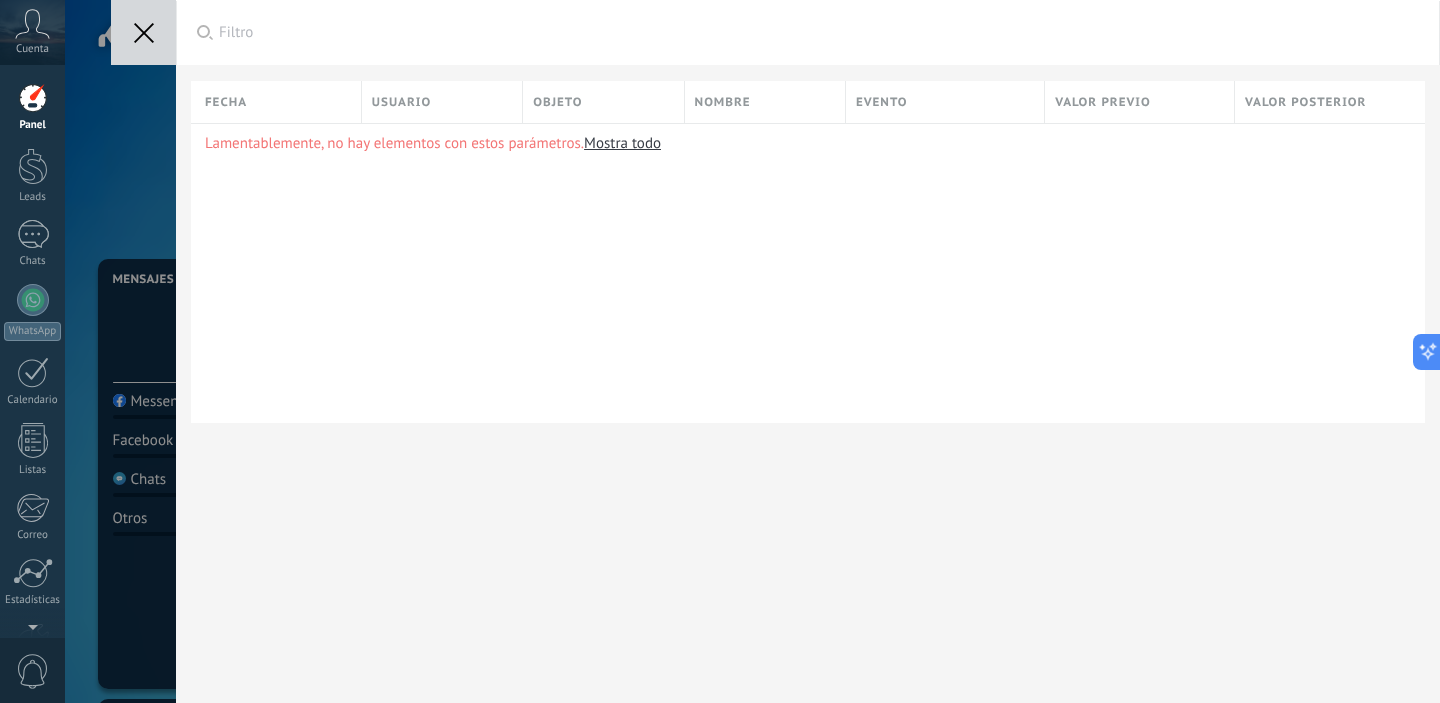 click at bounding box center [143, 32] 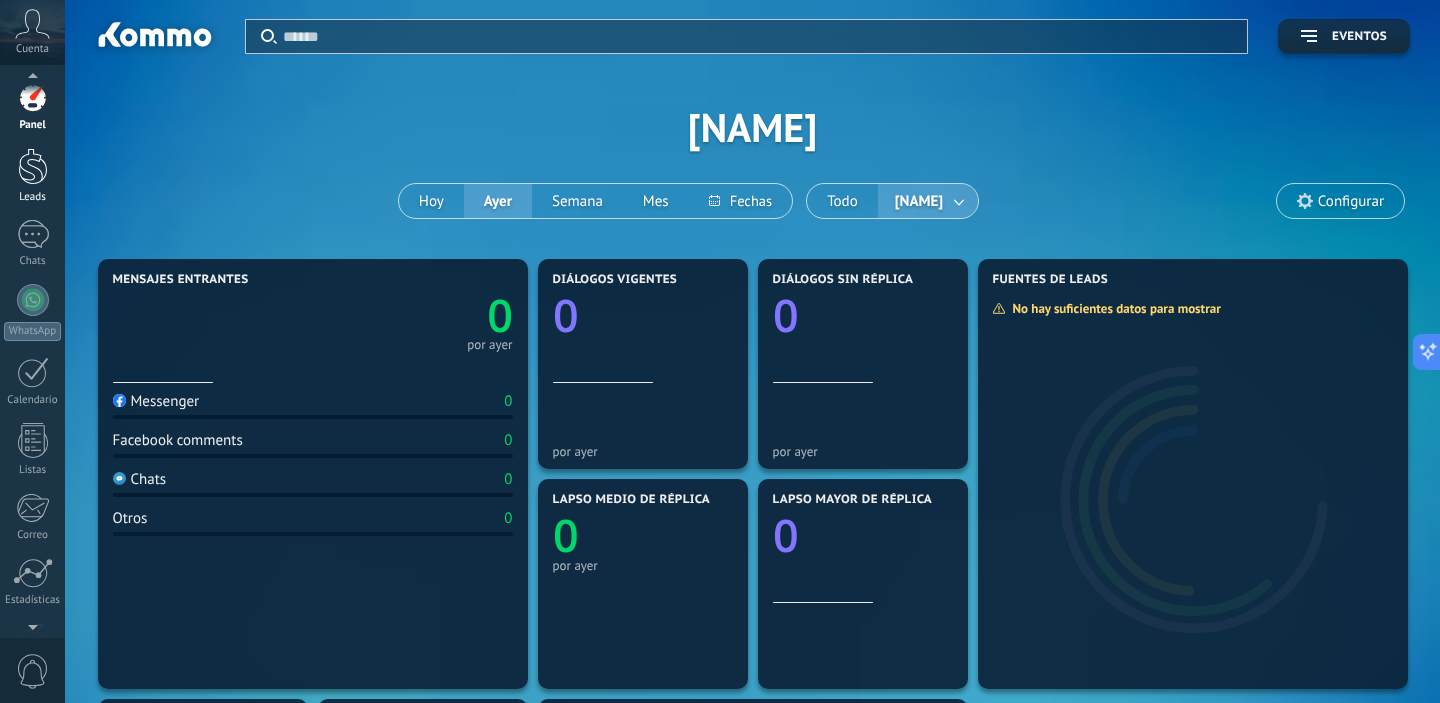 scroll, scrollTop: 129, scrollLeft: 0, axis: vertical 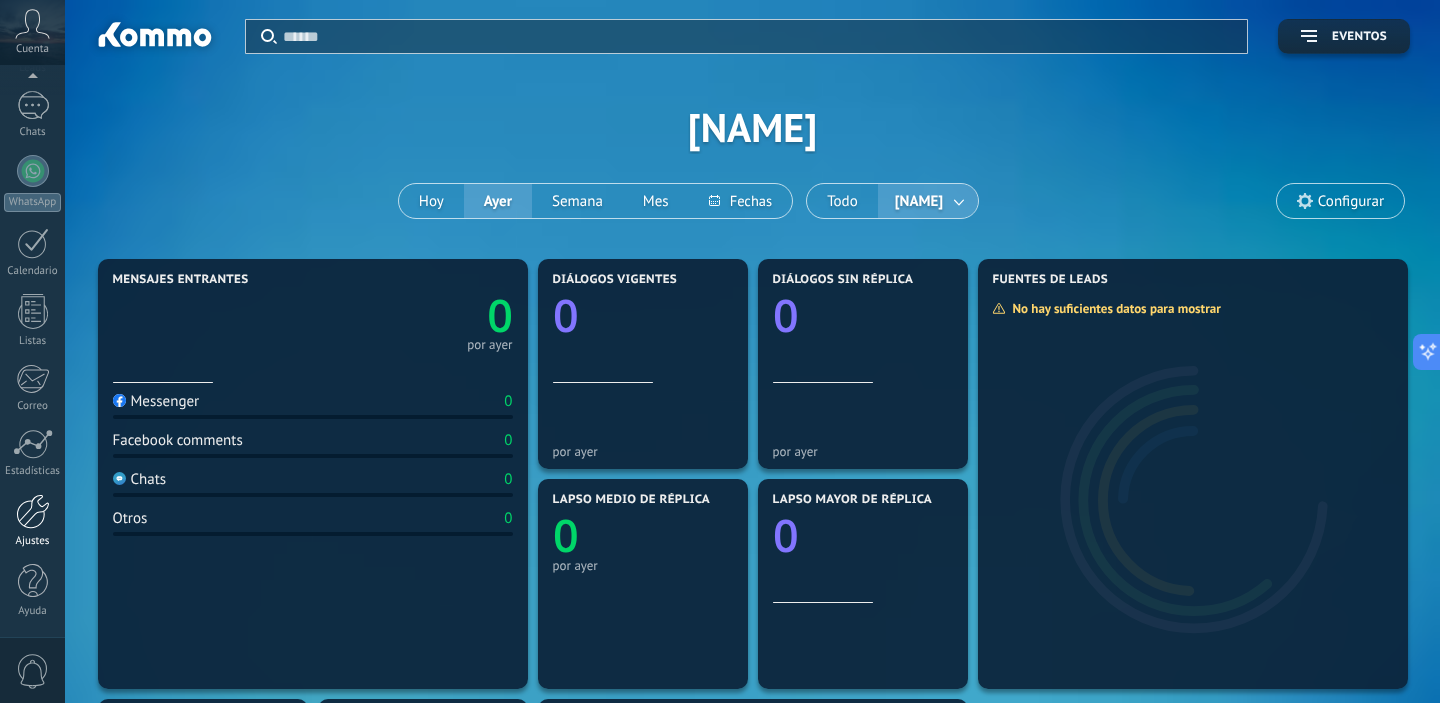 click on "Ajustes" at bounding box center (33, 541) 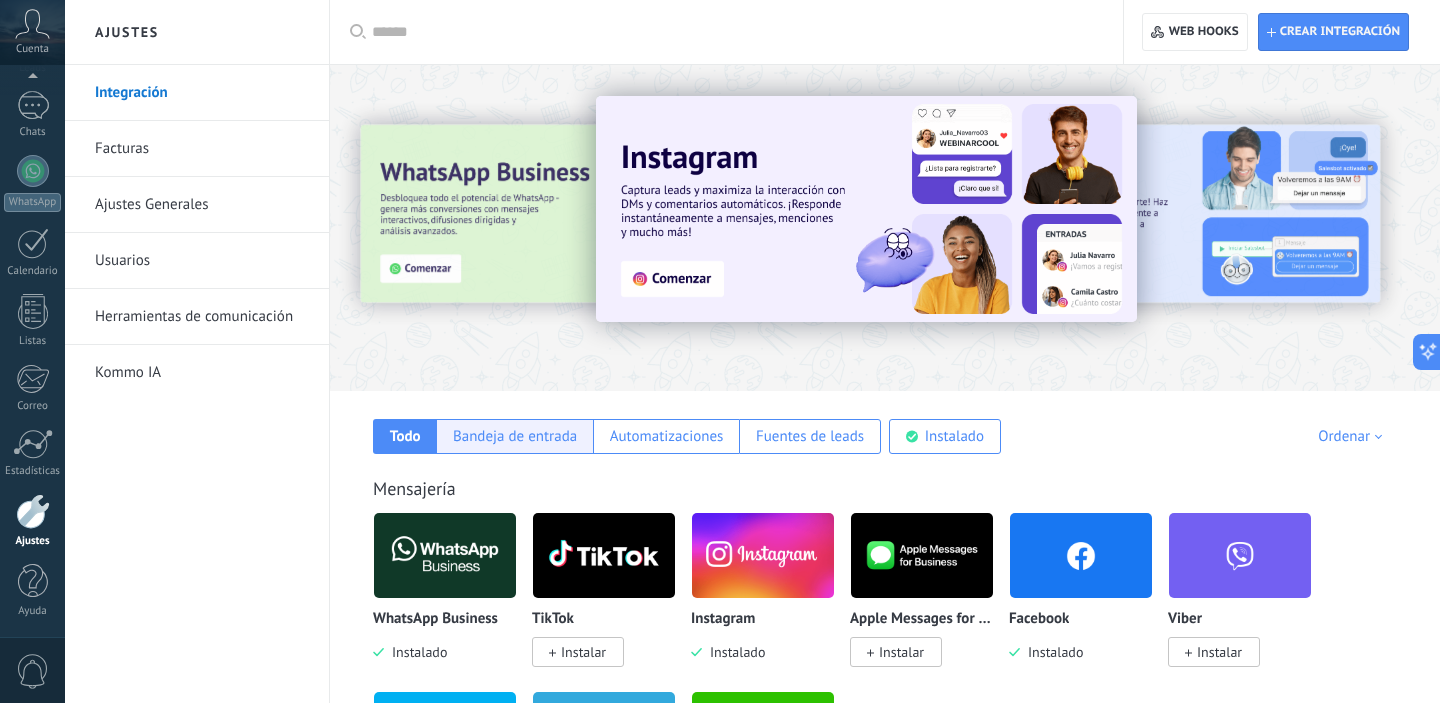 click on "Bandeja de entrada" at bounding box center (405, 436) 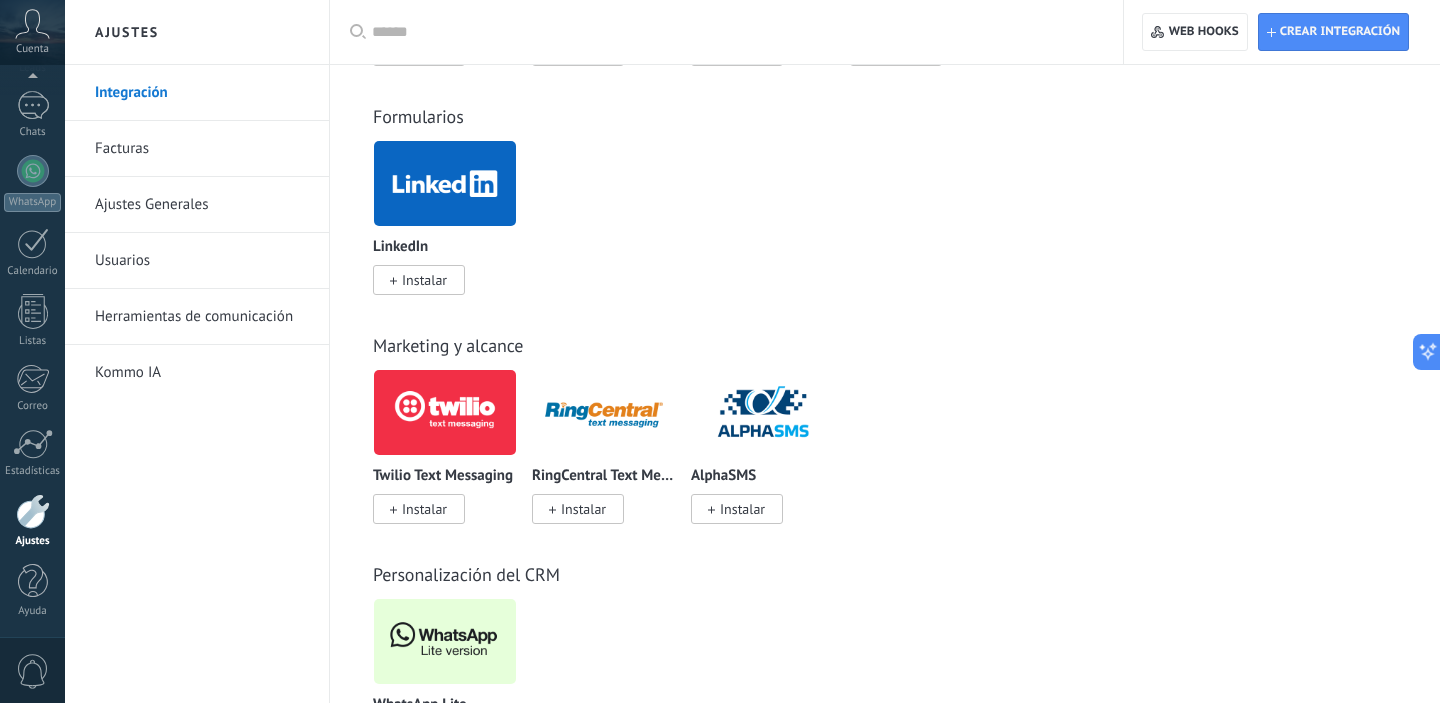 scroll, scrollTop: 1344, scrollLeft: 0, axis: vertical 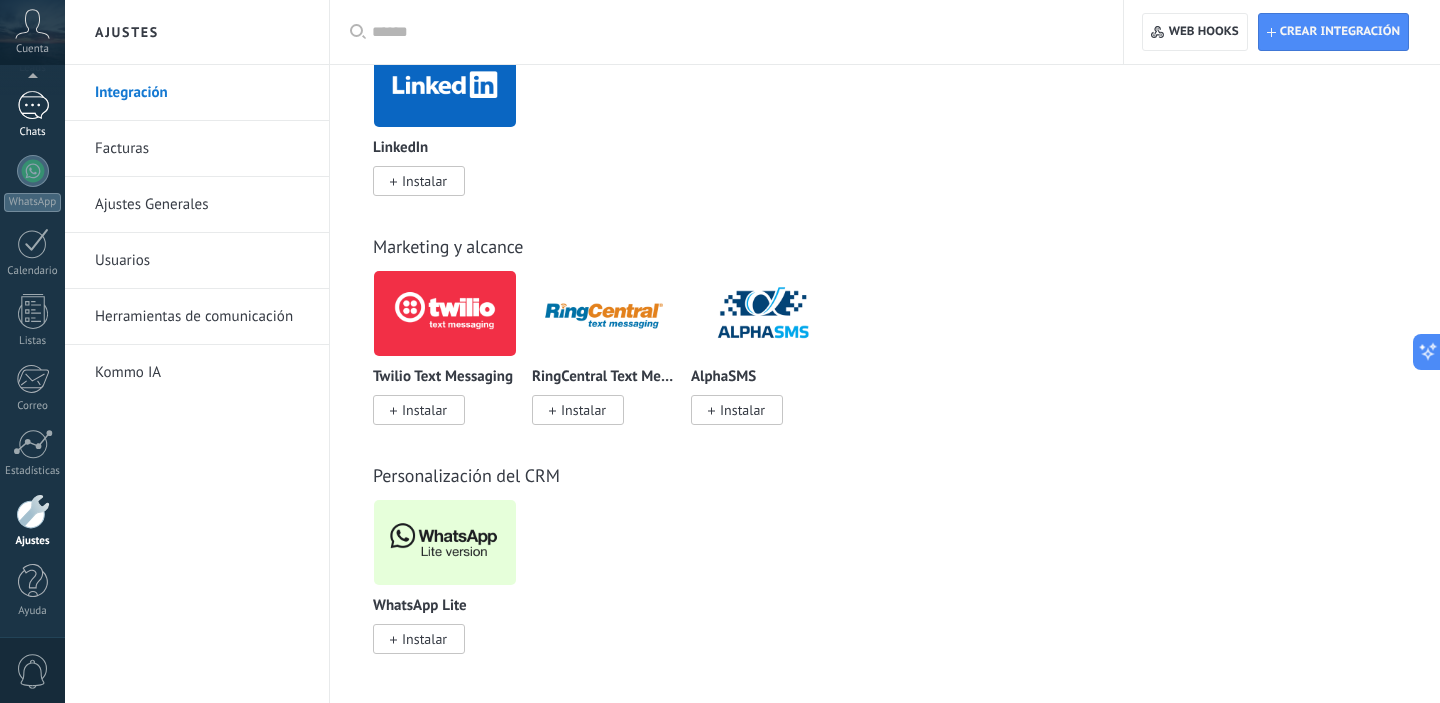 click on "Chats" at bounding box center (32, 115) 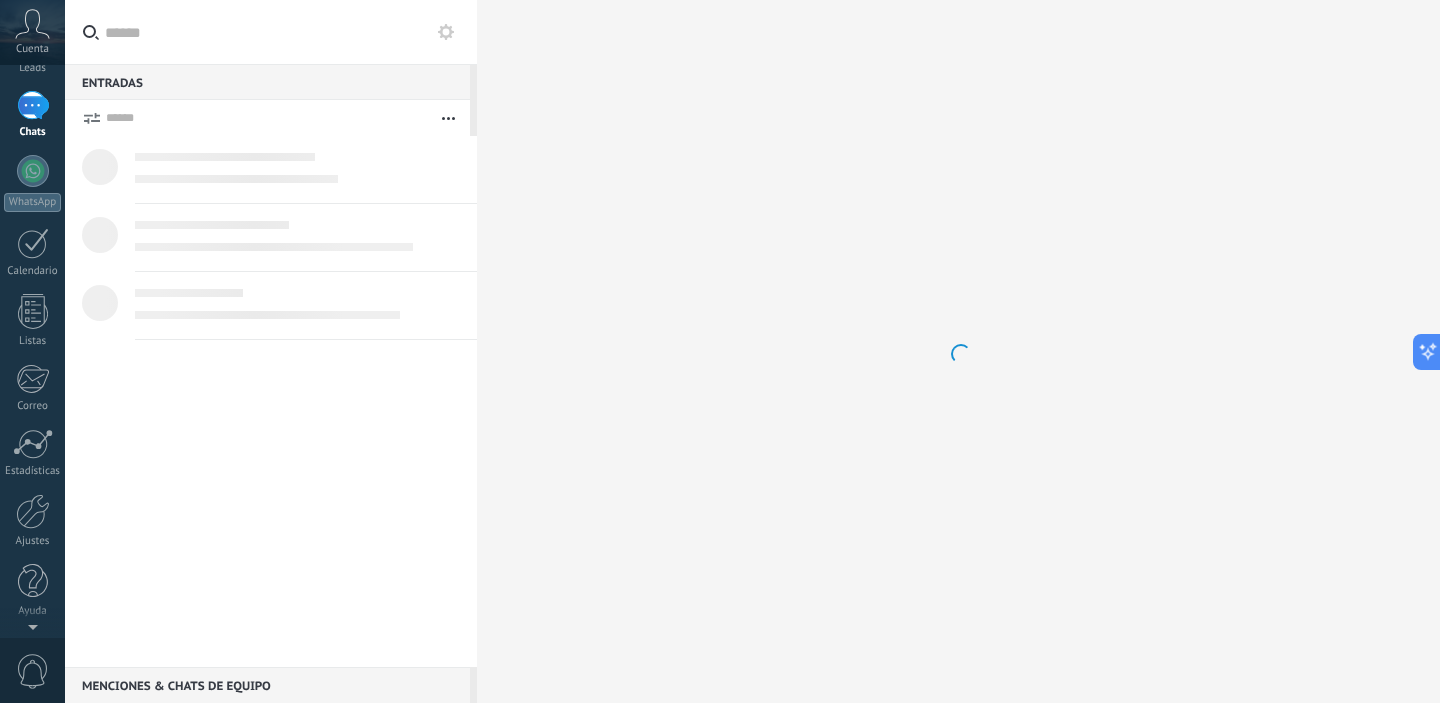 scroll, scrollTop: 0, scrollLeft: 0, axis: both 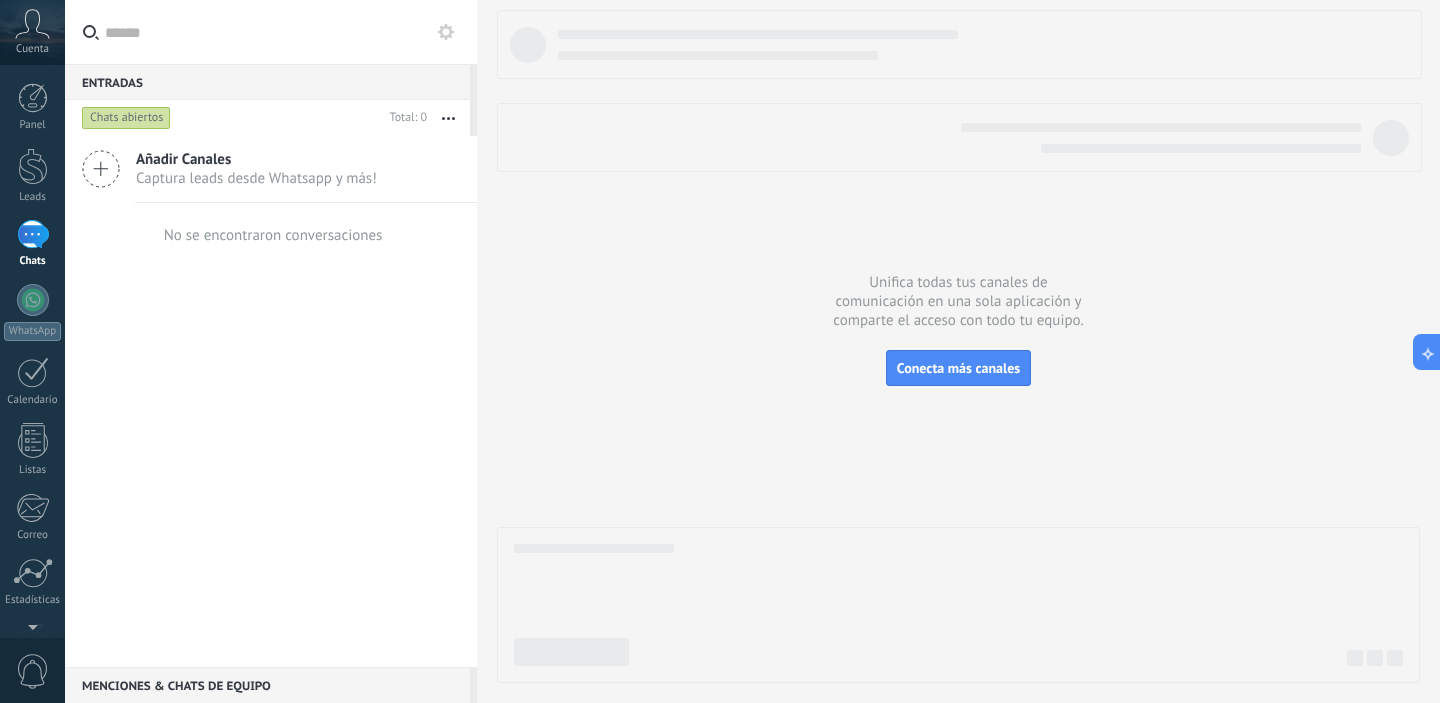 click on "Captura leads desde Whatsapp y más!" at bounding box center (256, 178) 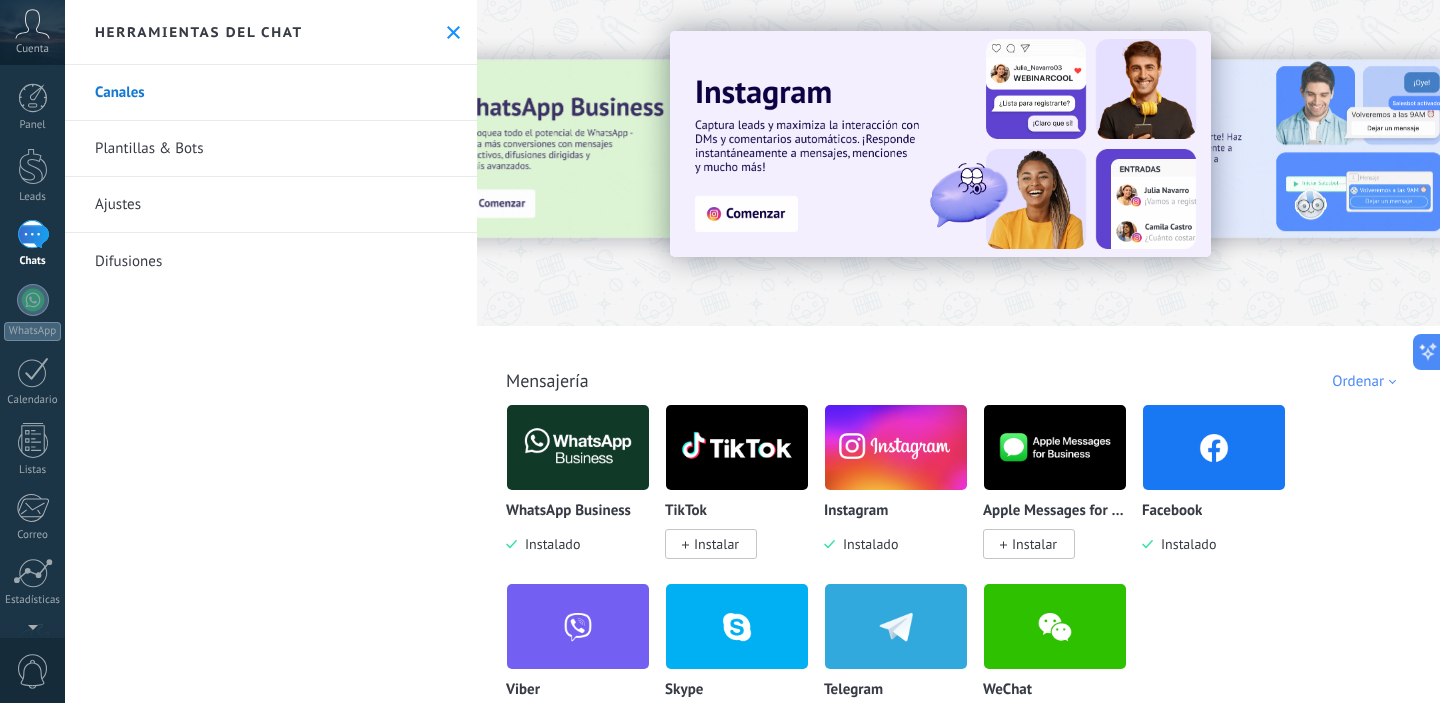 click on "Plantillas & Bots" at bounding box center [271, 149] 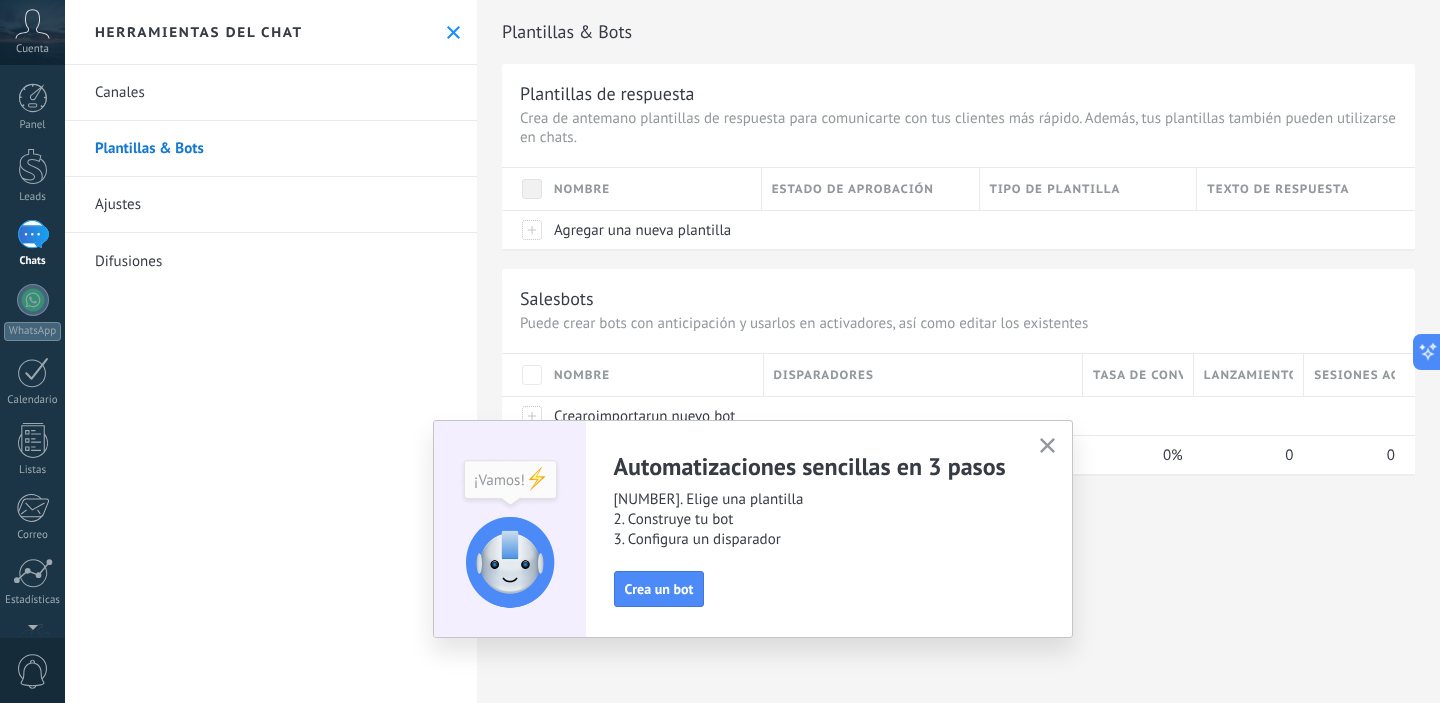 click on "Ajustes" at bounding box center (271, 205) 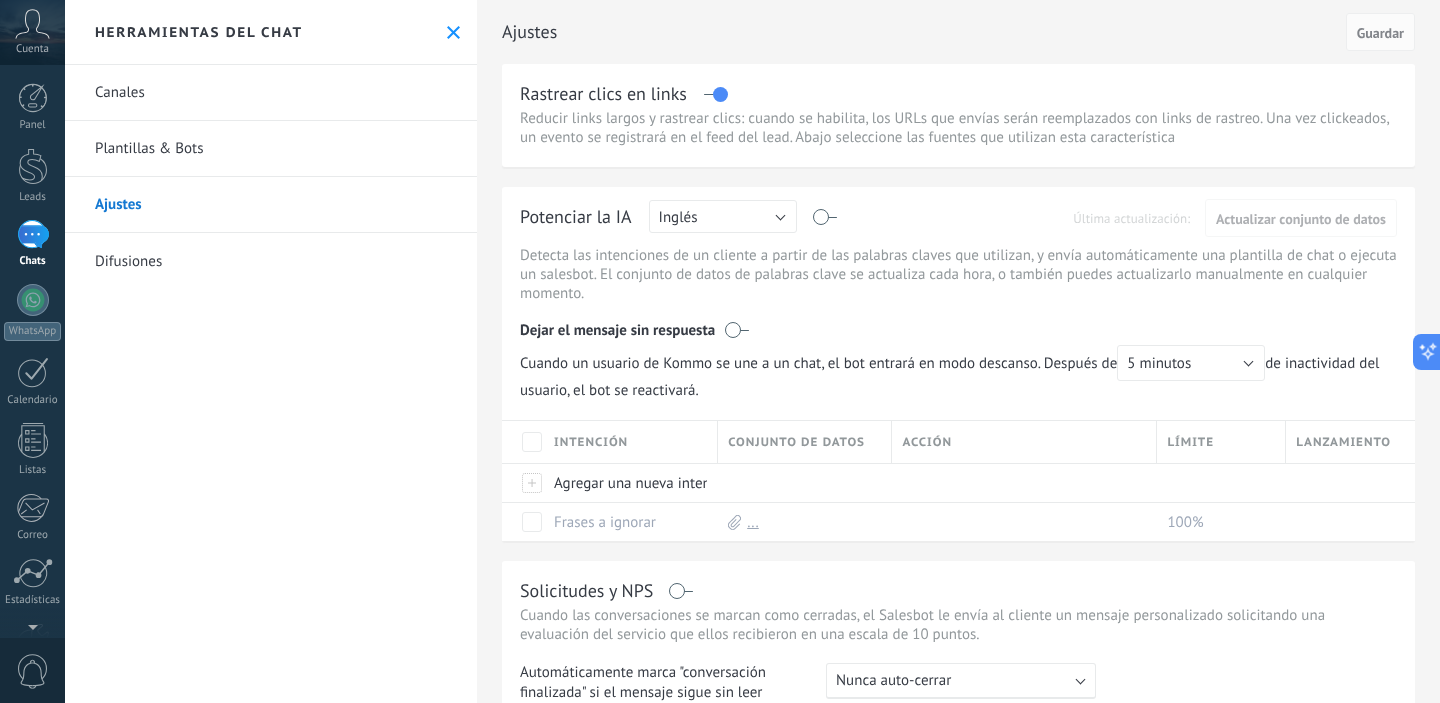 click on "Difusiones" at bounding box center (271, 261) 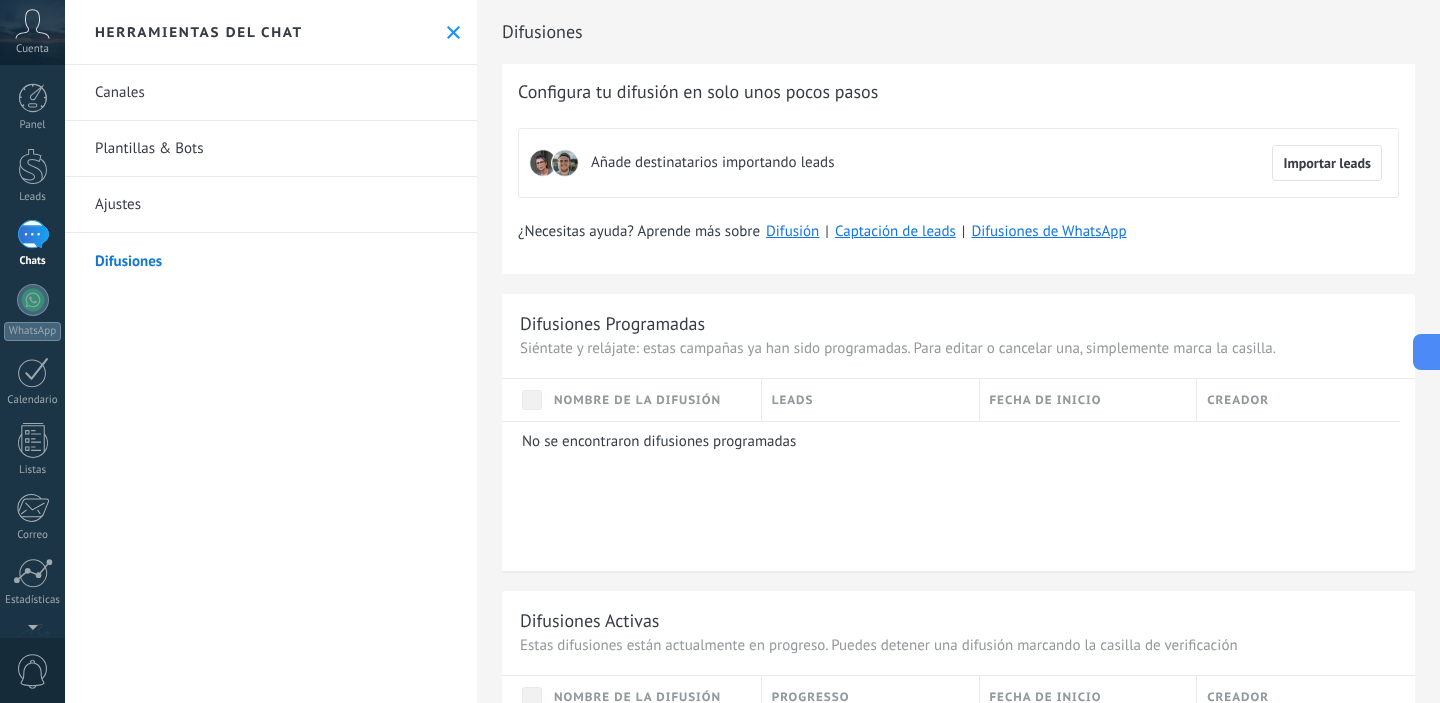 click on "Herramientas del chat" at bounding box center (271, 32) 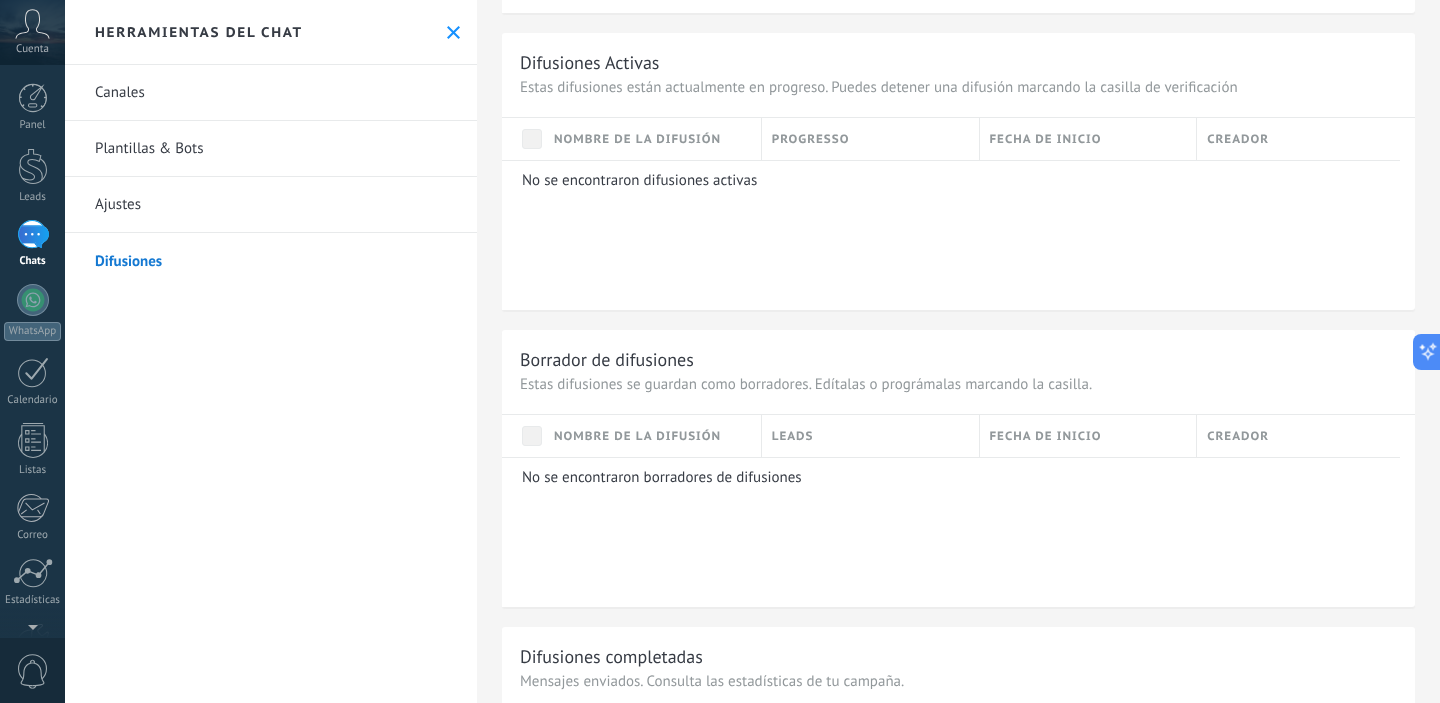 scroll, scrollTop: 786, scrollLeft: 0, axis: vertical 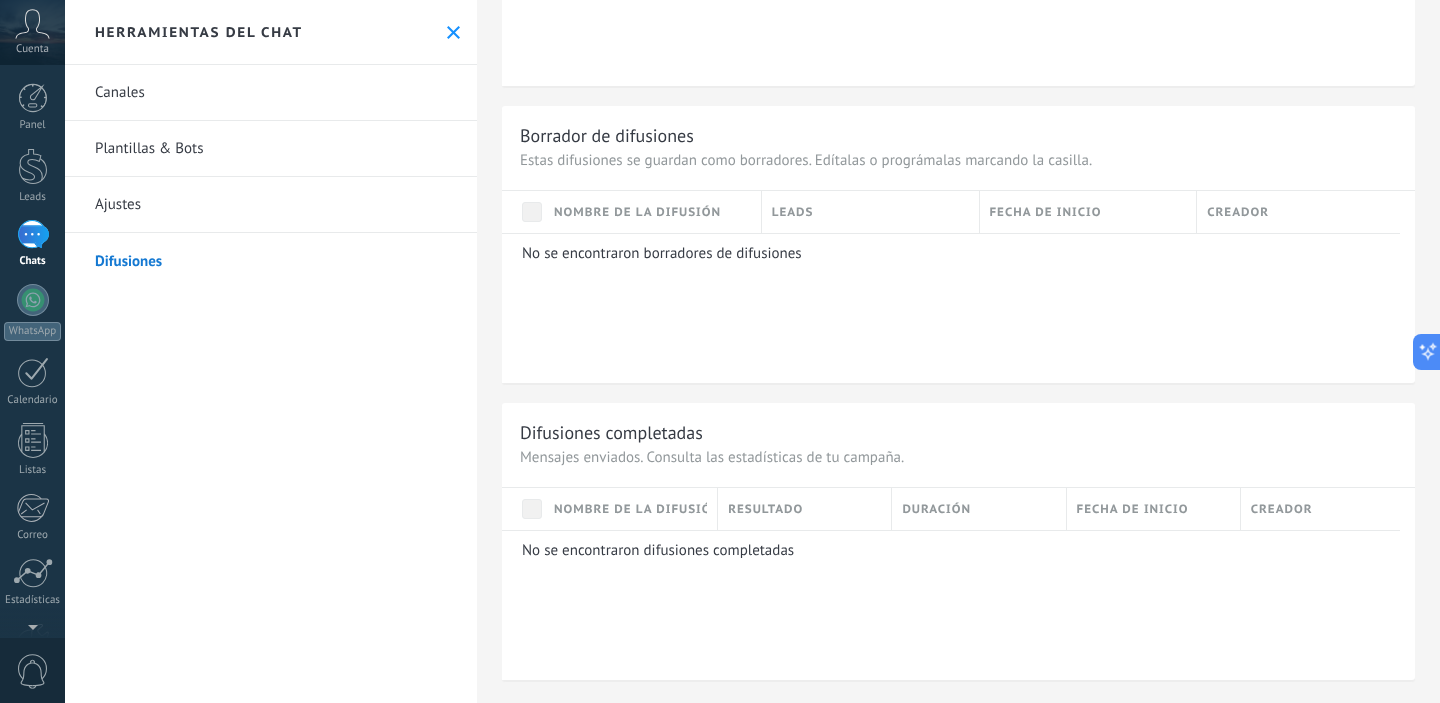 click at bounding box center (453, 32) 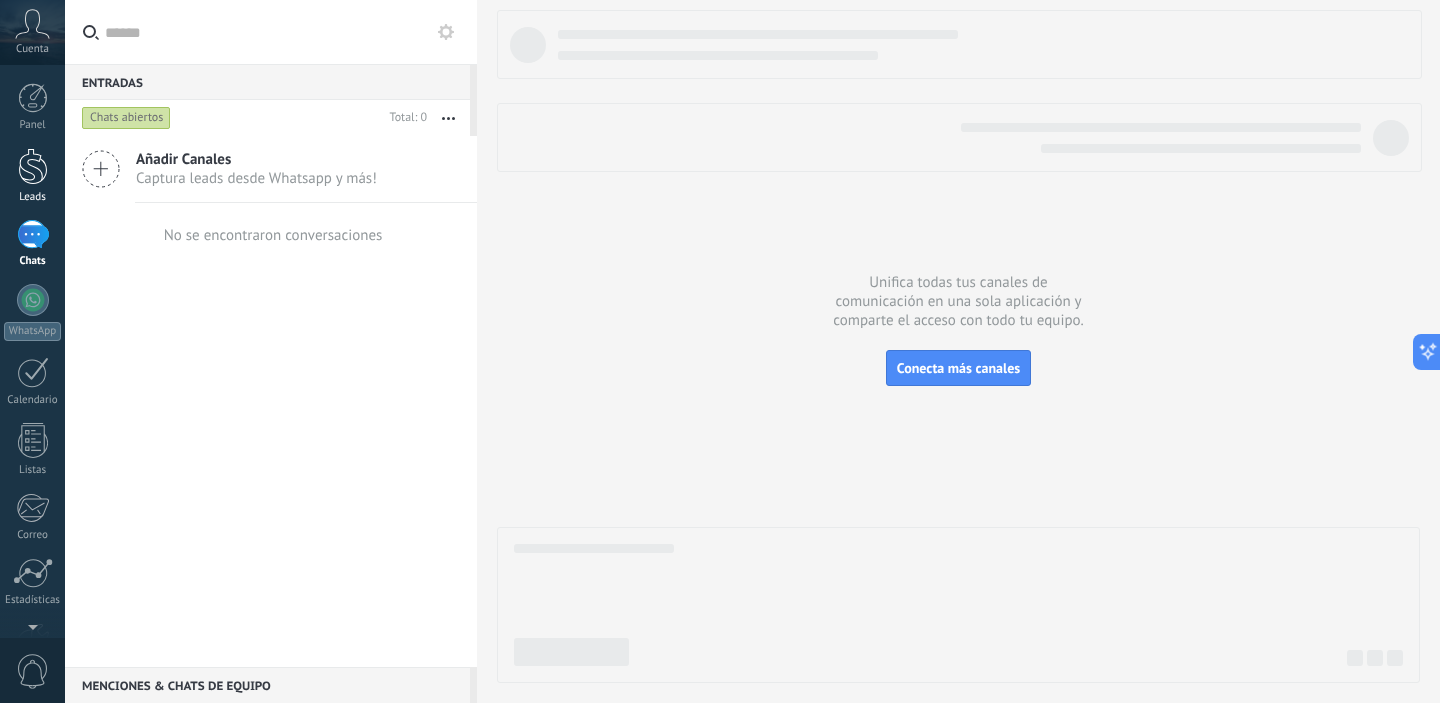 click at bounding box center (33, 166) 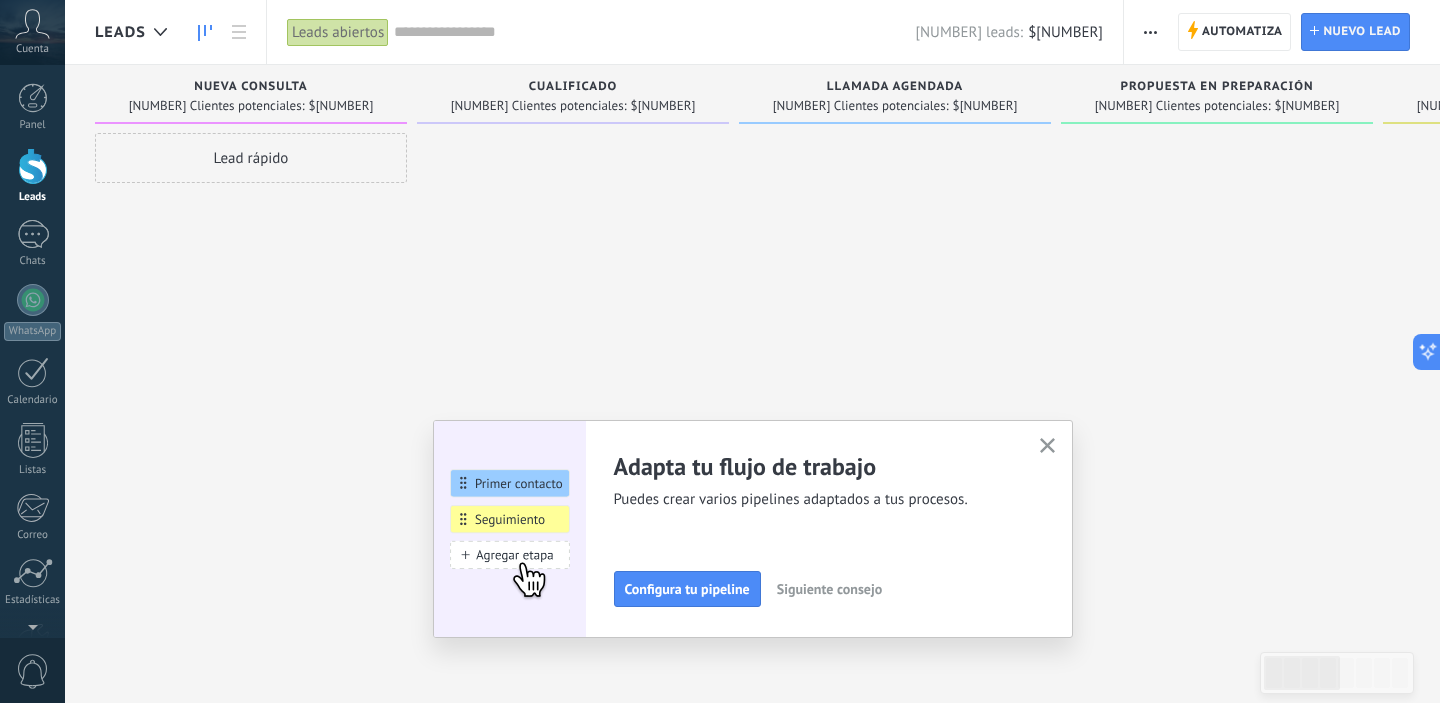 click on "Adapta tu flujo de trabajo Puedes crear varios pipelines adaptados a tus procesos. Configura tu pipeline Siguiente consejo" at bounding box center [828, 529] 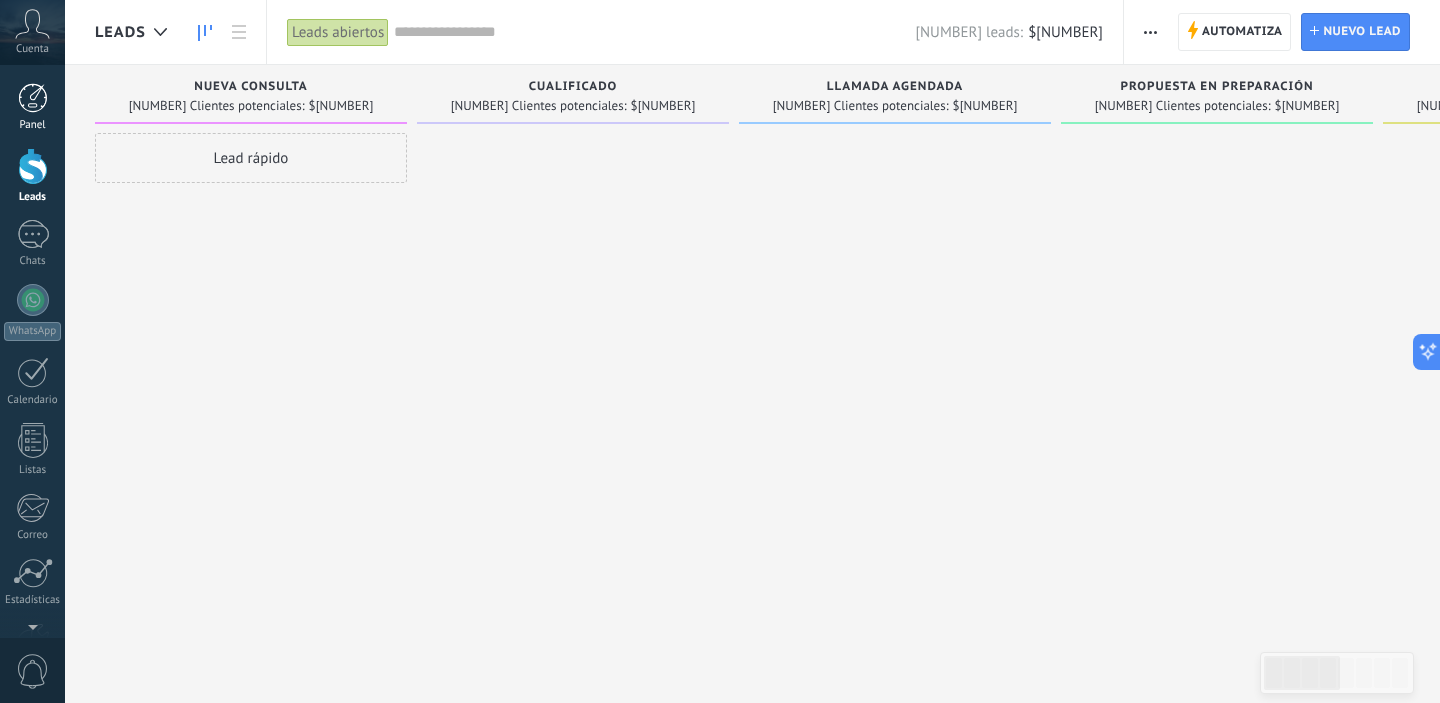 click at bounding box center (33, 98) 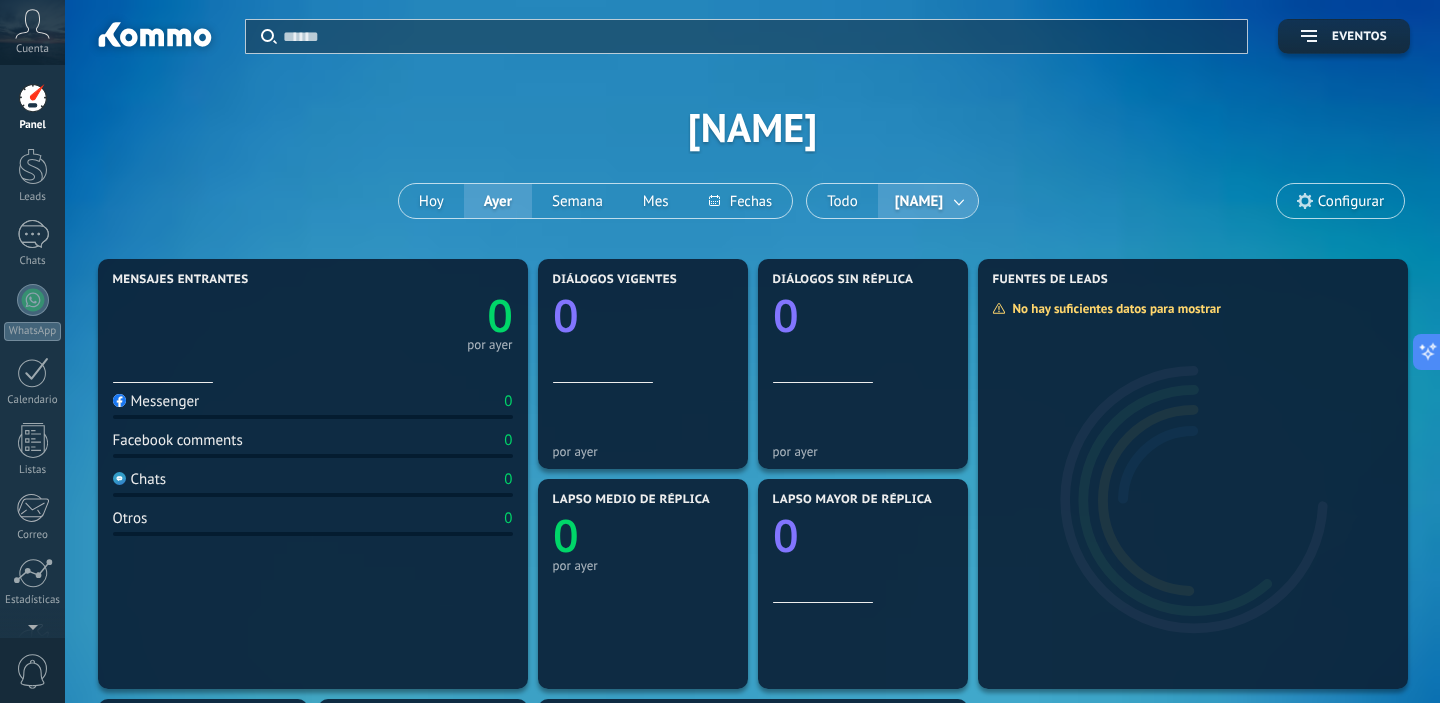 click on "Configurar" at bounding box center (1351, 201) 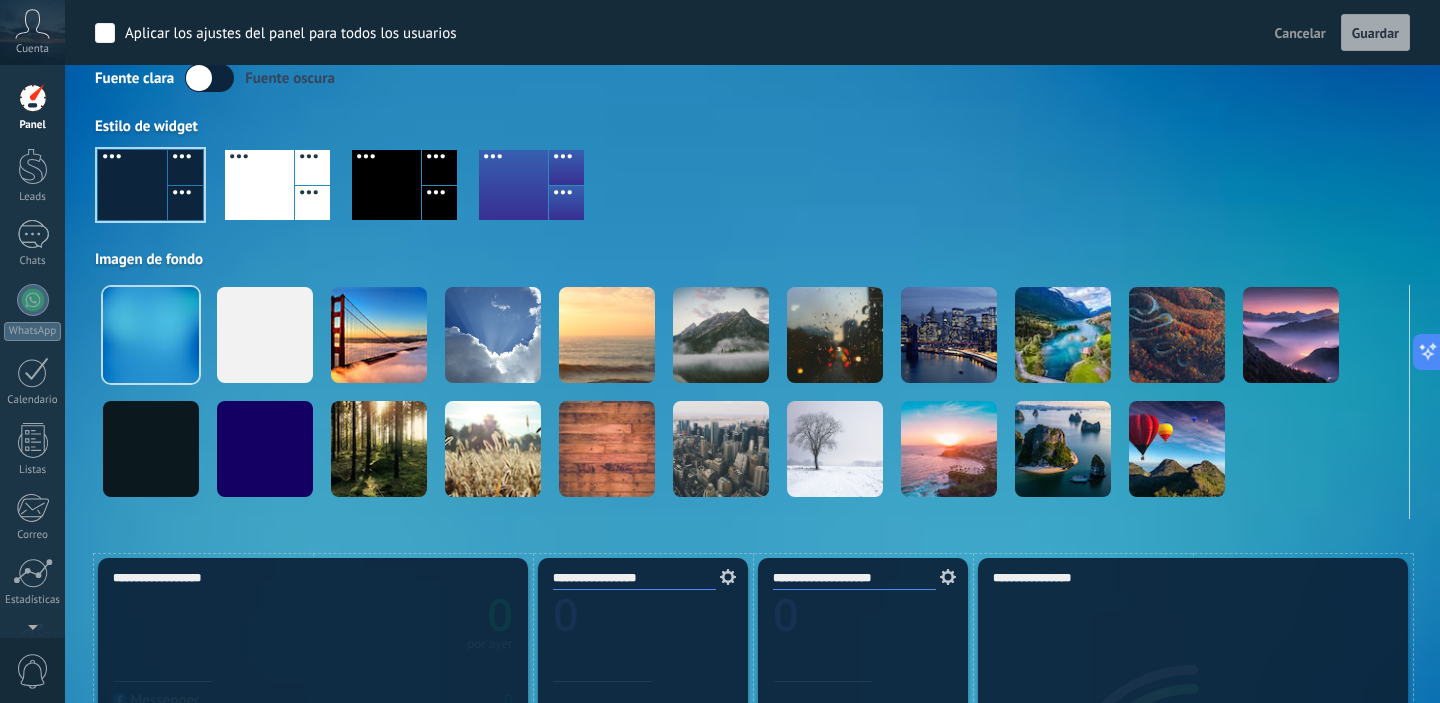 scroll, scrollTop: 80, scrollLeft: 0, axis: vertical 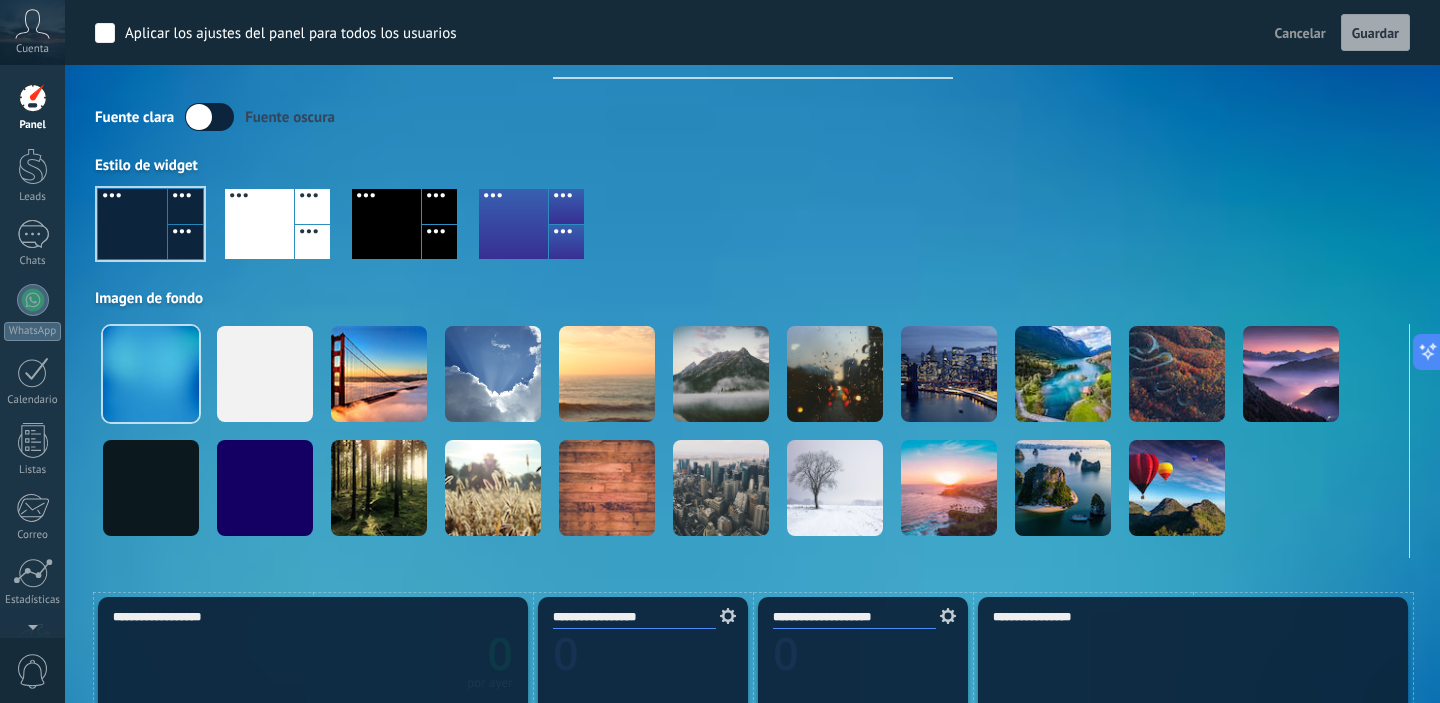 click on "Cancelar" at bounding box center [1300, 33] 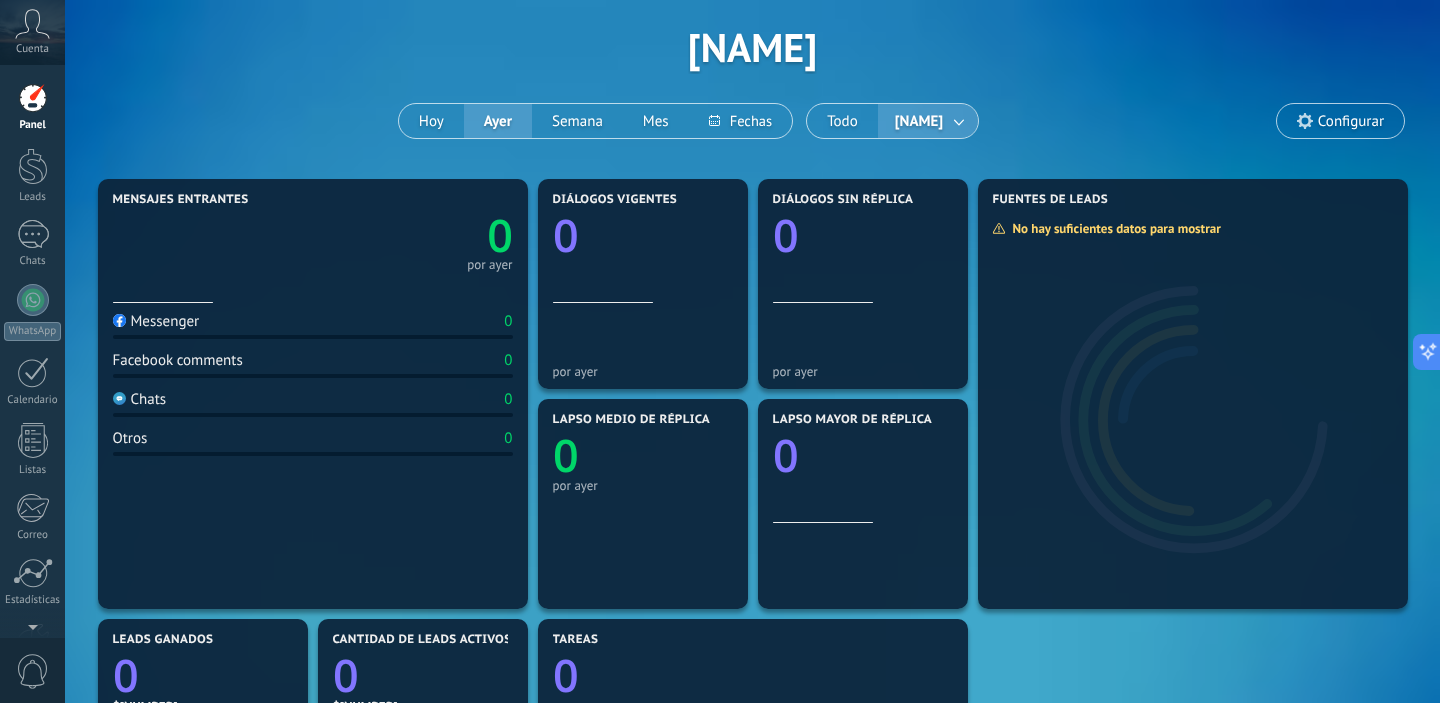 click on "Messenger" at bounding box center (156, 321) 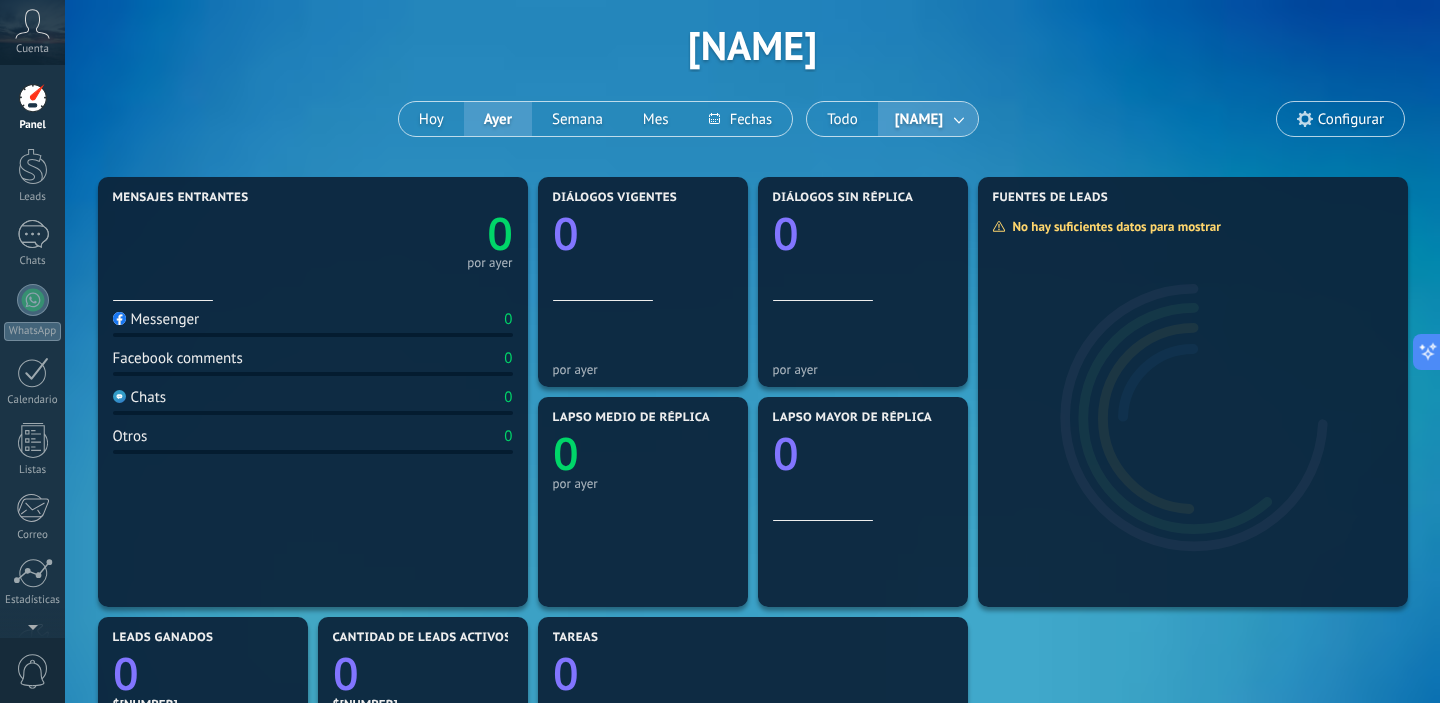 scroll, scrollTop: 0, scrollLeft: 0, axis: both 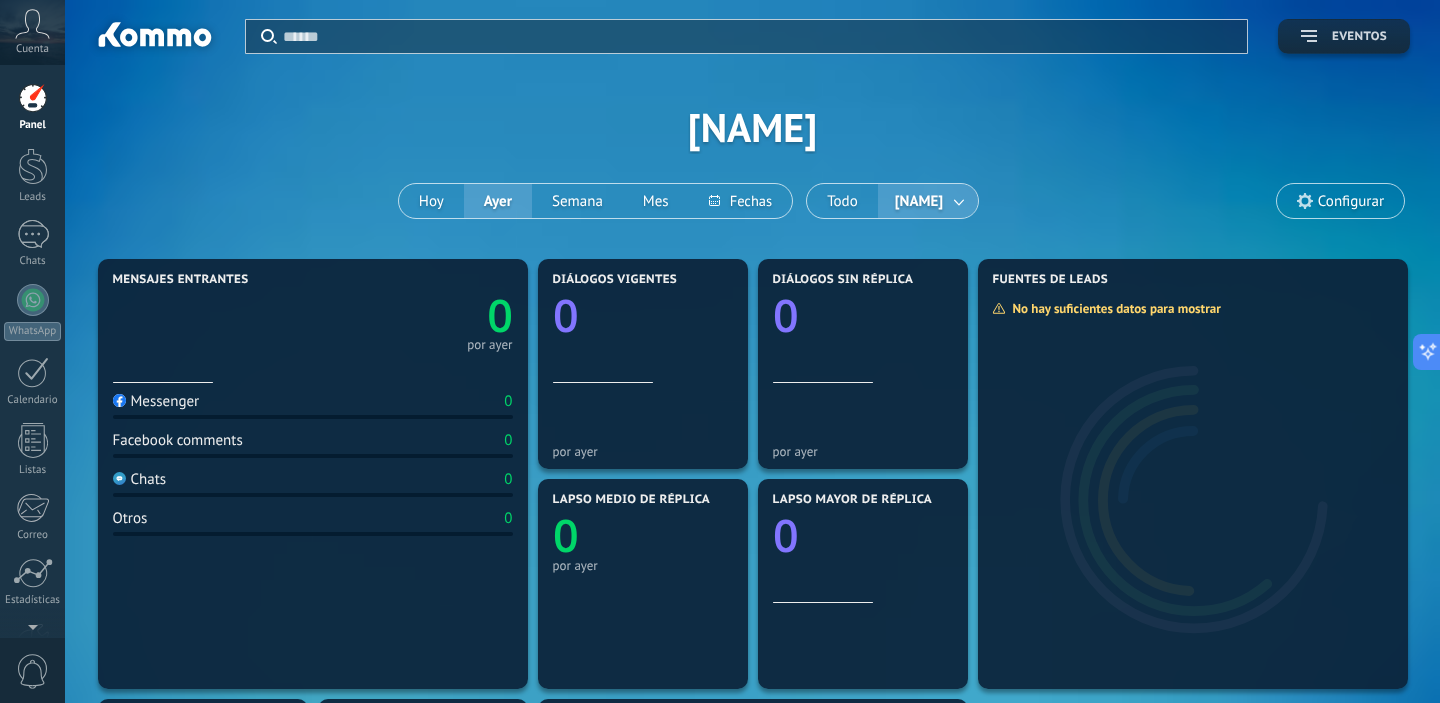 click on "Eventos" at bounding box center [1344, 36] 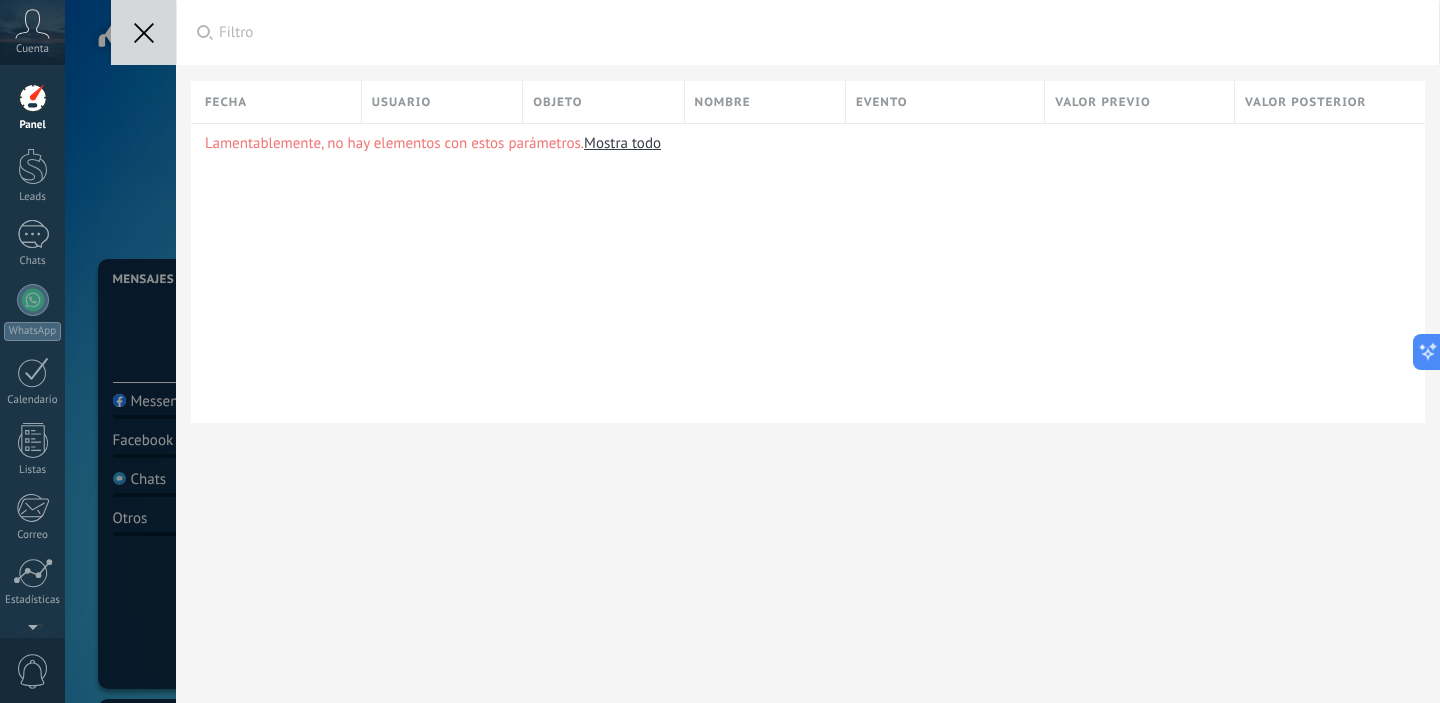 click at bounding box center (144, 33) 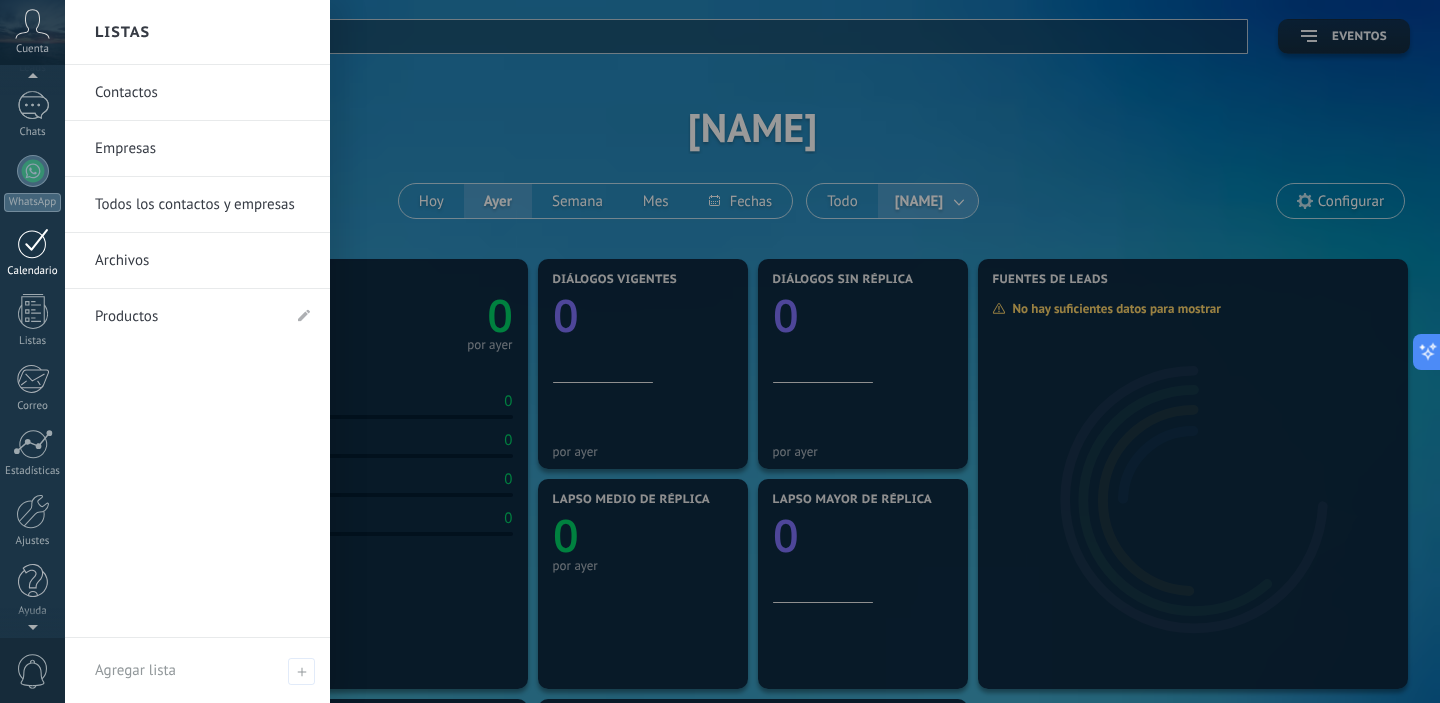 scroll, scrollTop: 106, scrollLeft: 0, axis: vertical 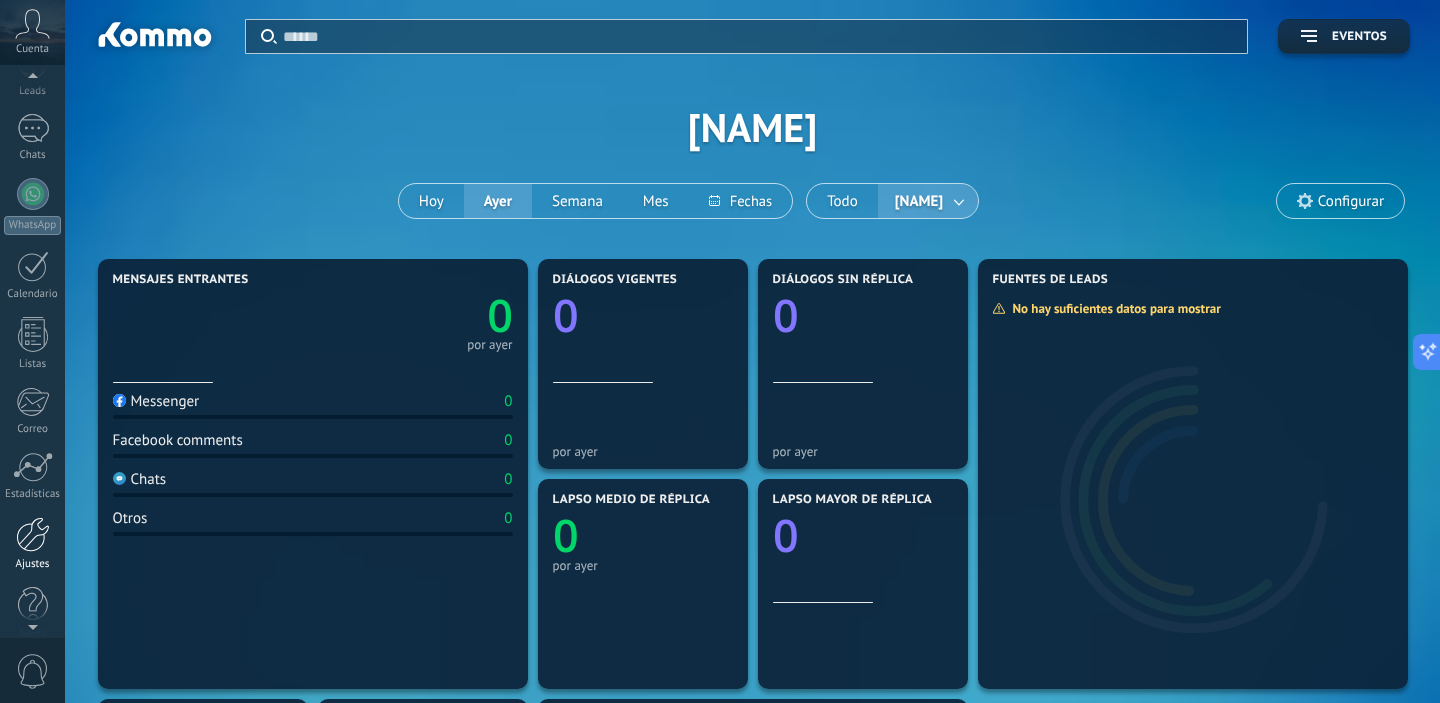 click at bounding box center [33, 534] 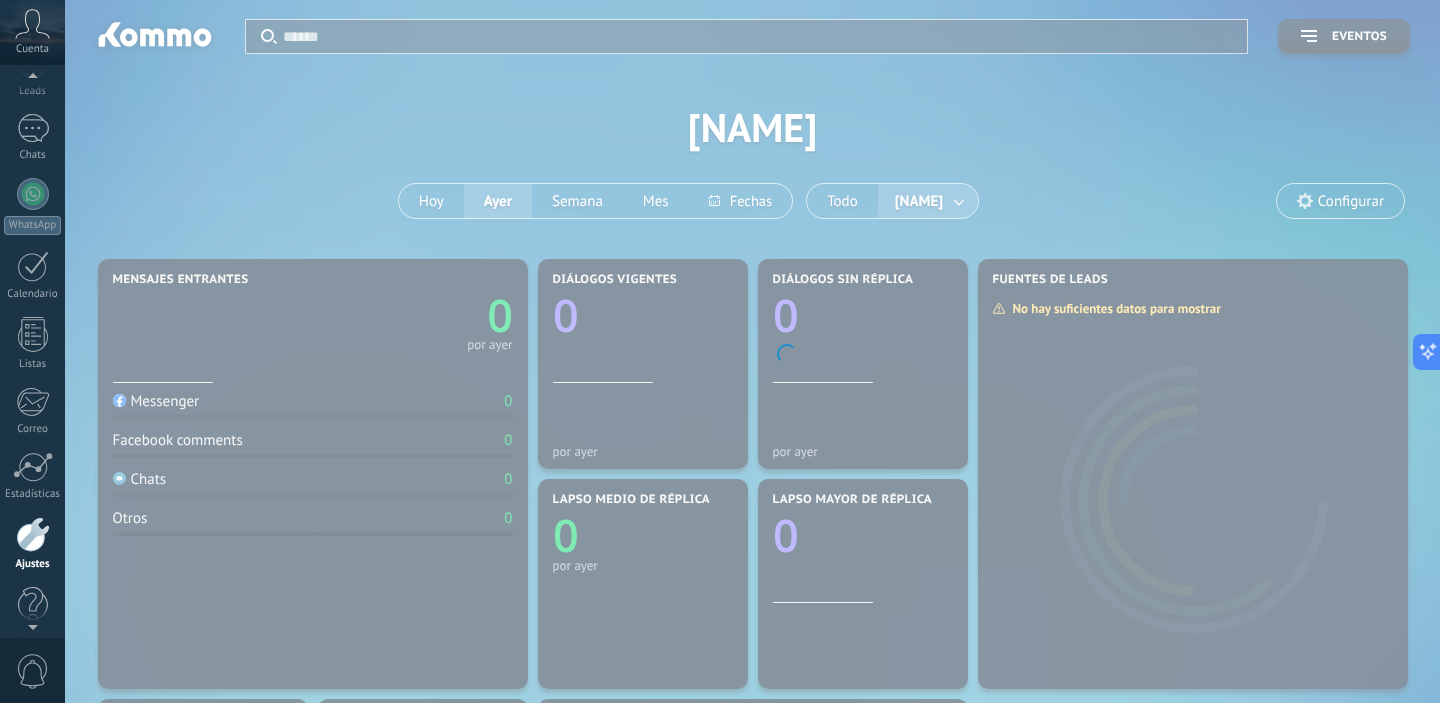 scroll, scrollTop: 129, scrollLeft: 0, axis: vertical 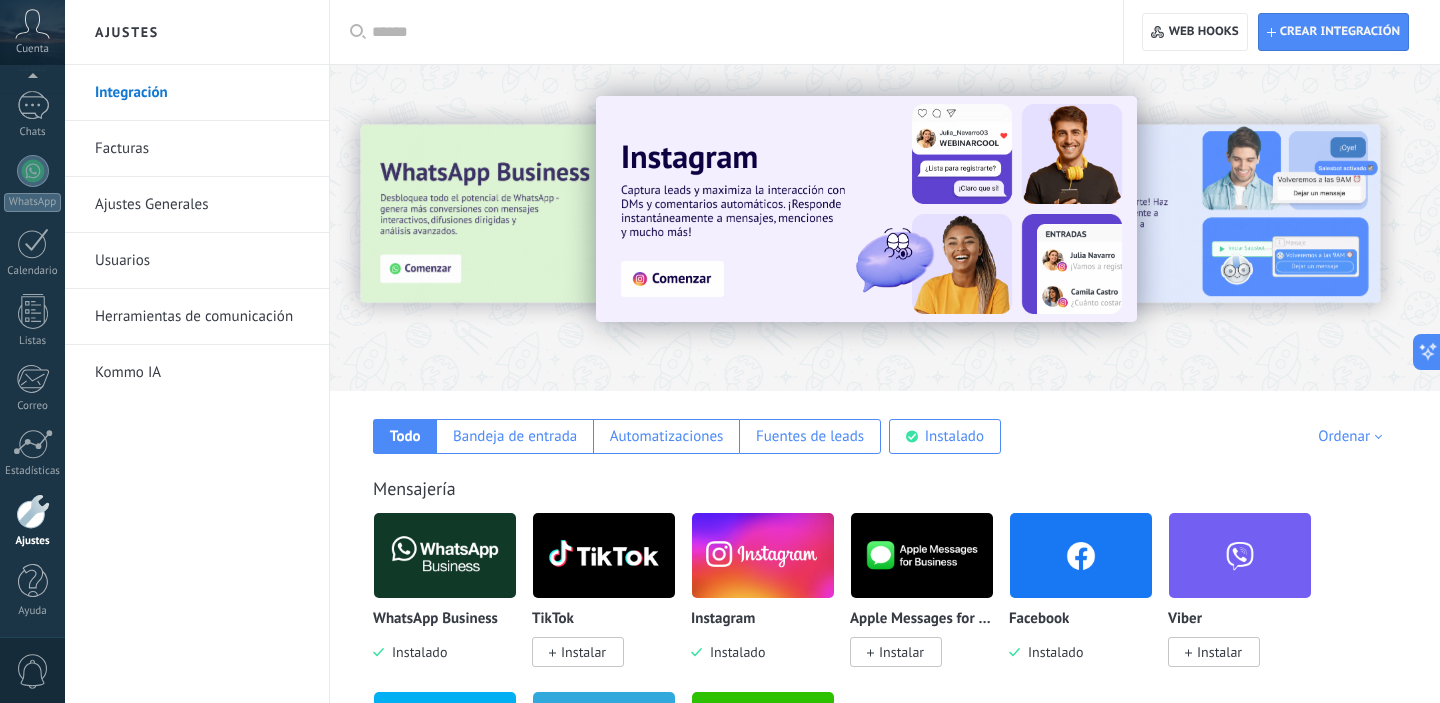 click on "Ajustes Generales" at bounding box center (202, 205) 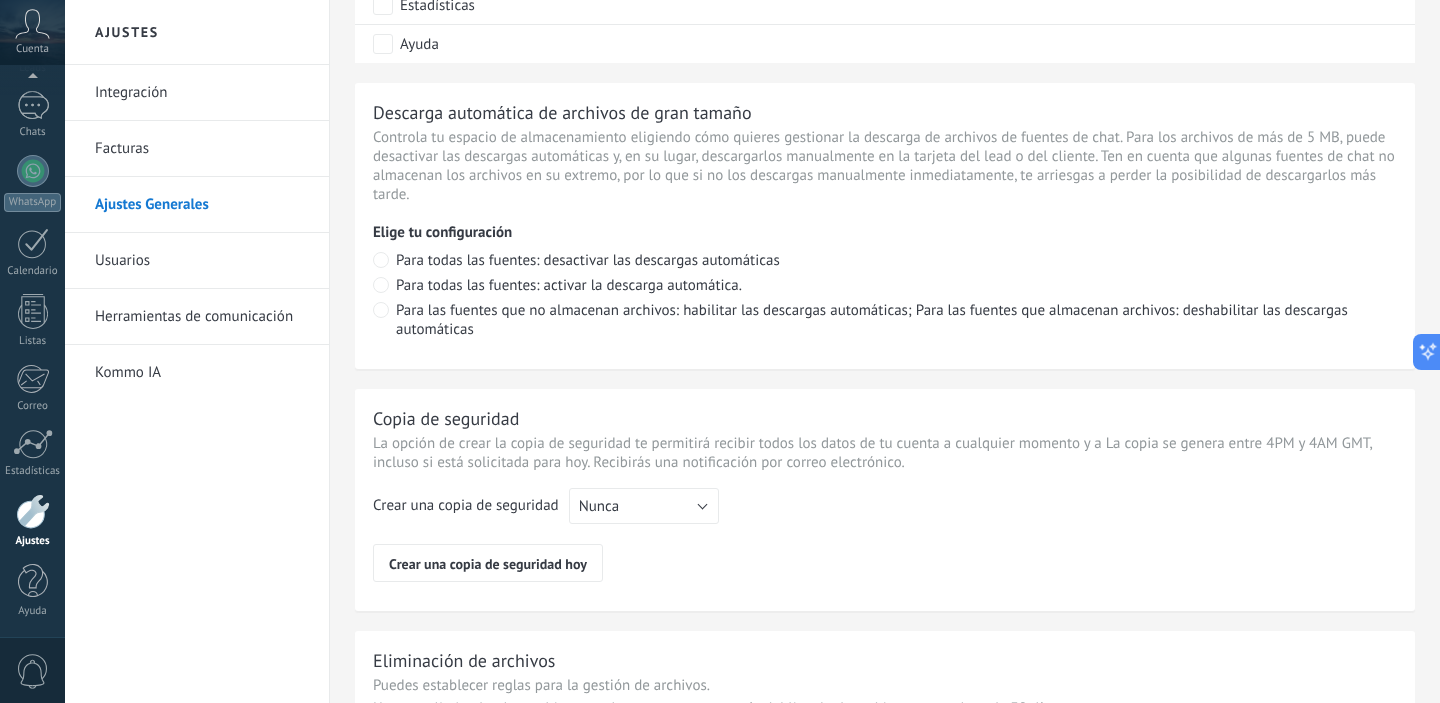 scroll, scrollTop: 1359, scrollLeft: 0, axis: vertical 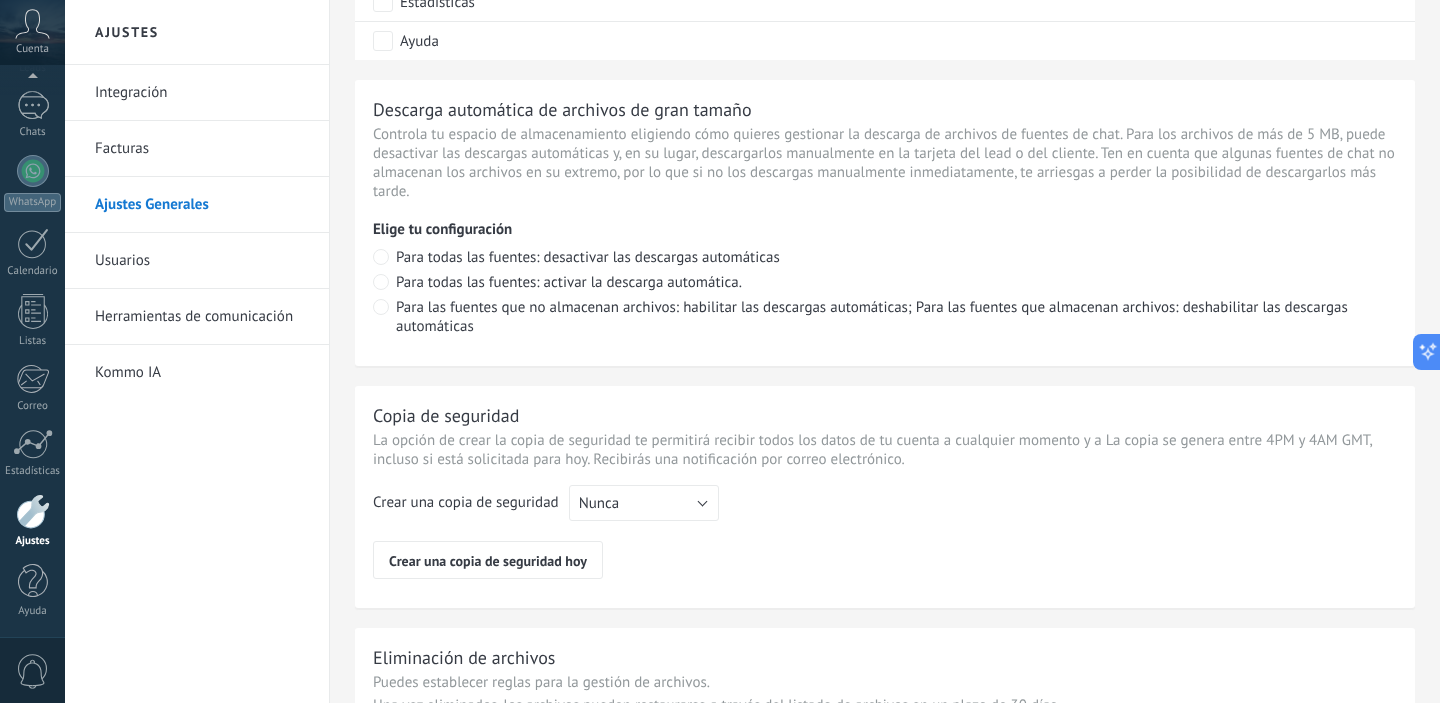 click on "Usuarios" at bounding box center (202, 261) 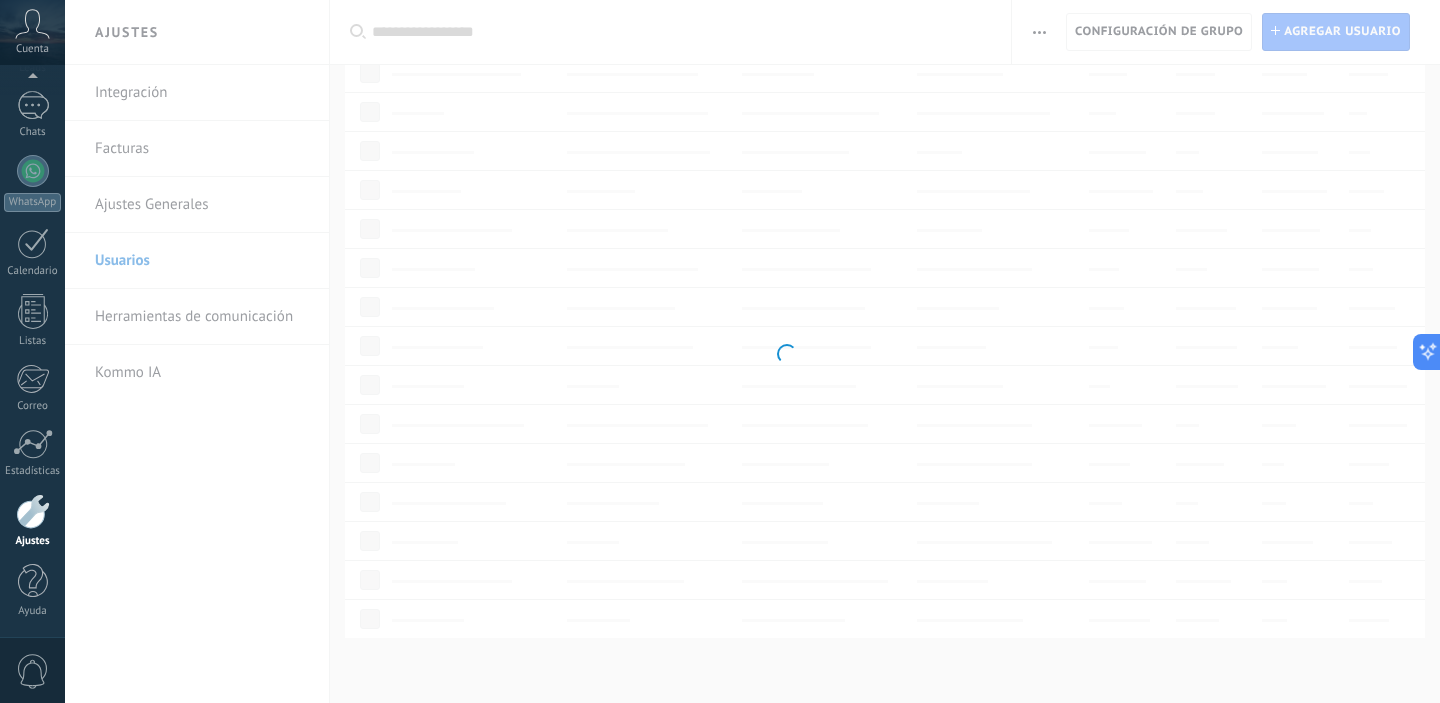 scroll, scrollTop: 0, scrollLeft: 0, axis: both 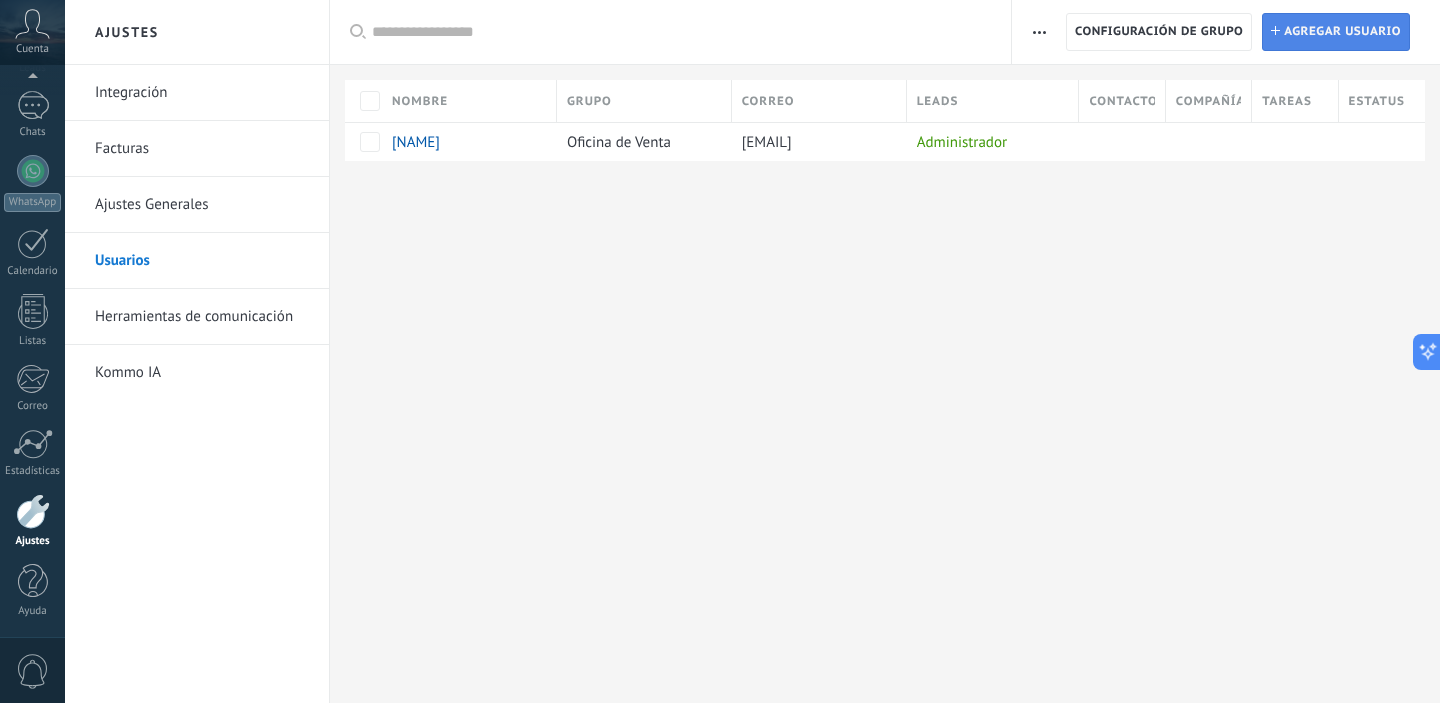 click on "Agregar usuario" at bounding box center [1342, 32] 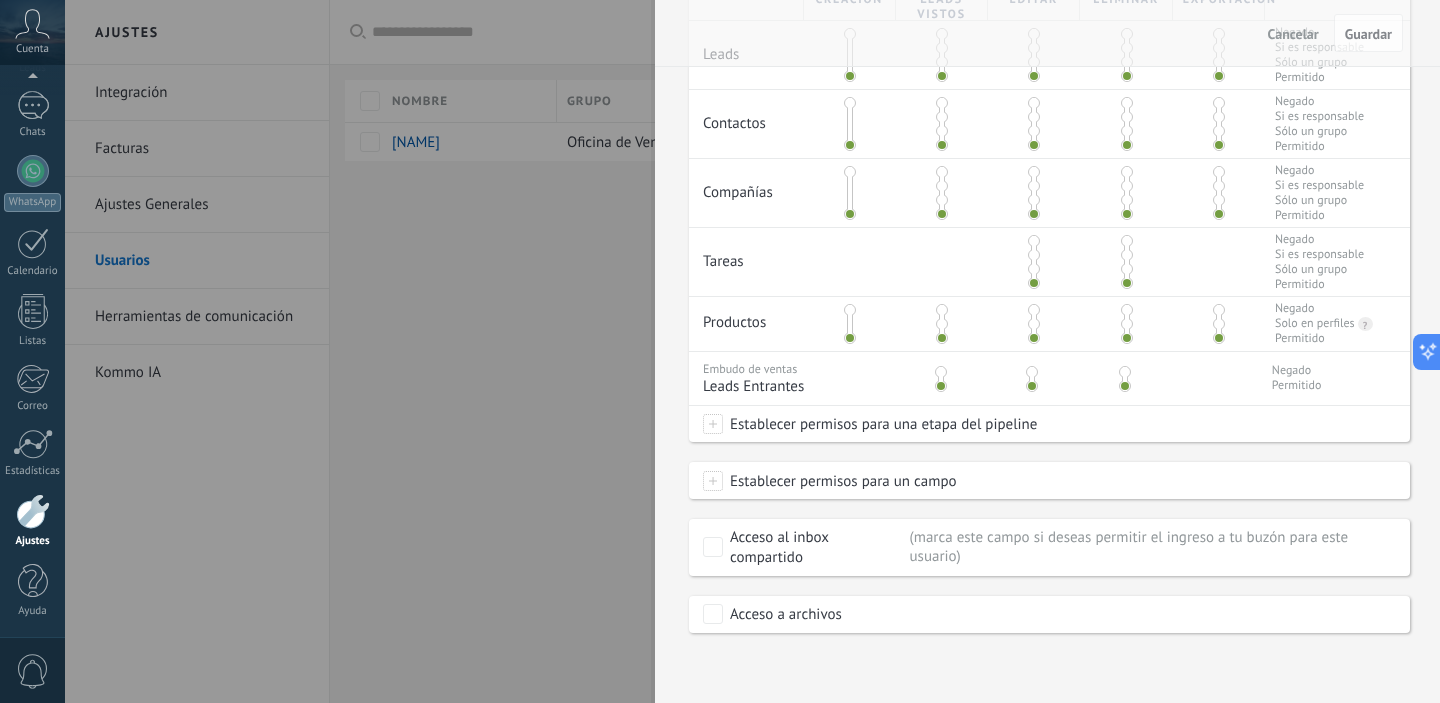 scroll, scrollTop: 340, scrollLeft: 0, axis: vertical 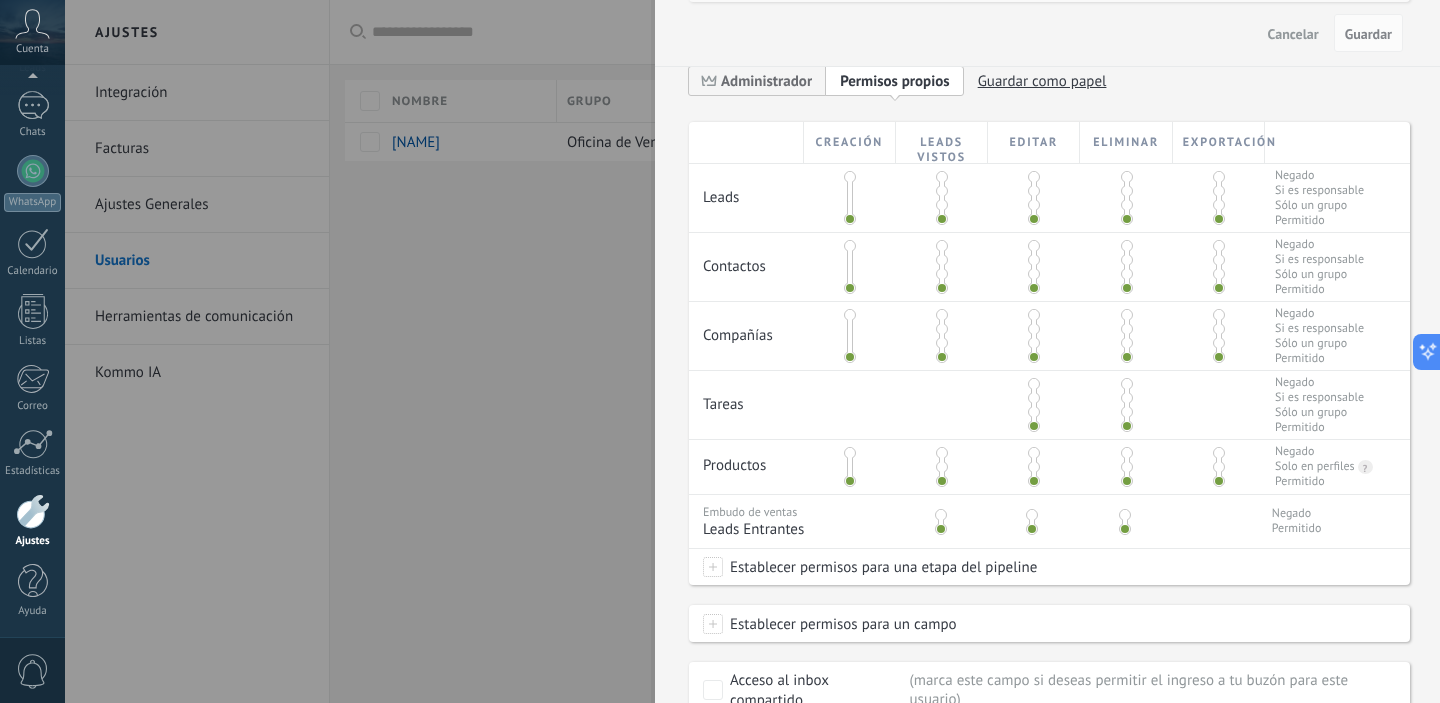 click on "Cancelar" at bounding box center (1293, 34) 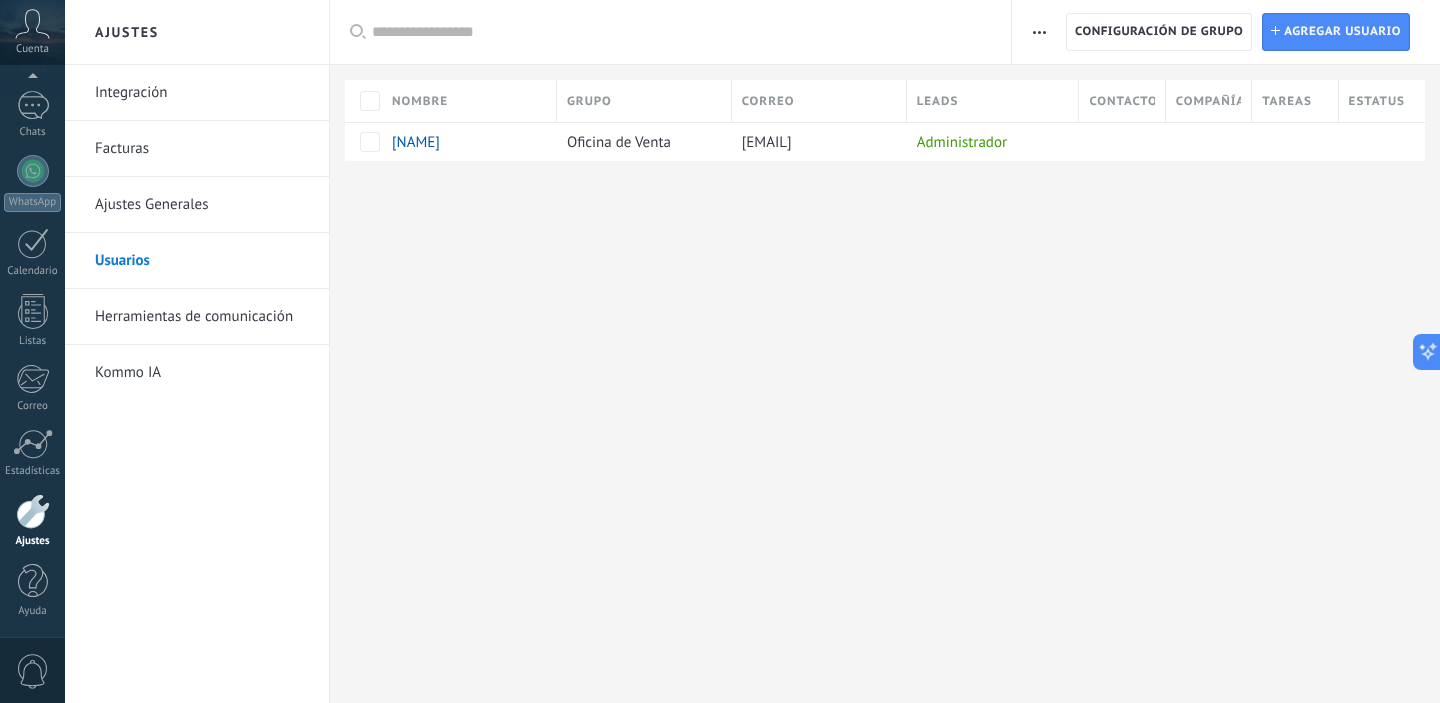 scroll, scrollTop: 0, scrollLeft: 0, axis: both 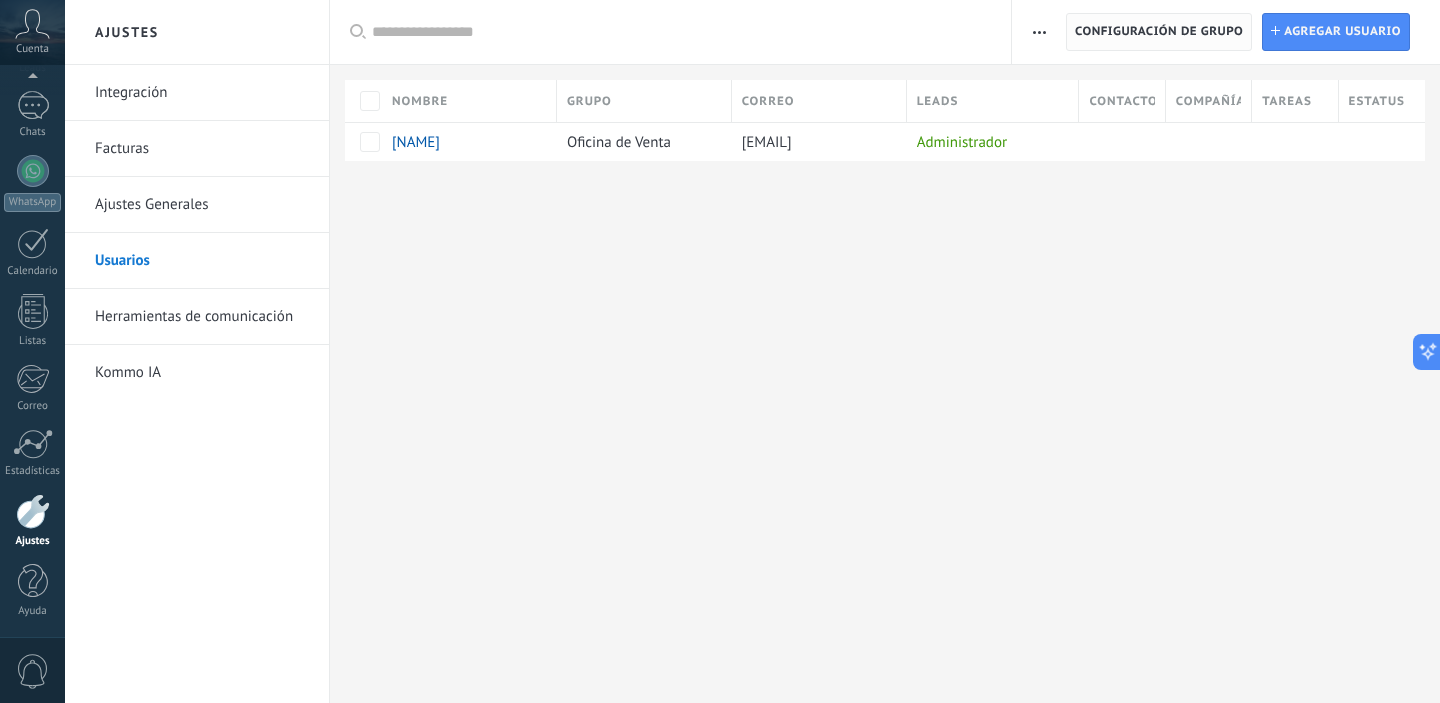 click on "Configuración de grupo" at bounding box center (1159, 32) 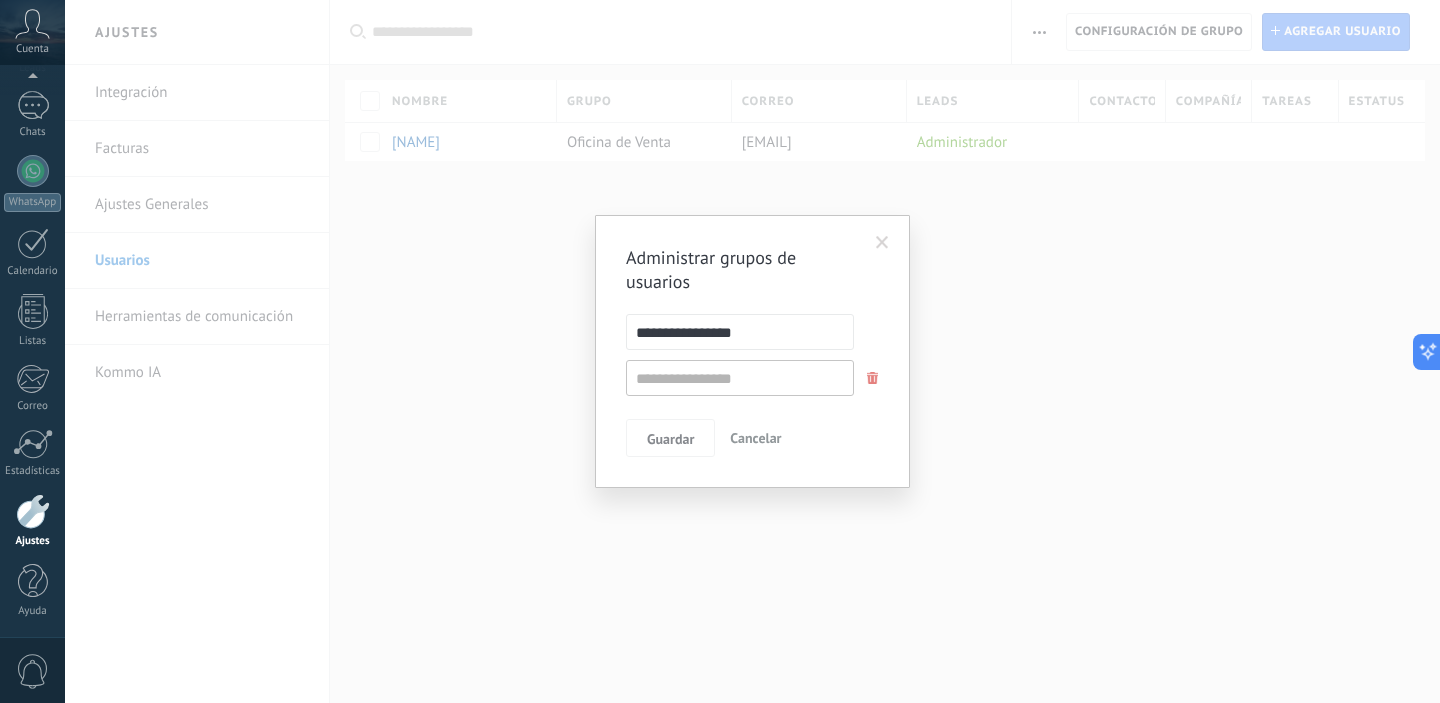 click at bounding box center [882, 243] 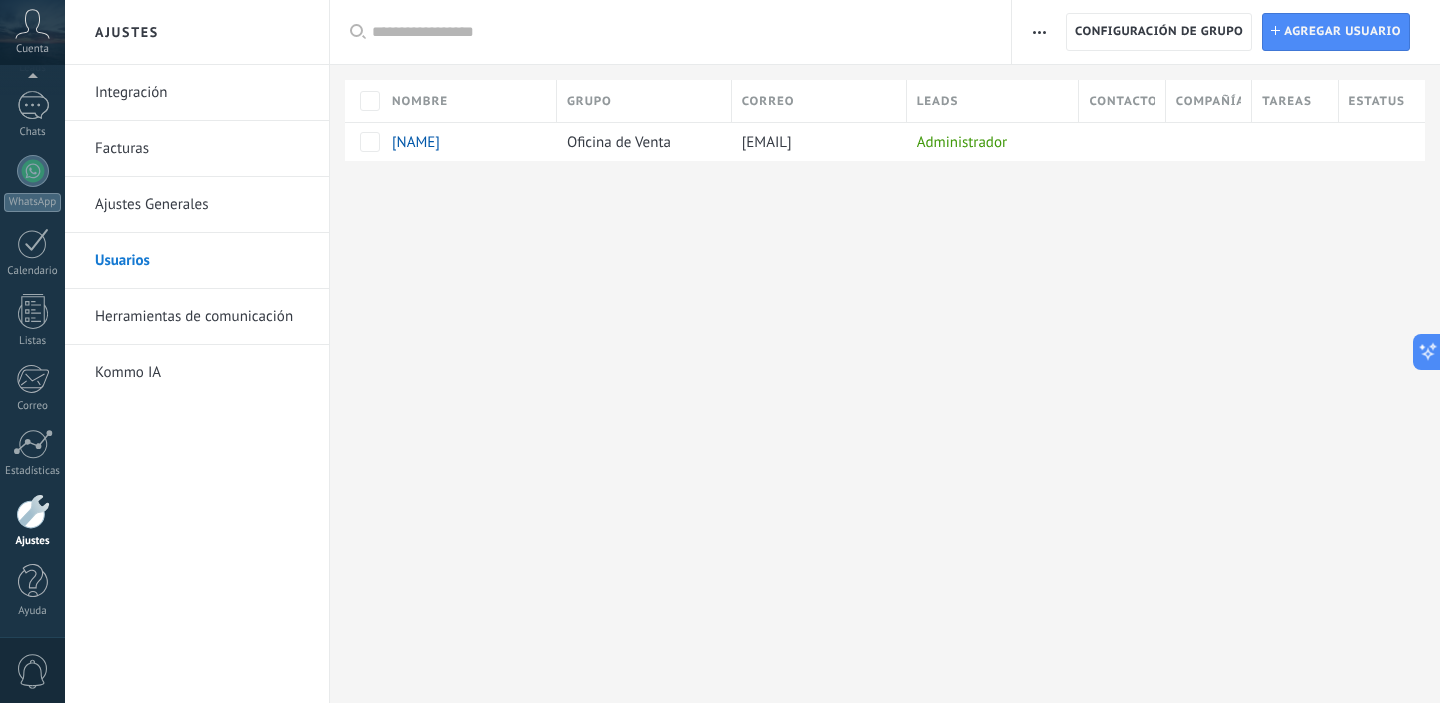 click at bounding box center (1039, 32) 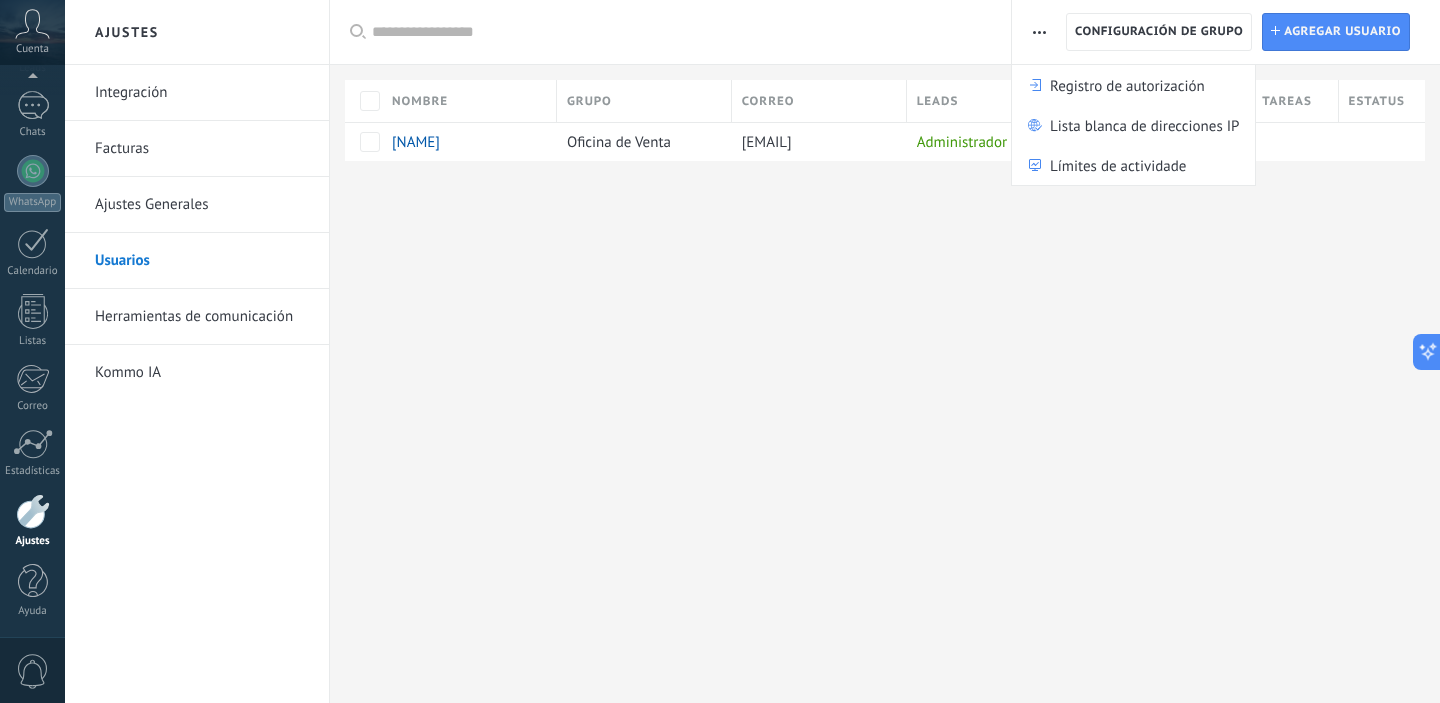 click at bounding box center (1039, 32) 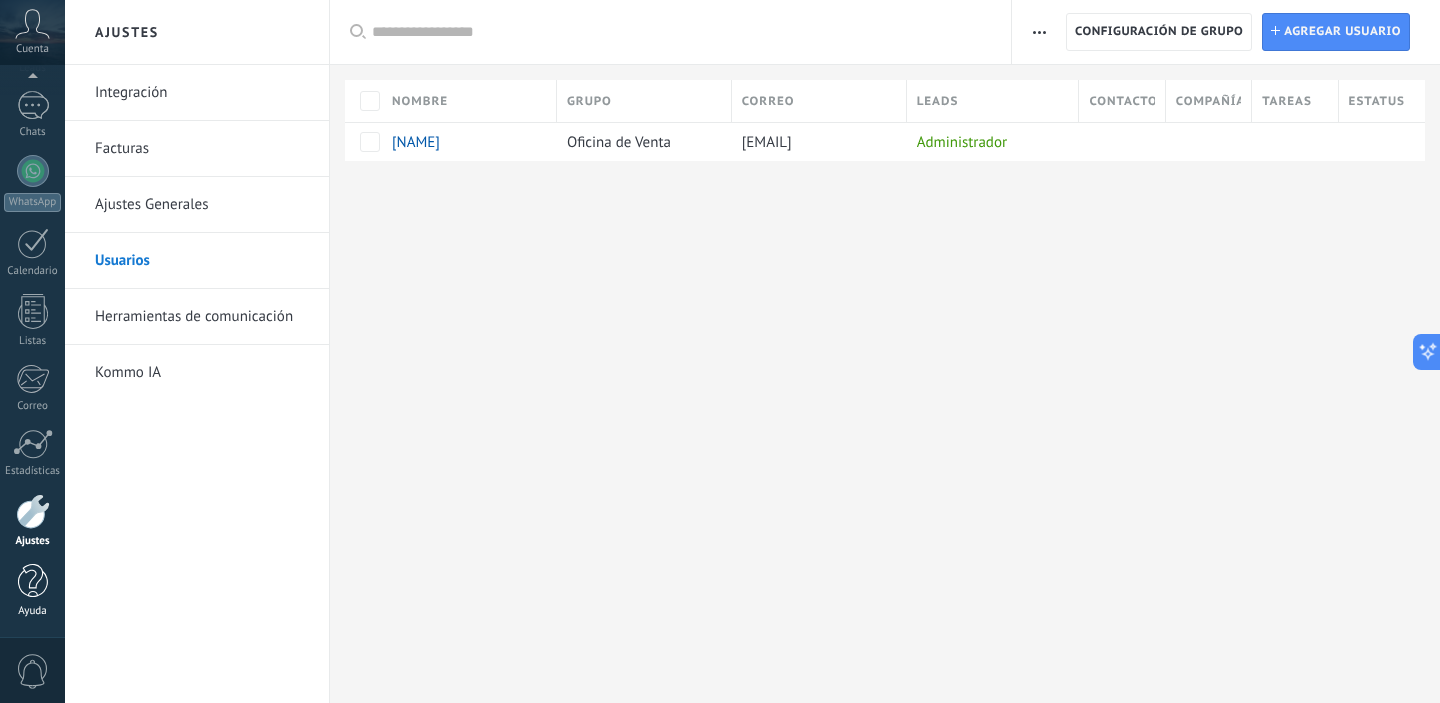 click at bounding box center (33, 581) 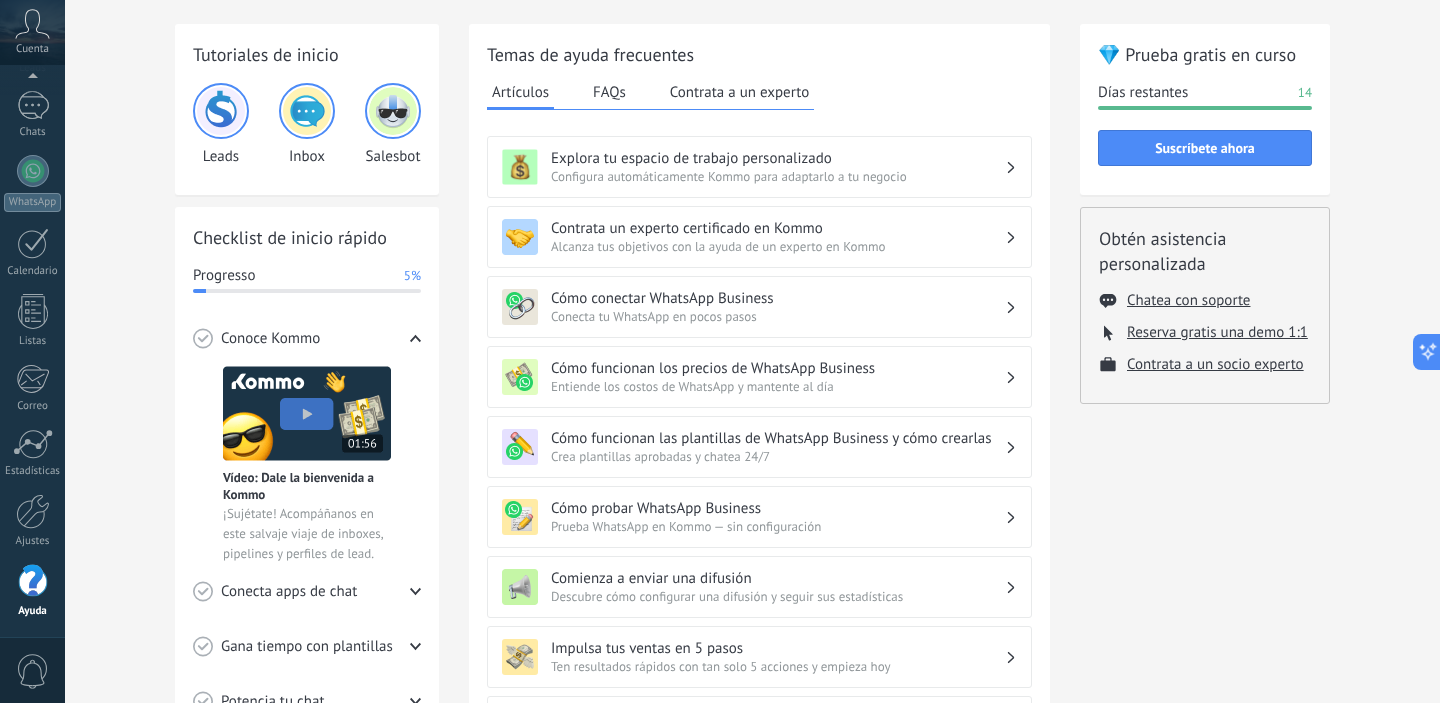 scroll, scrollTop: 92, scrollLeft: 0, axis: vertical 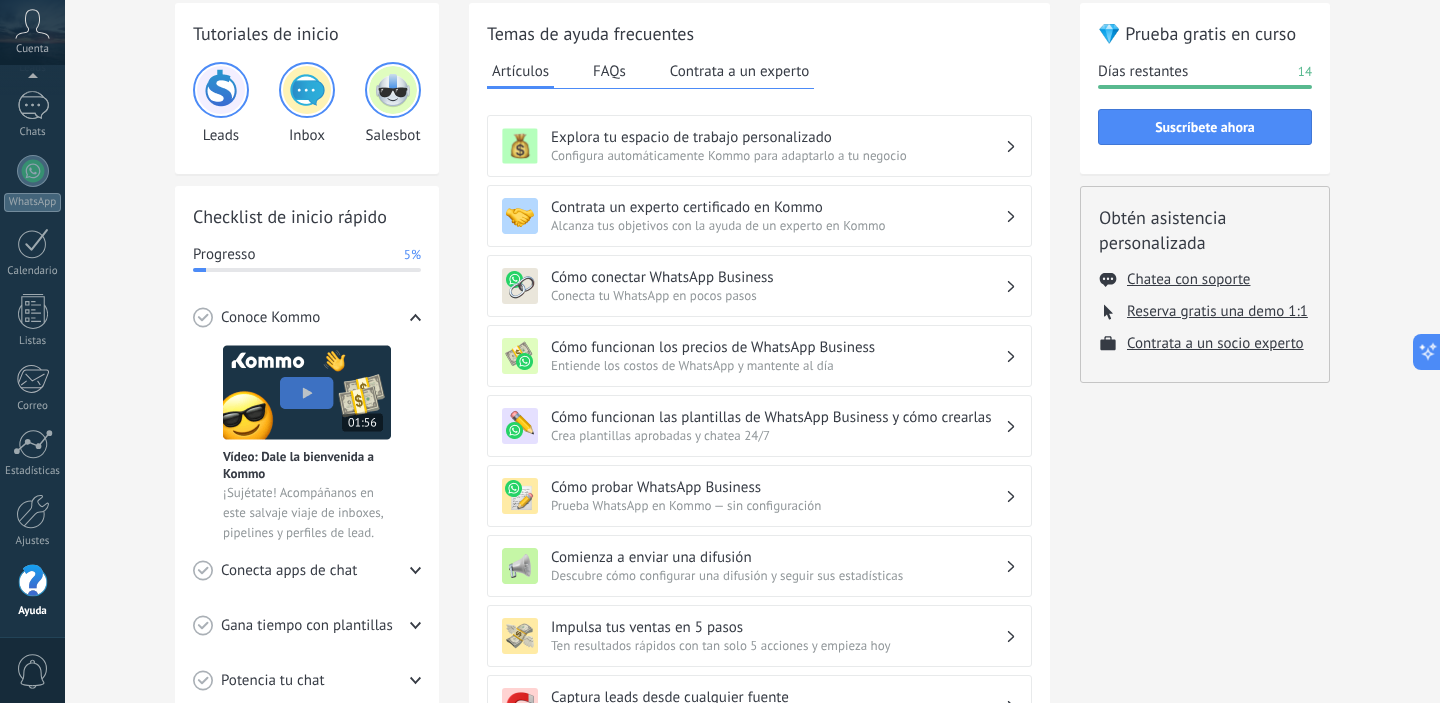 click at bounding box center (221, 90) 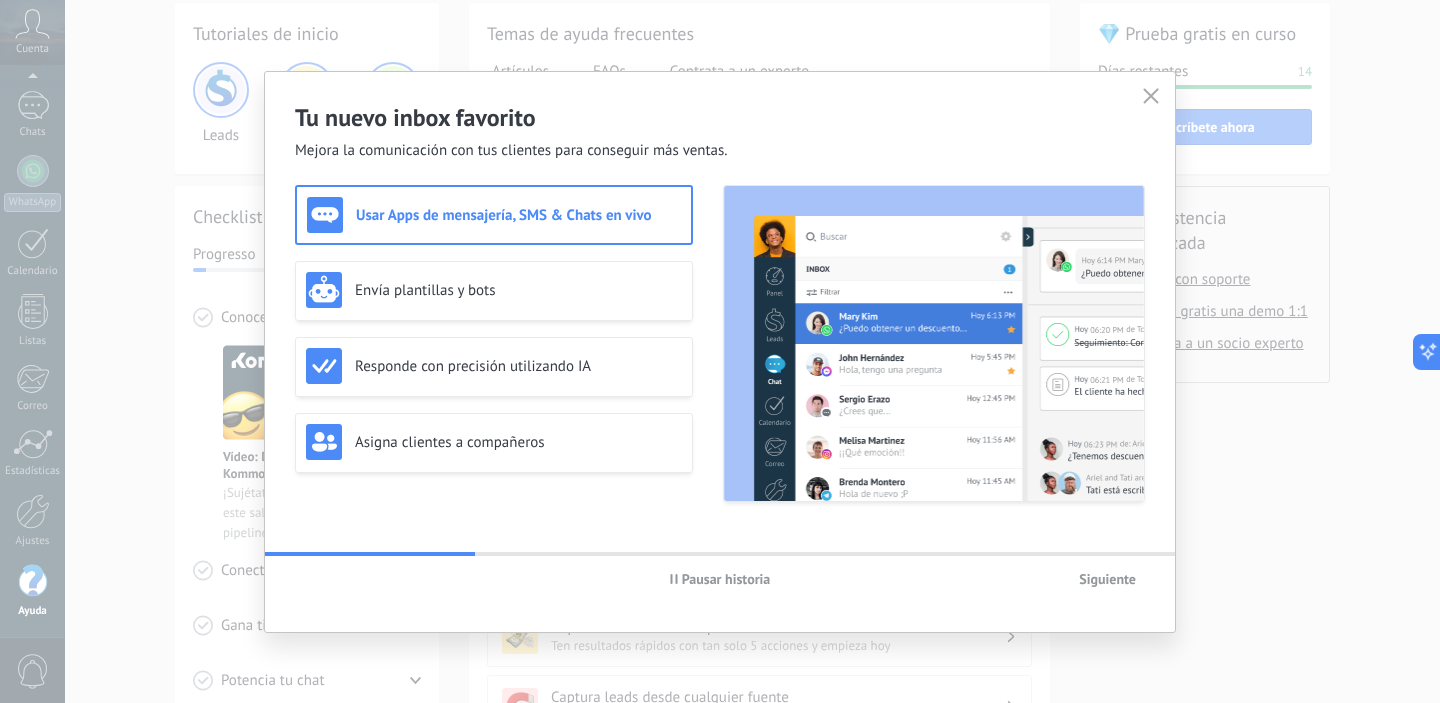 click on "Usar Apps de mensajería, SMS & Chats en vivo" at bounding box center (494, 215) 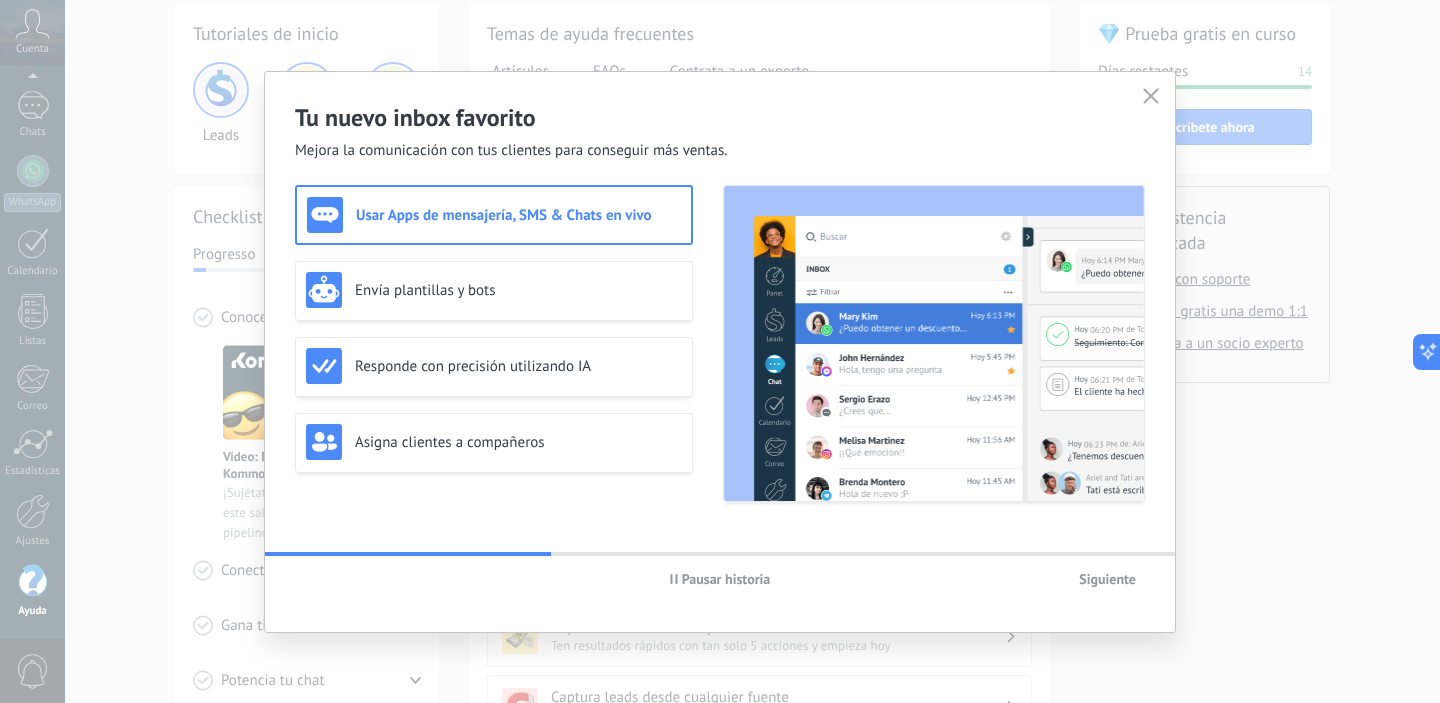 click on "Siguiente" at bounding box center [1107, 579] 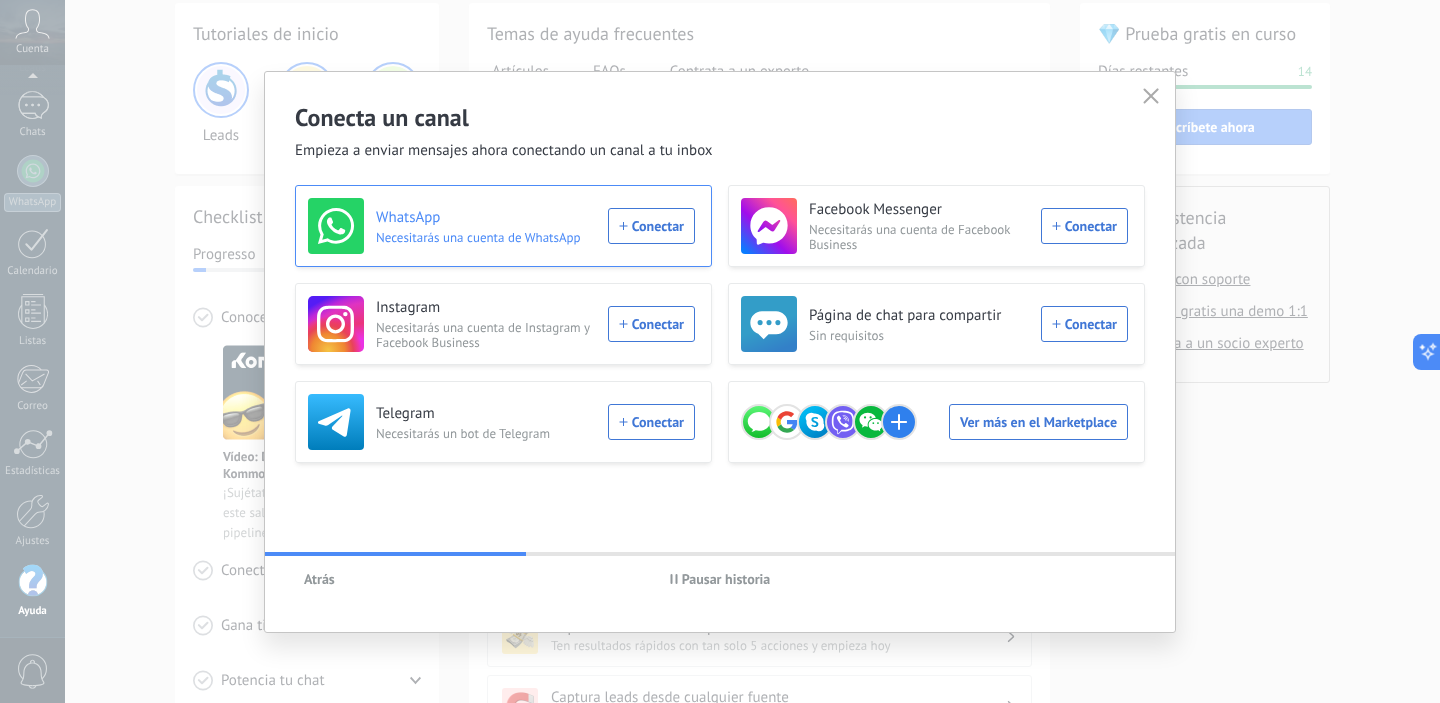 click on "WhatsApp Necesitarás una cuenta de WhatsApp Conectar" at bounding box center [501, 226] 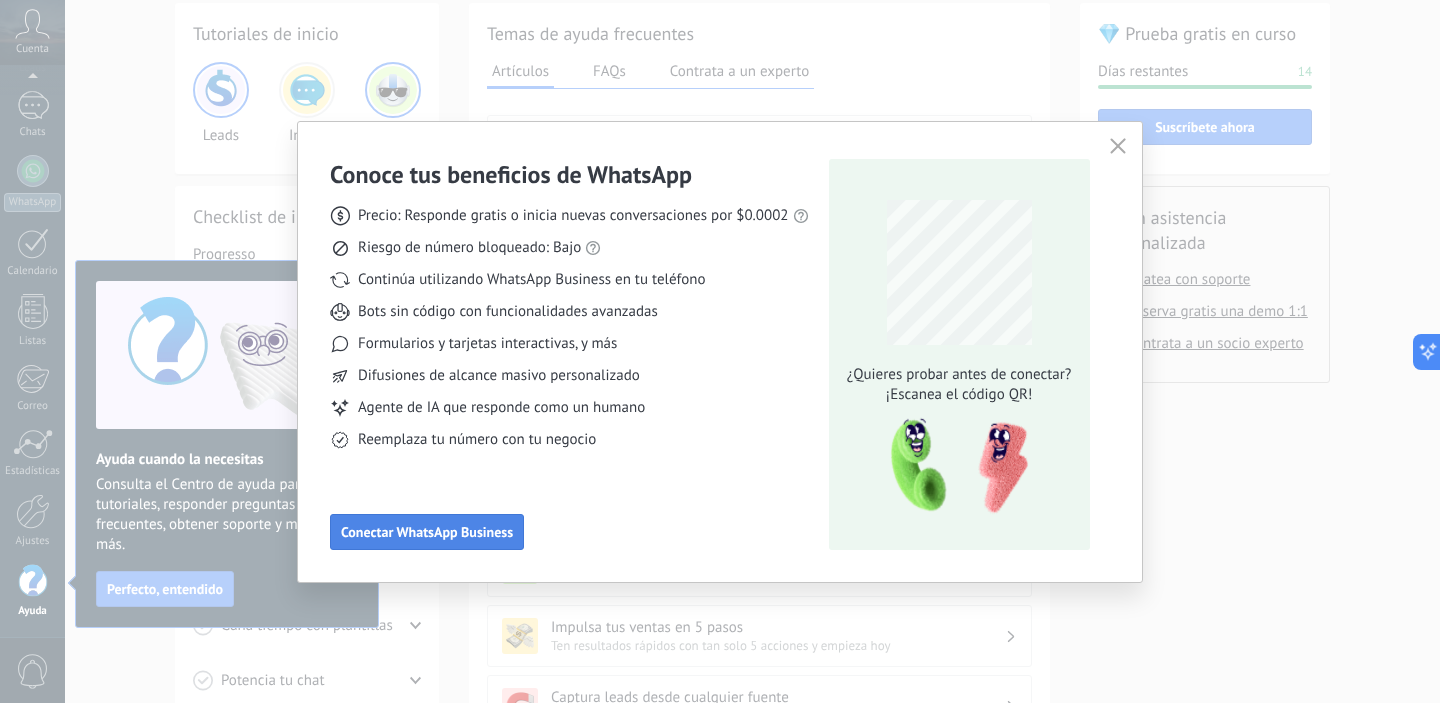 click on "Conectar WhatsApp Business" at bounding box center (427, 532) 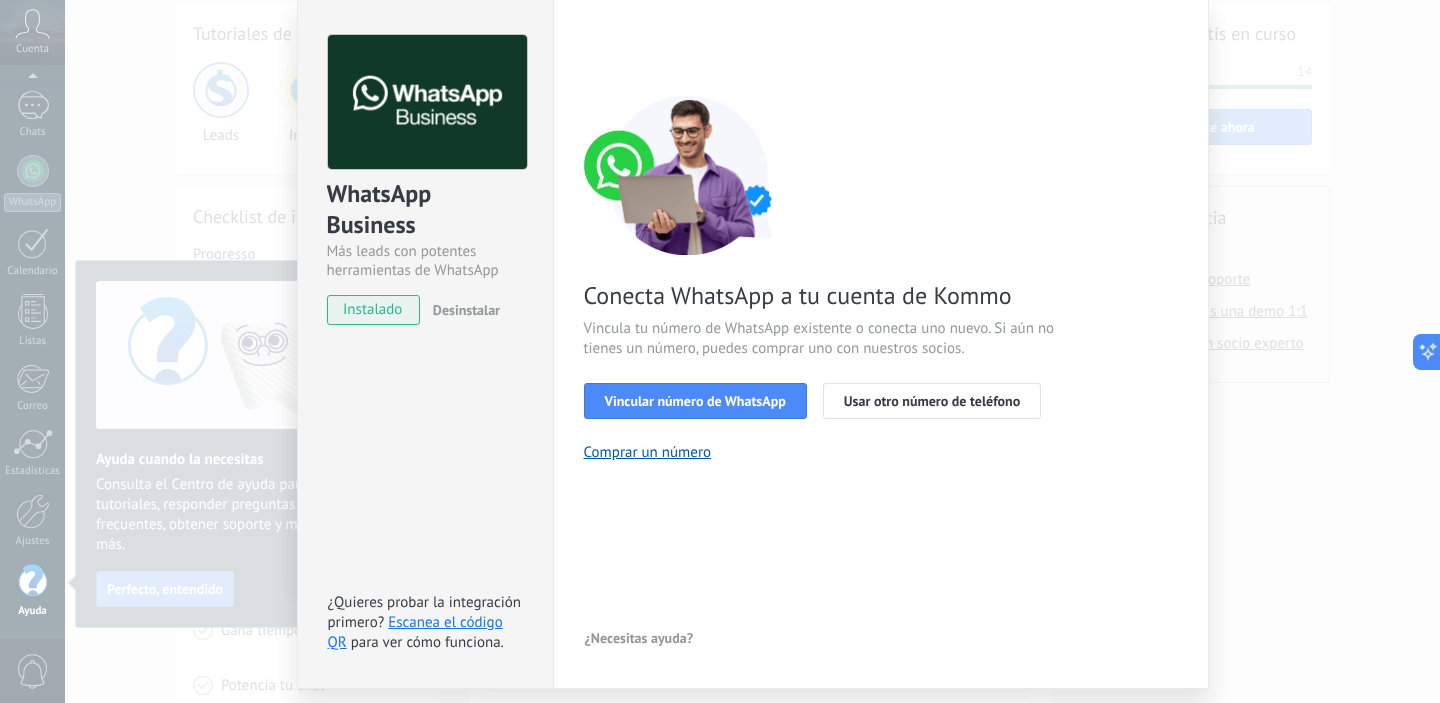 scroll, scrollTop: 94, scrollLeft: 0, axis: vertical 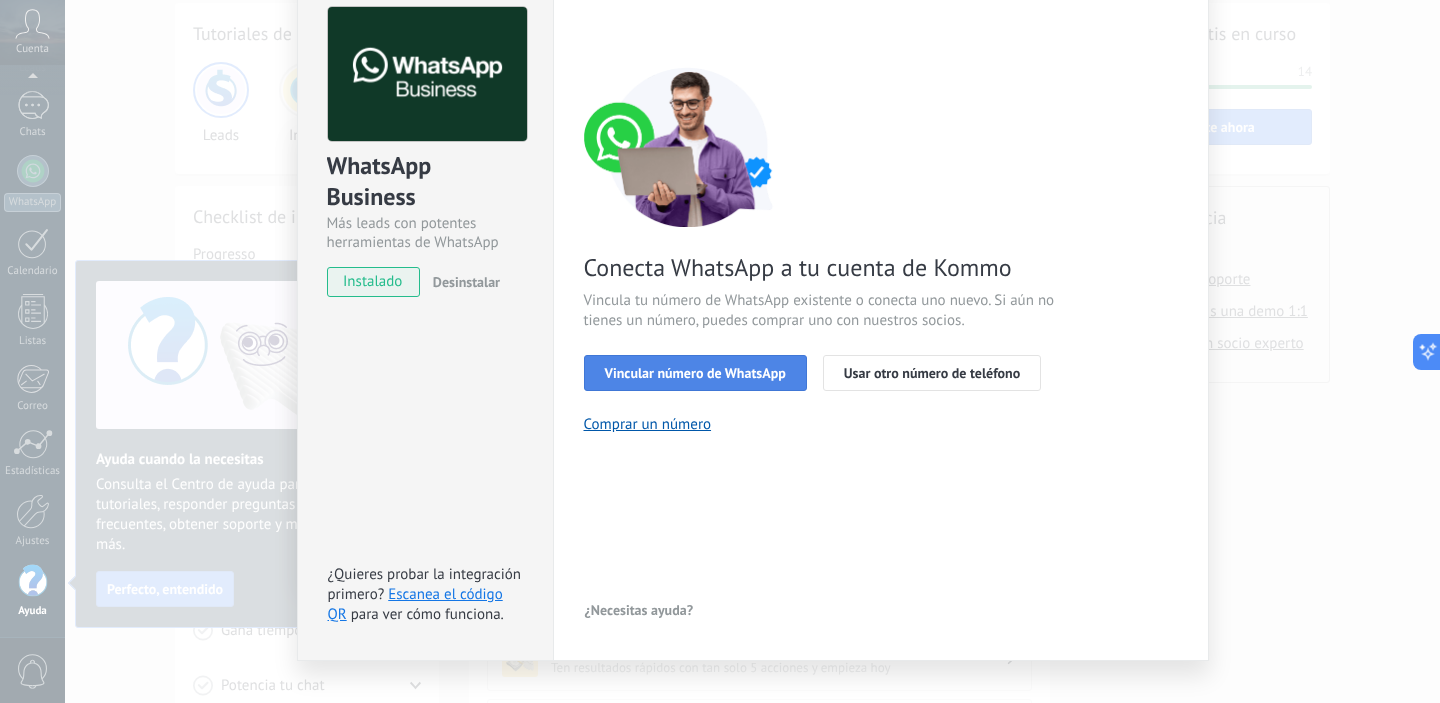 click on "Vincular número de WhatsApp" at bounding box center (695, 373) 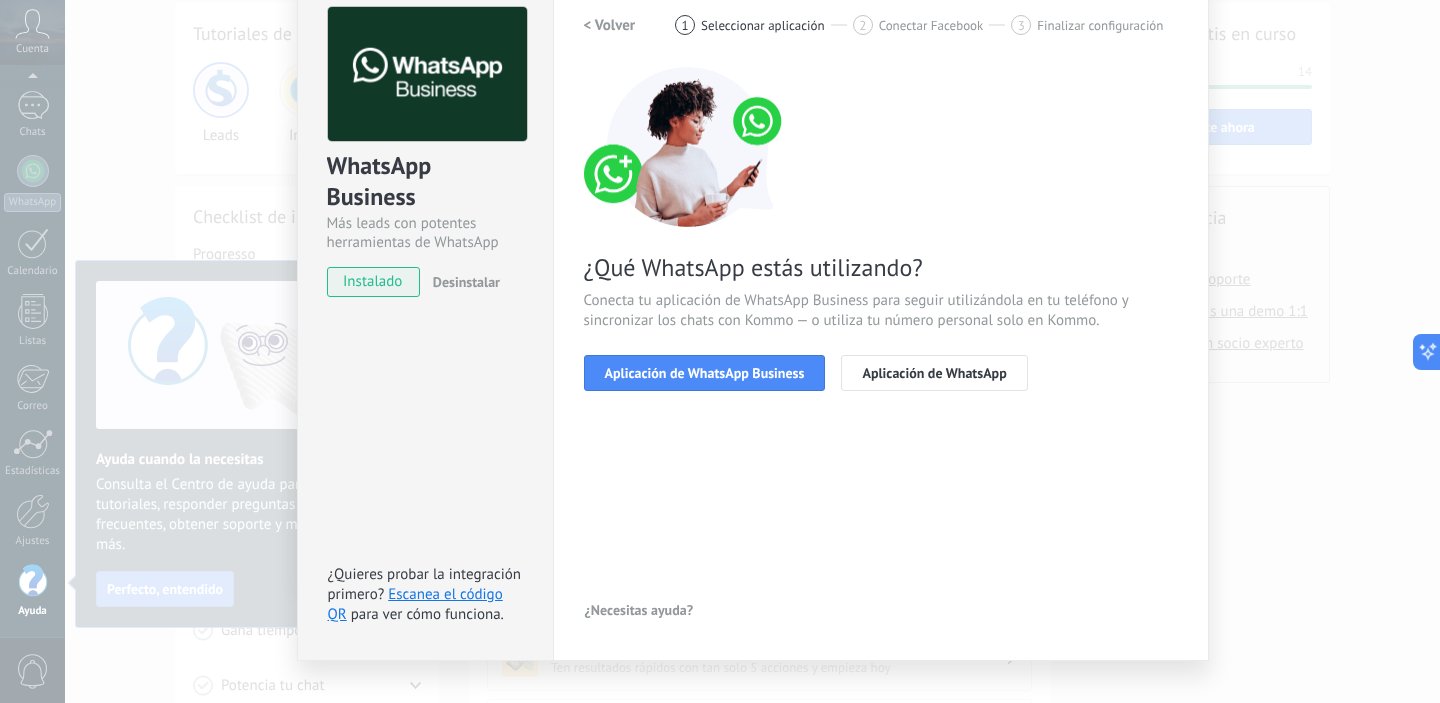 click on "Aplicación de WhatsApp Business" at bounding box center (705, 373) 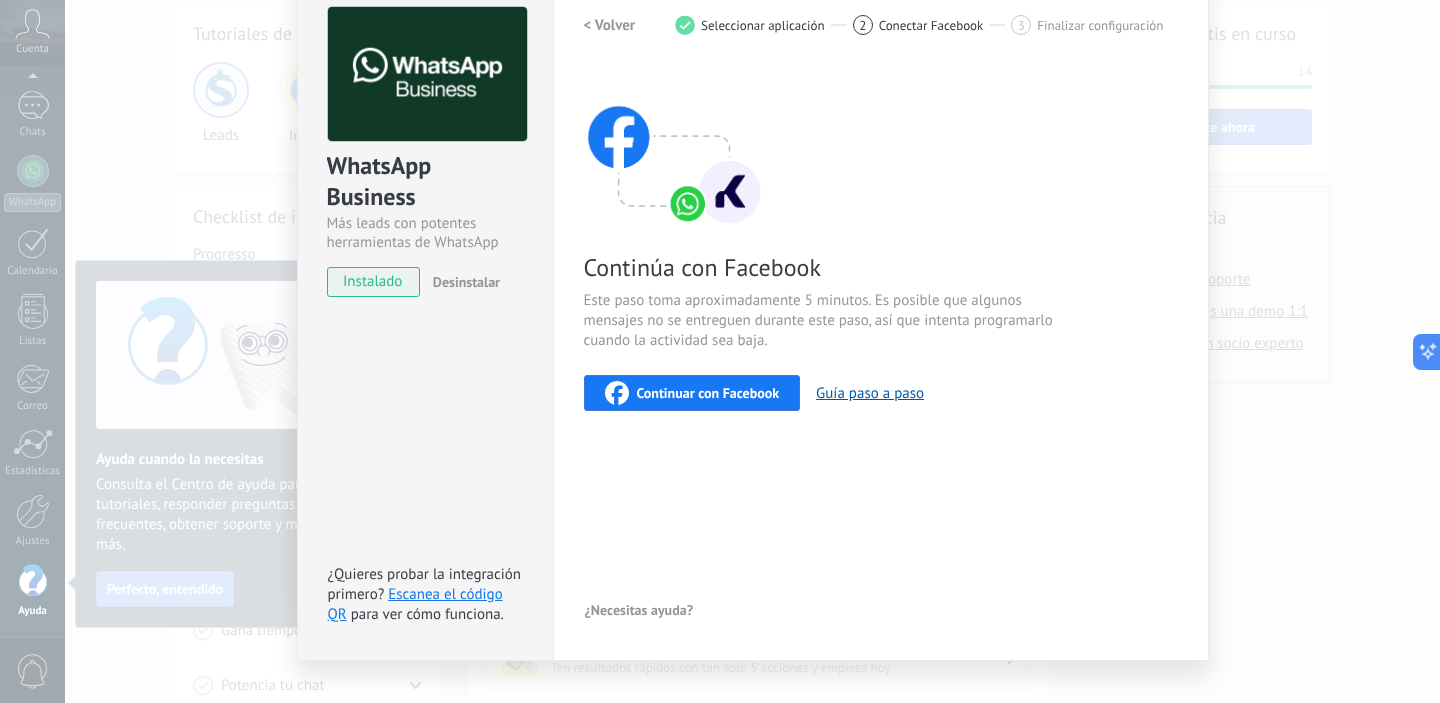 click on "Continuar con Facebook" at bounding box center [708, 393] 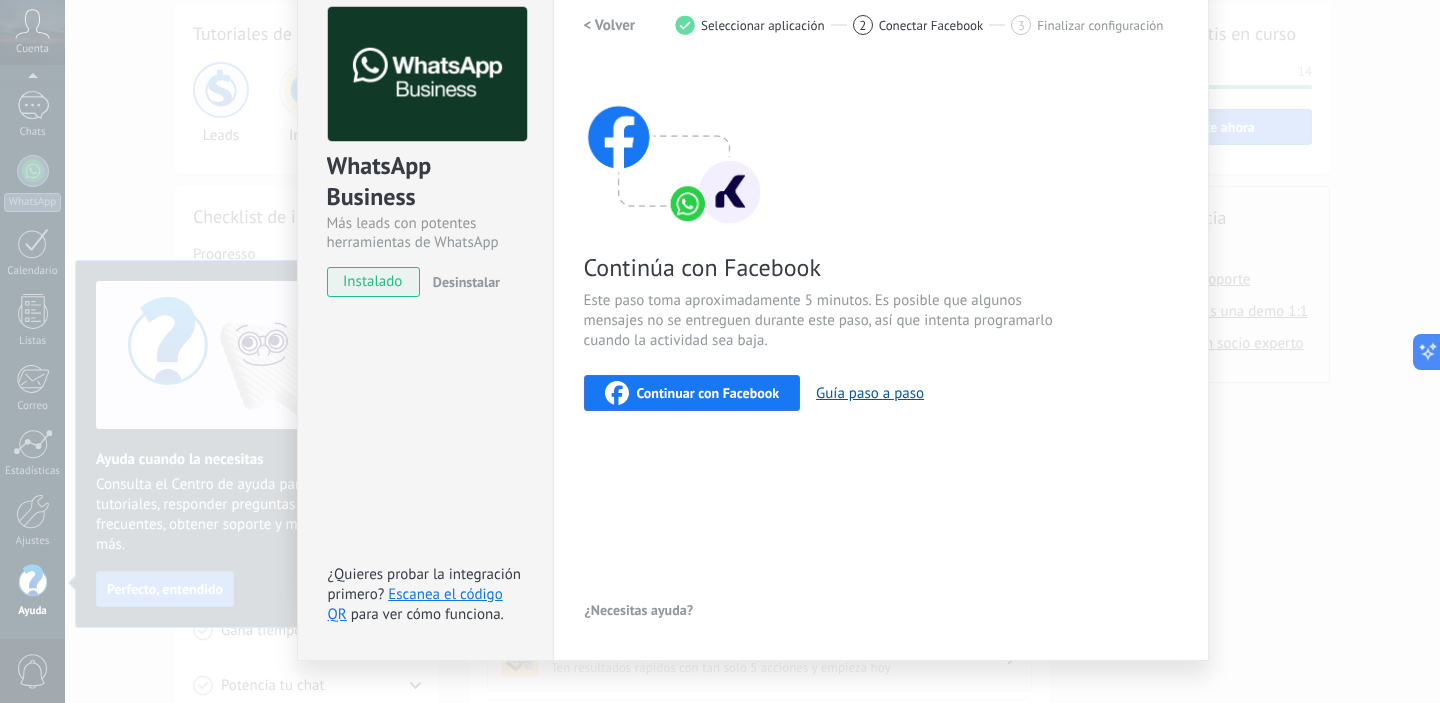 click on "WhatsApp Business Más leads con potentes herramientas de WhatsApp instalado Desinstalar ¿Quieres probar la integración primero?   Escanea el código QR   para ver cómo funciona. Configuraciones Autorizaciones Esta pestaña registra a los usuarios que han concedido acceso a las integración a esta cuenta. Si deseas remover la posibilidad que un usuario pueda enviar solicitudes a la cuenta en nombre de esta integración, puedes revocar el acceso. Si el acceso a todos los usuarios es revocado, la integración dejará de funcionar. Esta aplicacion está instalada, pero nadie le ha dado acceso aun. WhatsApp Cloud API más _:   Guardar  < Volver 1 Seleccionar aplicación 2 Conectar Facebook   3 Finalizar configuración Continúa con Facebook Este paso toma aproximadamente 5 minutos. Es posible que algunos mensajes no se entreguen durante este paso, así que intenta programarlo cuando la actividad sea baja. Continuar con Facebook Guía paso a paso ¿Necesitas ayuda?" at bounding box center [752, 351] 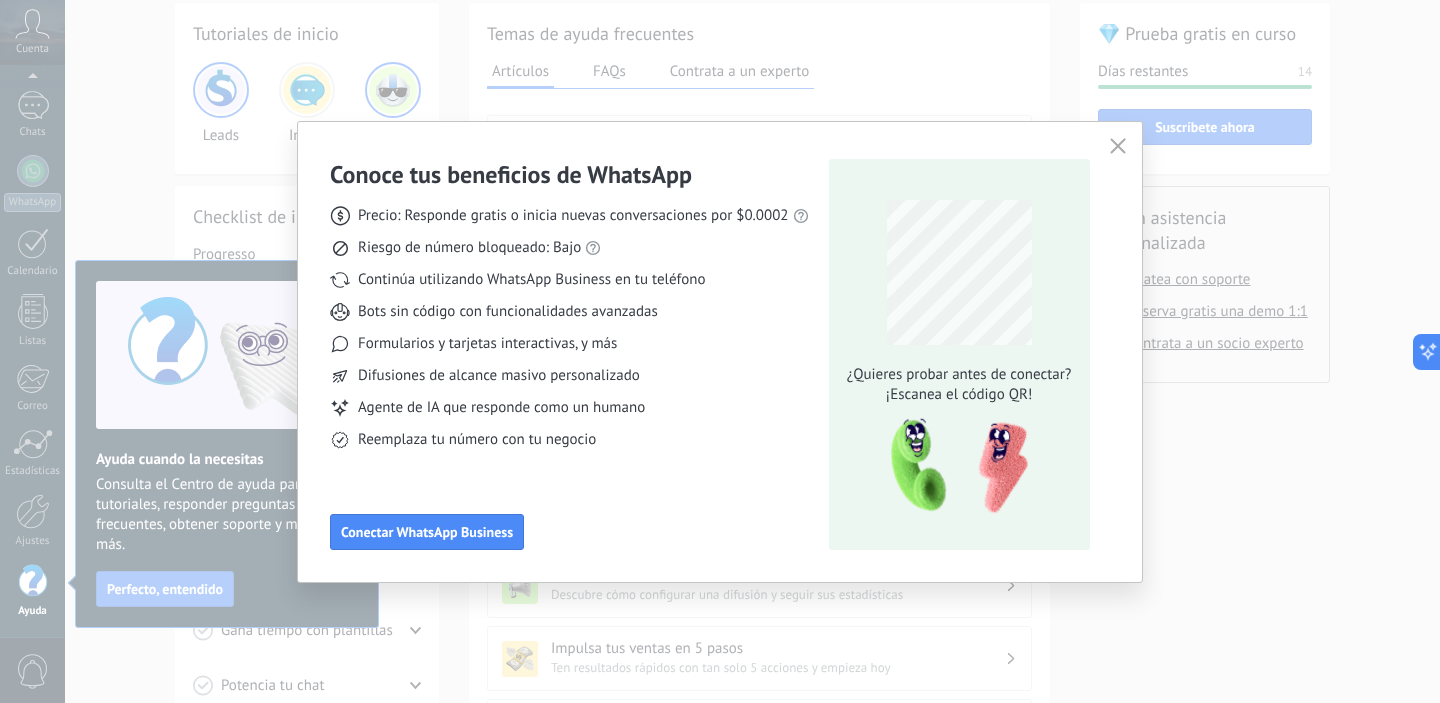 scroll, scrollTop: 0, scrollLeft: 0, axis: both 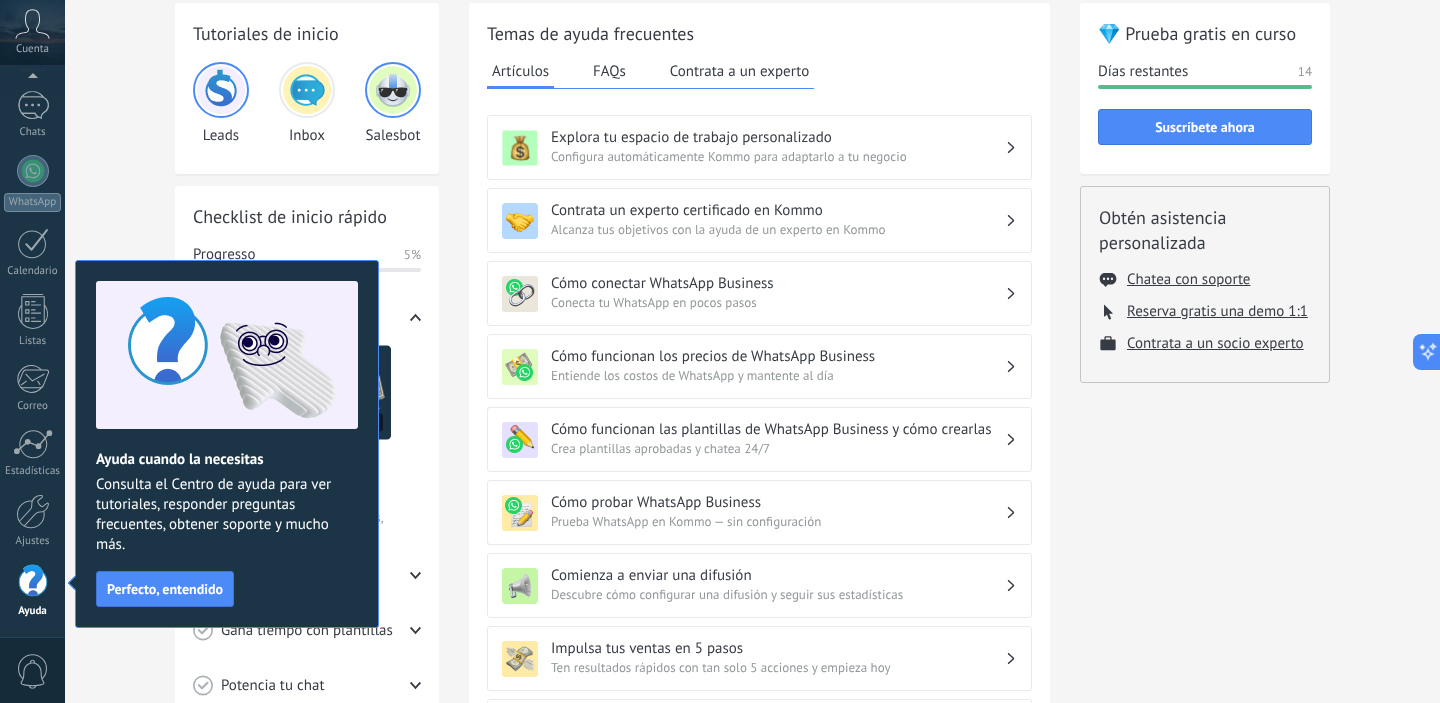 click on "Inbox" at bounding box center [307, 103] 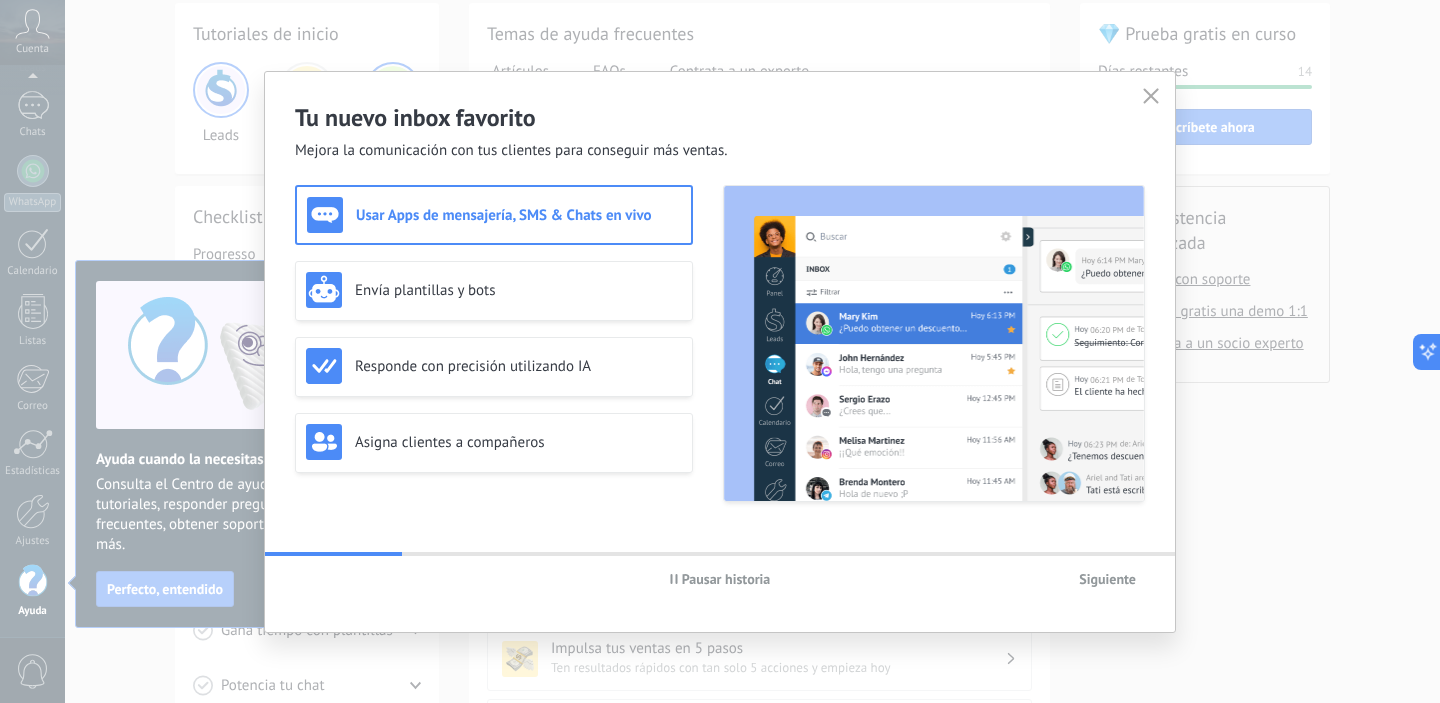 click on "Tu nuevo inbox favorito Mejora la comunicación con tus clientes para conseguir más ventas. Usar Apps de mensajería, SMS & Chats en vivo Envía plantillas y bots Responde con precisión utilizando IA Asigna clientes a compañeros Pausar historia Siguiente" at bounding box center [720, 351] 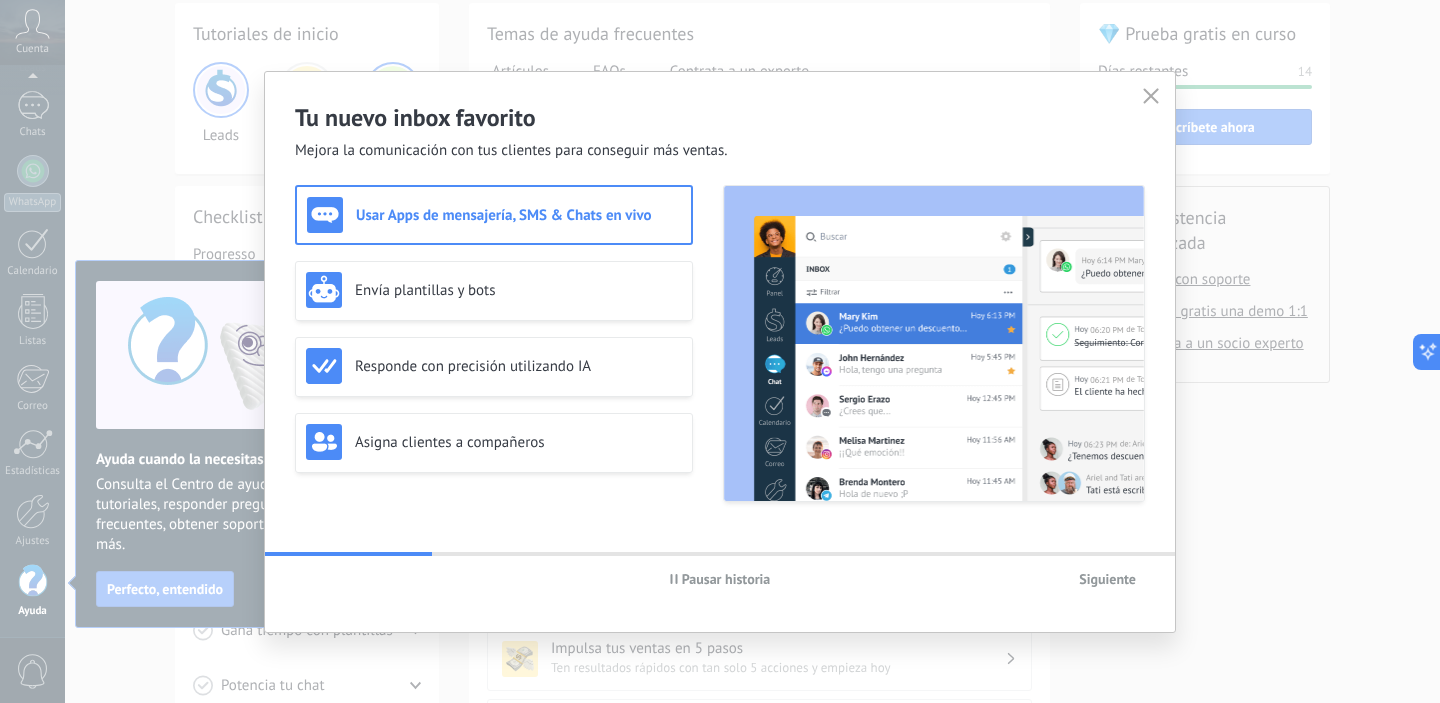 click on "Tu nuevo inbox favorito Mejora la comunicación con tus clientes para conseguir más ventas. Usar Apps de mensajería, SMS & Chats en vivo Envía plantillas y bots Responde con precisión utilizando IA Asigna clientes a compañeros Pausar historia Siguiente" at bounding box center (720, 351) 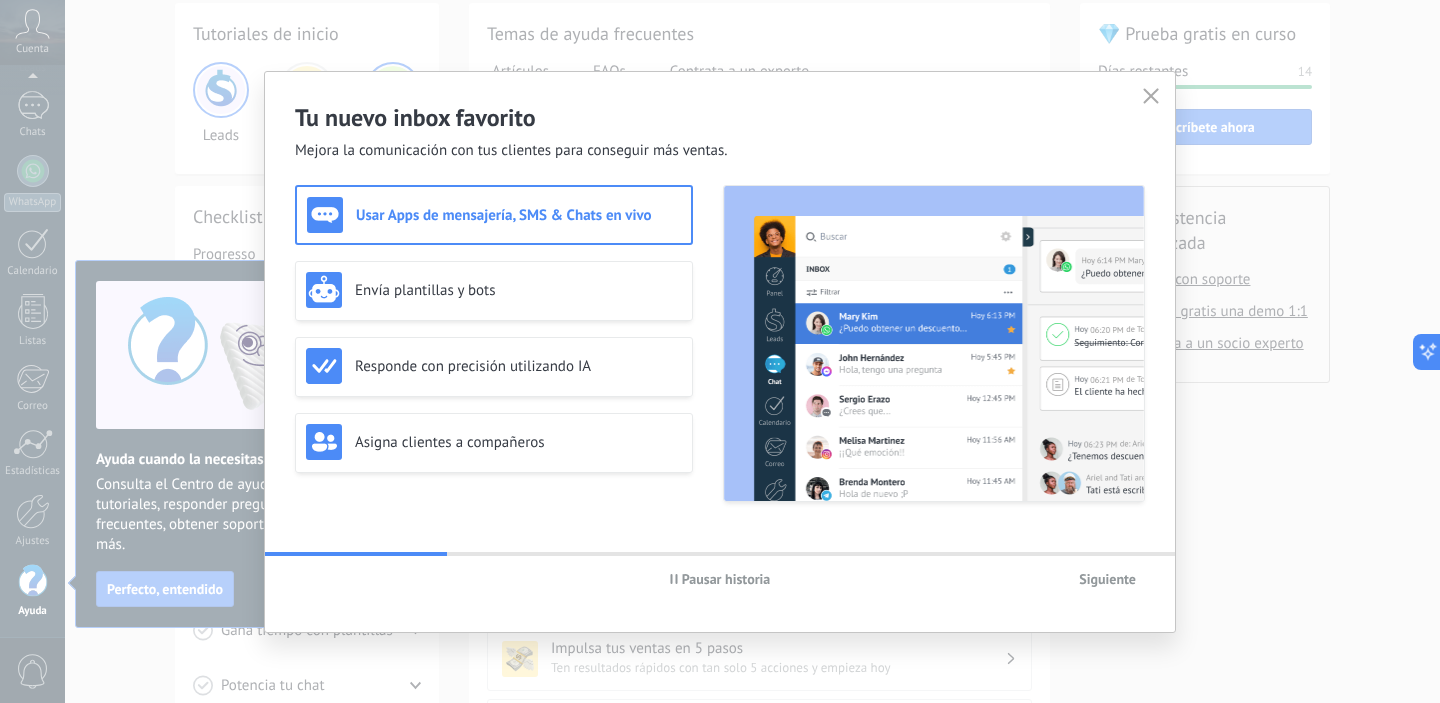 click on "Tu nuevo inbox favorito Mejora la comunicación con tus clientes para conseguir más ventas. Usar Apps de mensajería, SMS & Chats en vivo Envía plantillas y bots Responde con precisión utilizando IA Asigna clientes a compañeros Pausar historia Siguiente" at bounding box center (720, 351) 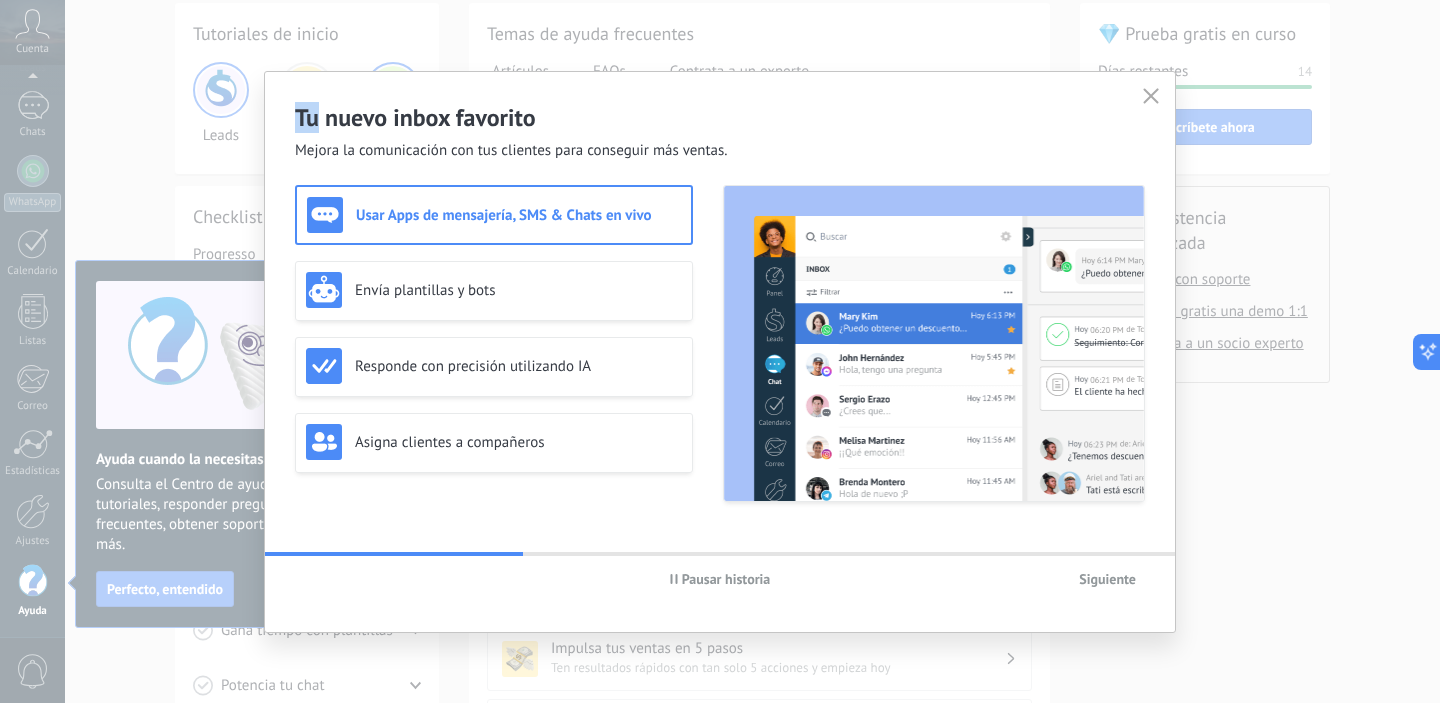 click at bounding box center (1151, 95) 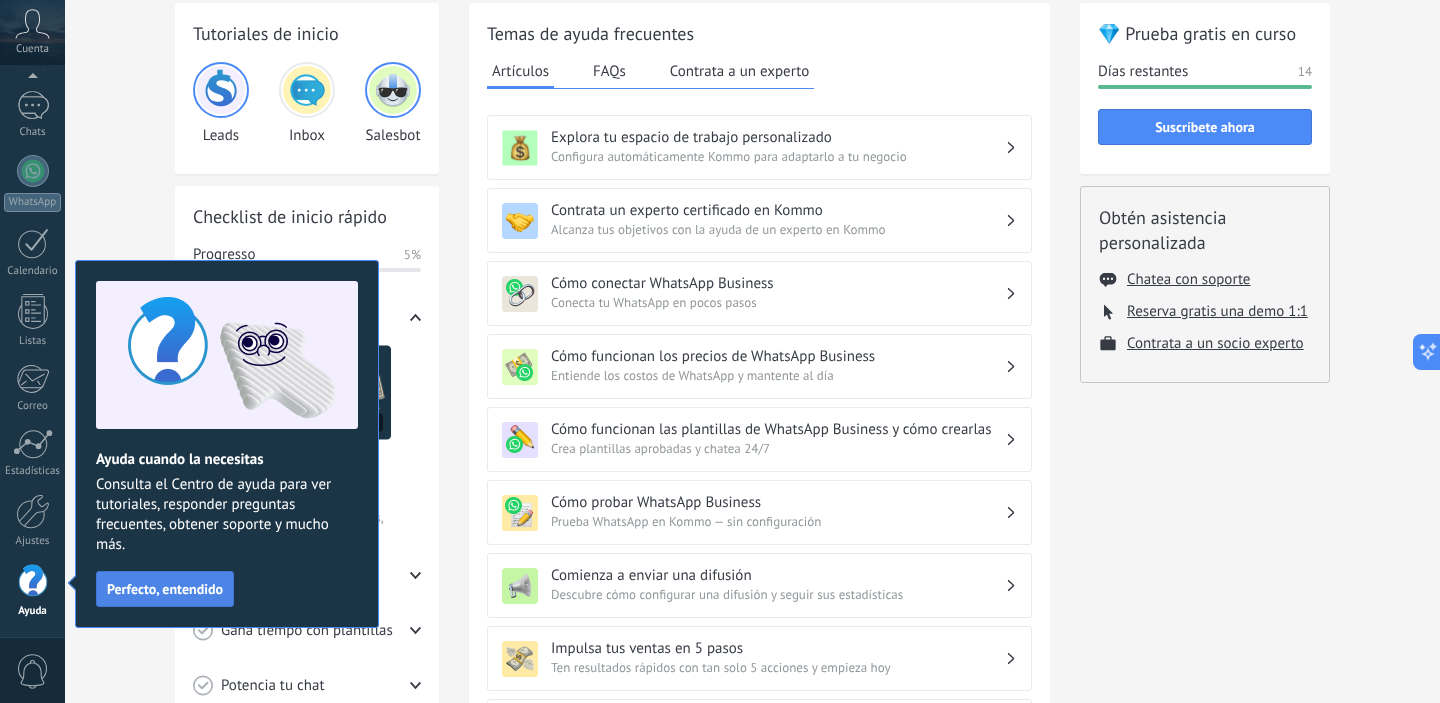 click on "Perfecto, entendido" at bounding box center (165, 589) 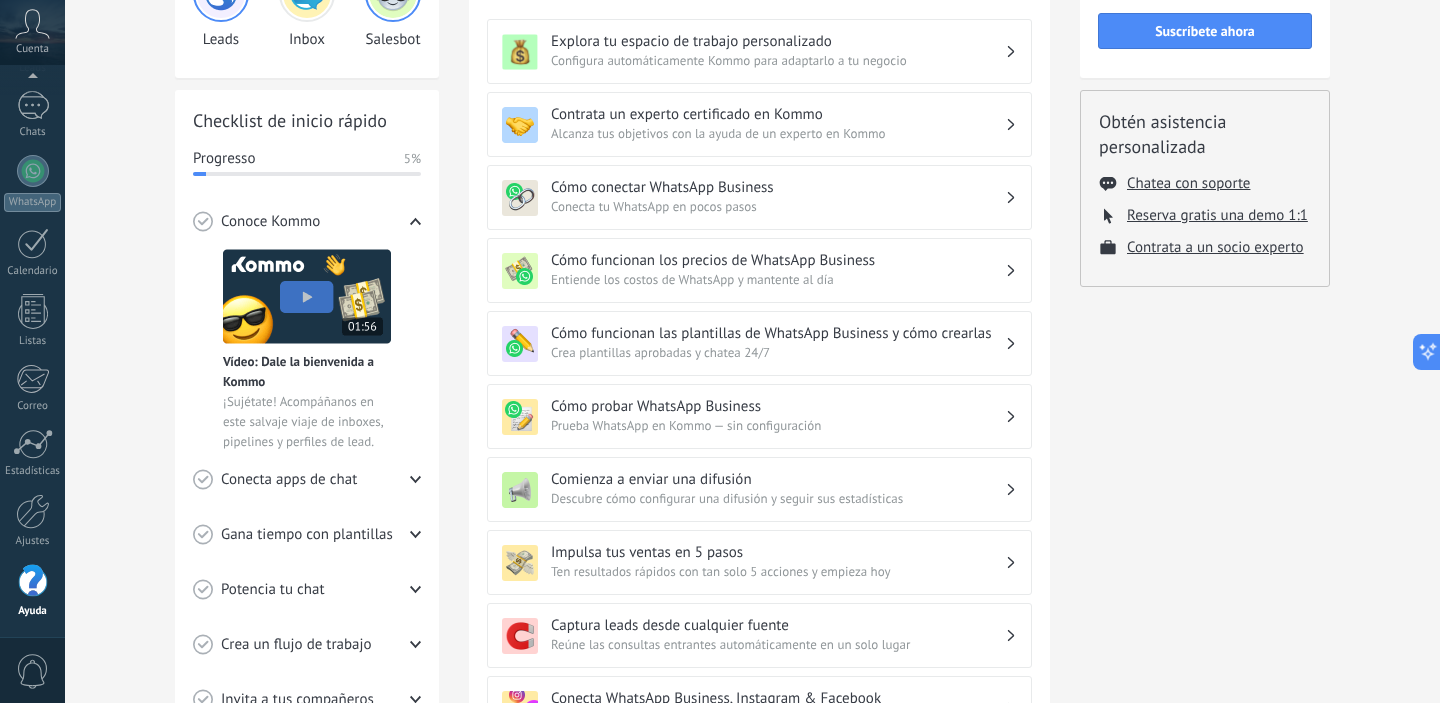 scroll, scrollTop: 363, scrollLeft: 0, axis: vertical 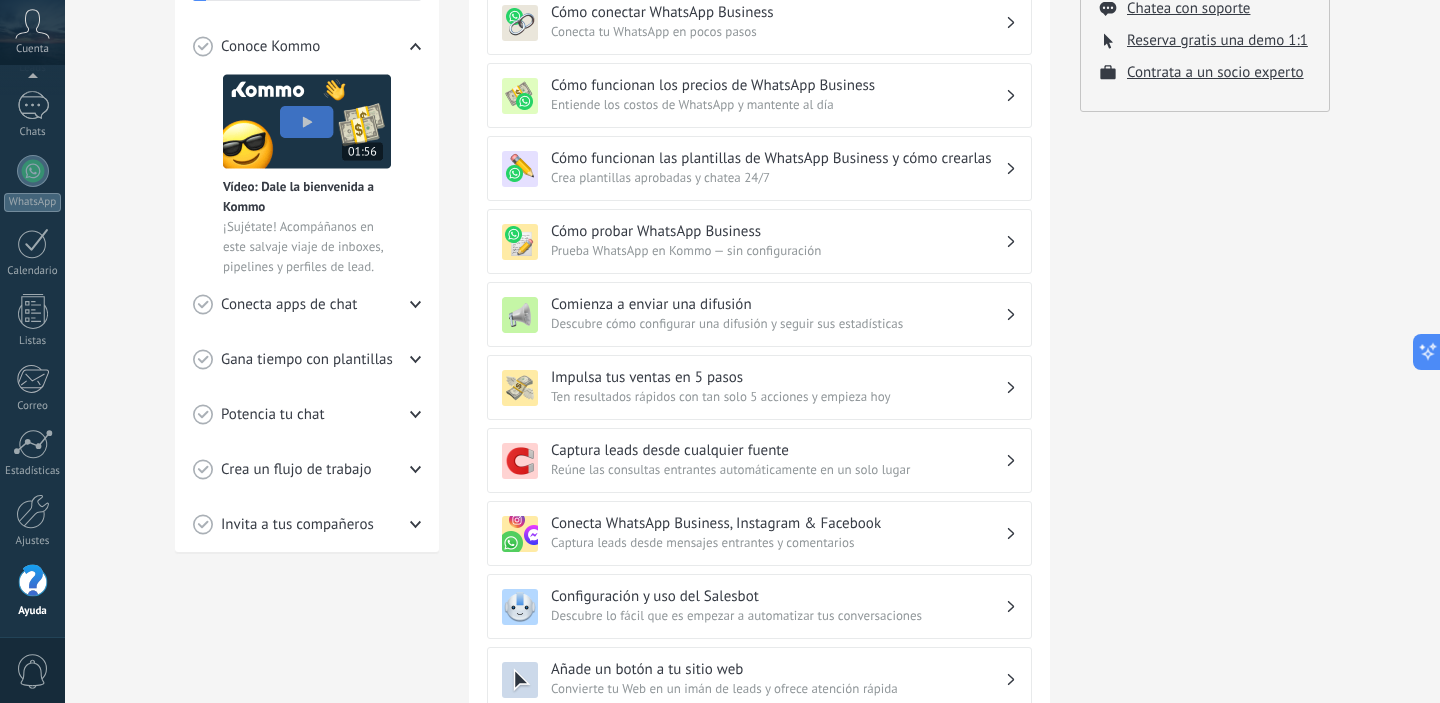 click on "Conecta apps de chat" at bounding box center [307, 46] 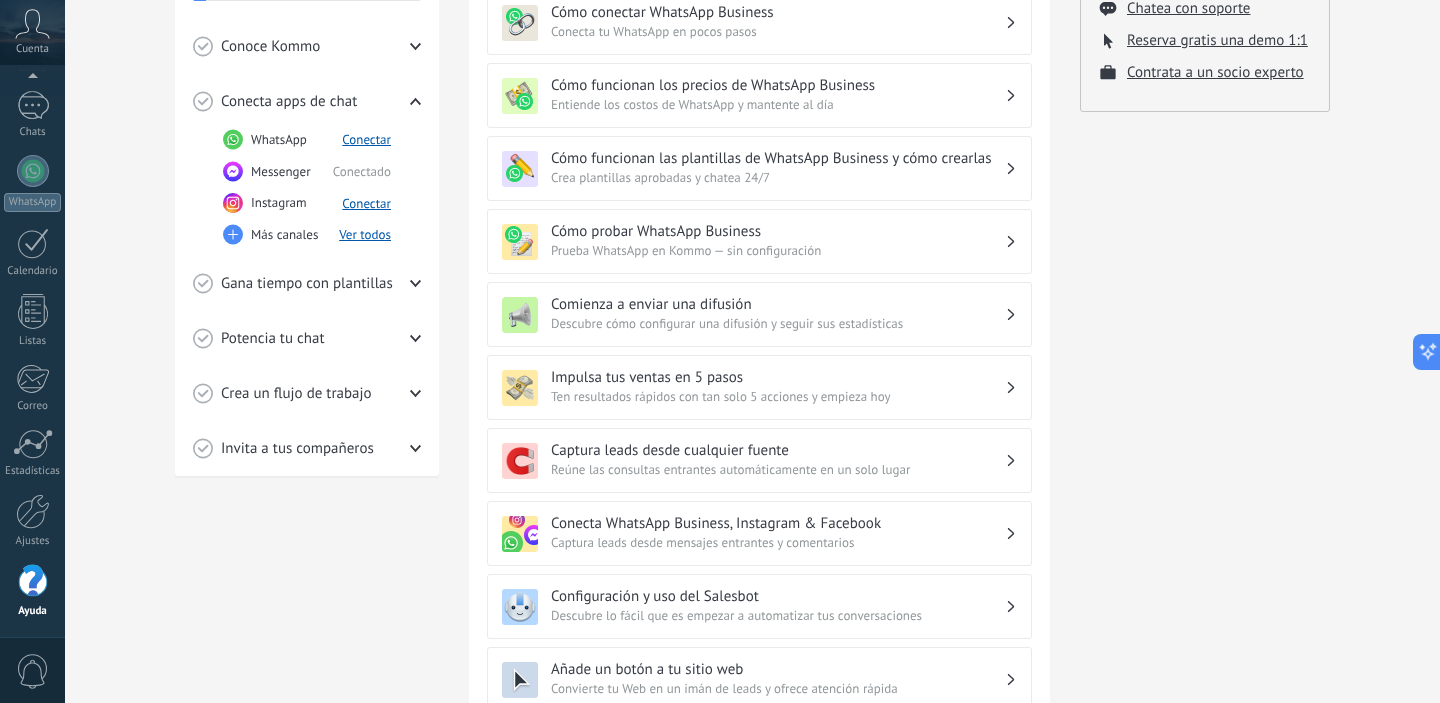 click on "Messenger" at bounding box center (279, 140) 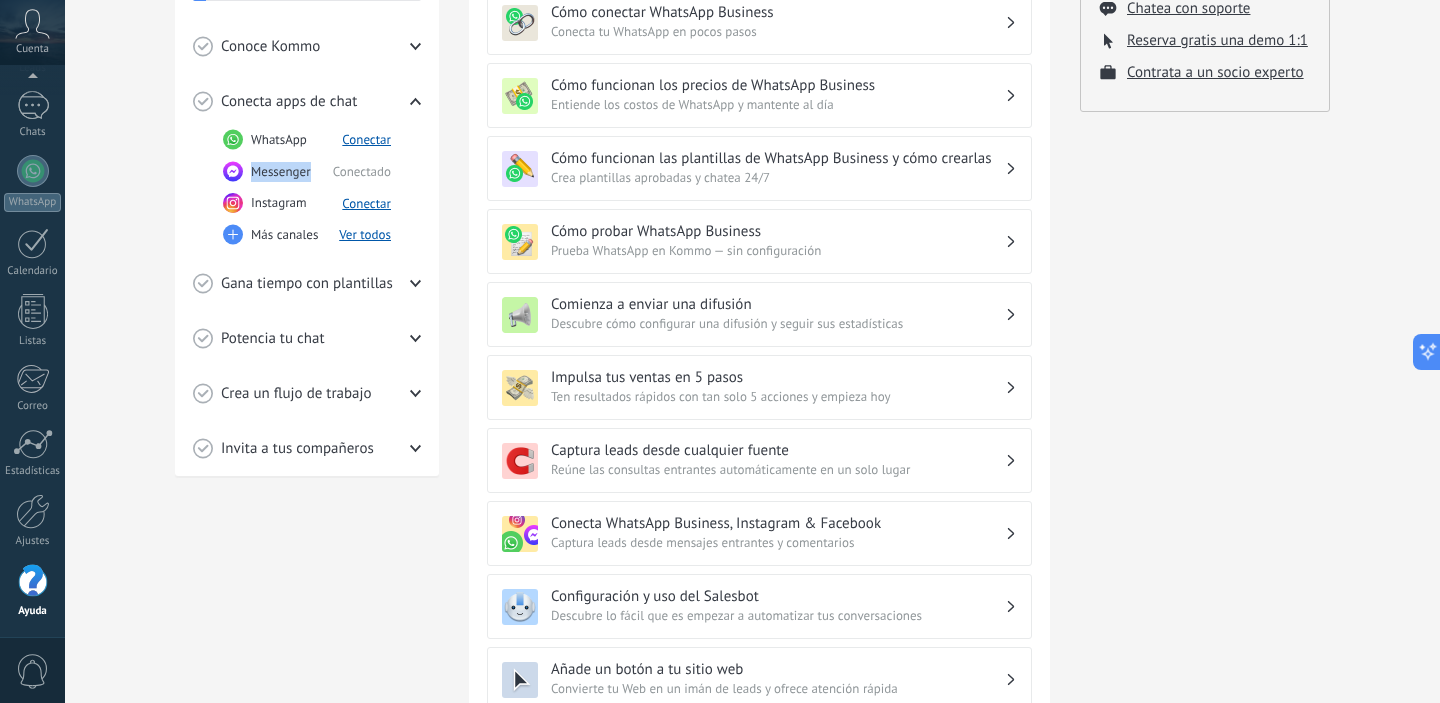 click on "Messenger" at bounding box center [279, 140] 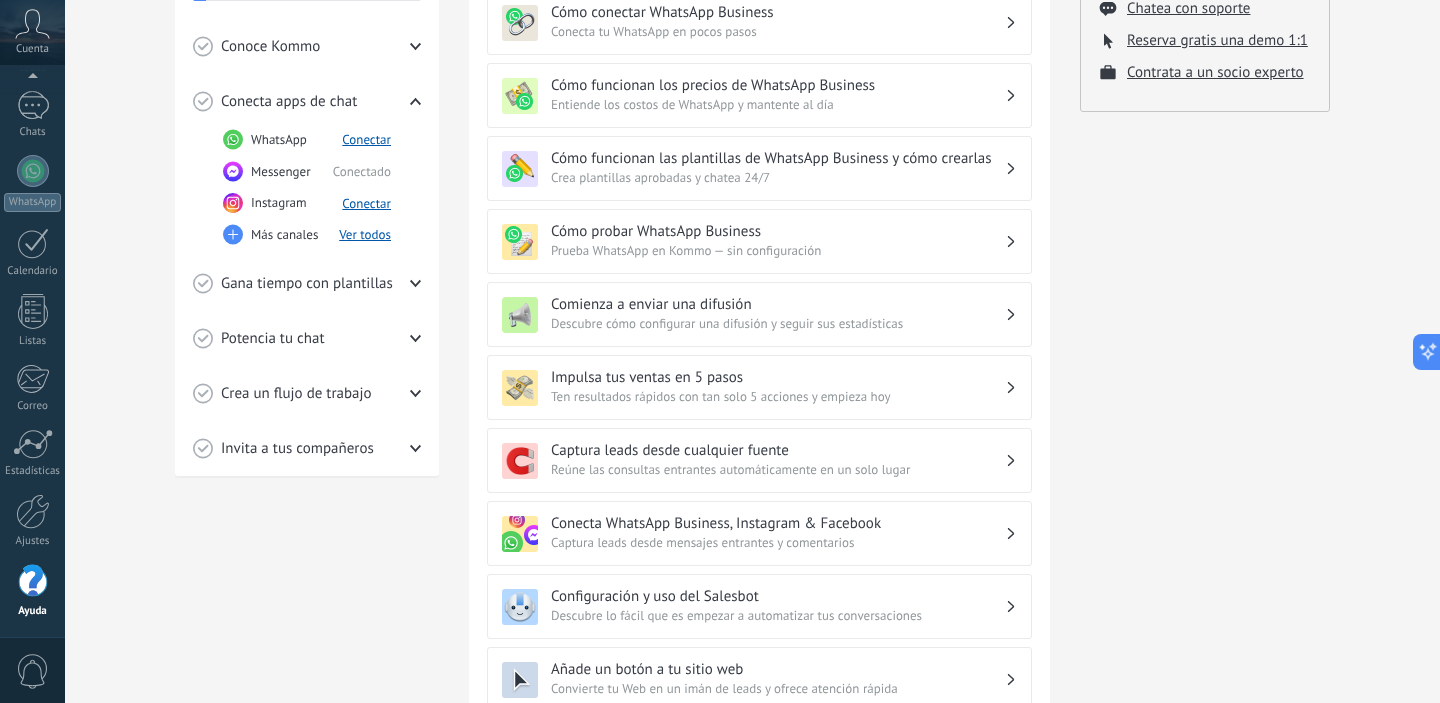 click on "Más canales" at bounding box center [279, 140] 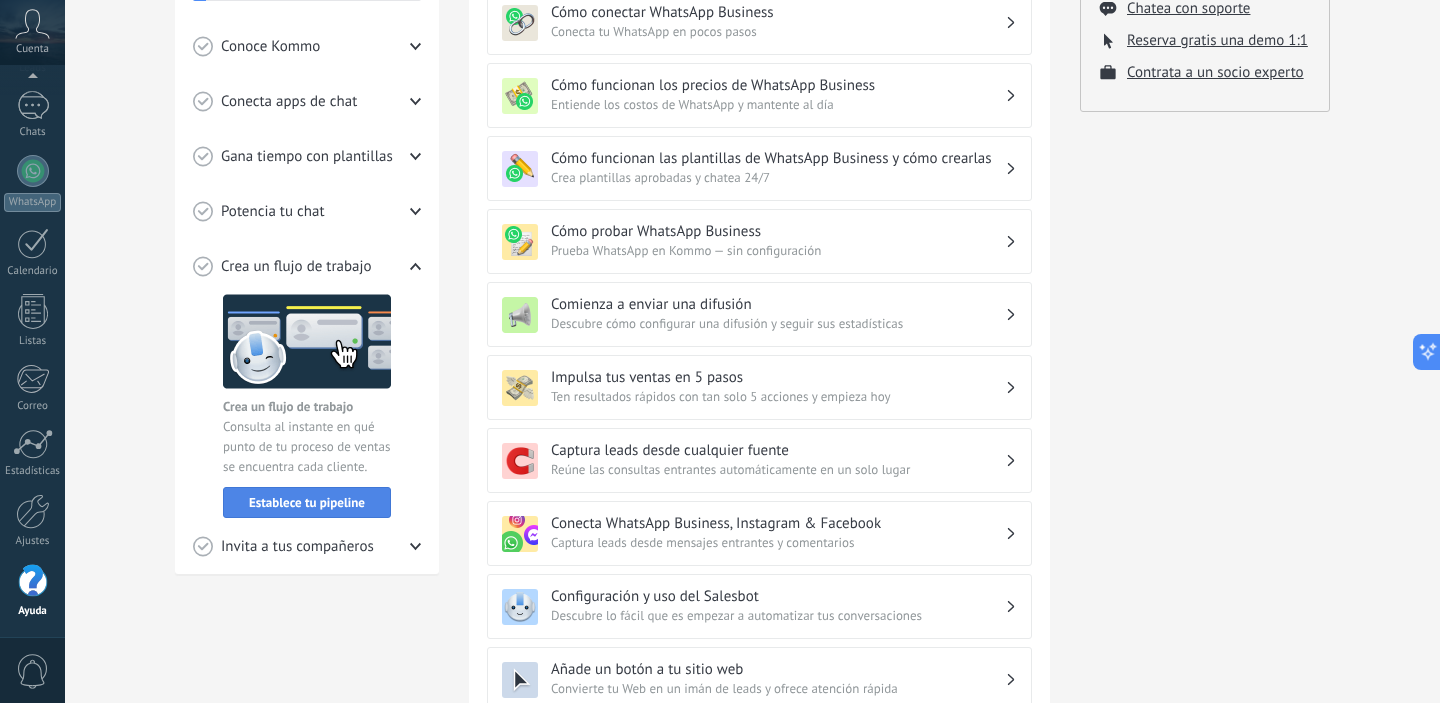 click on "Establece tu pipeline" at bounding box center (307, 503) 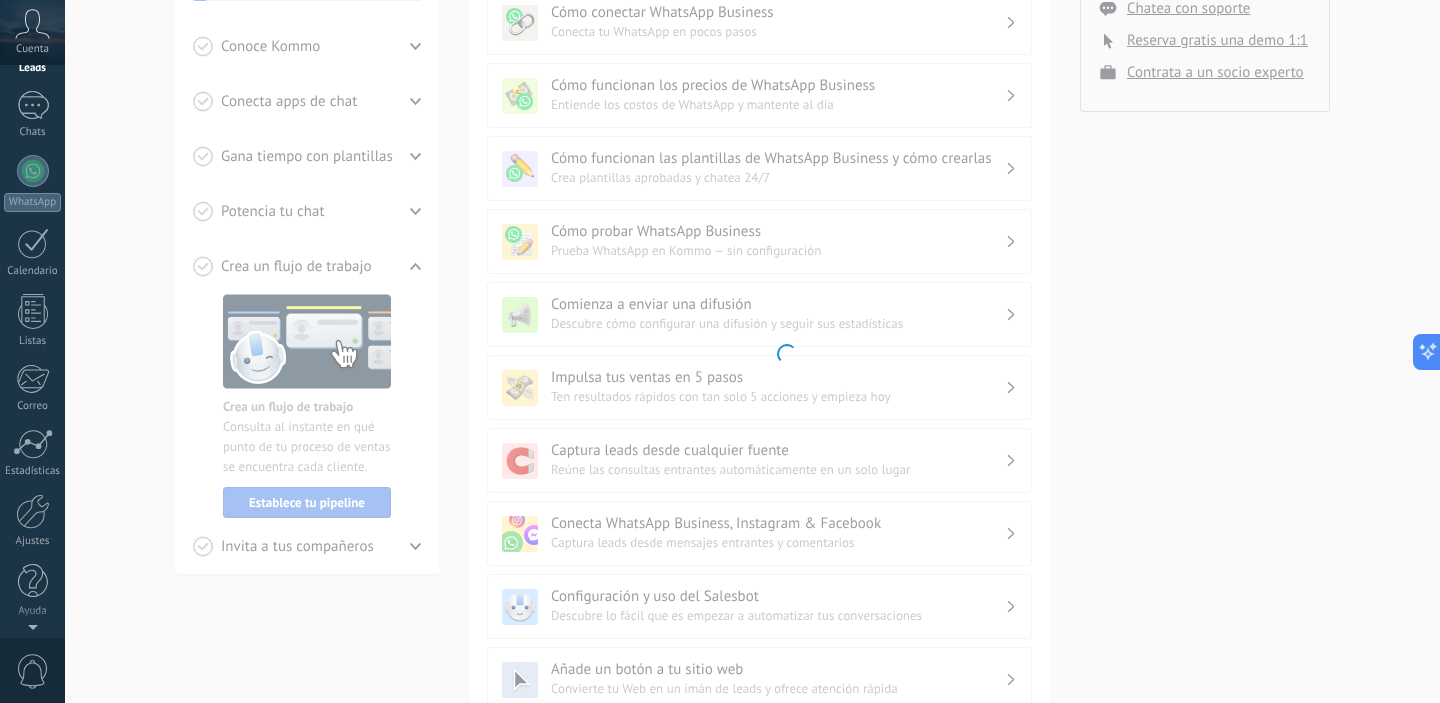 scroll, scrollTop: 0, scrollLeft: 0, axis: both 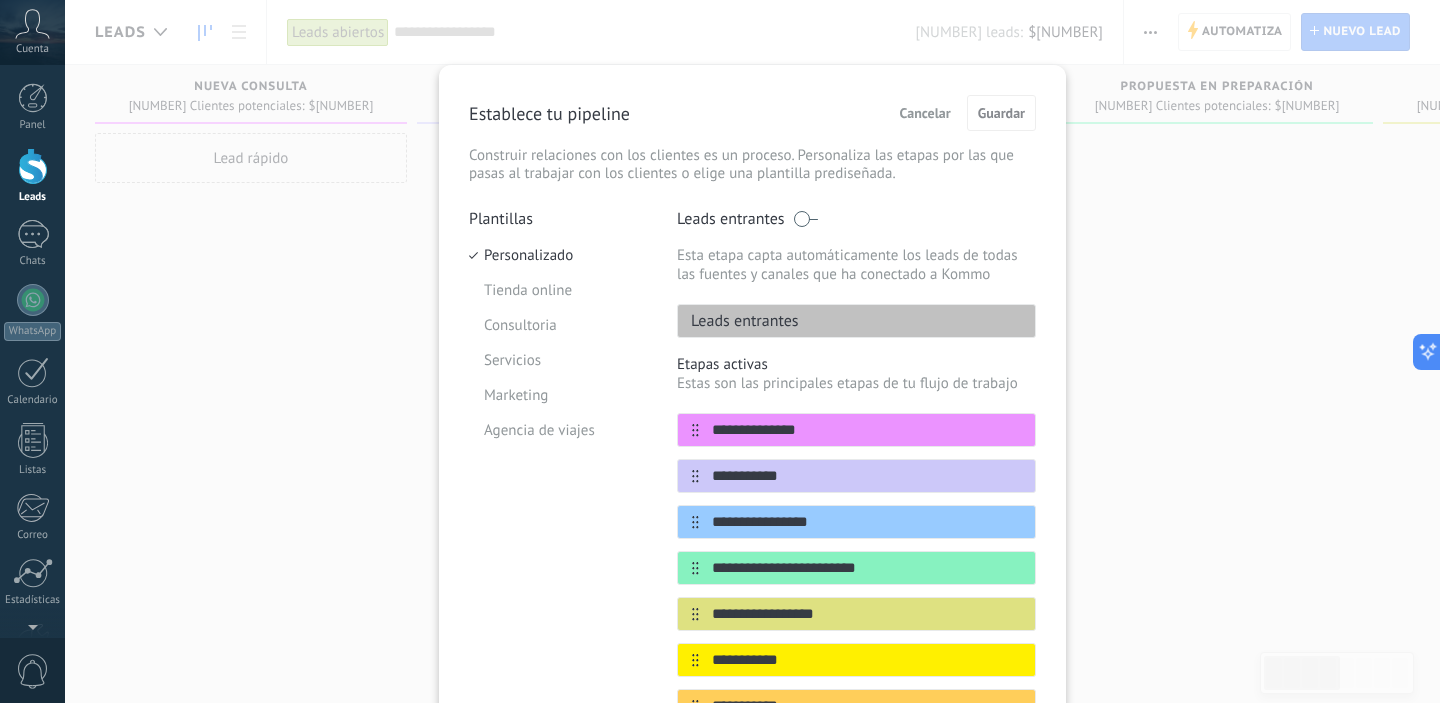 click on "Cancelar" at bounding box center [925, 113] 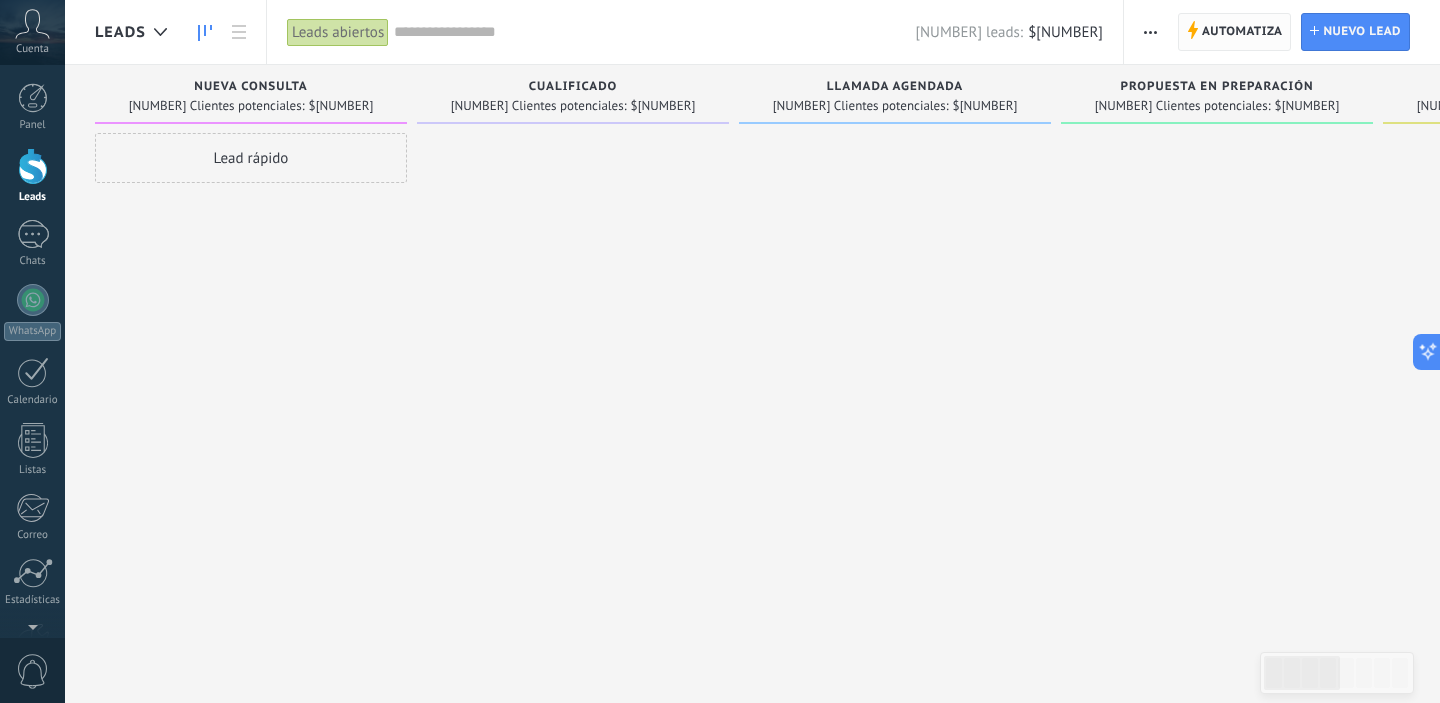 click on "Automatiza" at bounding box center [1242, 32] 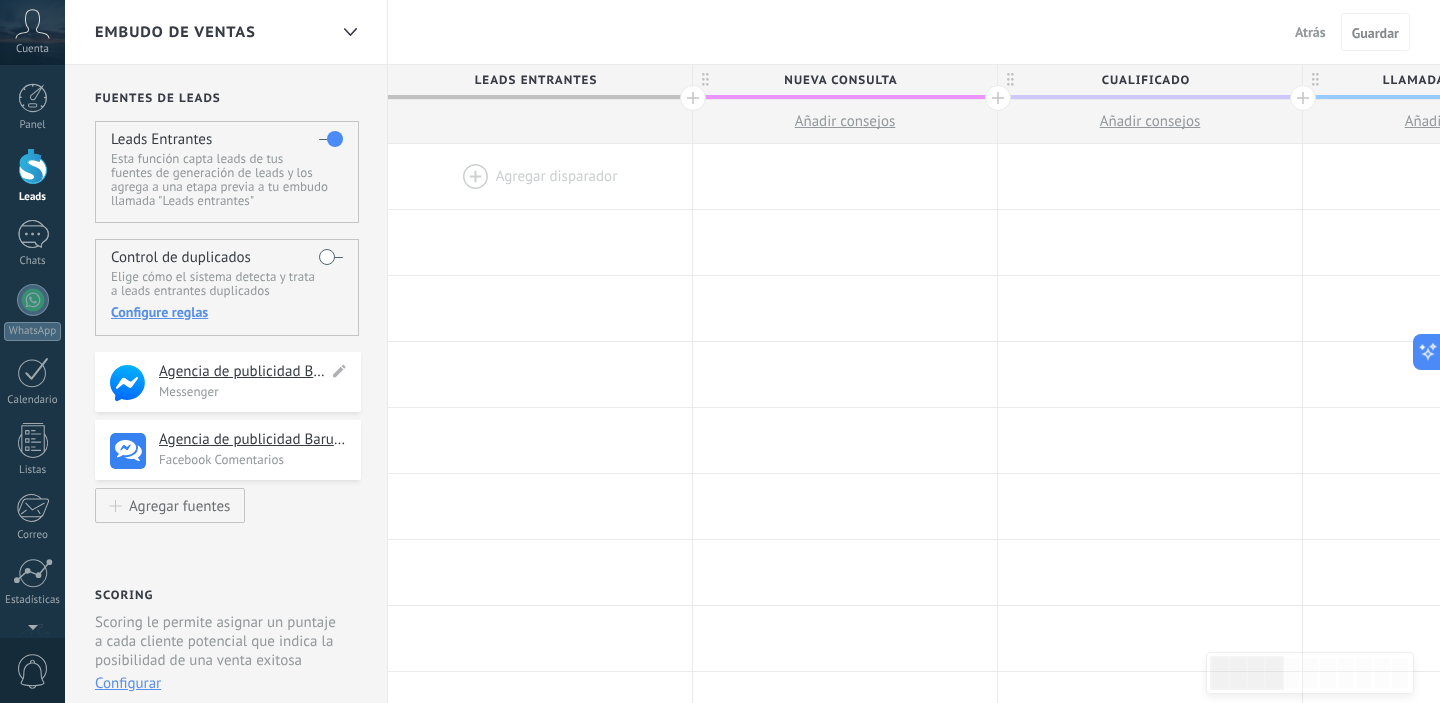 click on "Agencia de publicidad Barucck" at bounding box center (243, 372) 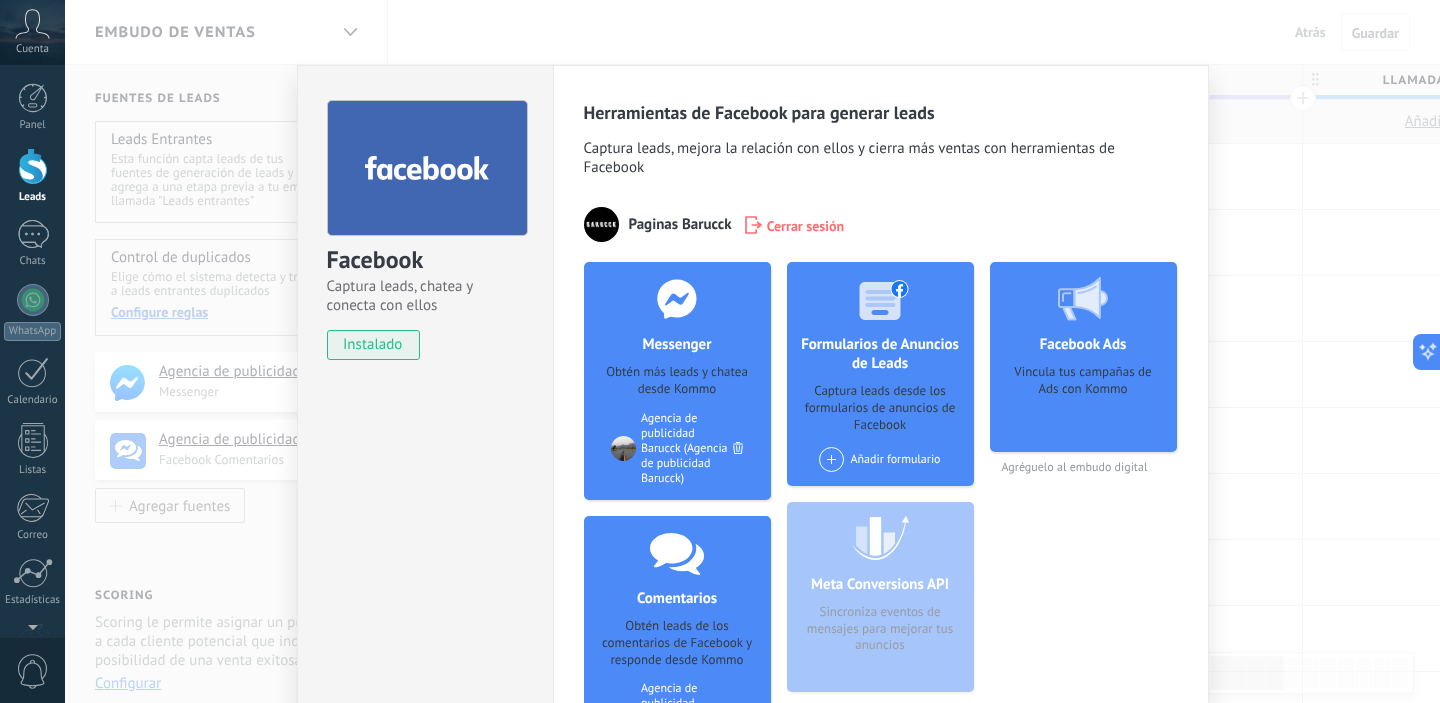 click on "Paginas Barucck" at bounding box center (680, 224) 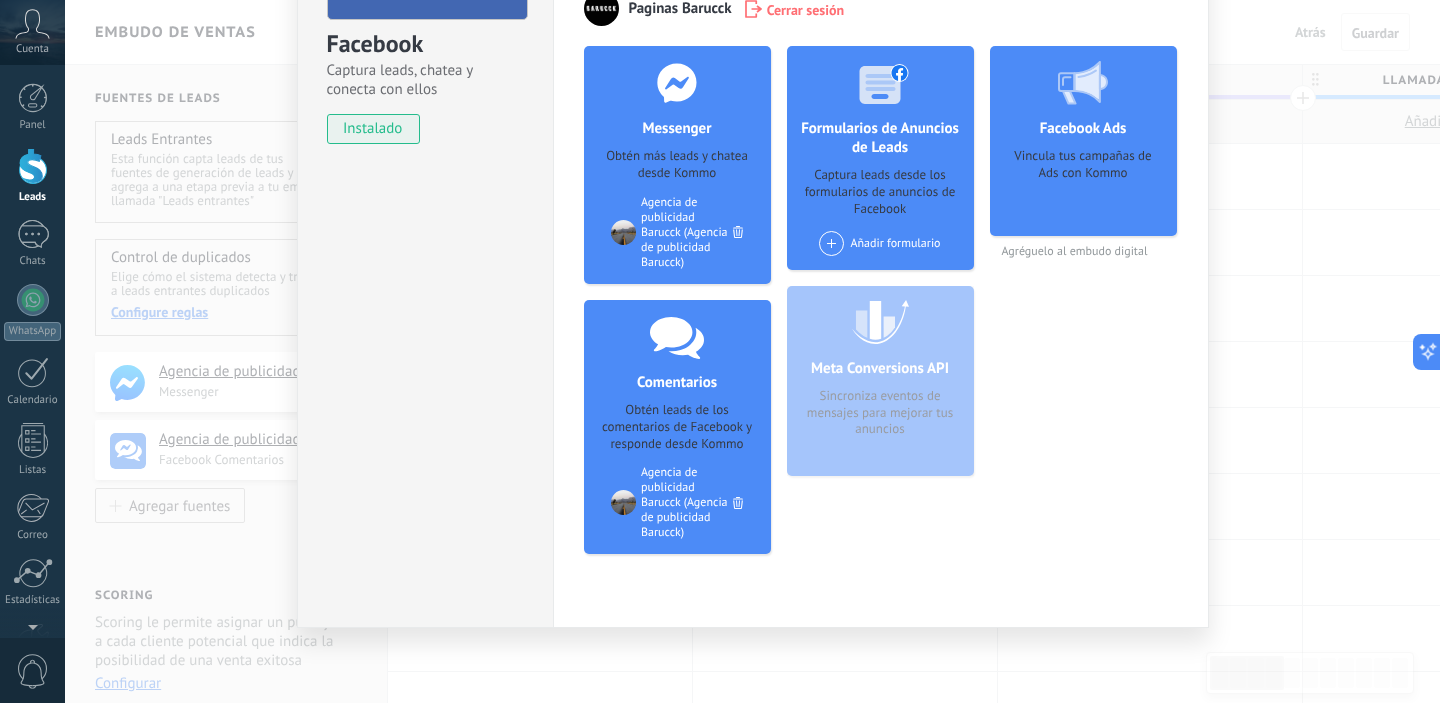 scroll, scrollTop: 0, scrollLeft: 0, axis: both 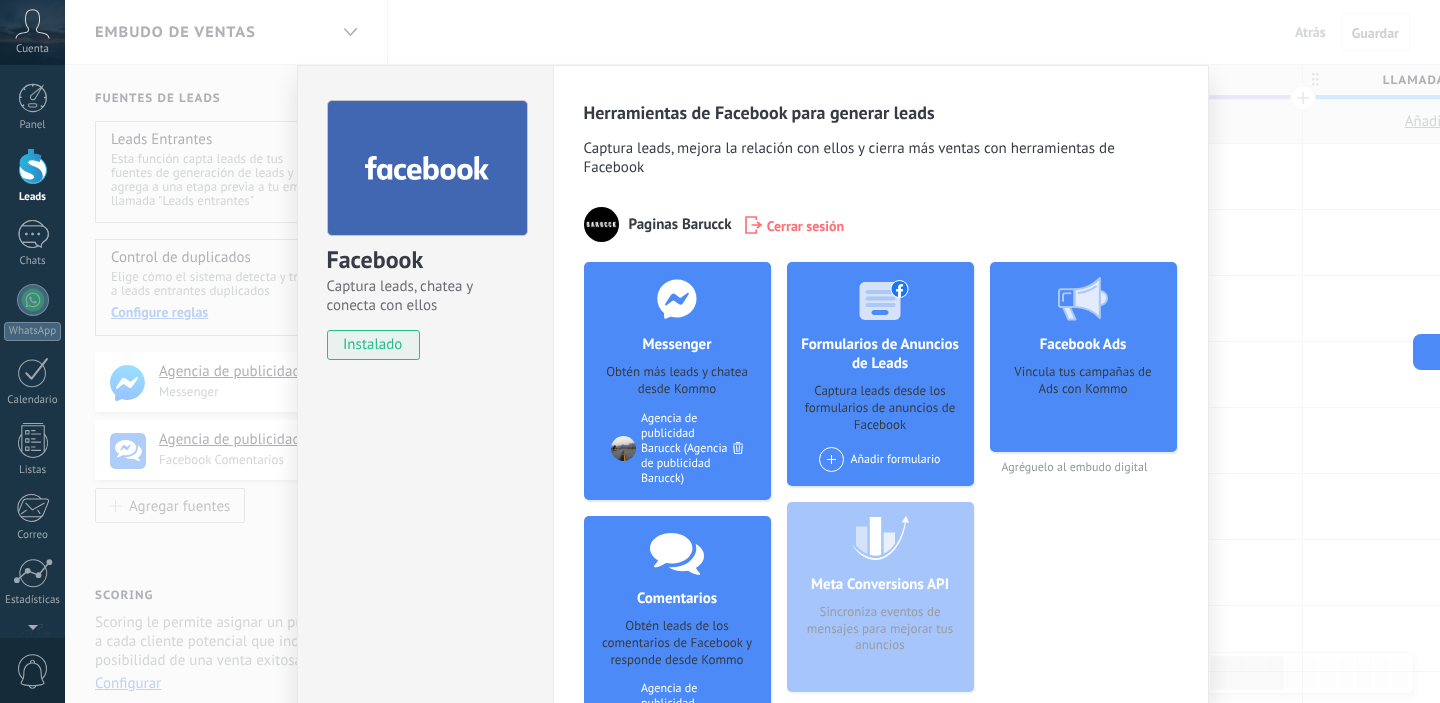 click on "Paginas Barucck" at bounding box center [658, 224] 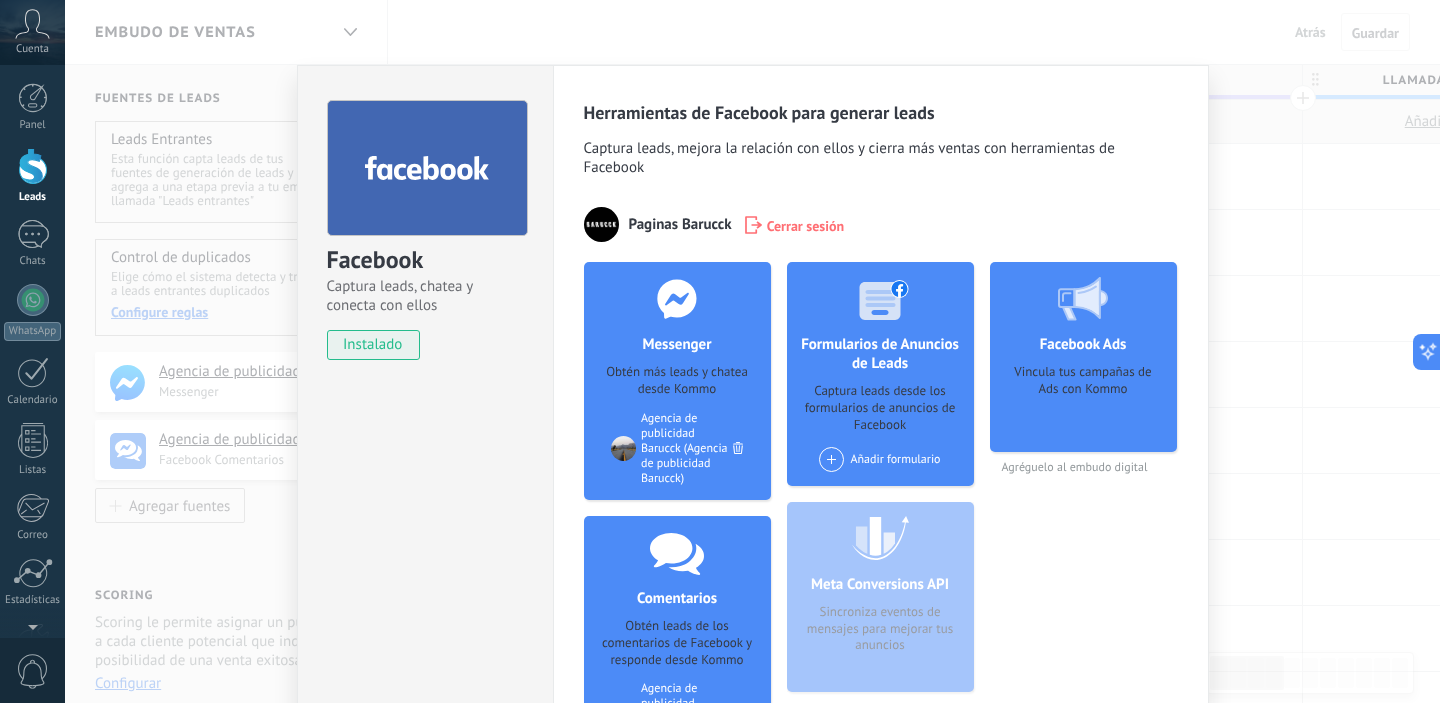 click at bounding box center [601, 224] 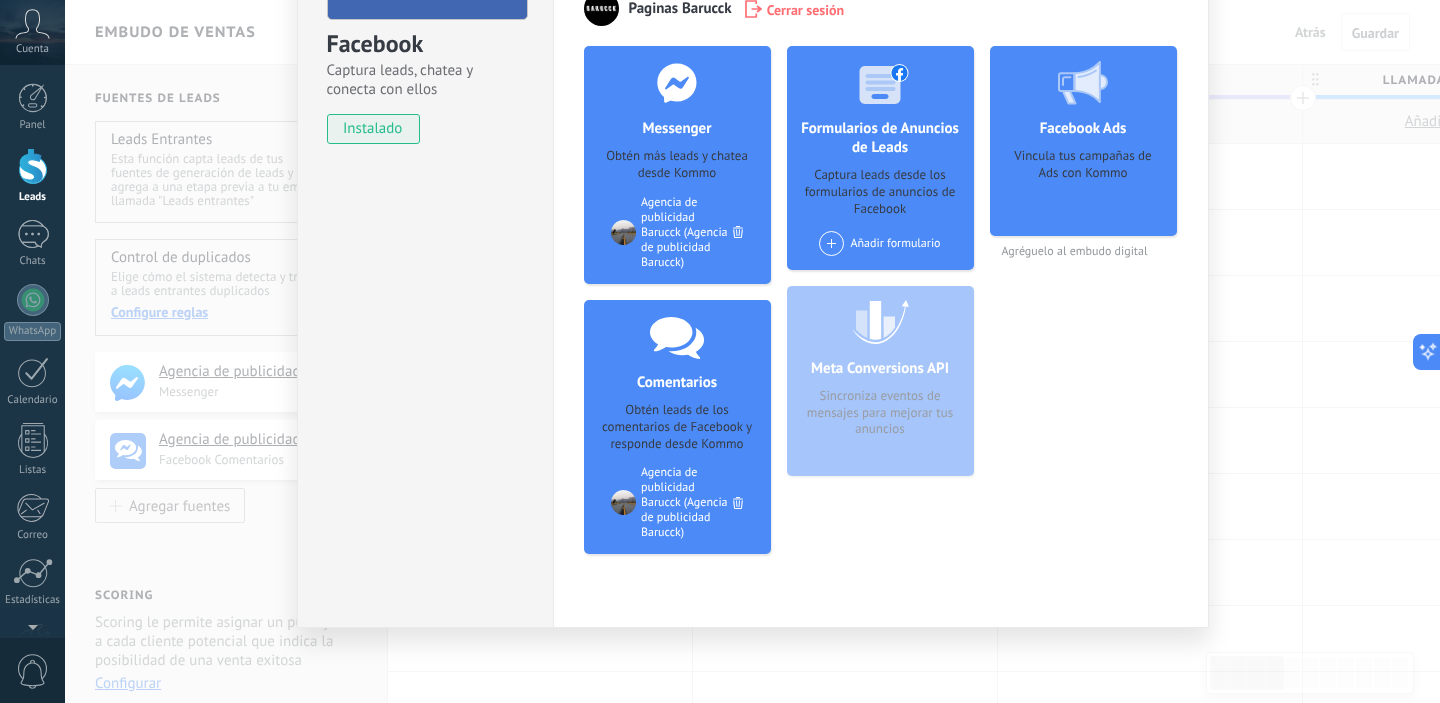 click on "Facebook Captura leads, chatea y conecta con ellos instalado Desinstalar Herramientas de Facebook para generar leads Captura leads, mejora la relación con ellos y cierra más ventas con herramientas de Facebook Paginas [LAST] Cerrar sesión Messenger Obtén más leads y chatea desde Kommo Agregar página Agencia de publicidad [LAST] (Agencia de publicidad [LAST]) Comentarios Obtén leads de los comentarios de Facebook y responde desde Kommo Agregar página Agencia de publicidad [LAST] (Agencia de publicidad [LAST]) Formularios de Anuncios de Leads Captura leads desde los formularios de anuncios de Facebook Añadir formulario Meta Conversions API Sincroniza eventos de mensajes para mejorar tus anuncios Facebook Ads Vincula tus campañas de Ads con Kommo Agréguelo al embudo digital más" at bounding box center (752, 351) 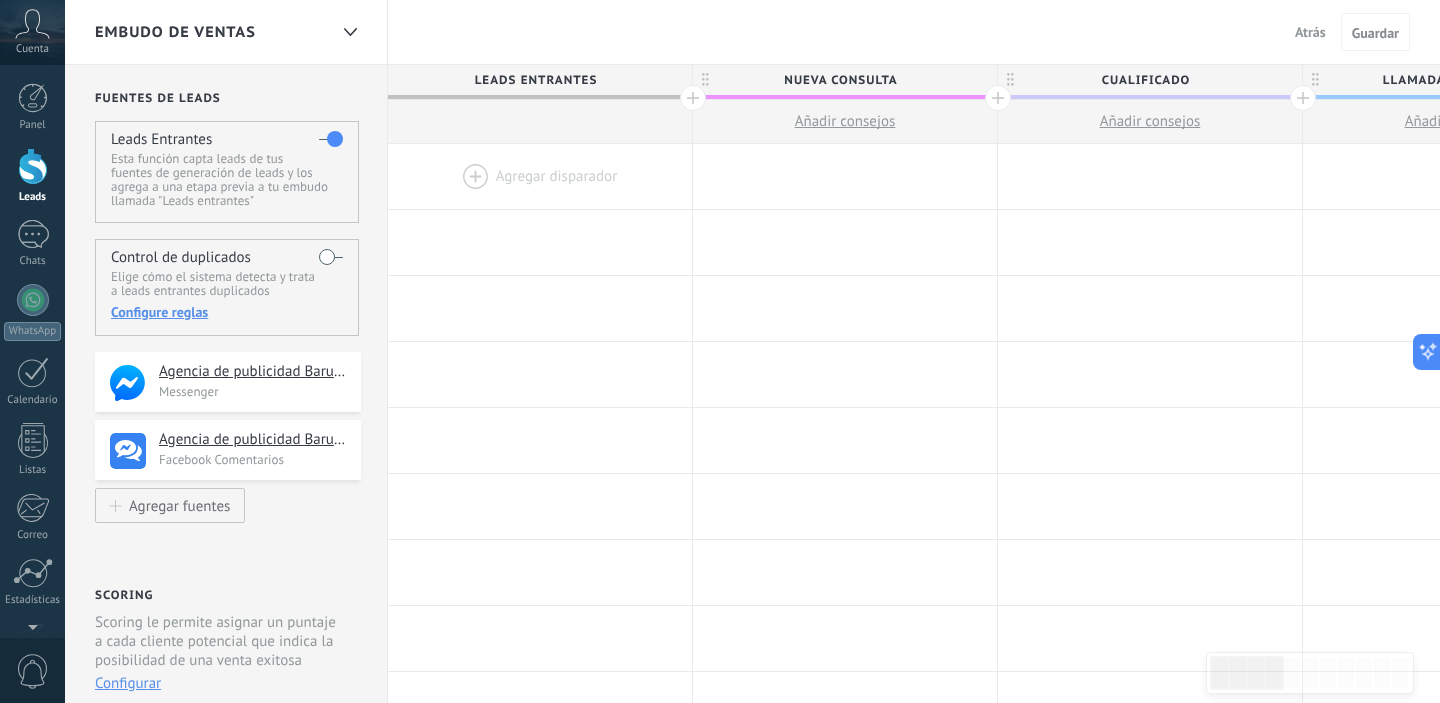 scroll, scrollTop: 28, scrollLeft: 0, axis: vertical 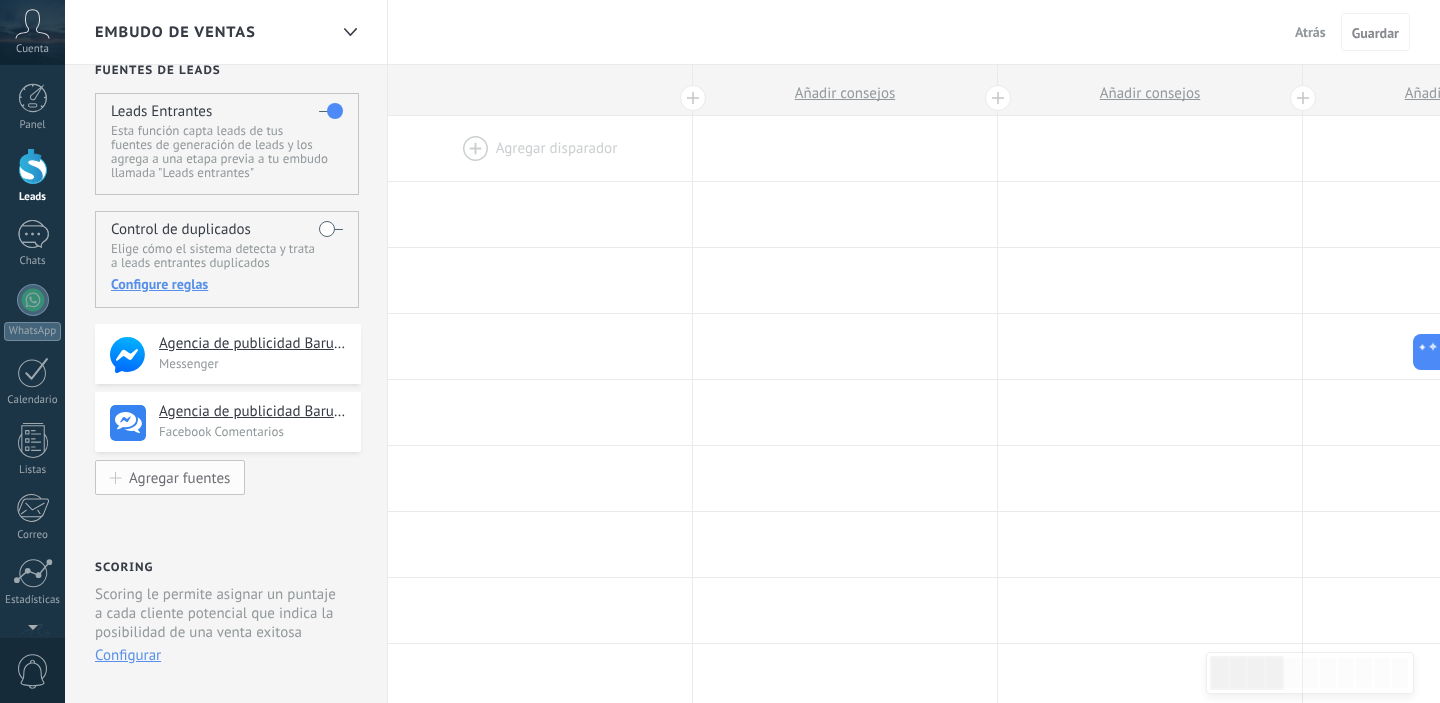 click on "Agregar fuentes" at bounding box center [179, 477] 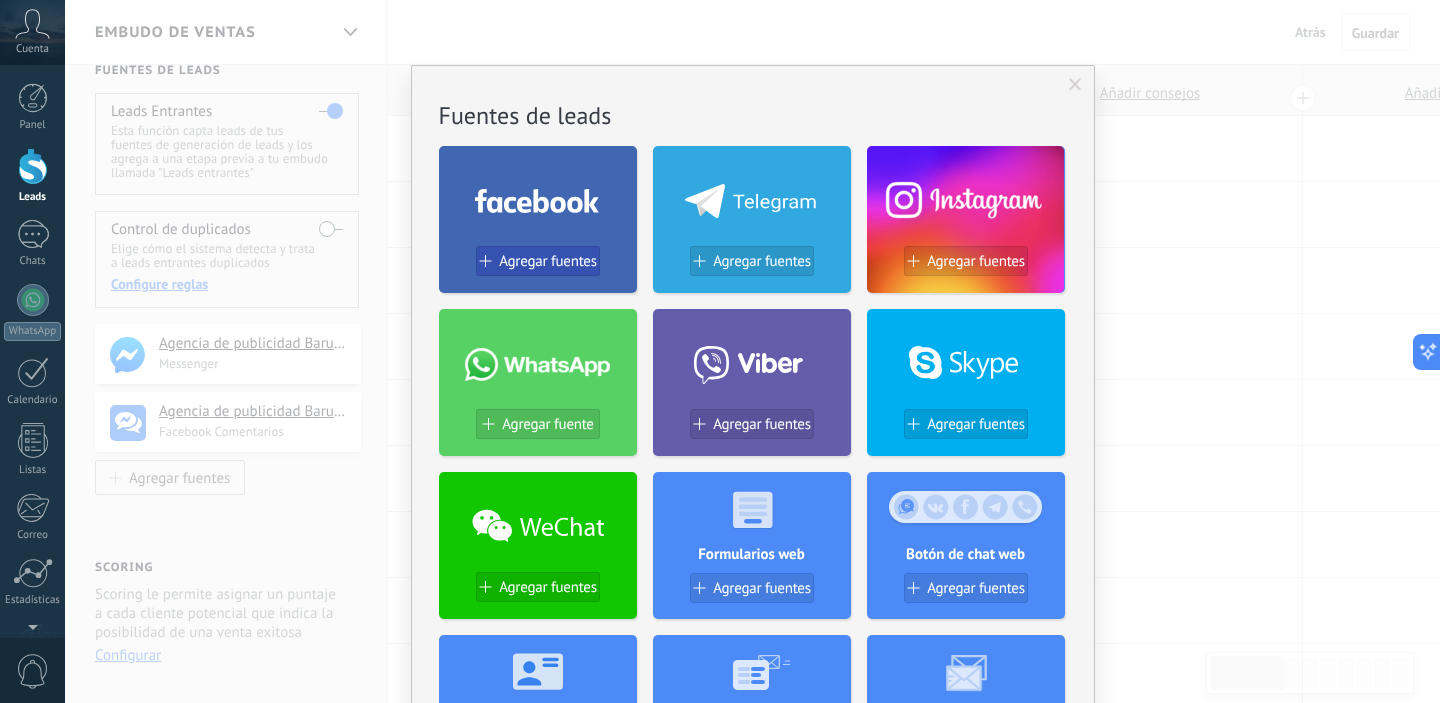 click on "Agregar fuentes" at bounding box center [548, 261] 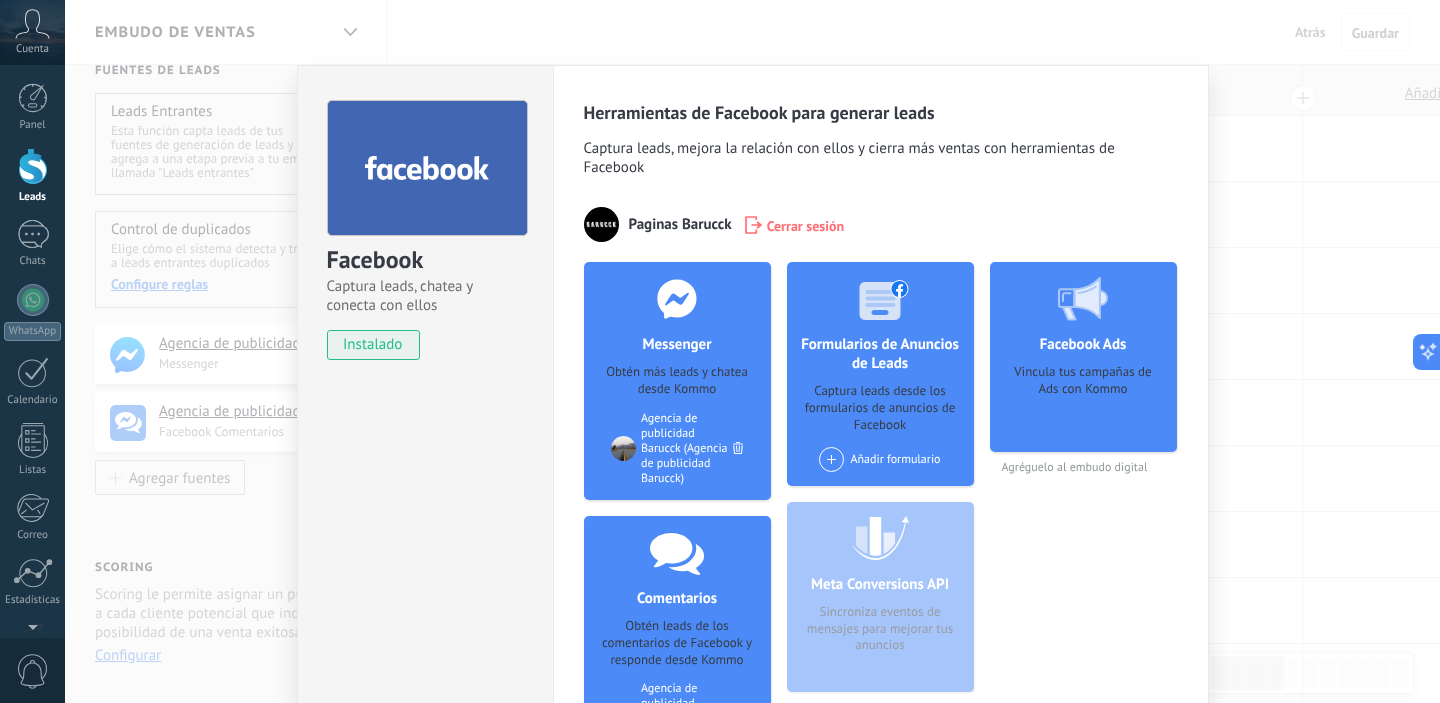 scroll, scrollTop: 224, scrollLeft: 0, axis: vertical 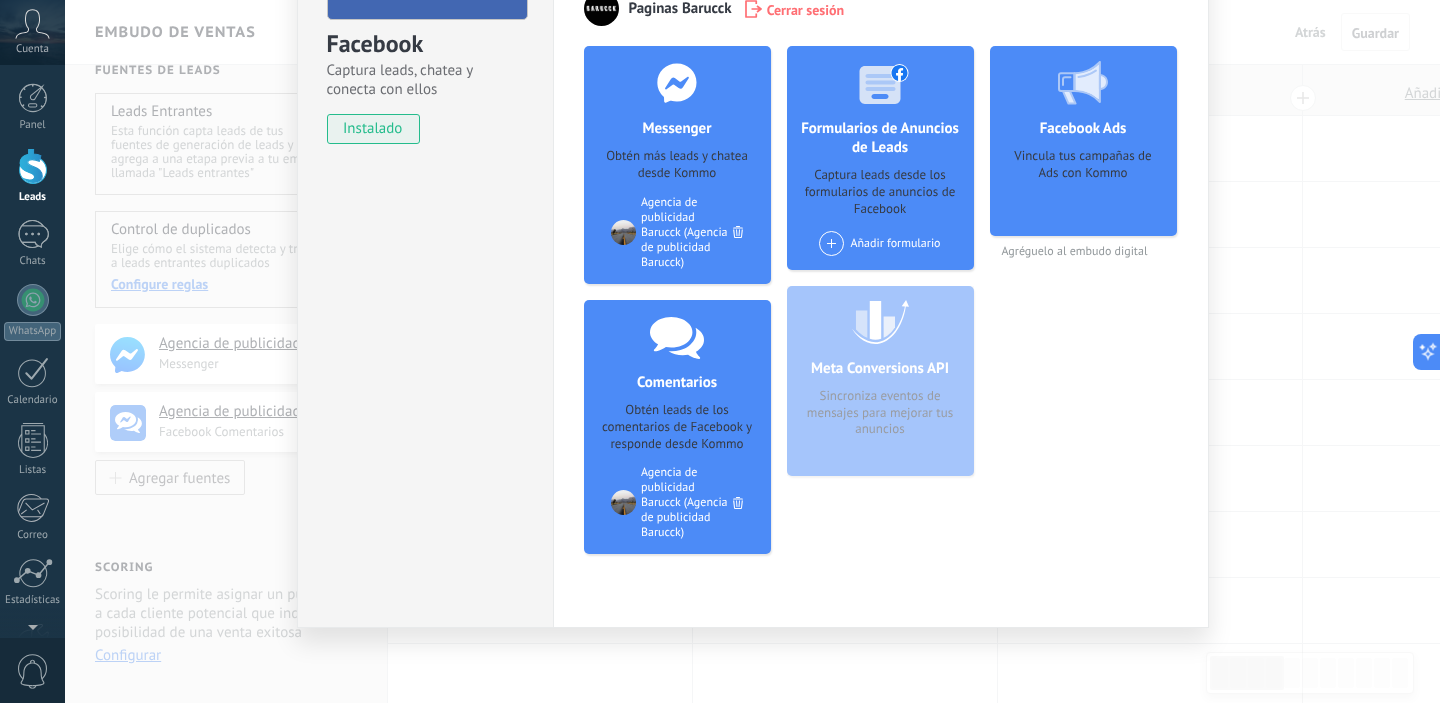 click on "Facebook Captura leads, chatea y conecta con ellos instalado Desinstalar Herramientas de Facebook para generar leads Captura leads, mejora la relación con ellos y cierra más ventas con herramientas de Facebook Paginas [LAST] Cerrar sesión Messenger Obtén más leads y chatea desde Kommo Agregar página Agencia de publicidad [LAST] (Agencia de publicidad [LAST]) Comentarios Obtén leads de los comentarios de Facebook y responde desde Kommo Agregar página Agencia de publicidad [LAST] (Agencia de publicidad [LAST]) Formularios de Anuncios de Leads Captura leads desde los formularios de anuncios de Facebook Añadir formulario Meta Conversions API Sincroniza eventos de mensajes para mejorar tus anuncios Facebook Ads Vincula tus campañas de Ads con Kommo Agréguelo al embudo digital más" at bounding box center (752, 351) 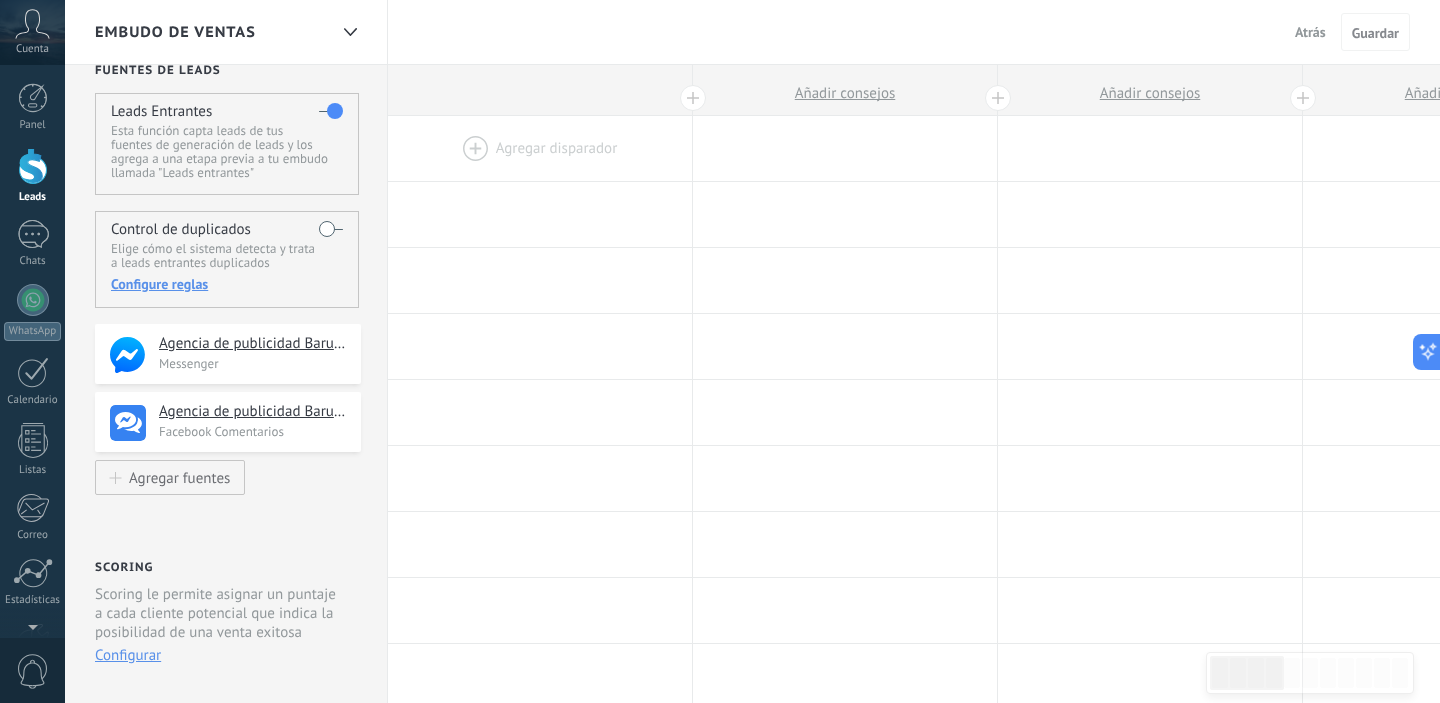 scroll, scrollTop: 0, scrollLeft: 0, axis: both 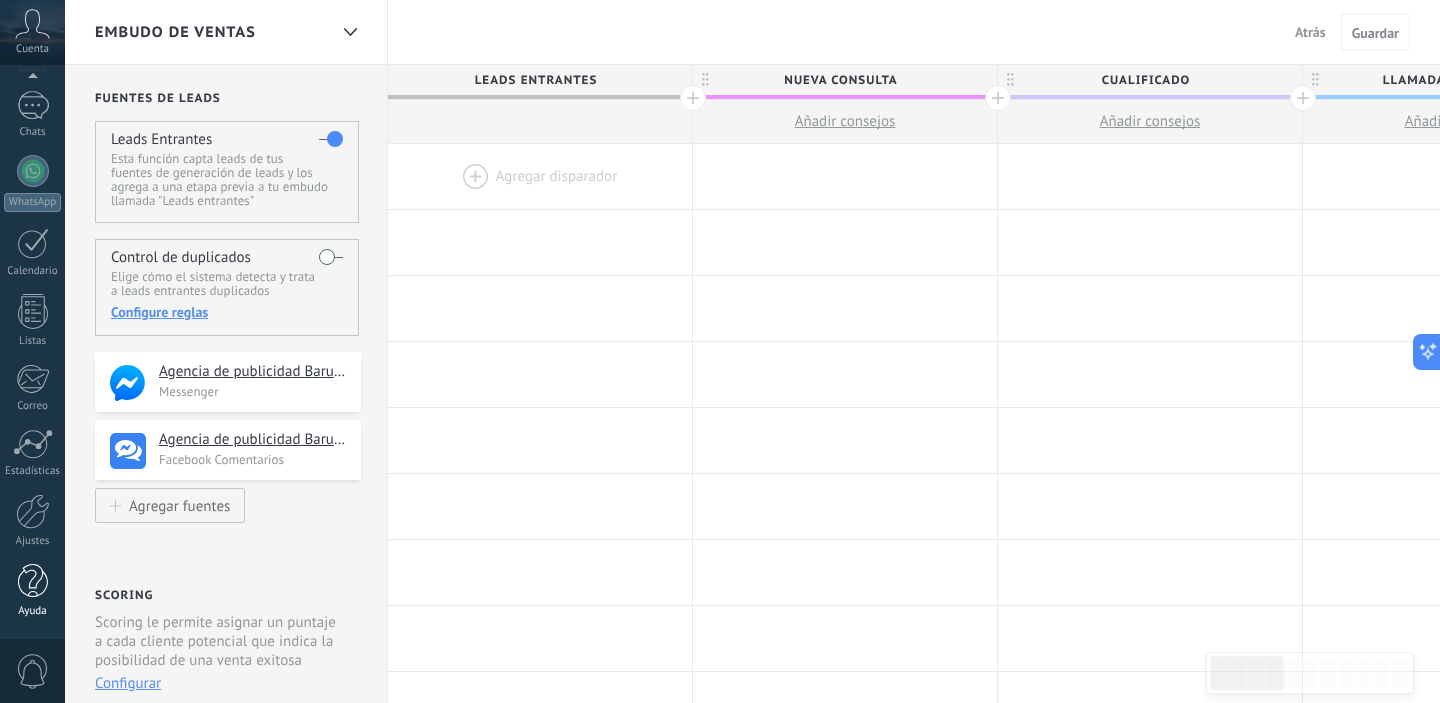 click at bounding box center [33, 581] 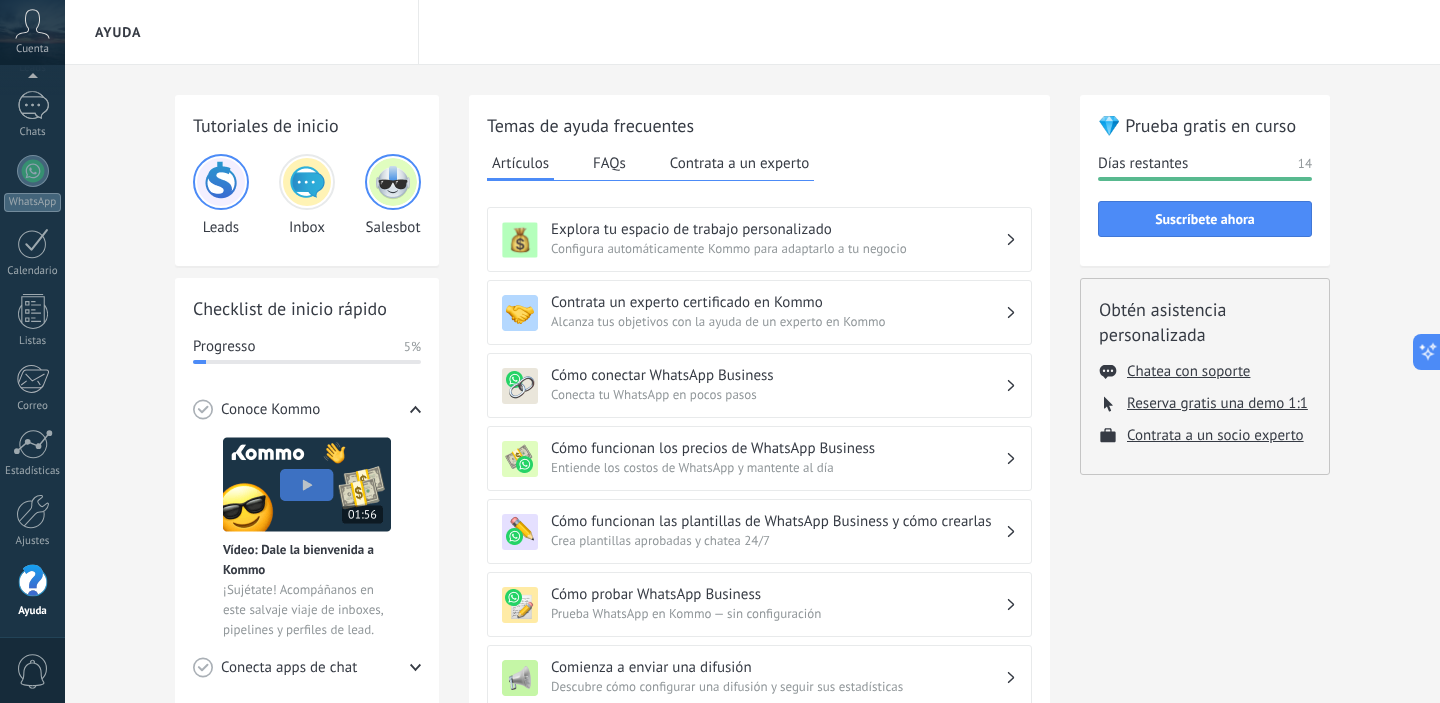 click on "Contrata a un experto" at bounding box center [739, 163] 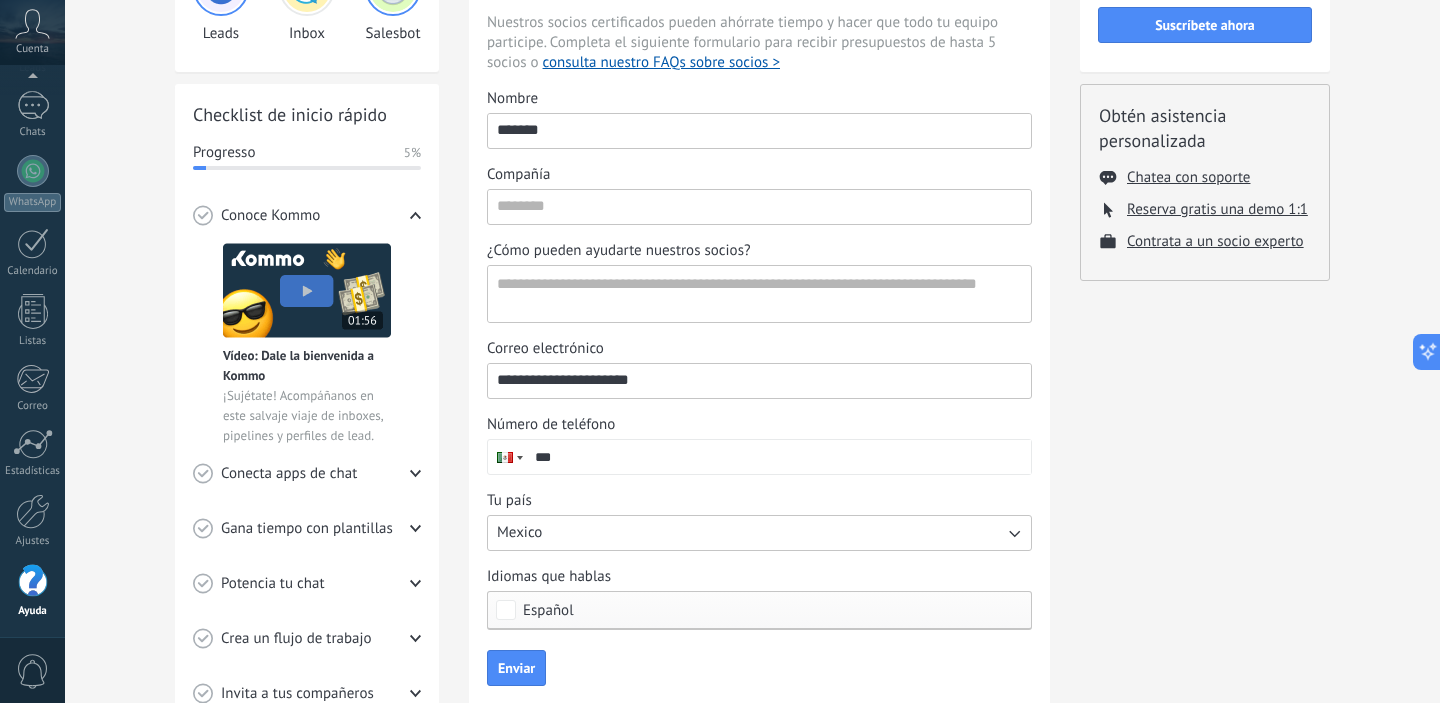 scroll, scrollTop: 190, scrollLeft: 0, axis: vertical 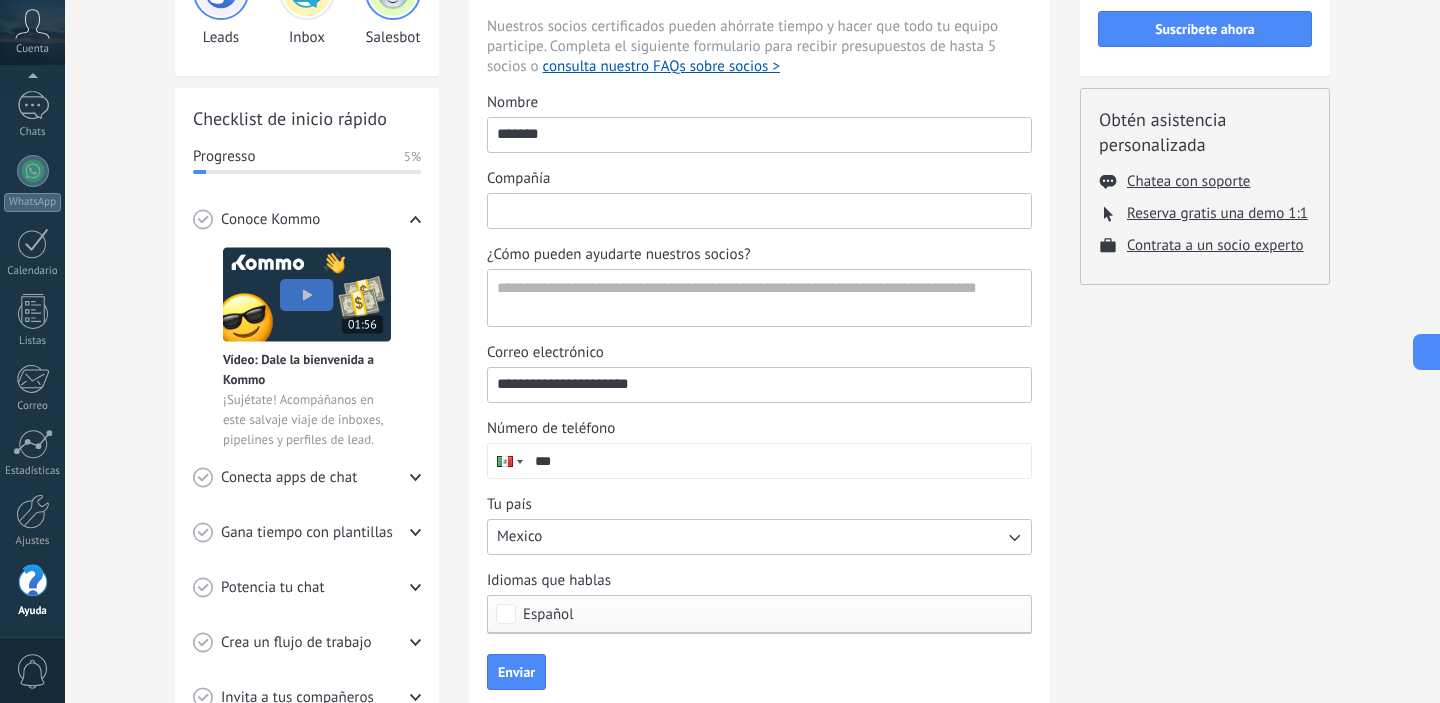 click on "Compañía" at bounding box center [759, 210] 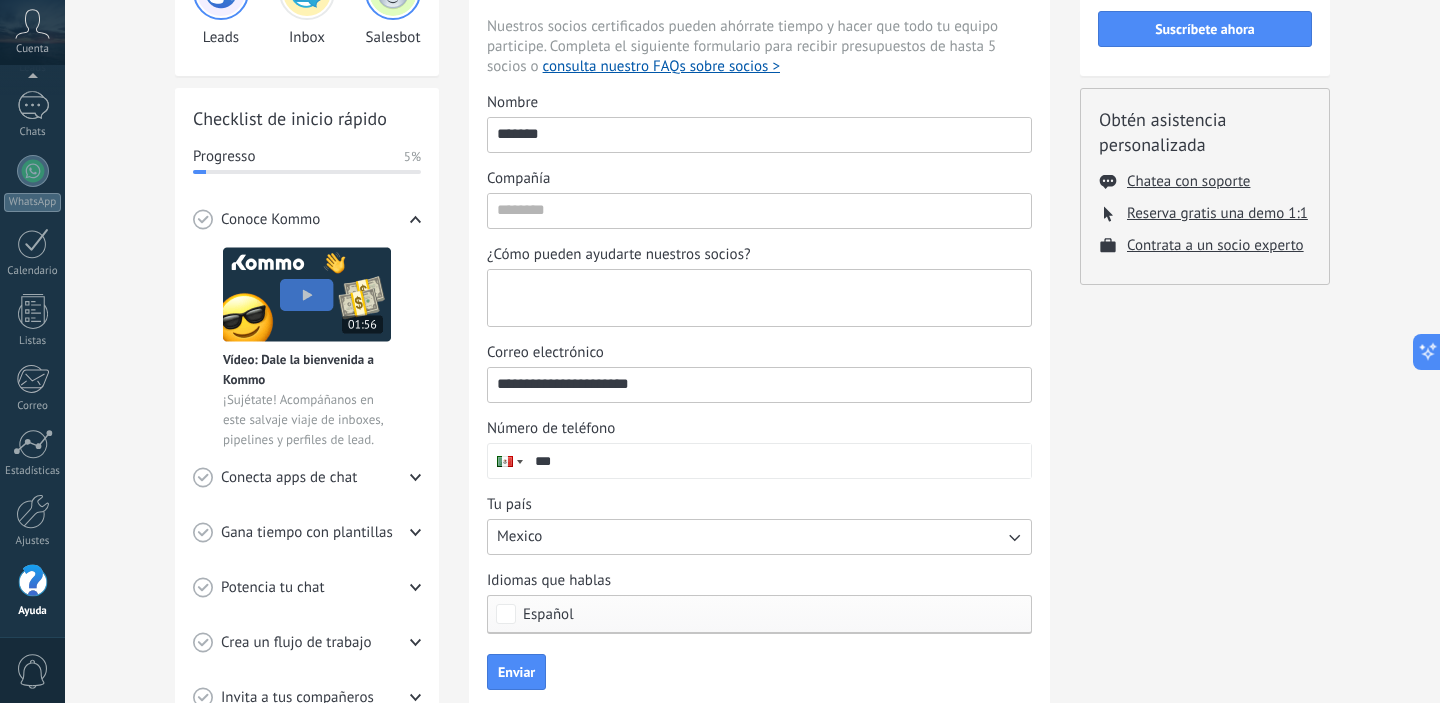 click on "¿Cómo pueden ayudarte nuestros socios?" at bounding box center (757, 298) 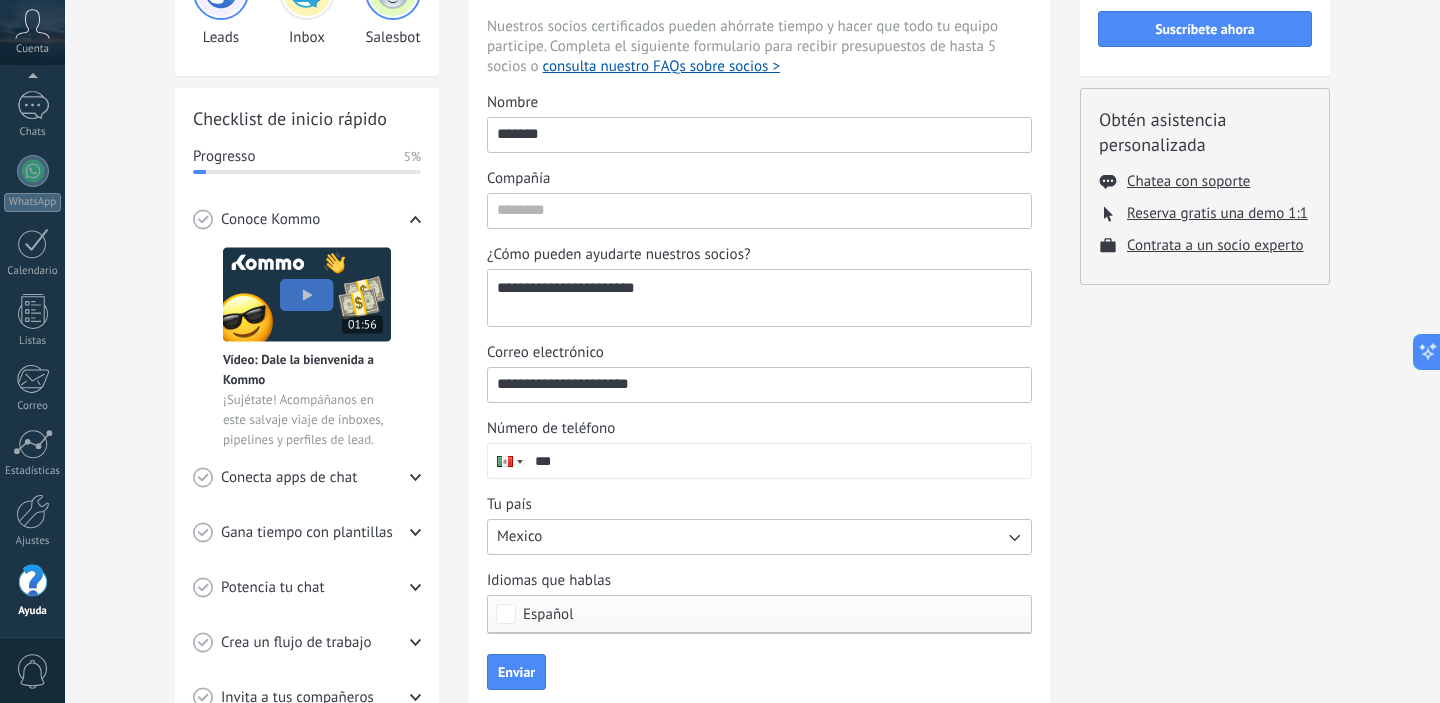 type on "**********" 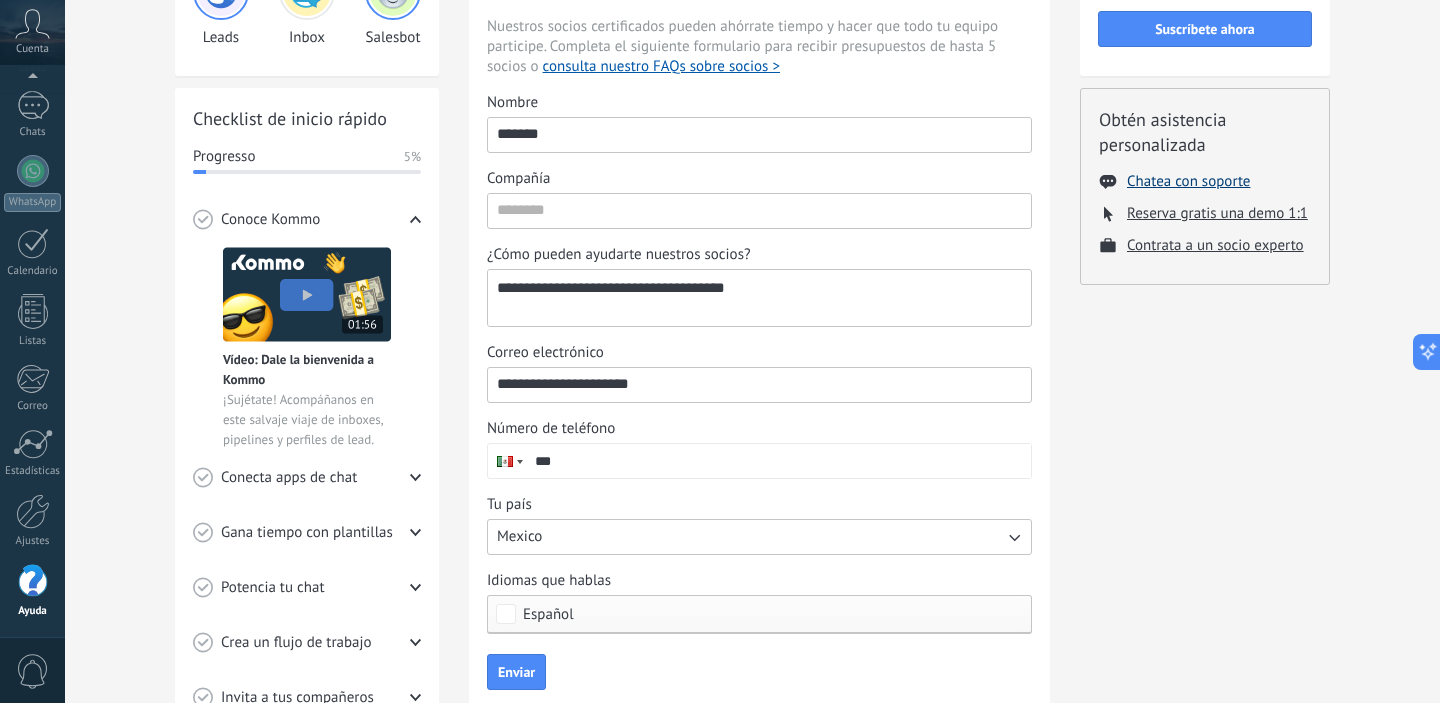 click on "Chatea con soporte" at bounding box center [1188, 181] 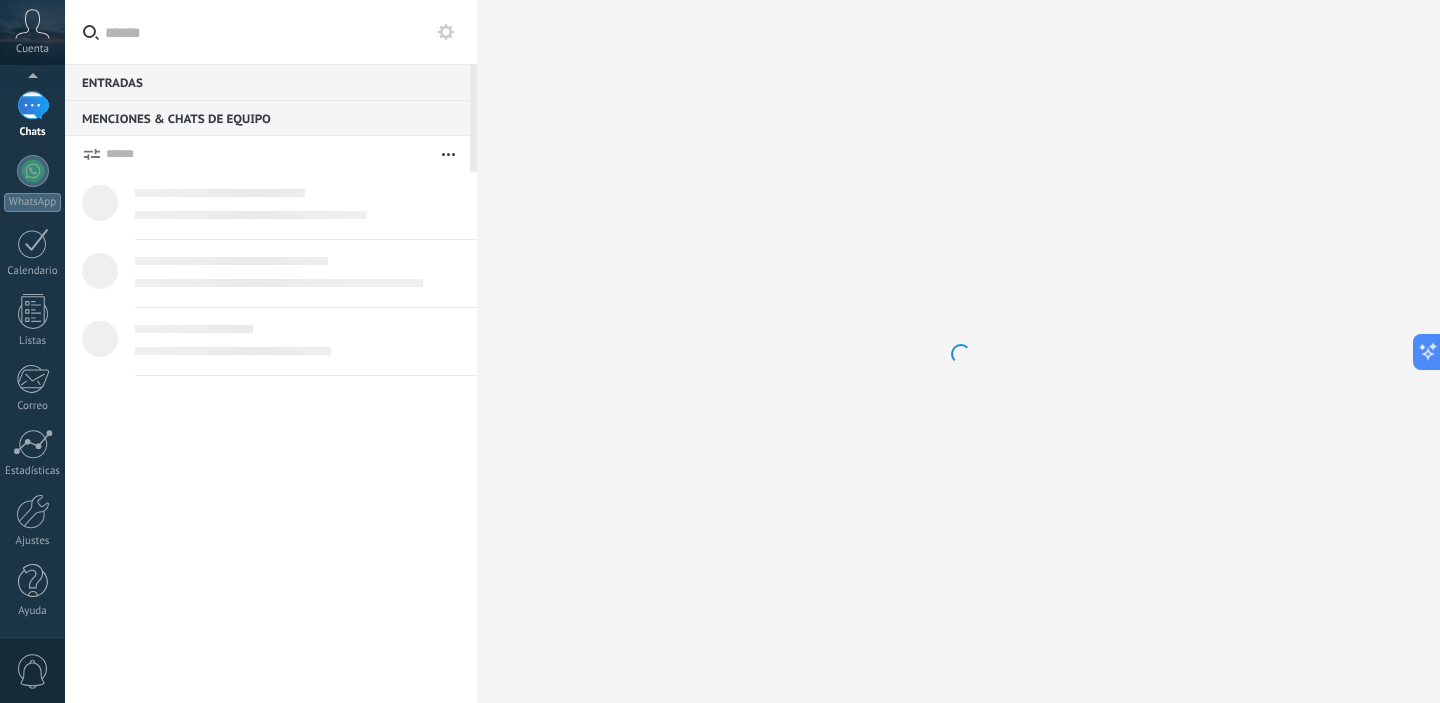 scroll, scrollTop: 0, scrollLeft: 0, axis: both 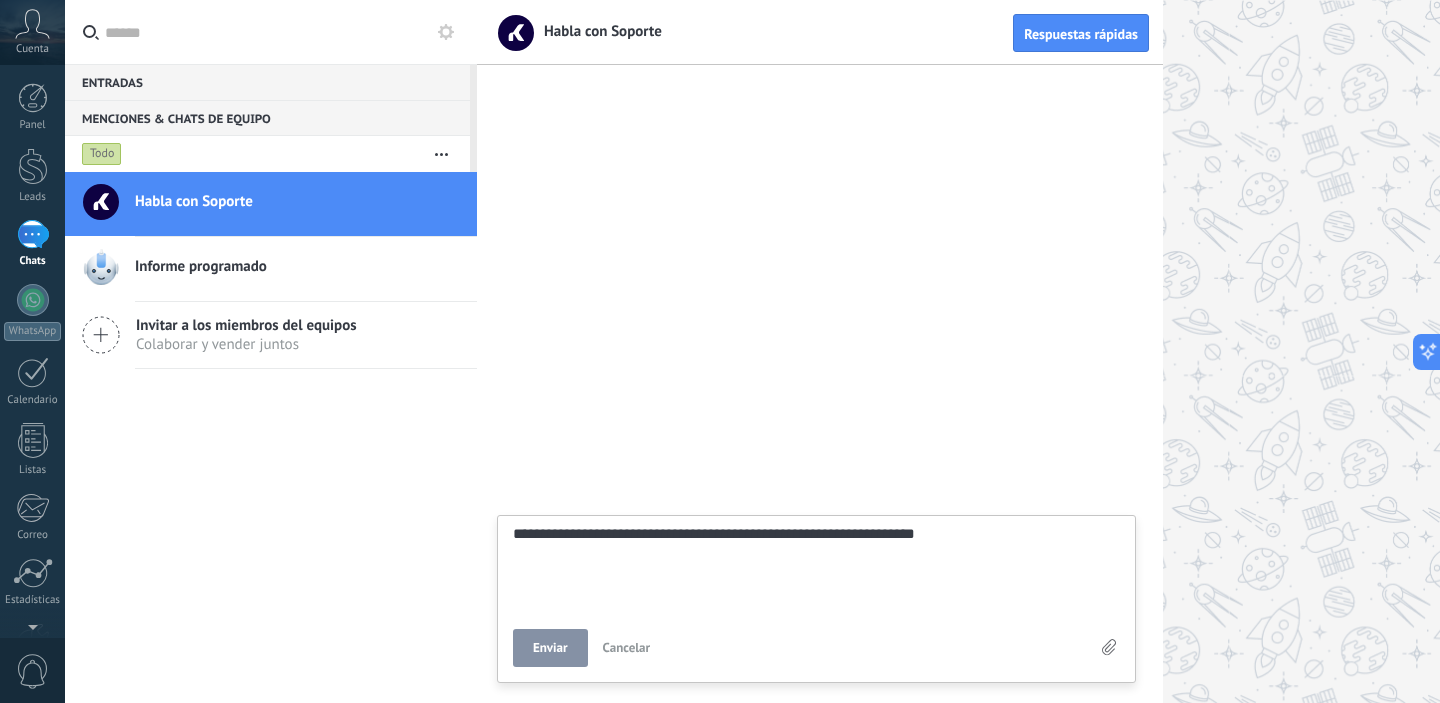 type on "**********" 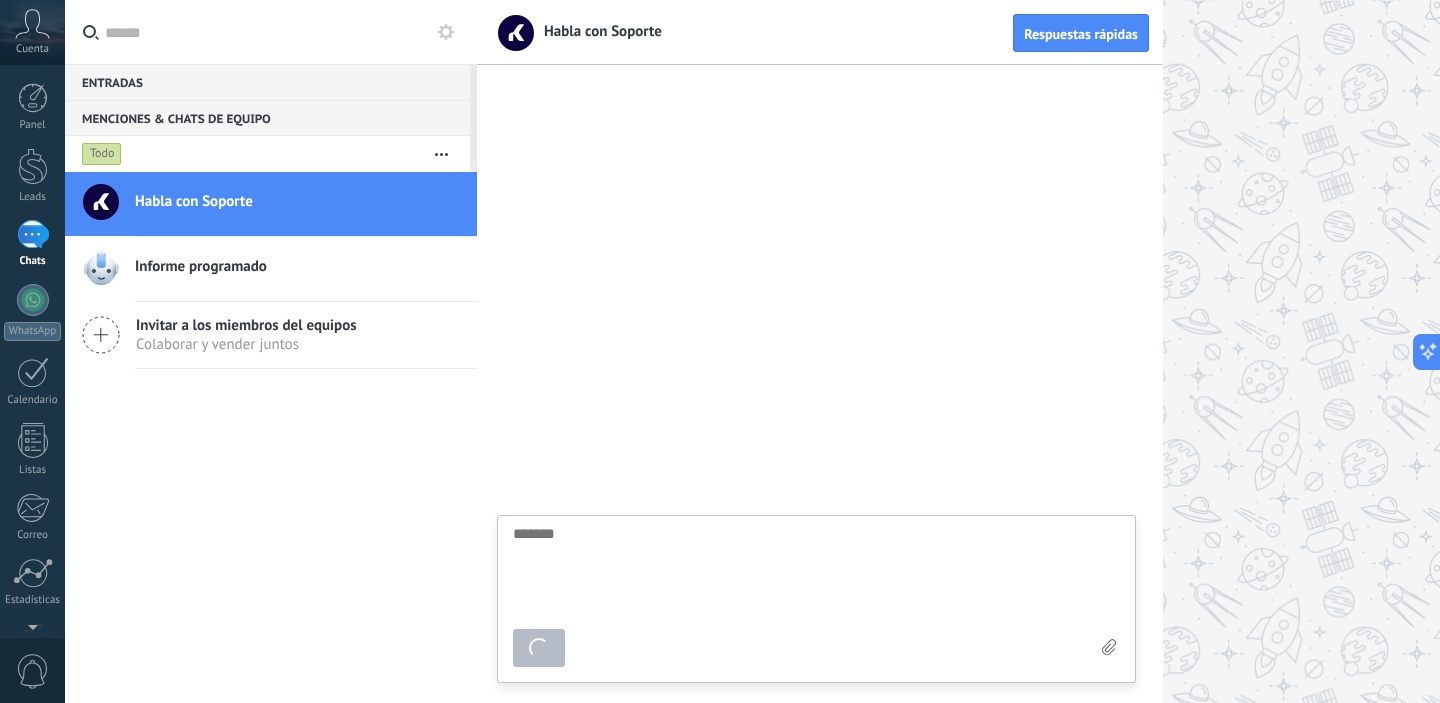 scroll, scrollTop: 19, scrollLeft: 0, axis: vertical 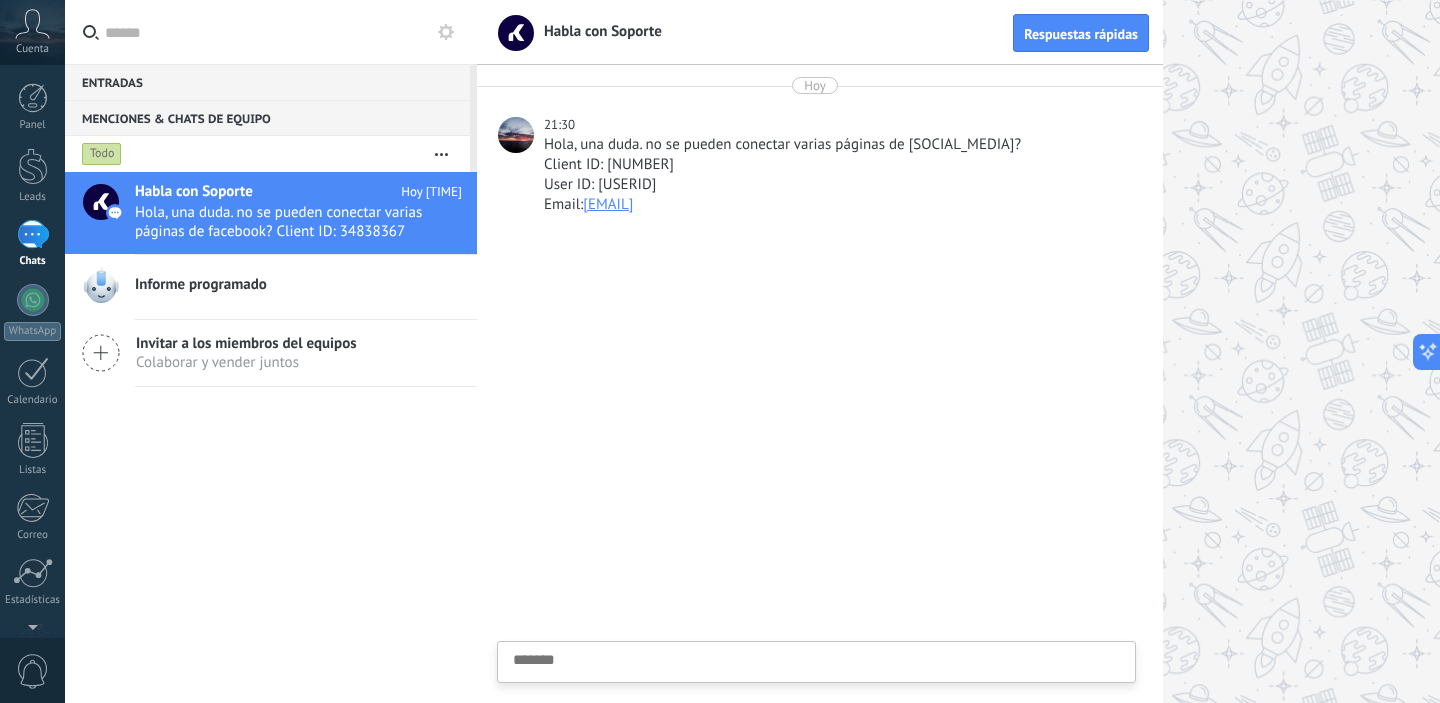 click on "Entradas 0" at bounding box center [267, 82] 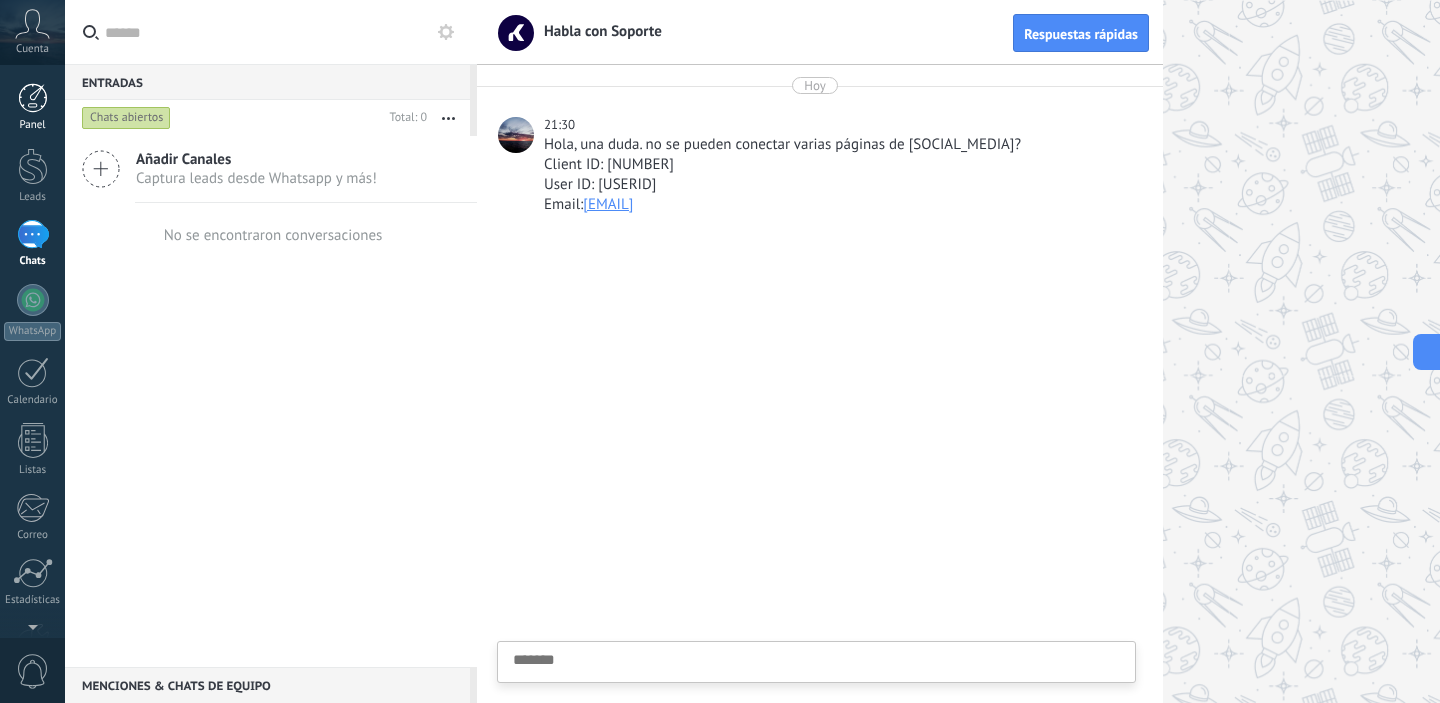 click at bounding box center [33, 98] 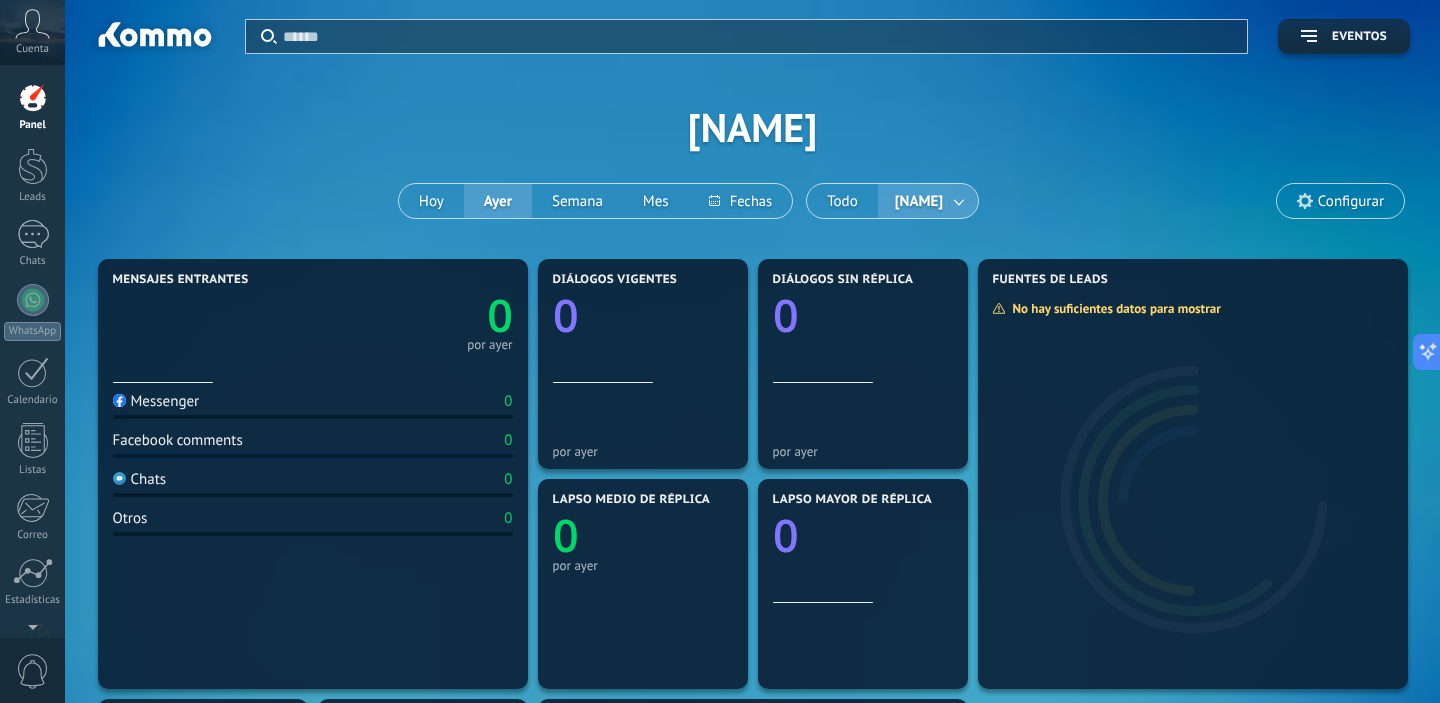 click on "Messenger" at bounding box center (156, 401) 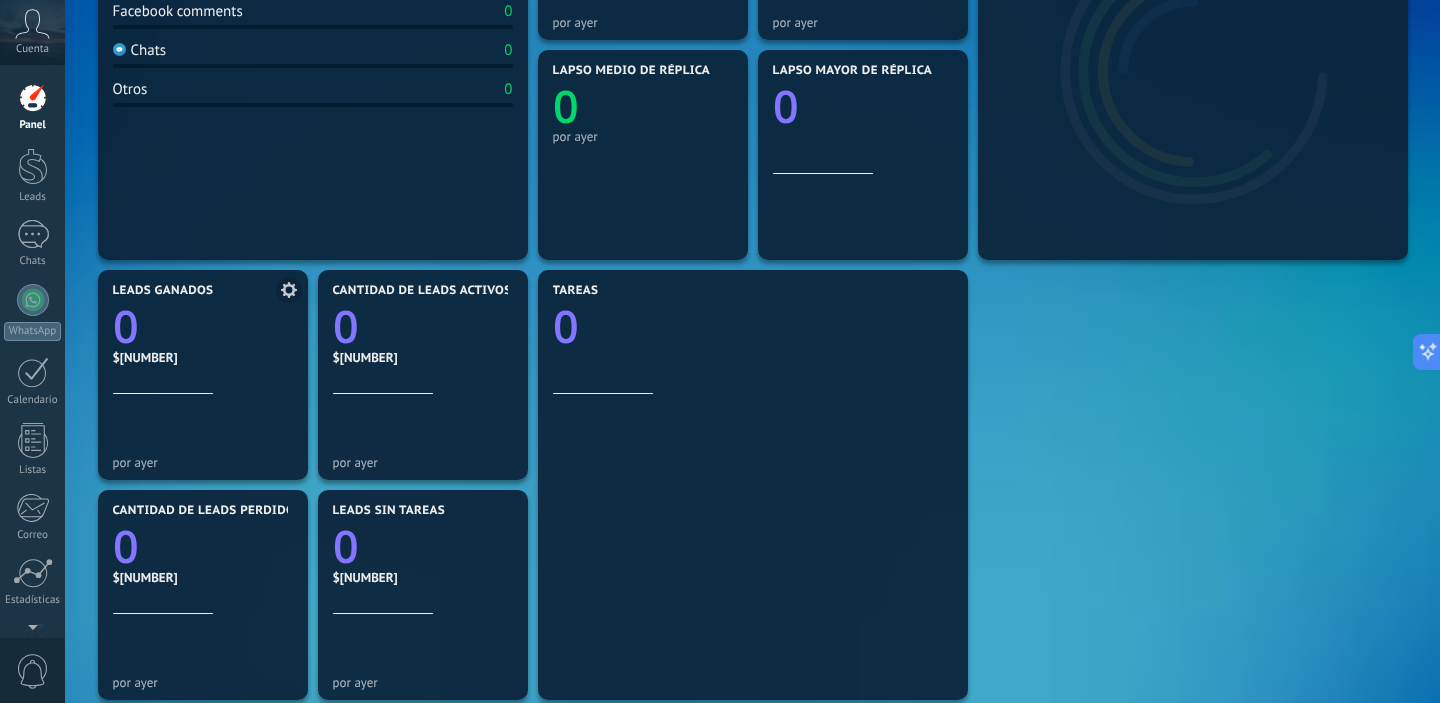 scroll, scrollTop: 0, scrollLeft: 0, axis: both 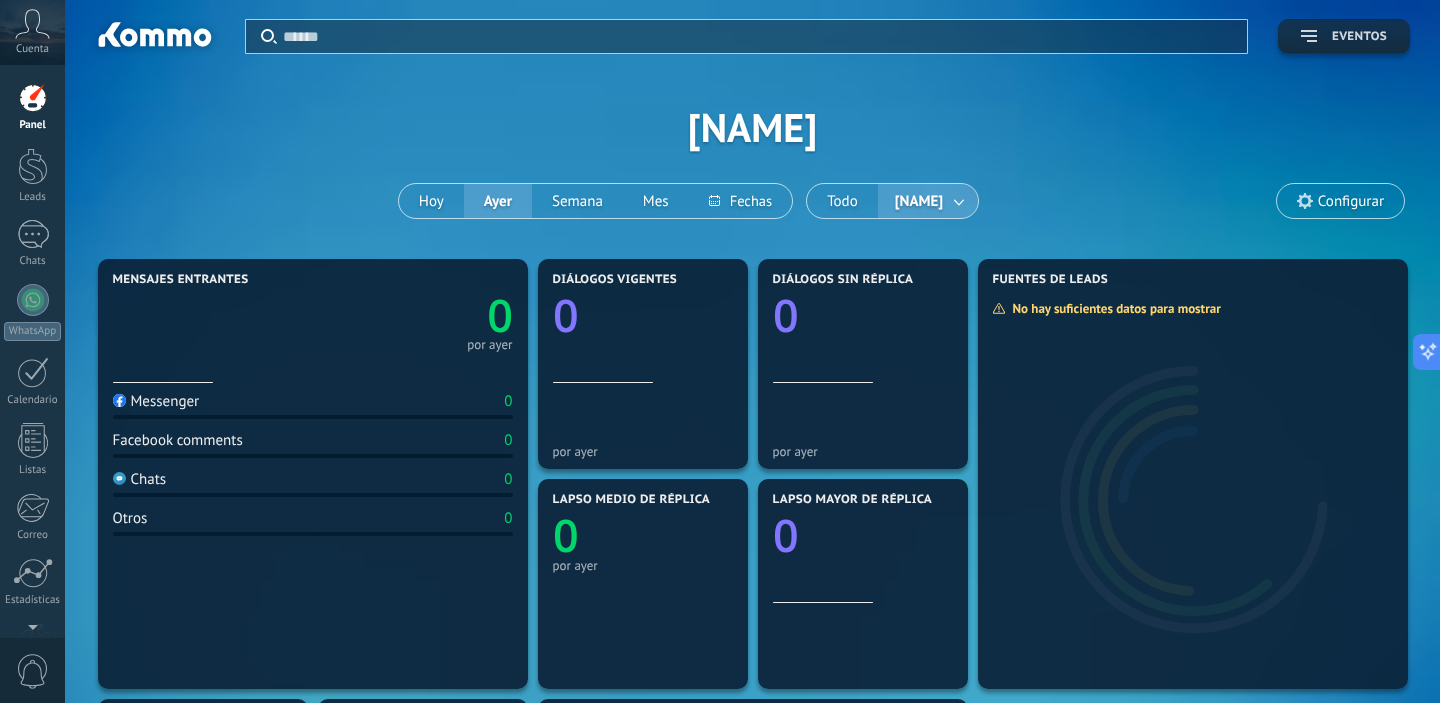 click on "Eventos" at bounding box center [1344, 36] 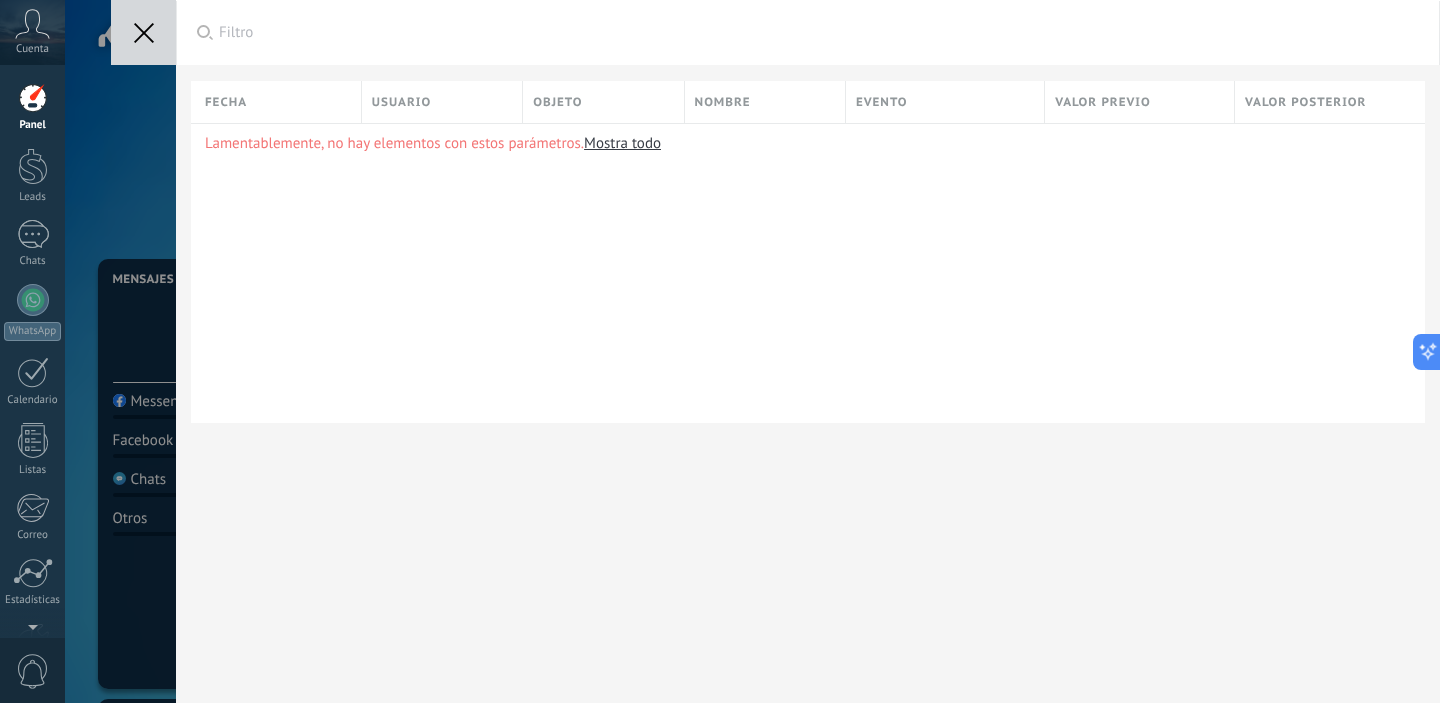 click at bounding box center (144, 33) 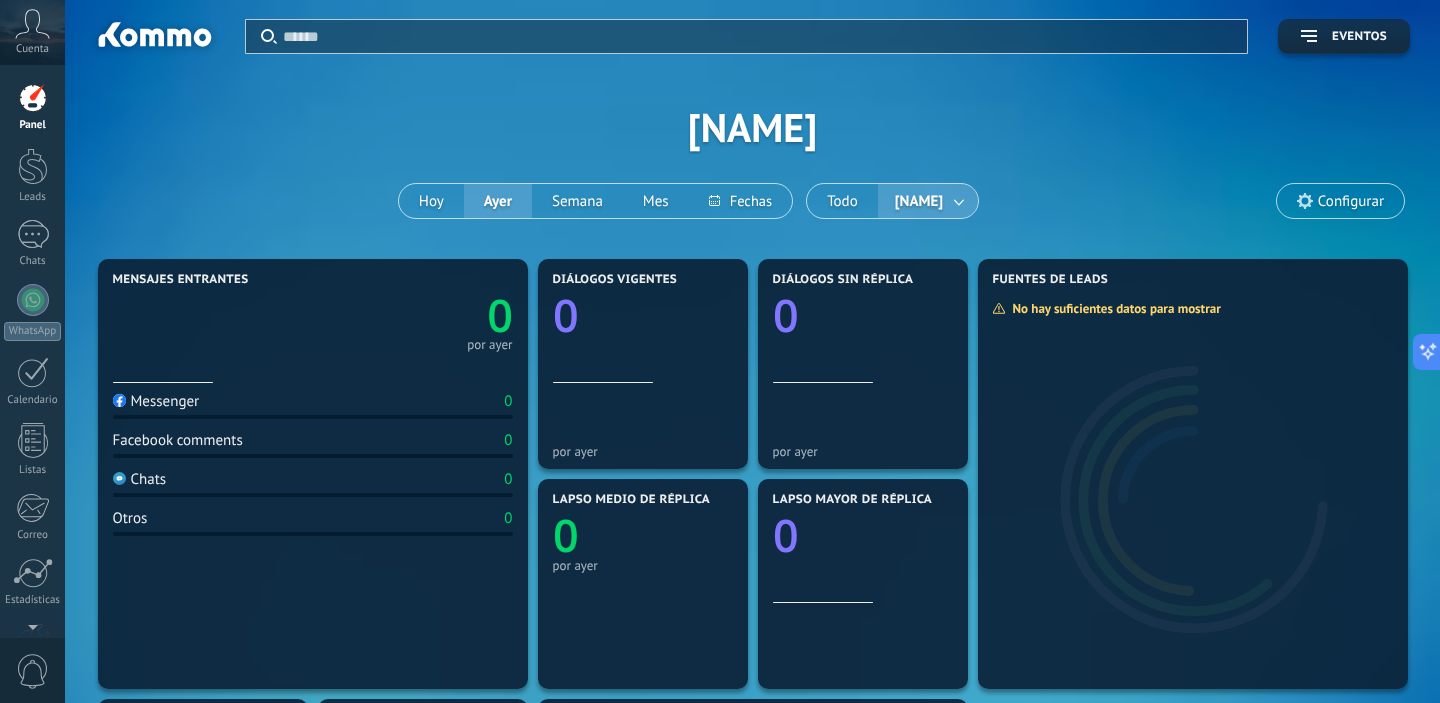 click on "Configurar" at bounding box center [1340, 201] 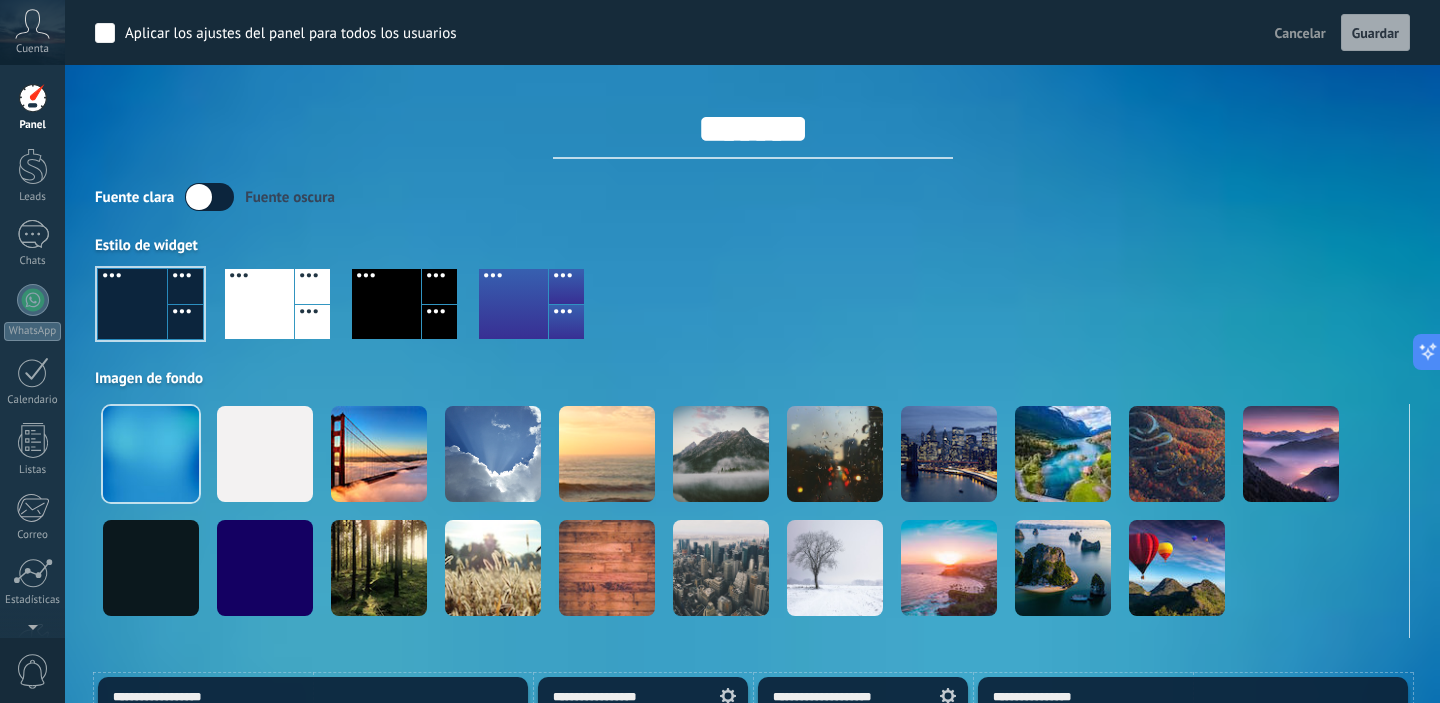 click on "Fuente clara Fuente oscura" at bounding box center (752, 197) 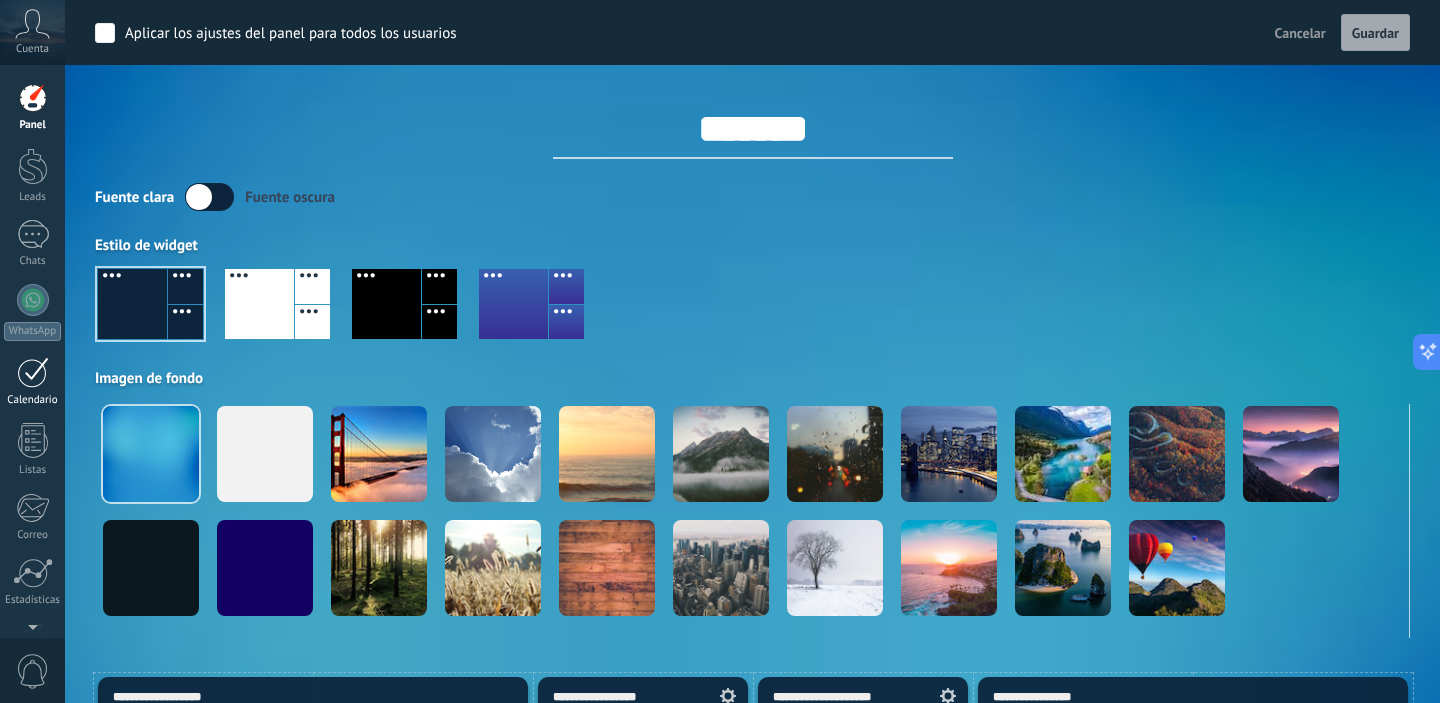 click on "Calendario" at bounding box center (33, 400) 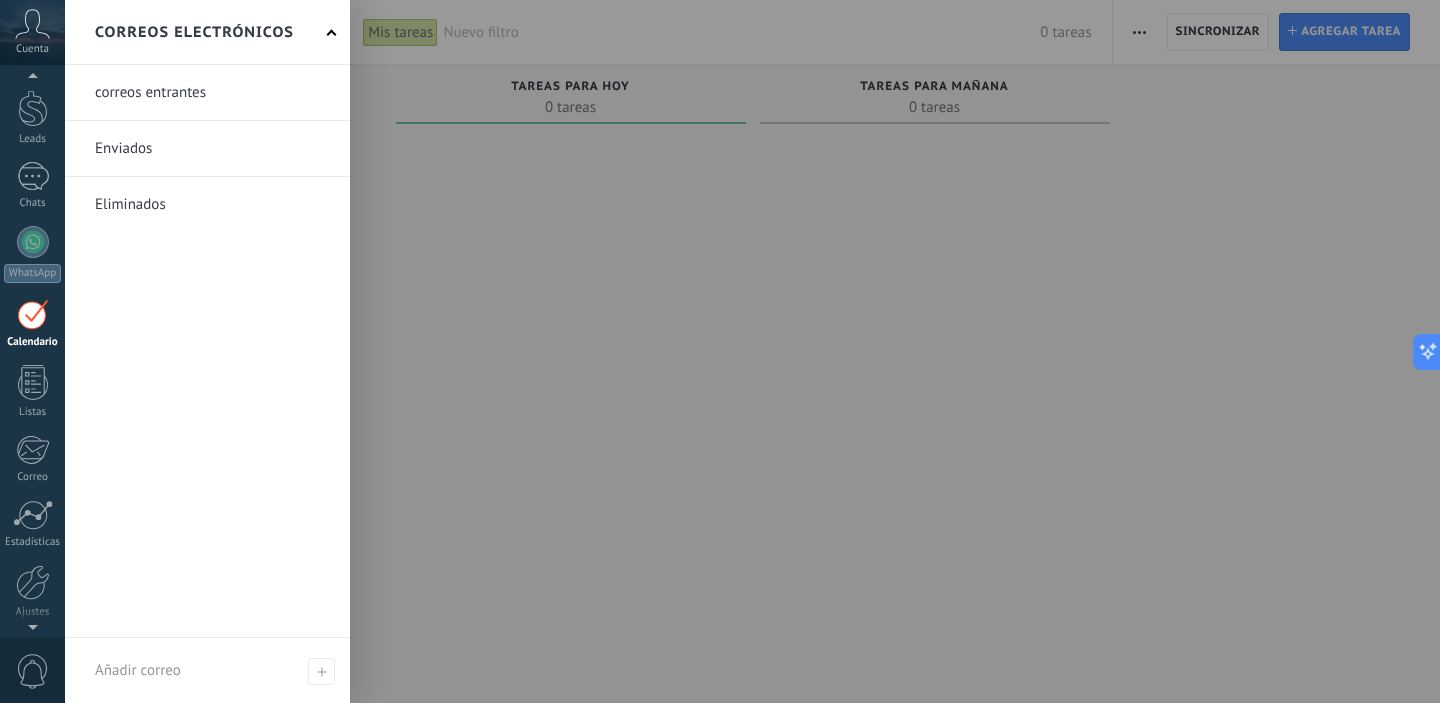 scroll, scrollTop: 129, scrollLeft: 0, axis: vertical 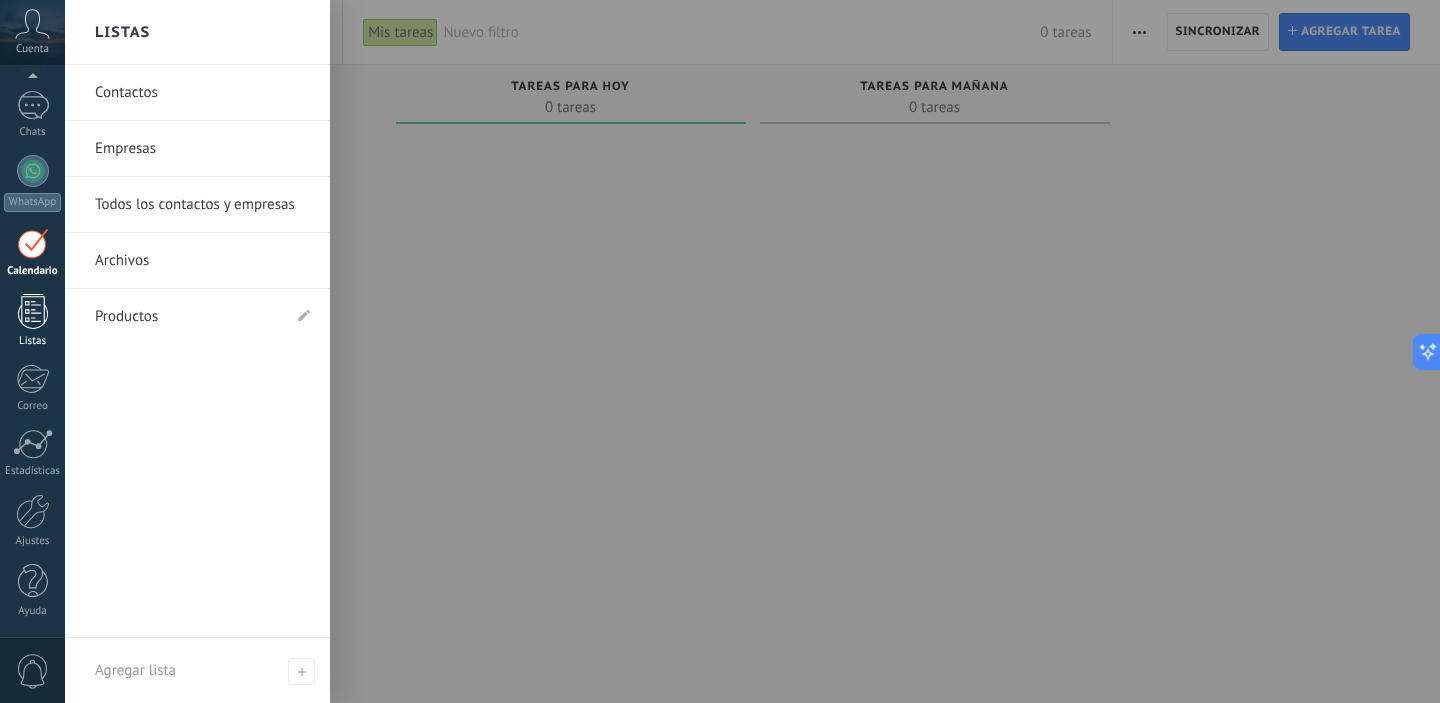 click at bounding box center (33, 311) 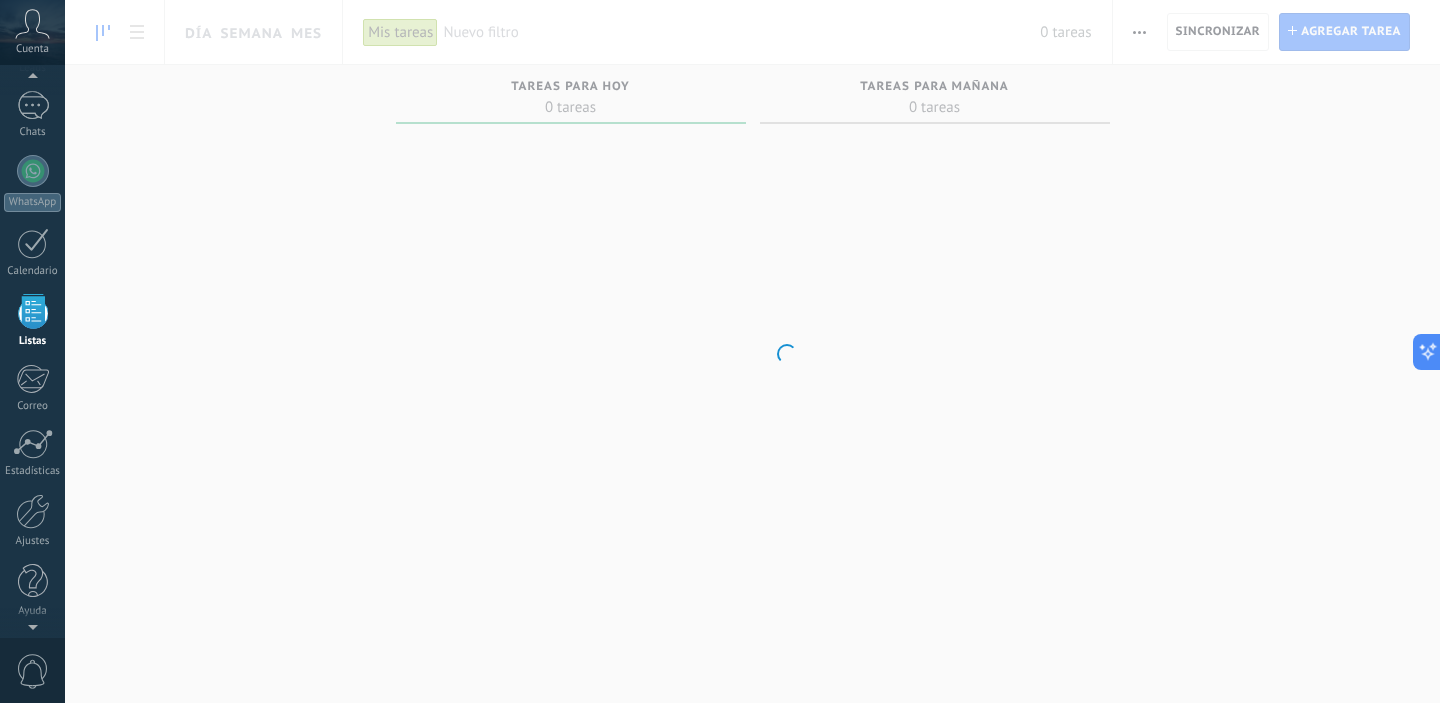 scroll, scrollTop: 124, scrollLeft: 0, axis: vertical 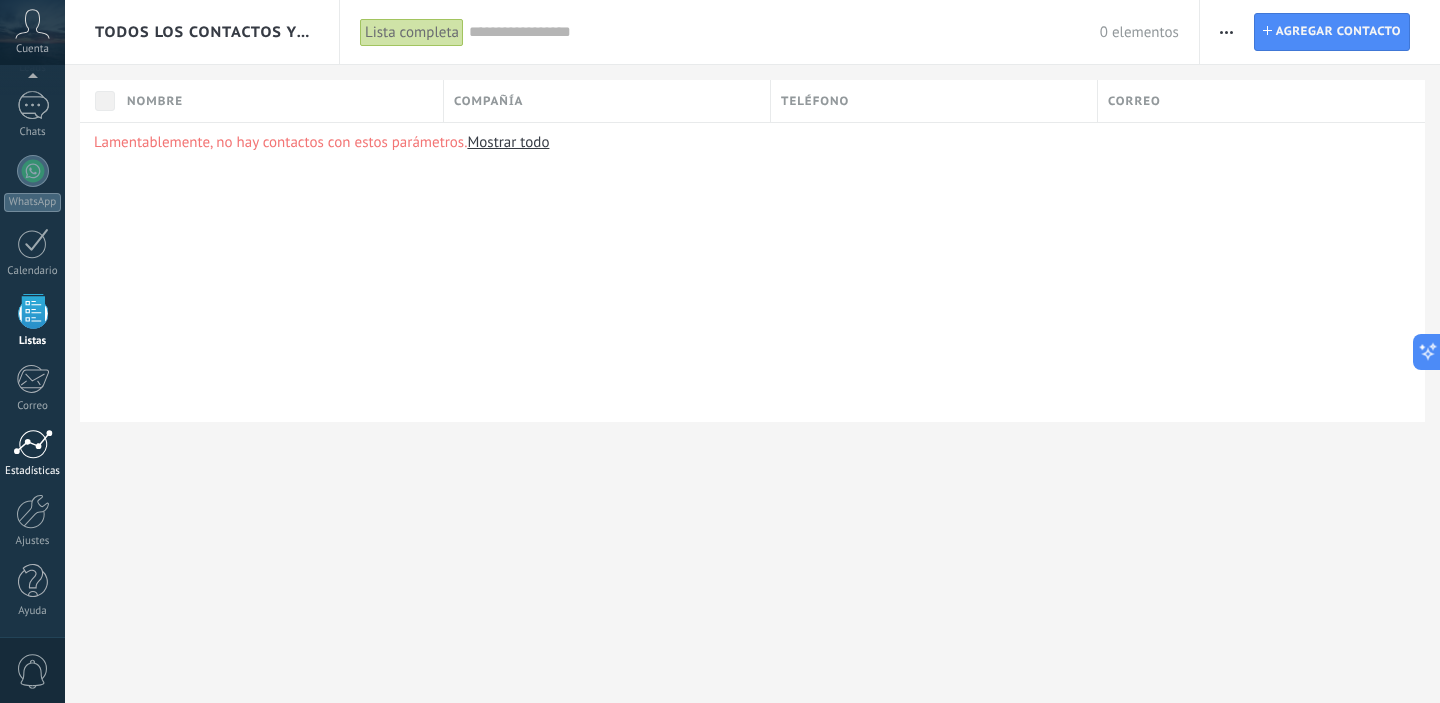 click on "Estadísticas" at bounding box center (33, 471) 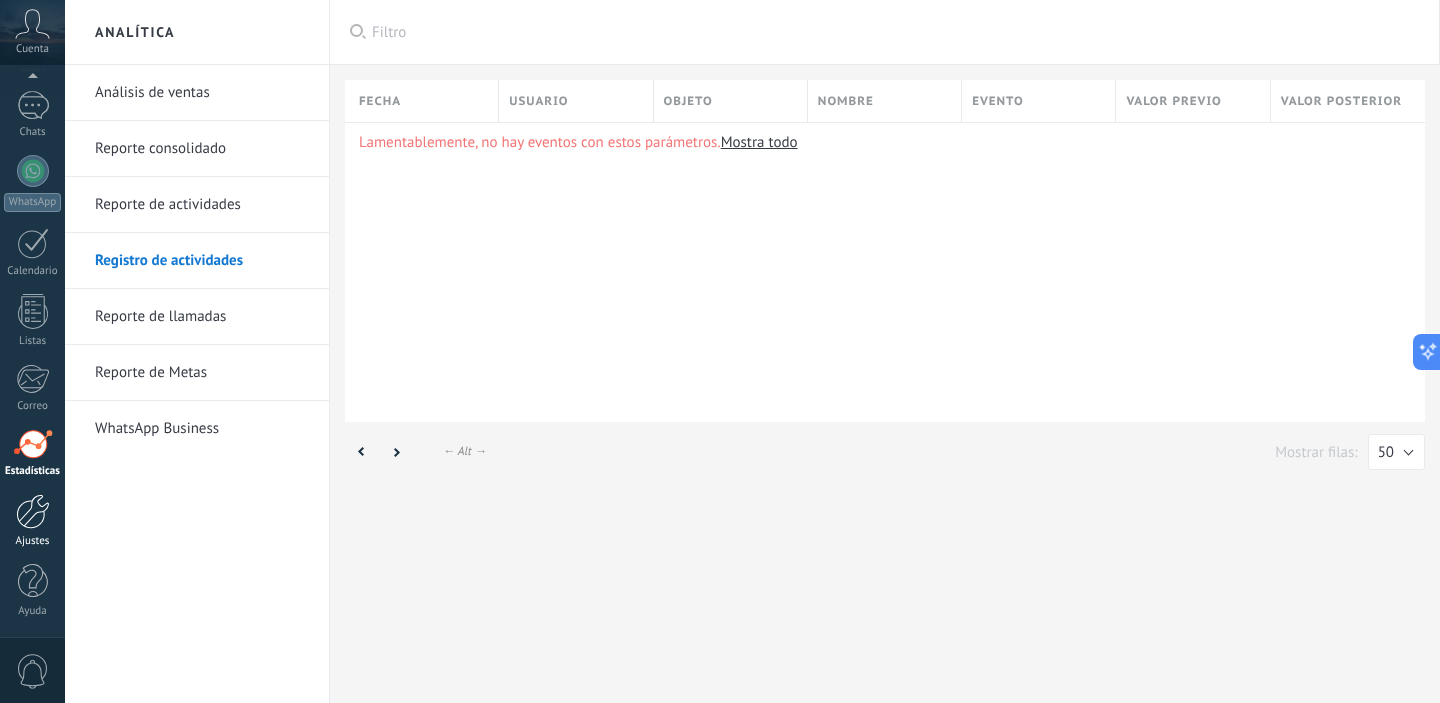 click on "Ajustes" at bounding box center (32, 521) 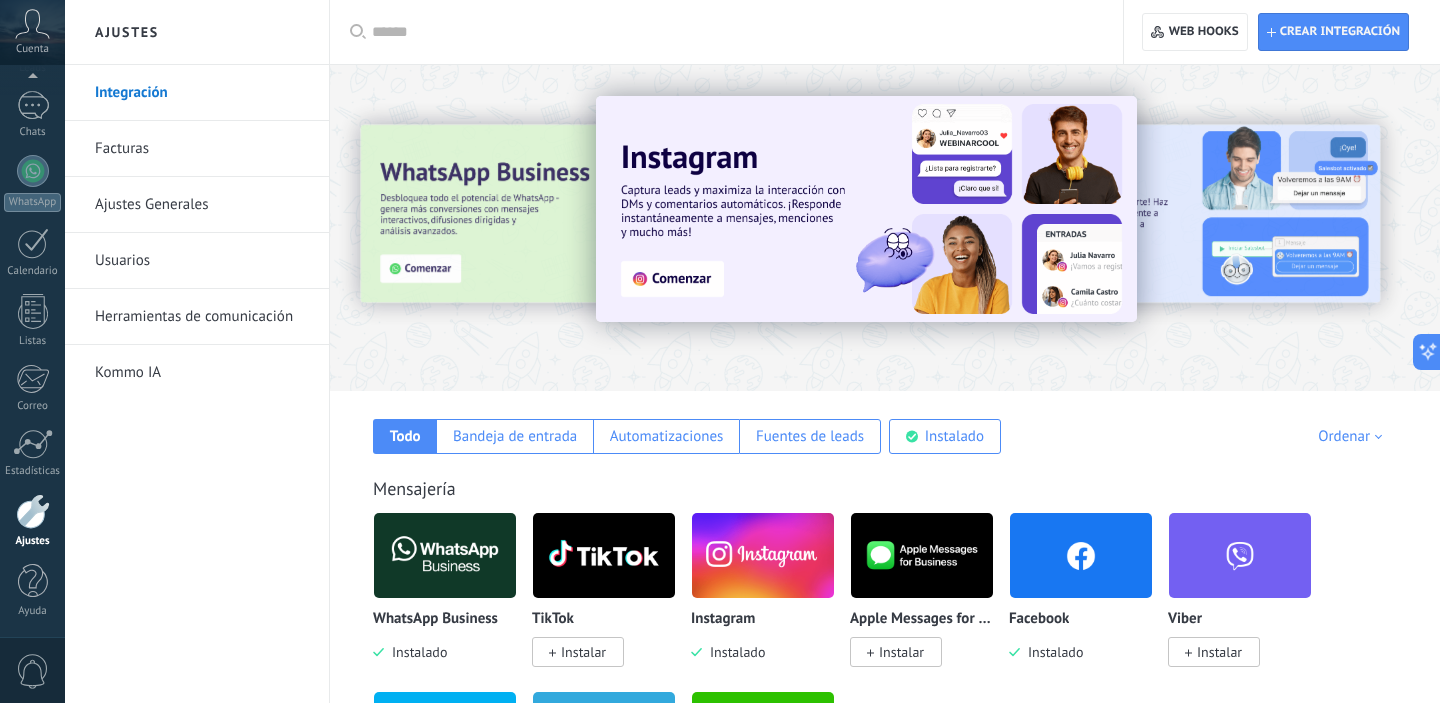 click at bounding box center [1381, 227] 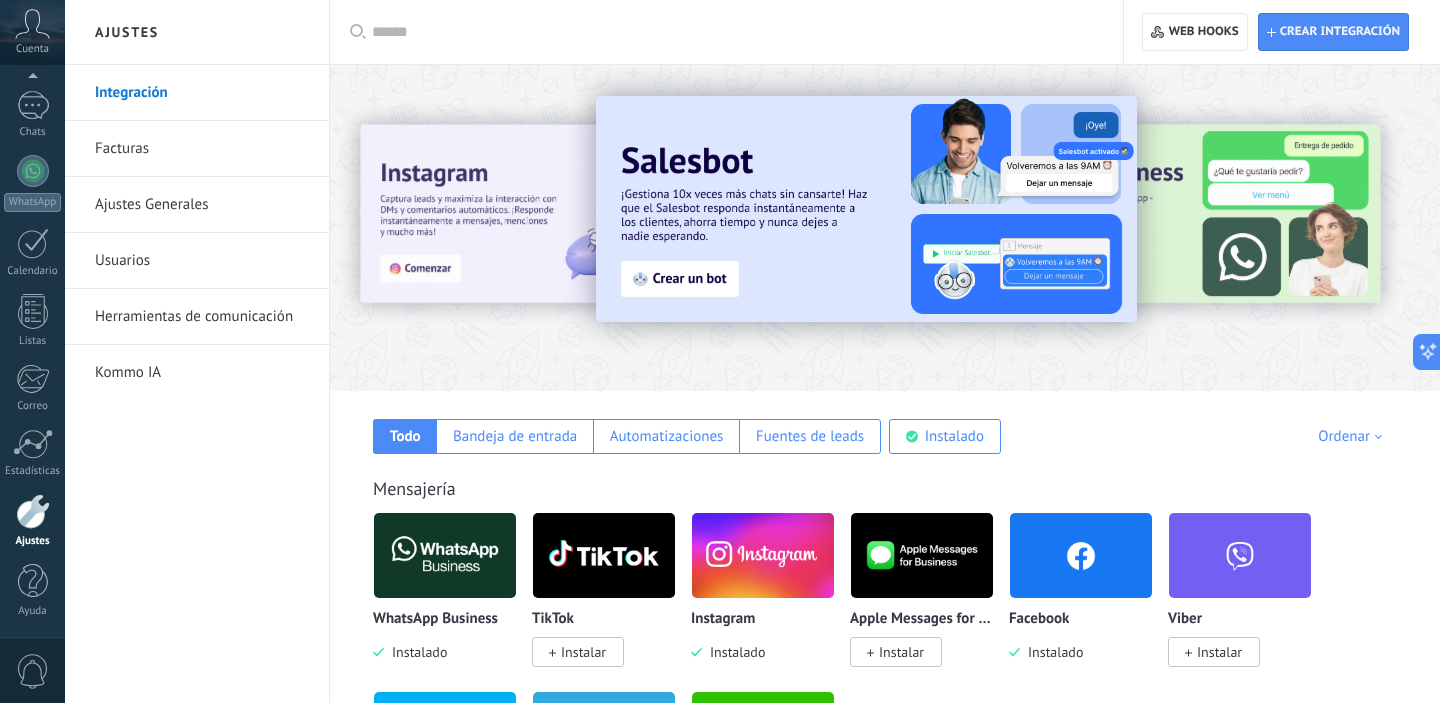click at bounding box center [1381, 227] 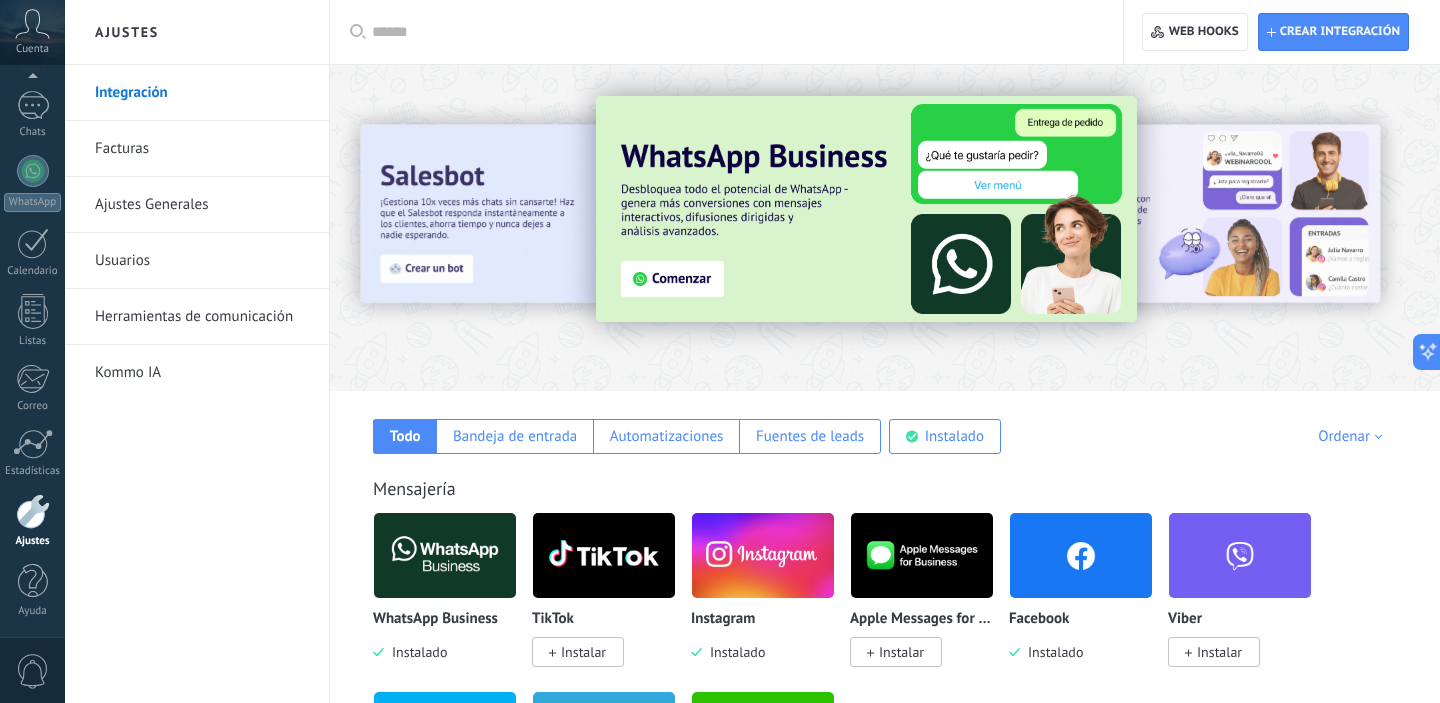 click at bounding box center [1381, 227] 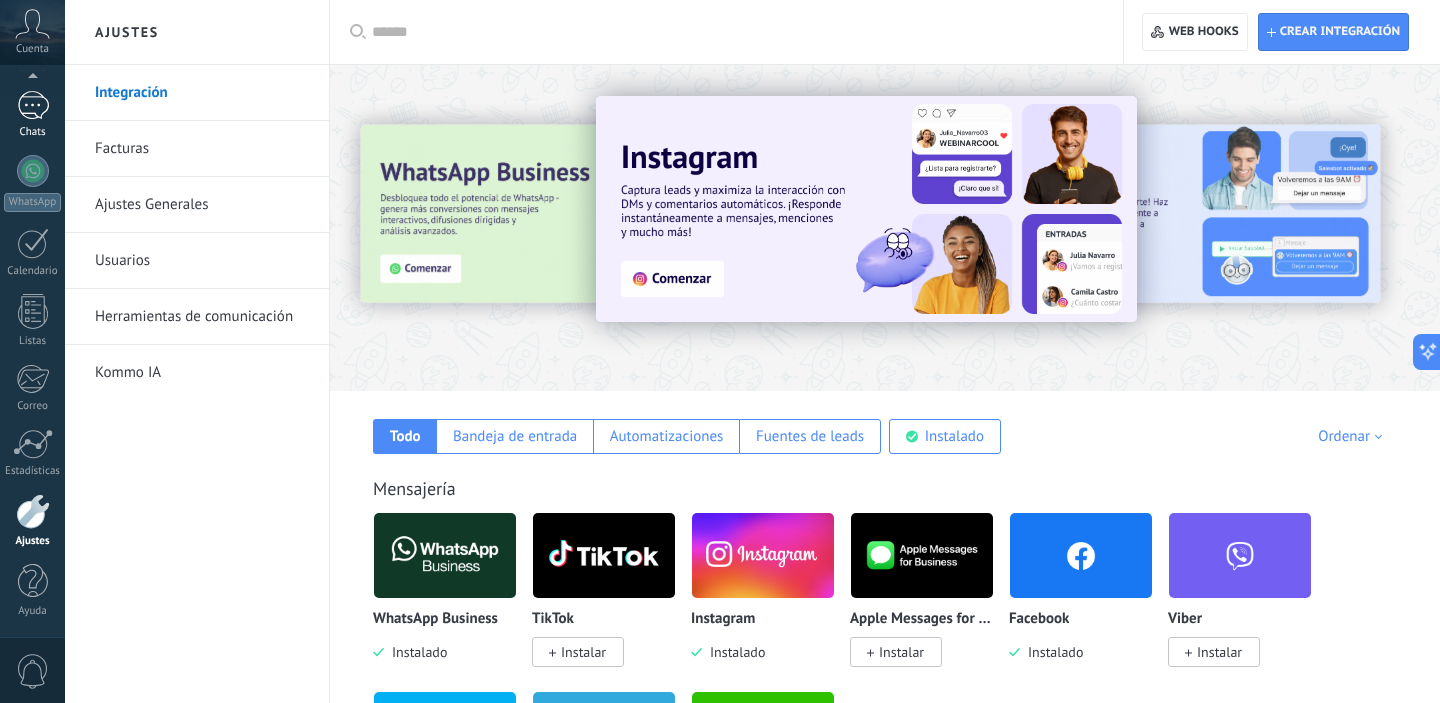 click on "Chats" at bounding box center (32, 115) 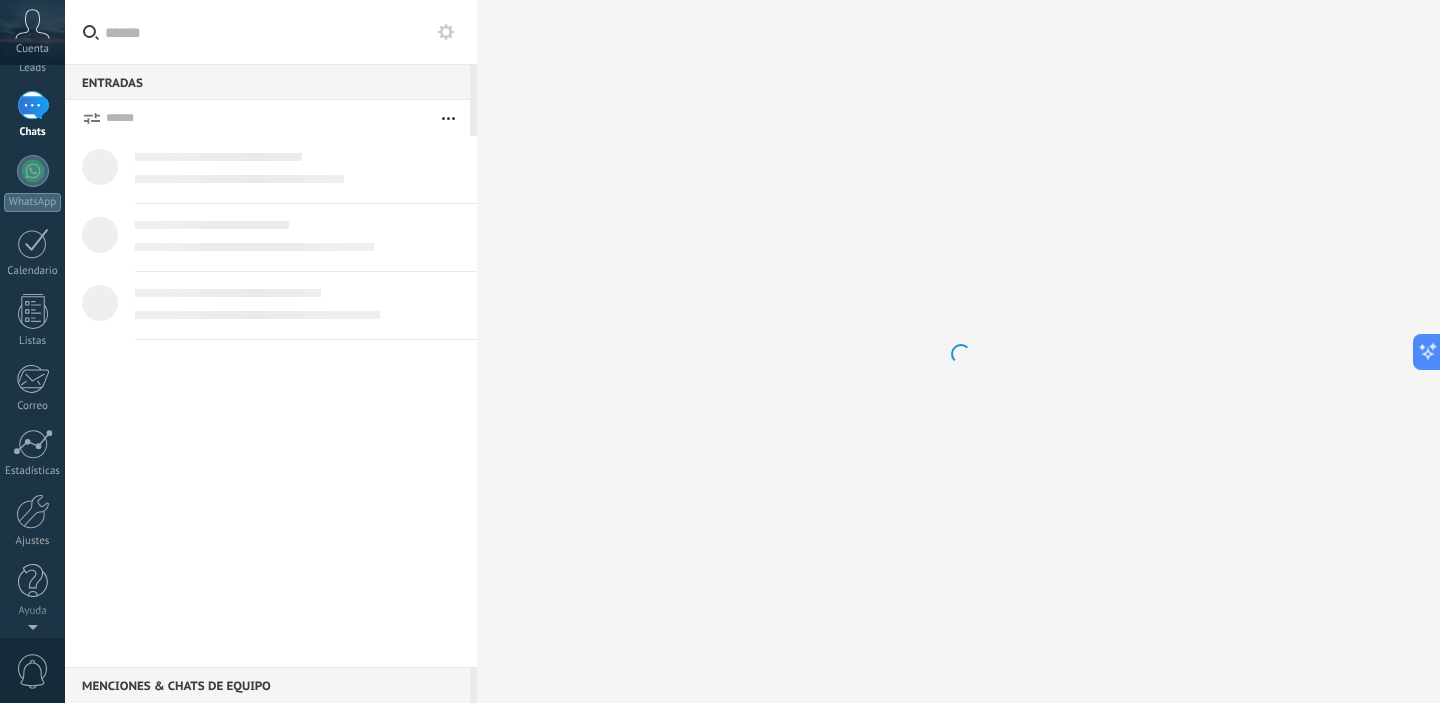 scroll, scrollTop: 0, scrollLeft: 0, axis: both 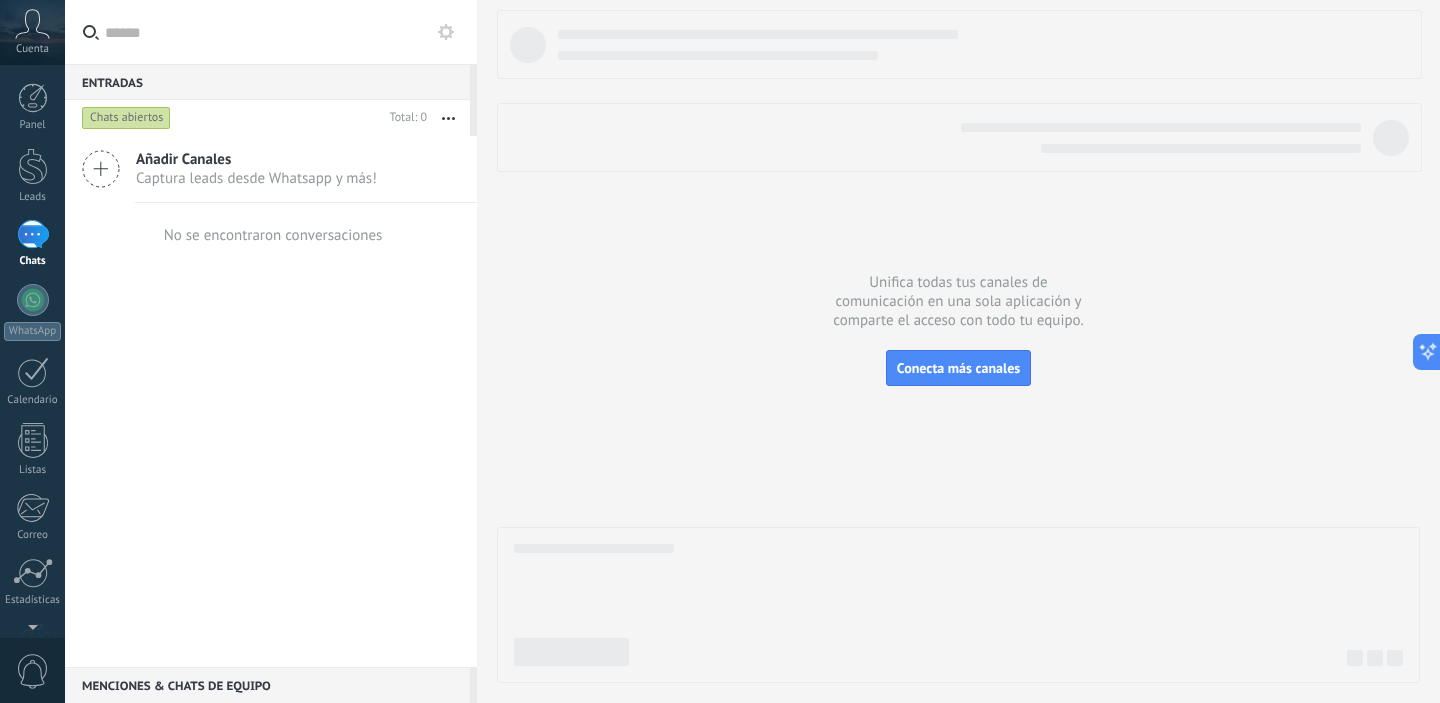 click at bounding box center (101, 169) 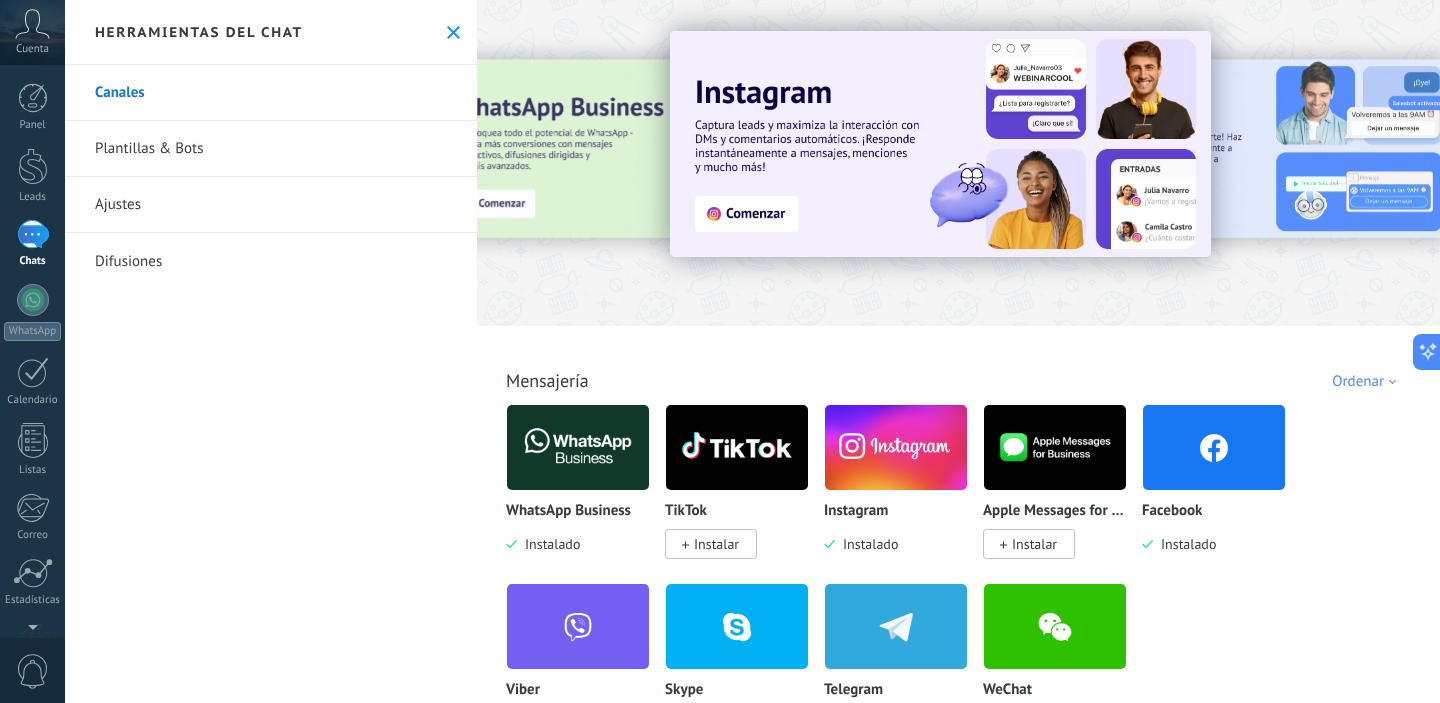 click at bounding box center (1214, 447) 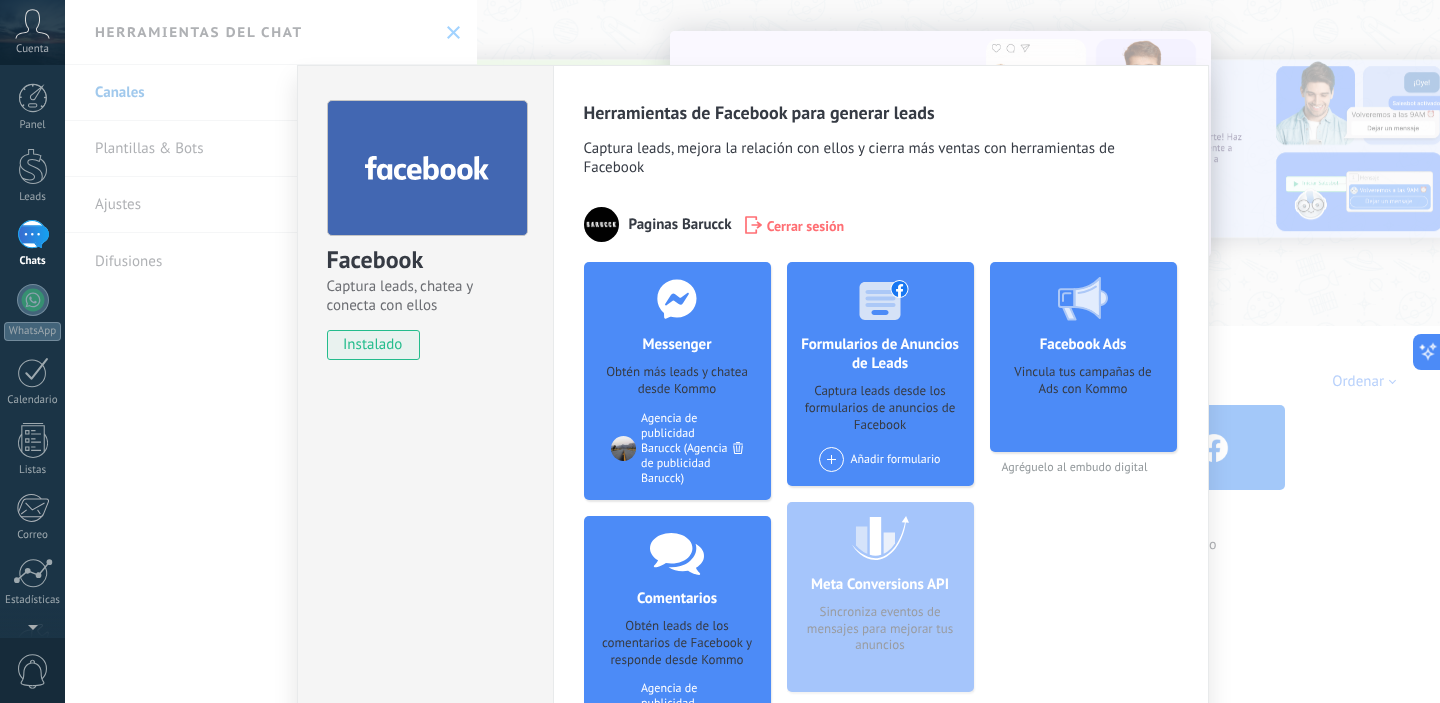 click on "Messenger Obtén más leads y chatea desde Kommo Agregar página Agencia de publicidad [NAME] ([NAME])" at bounding box center (677, 381) 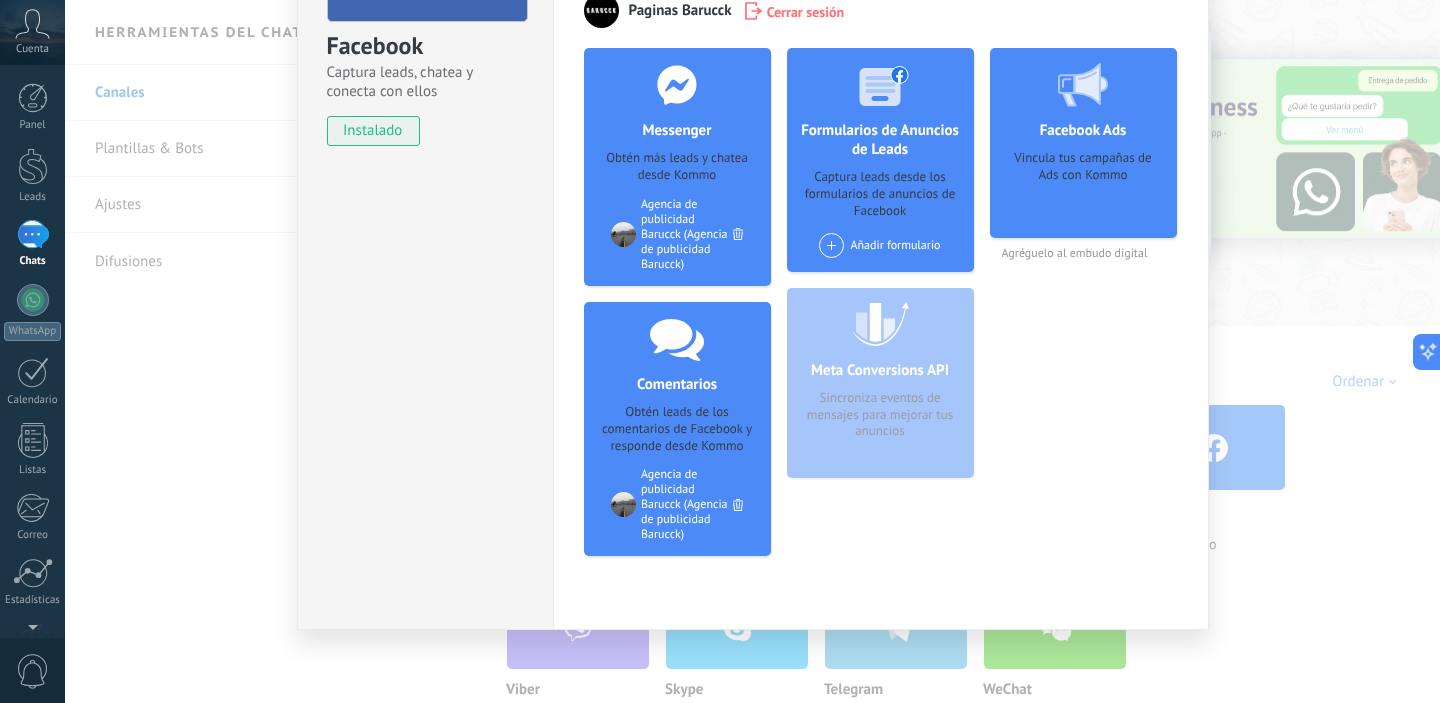 scroll, scrollTop: 224, scrollLeft: 0, axis: vertical 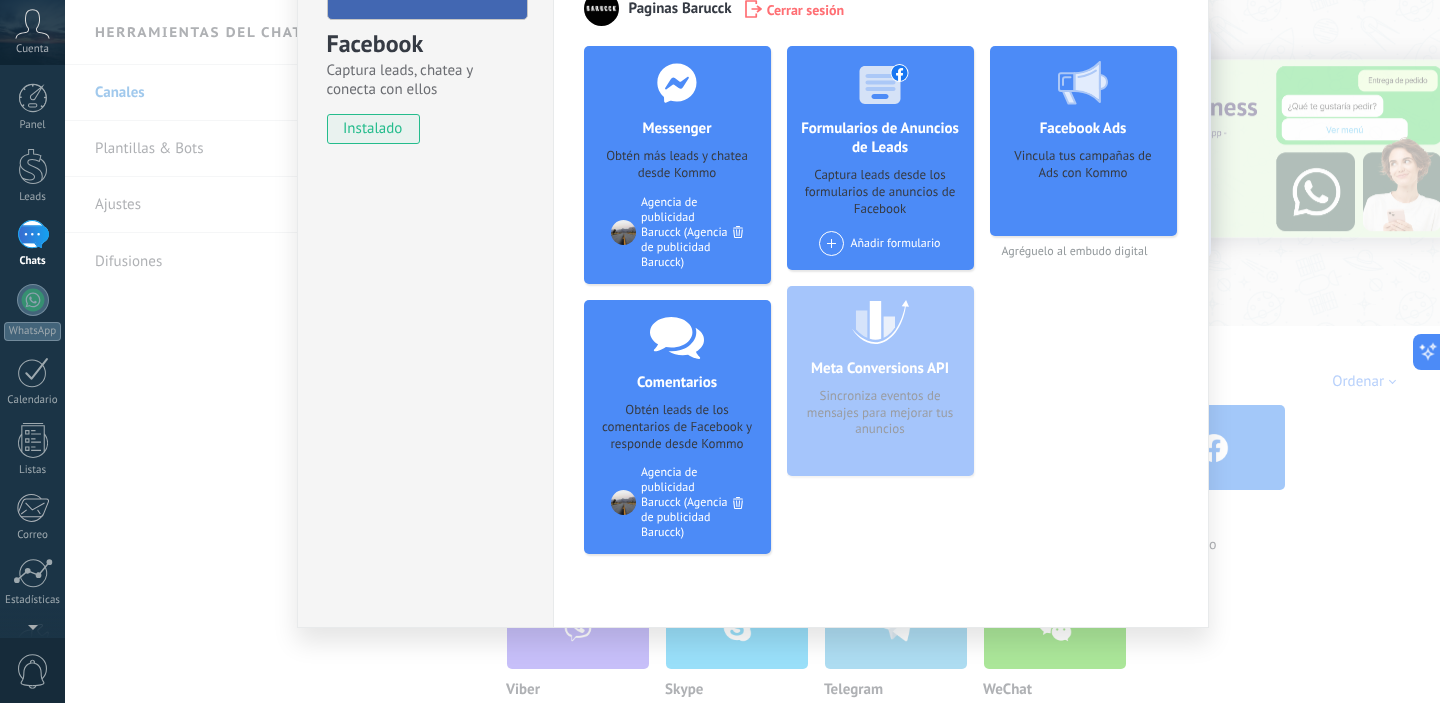 click at bounding box center [677, 82] 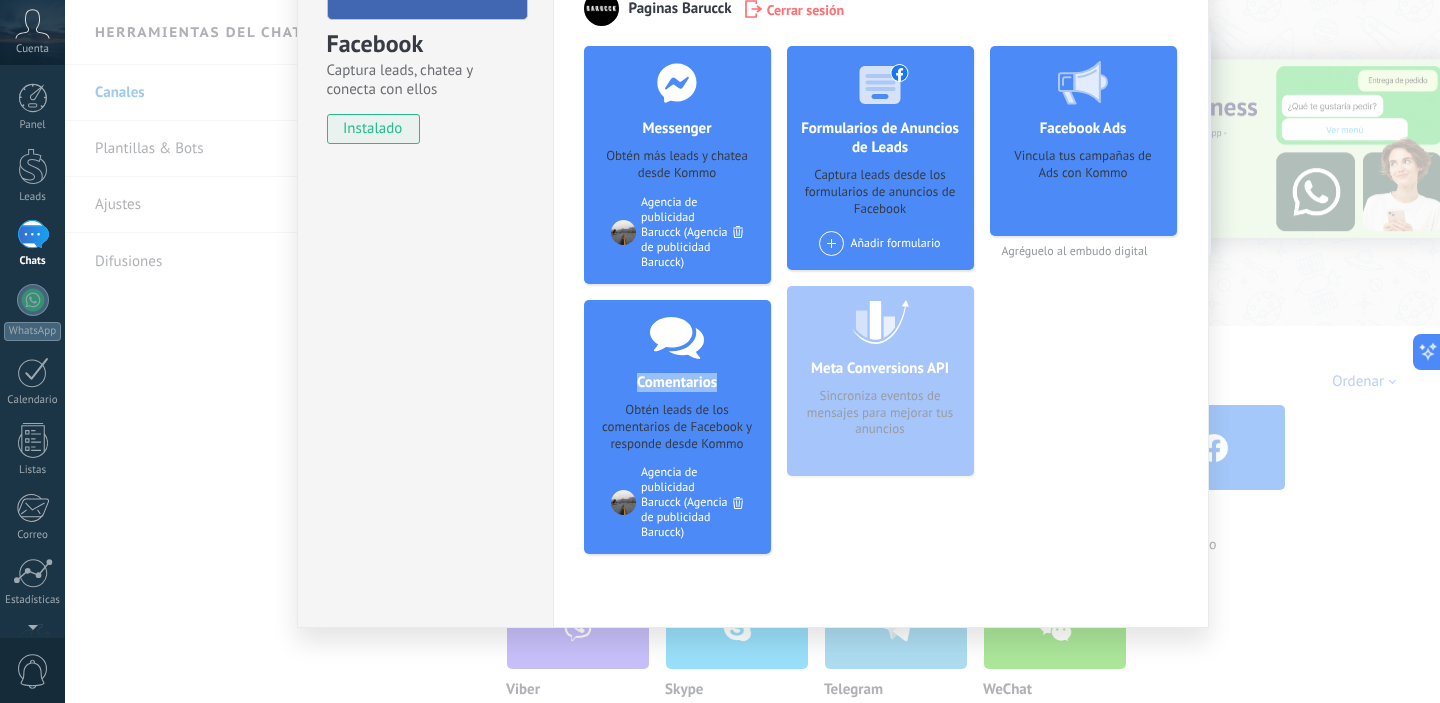 click on "Meta Conversions API Sincroniza eventos de mensajes para mejorar tus anuncios" at bounding box center (677, 427) 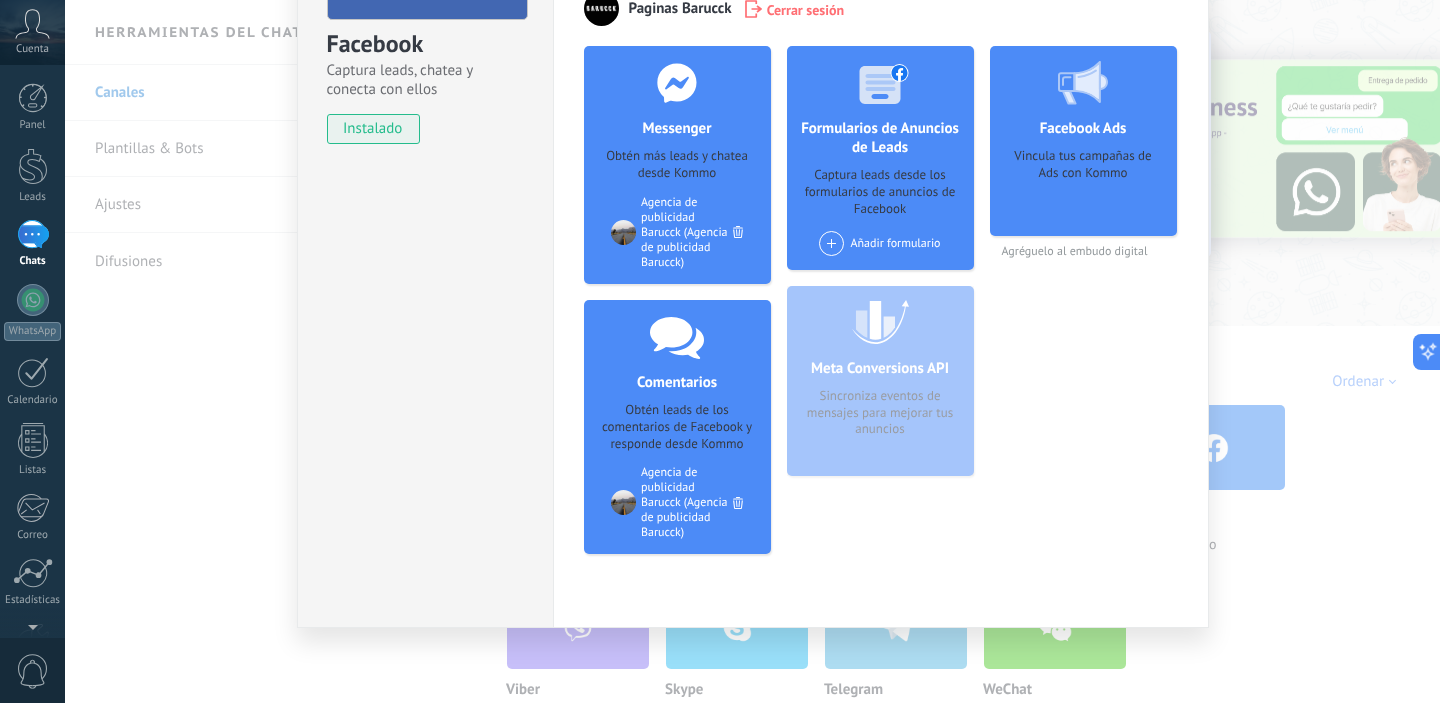 click on "Meta Conversions API Sincroniza eventos de mensajes para mejorar tus anuncios" at bounding box center (677, 427) 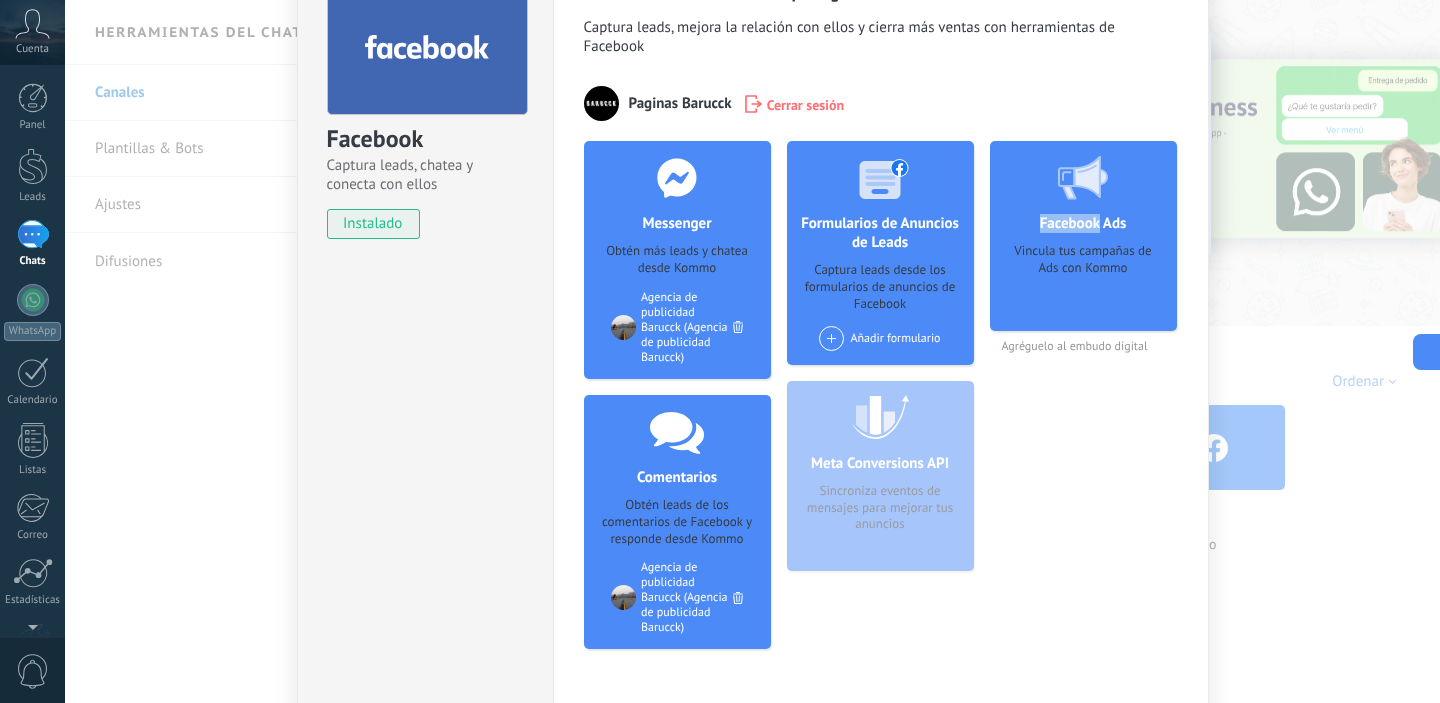 scroll, scrollTop: 116, scrollLeft: 0, axis: vertical 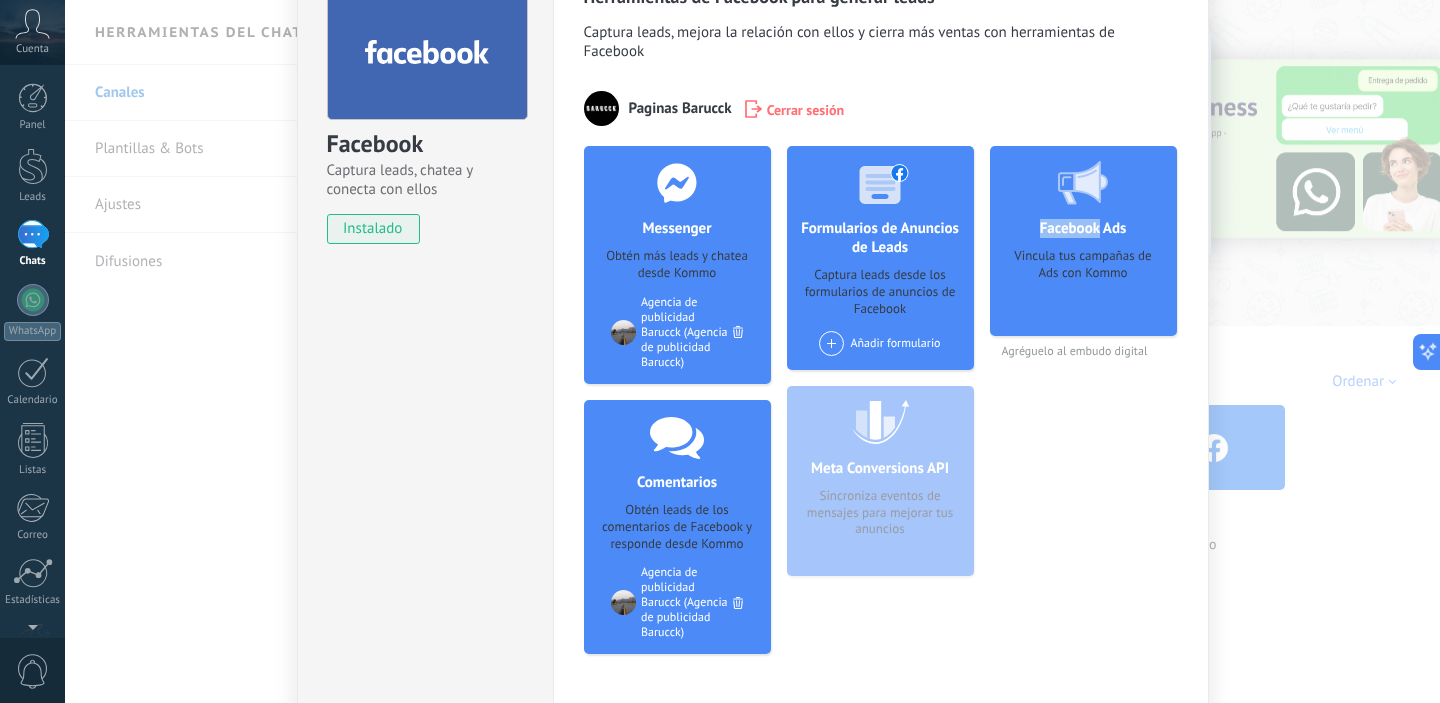 click on "Obtén más leads y chatea desde Kommo" at bounding box center (677, 265) 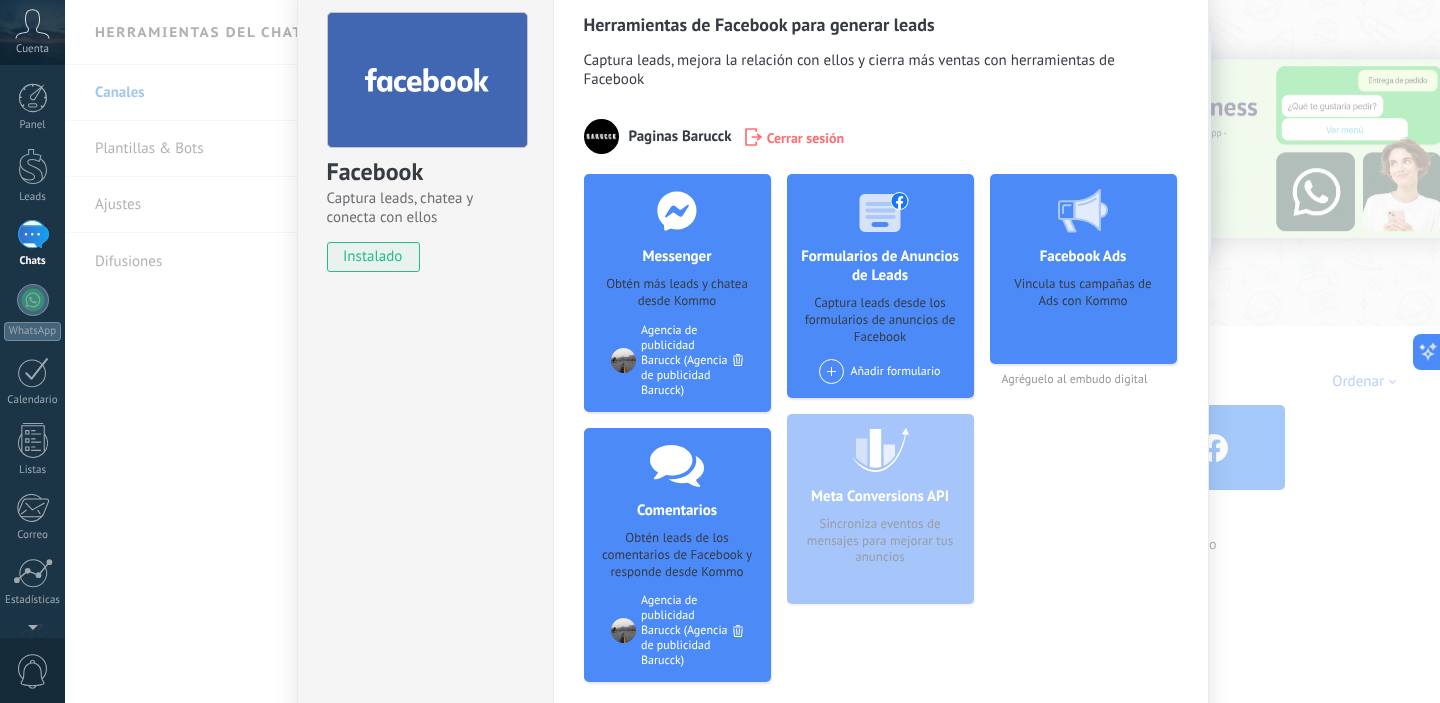 scroll, scrollTop: 71, scrollLeft: 0, axis: vertical 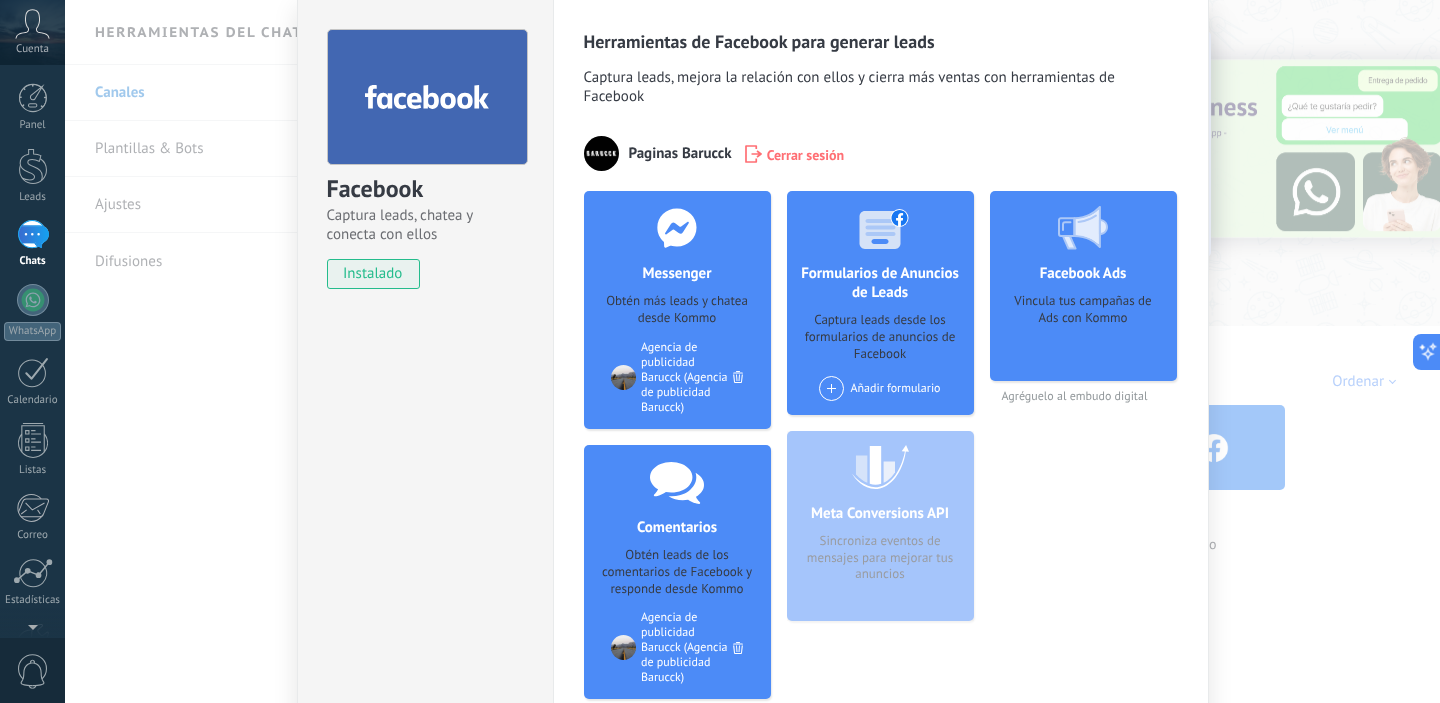 click at bounding box center (738, 377) 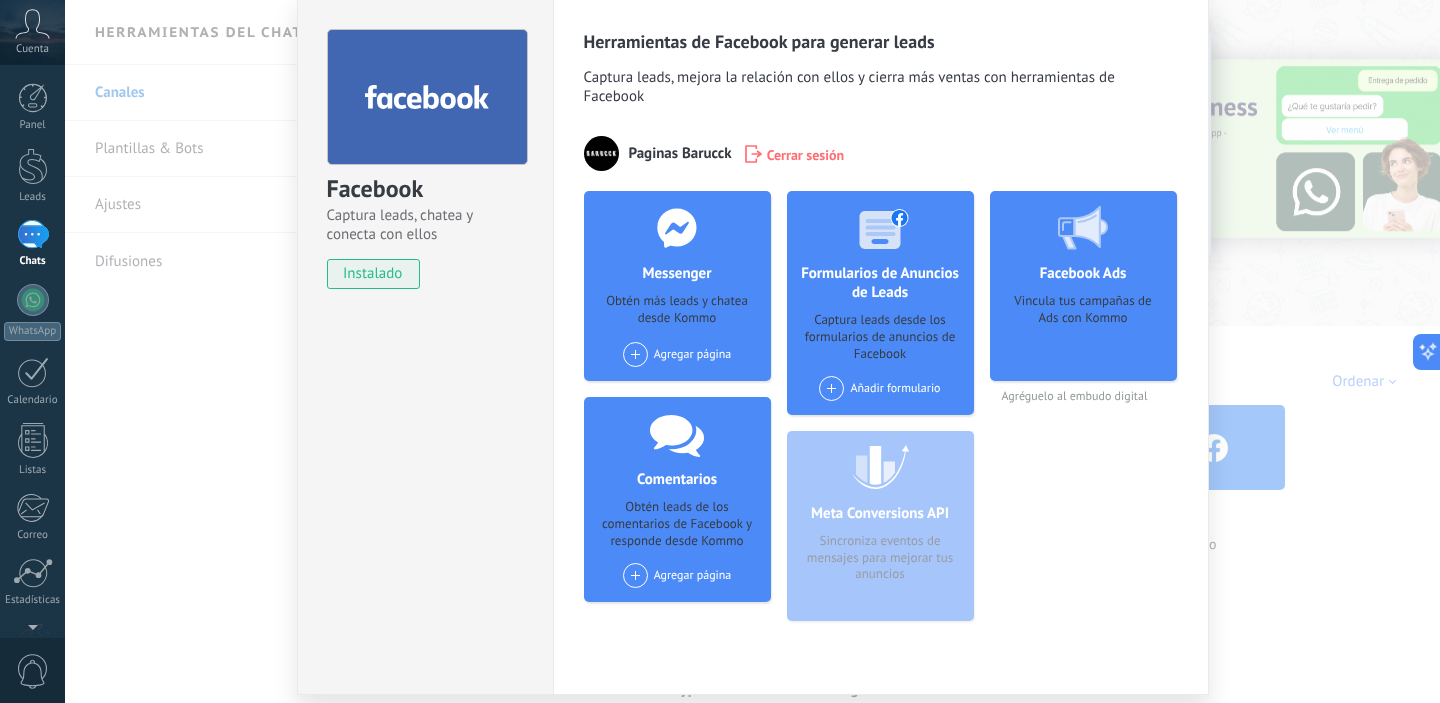 click on "Agregar página" at bounding box center [677, 354] 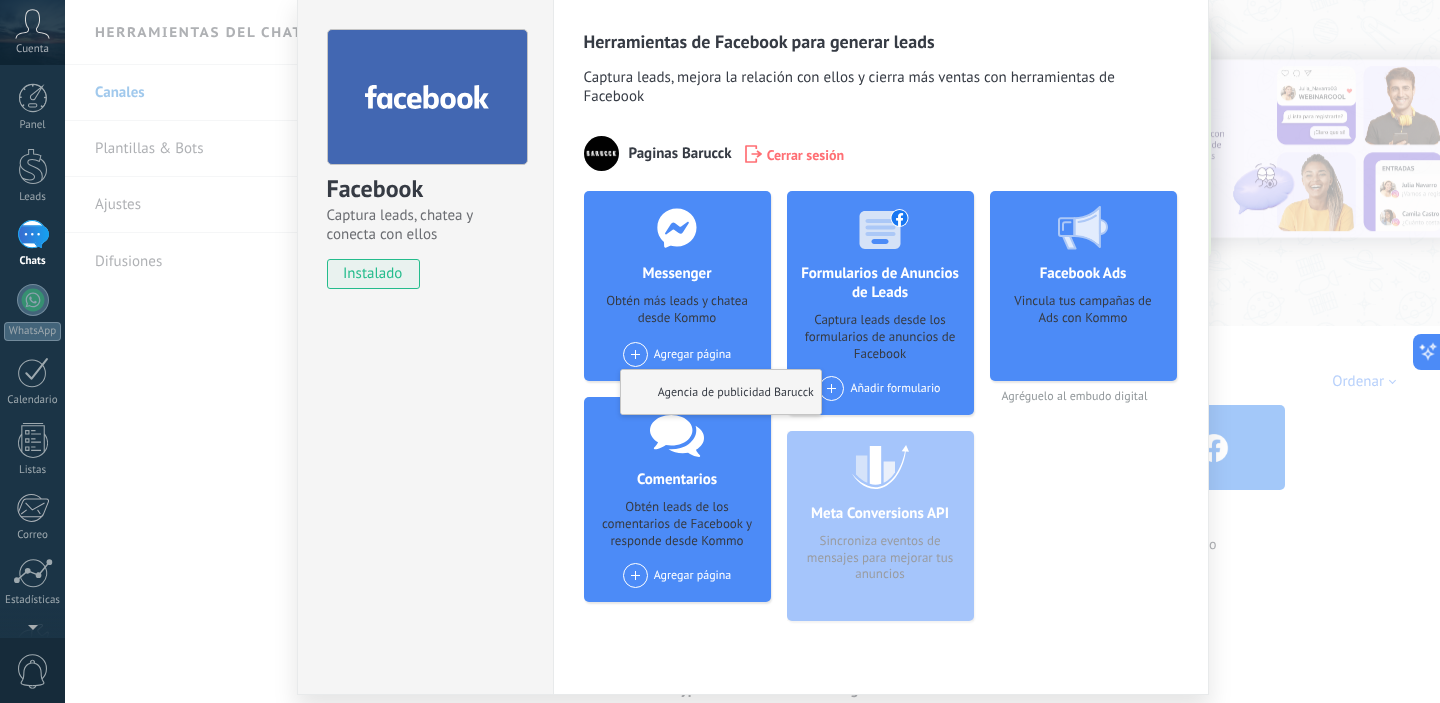 click at bounding box center [640, 392] 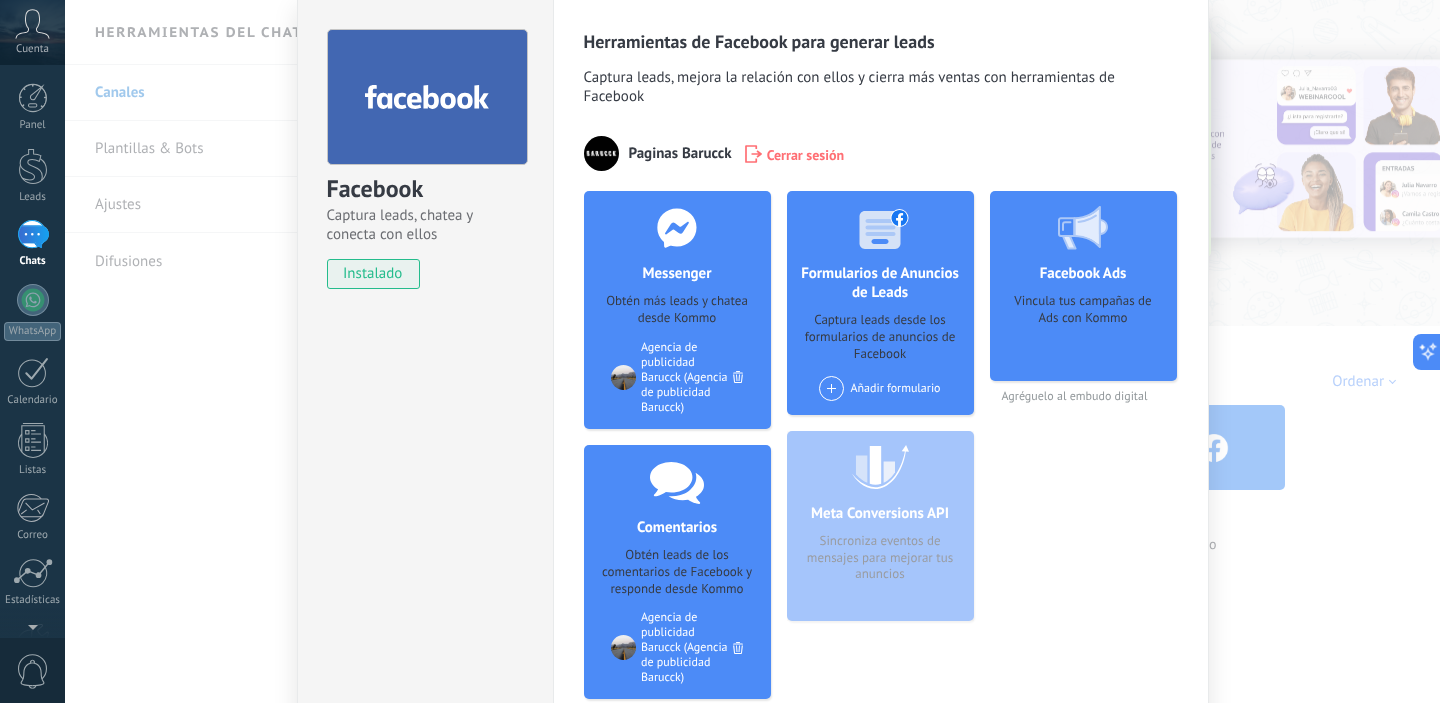 click at bounding box center (738, 377) 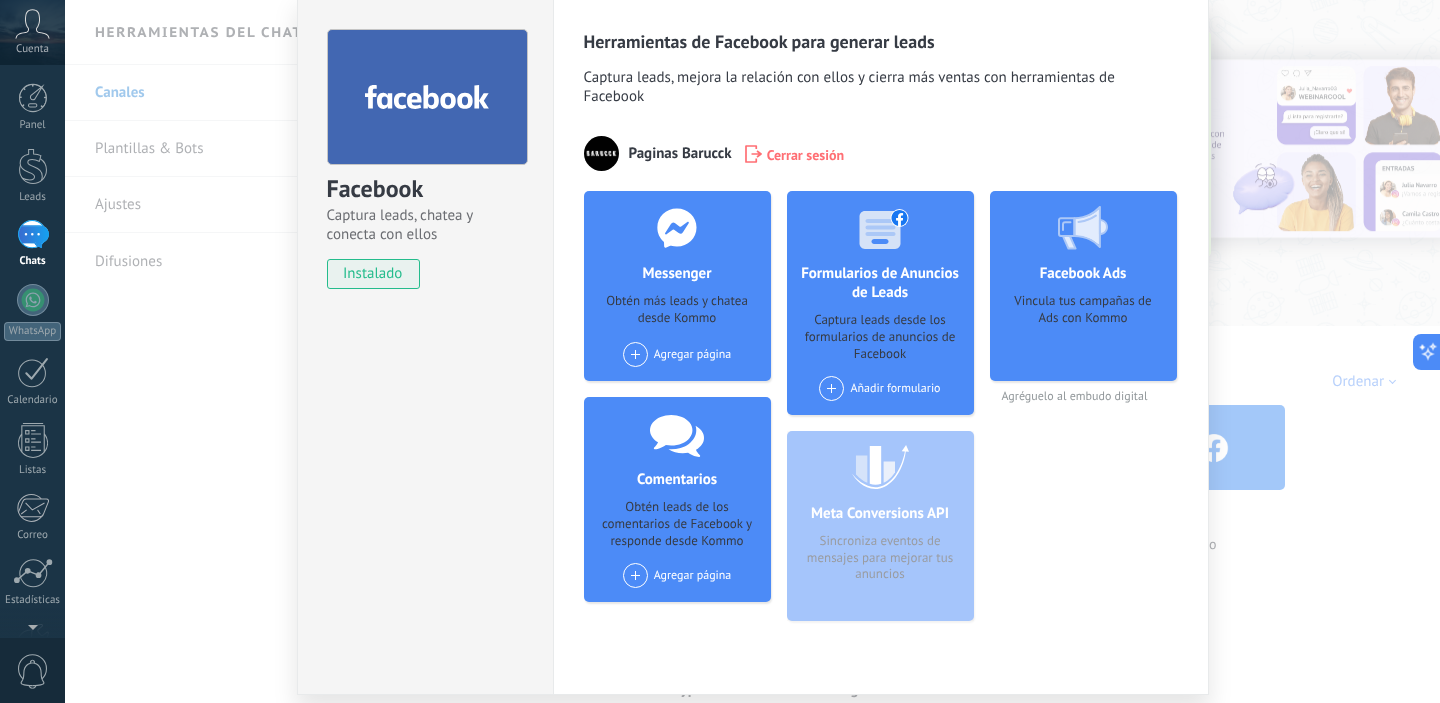 click on "Agregar página" at bounding box center [677, 354] 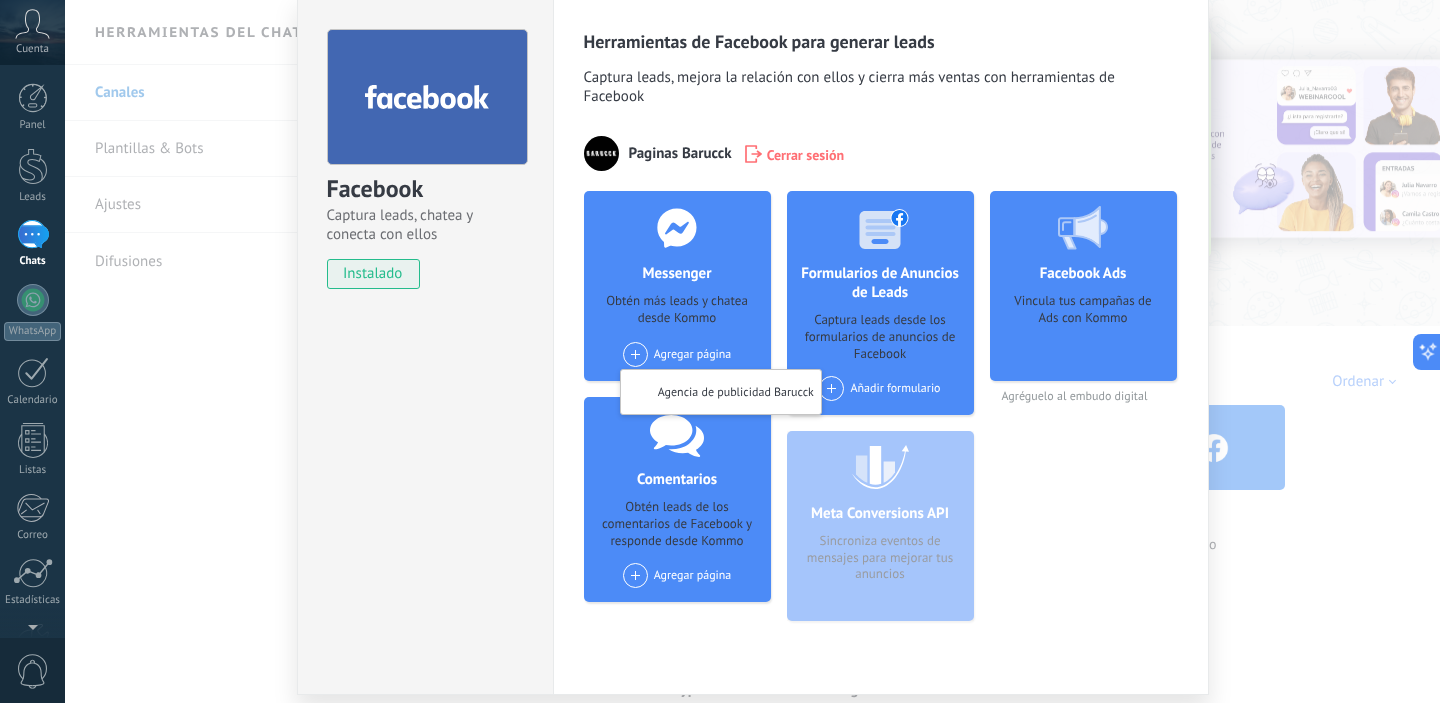 click on "Agregar página Agencia de publicidad [NAME]" at bounding box center [677, 354] 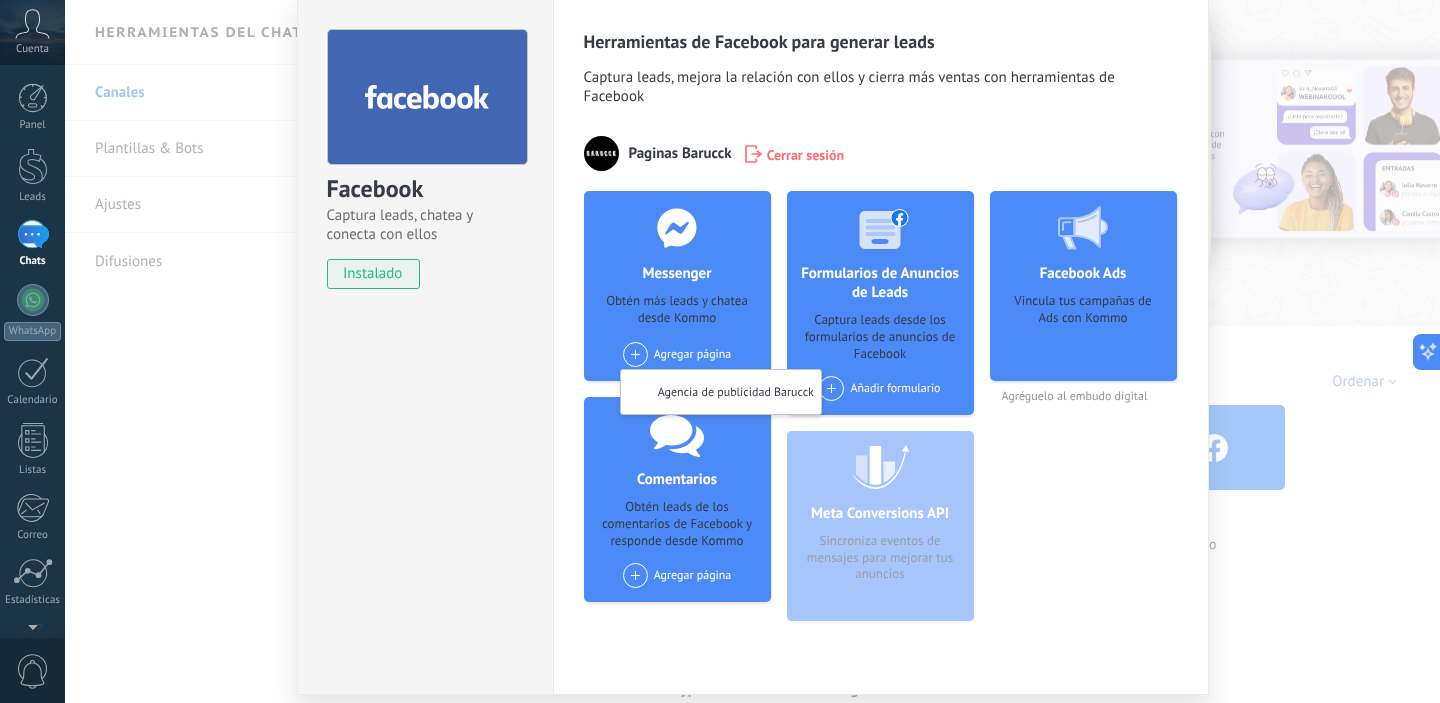 click on "Agregar página Agencia de publicidad [NAME]" at bounding box center (677, 354) 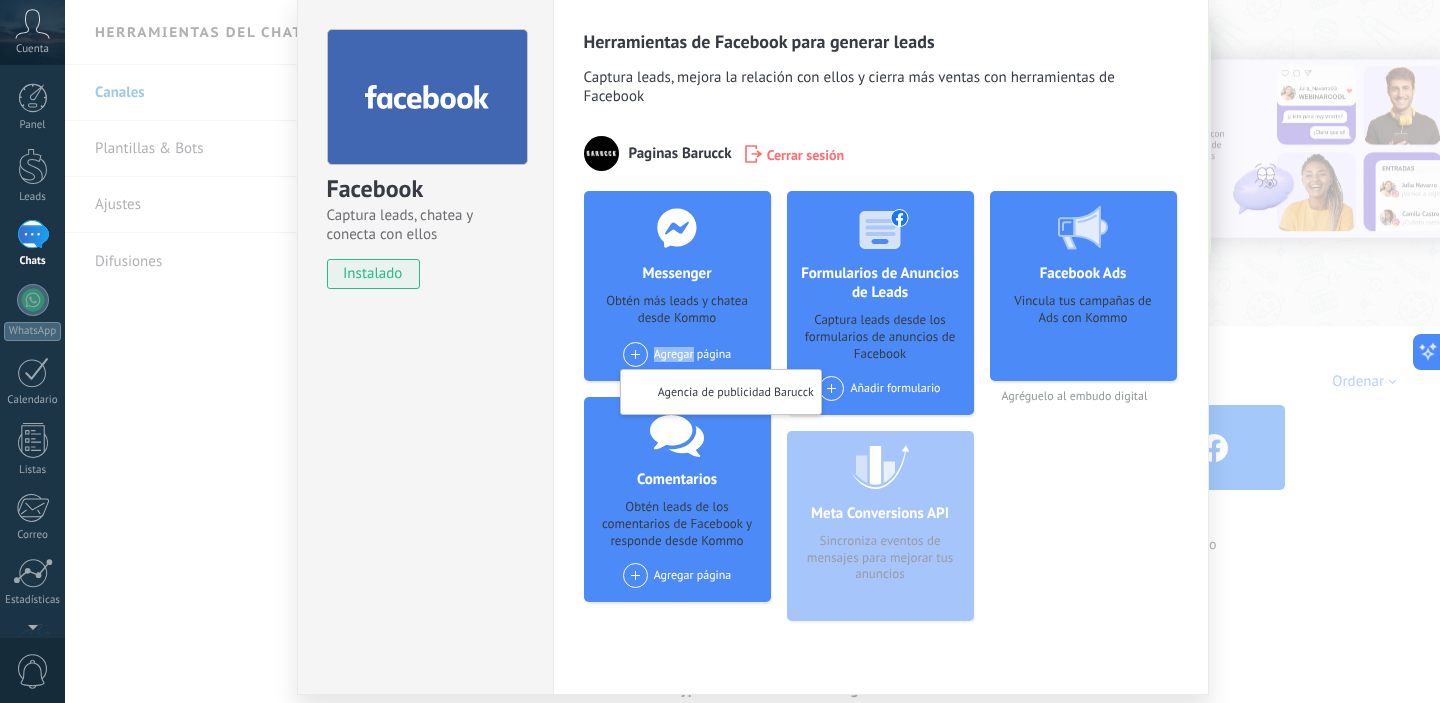 click on "Agregar página Agencia de publicidad [NAME]" at bounding box center [677, 354] 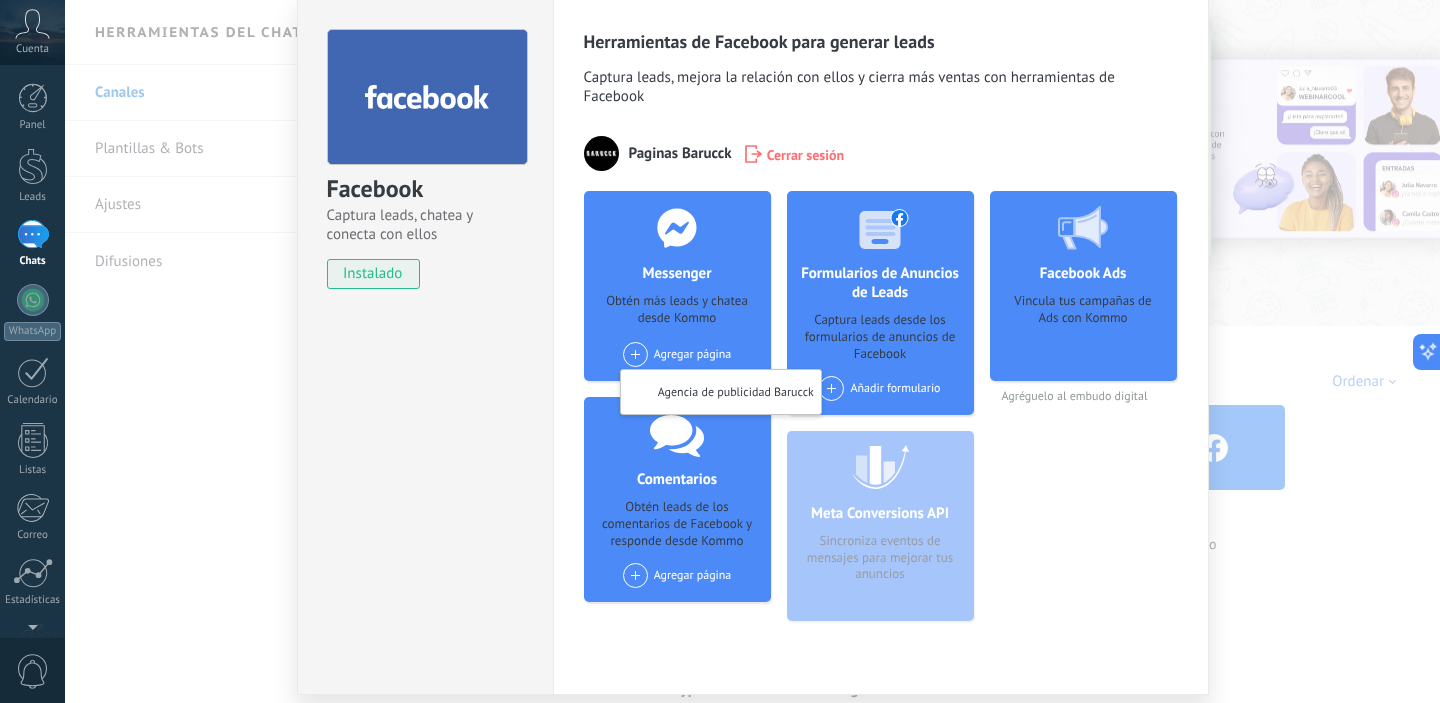 click at bounding box center (635, 354) 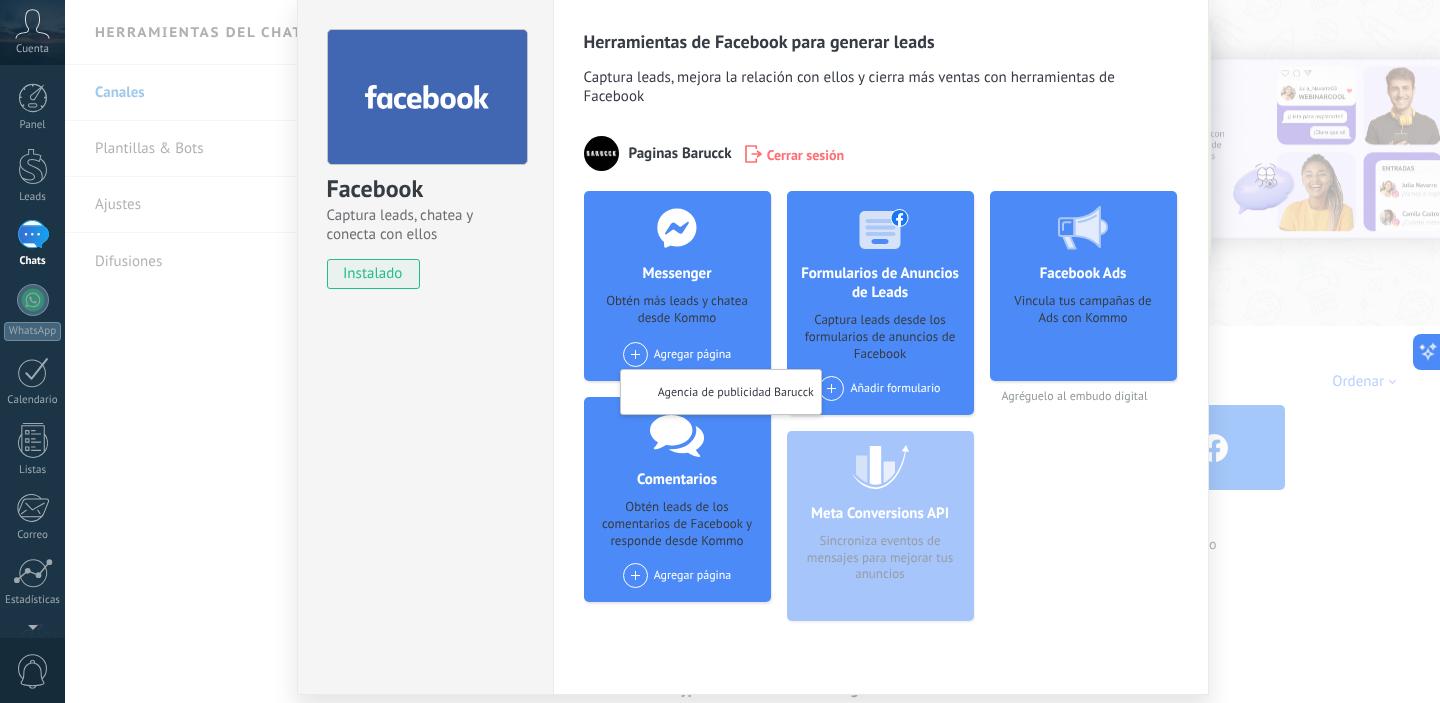 click at bounding box center [635, 354] 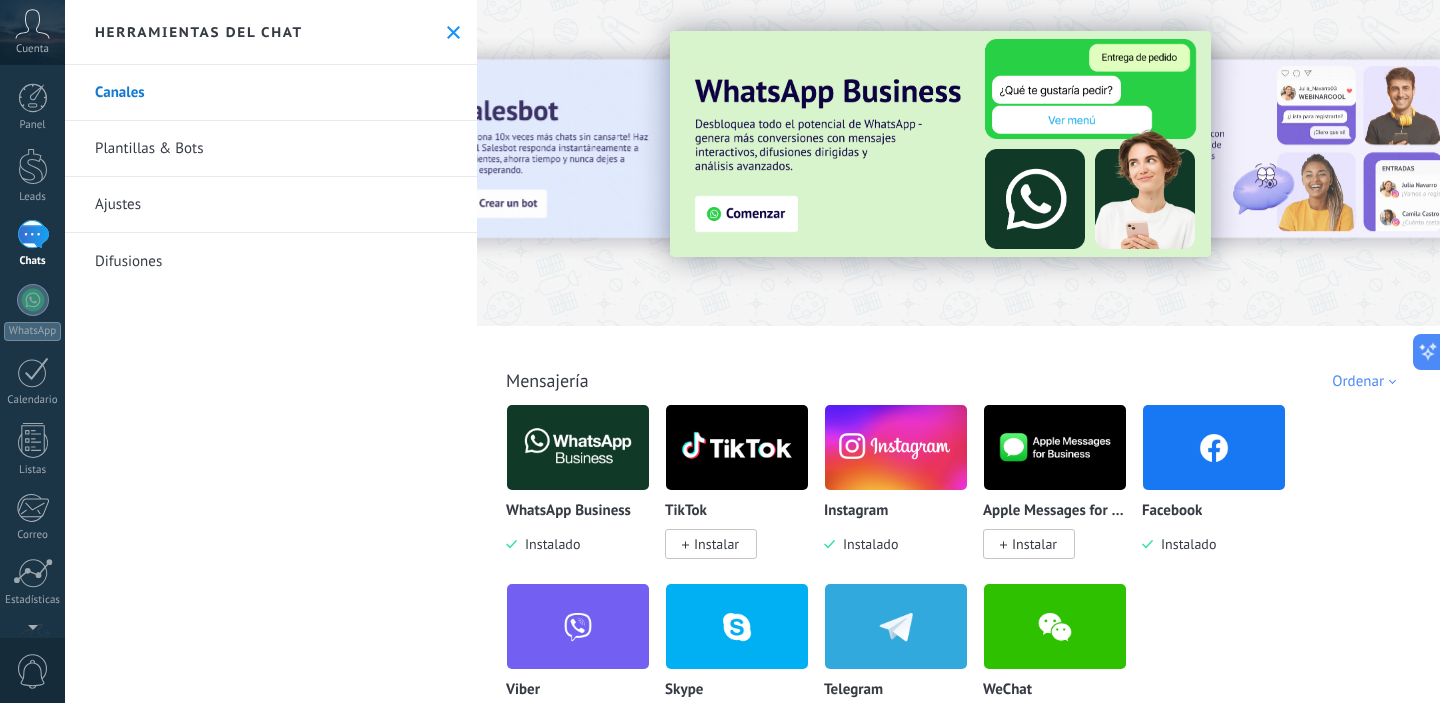 scroll, scrollTop: 0, scrollLeft: 0, axis: both 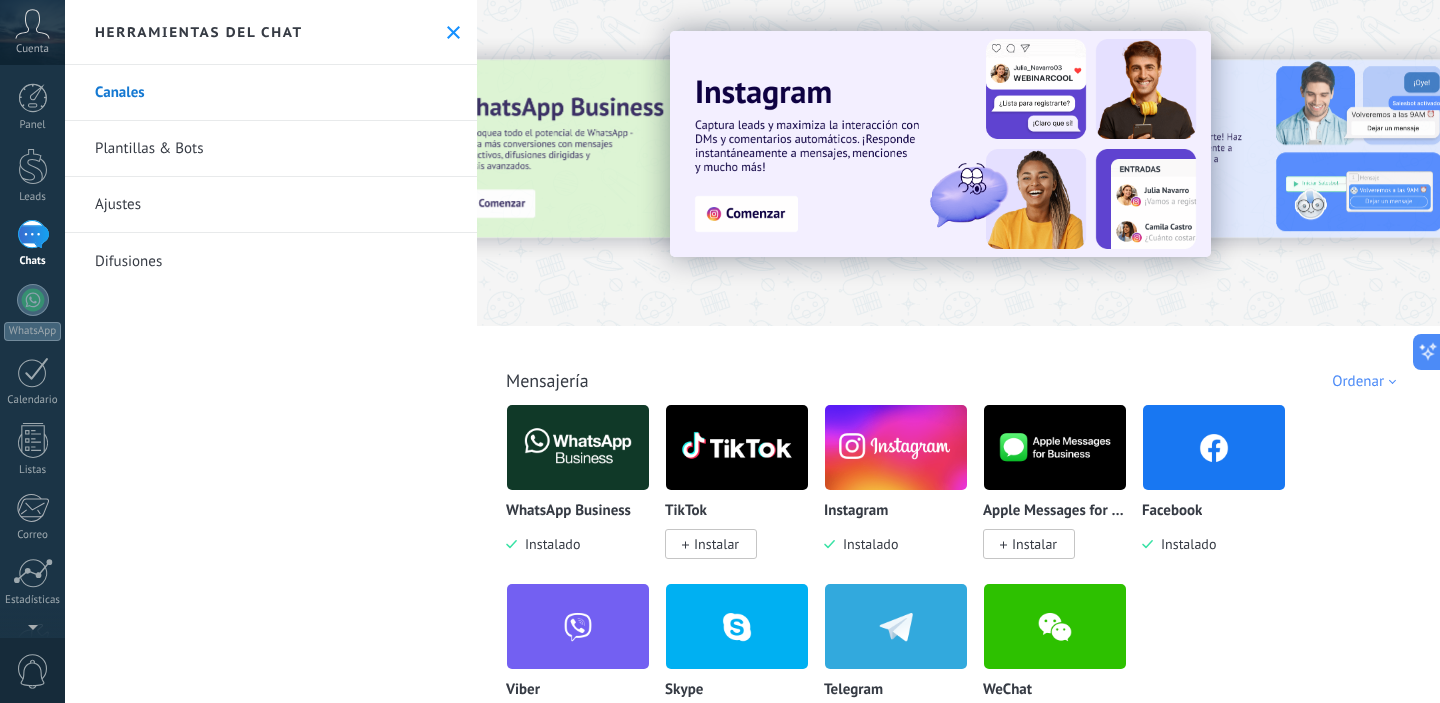 click at bounding box center (1214, 447) 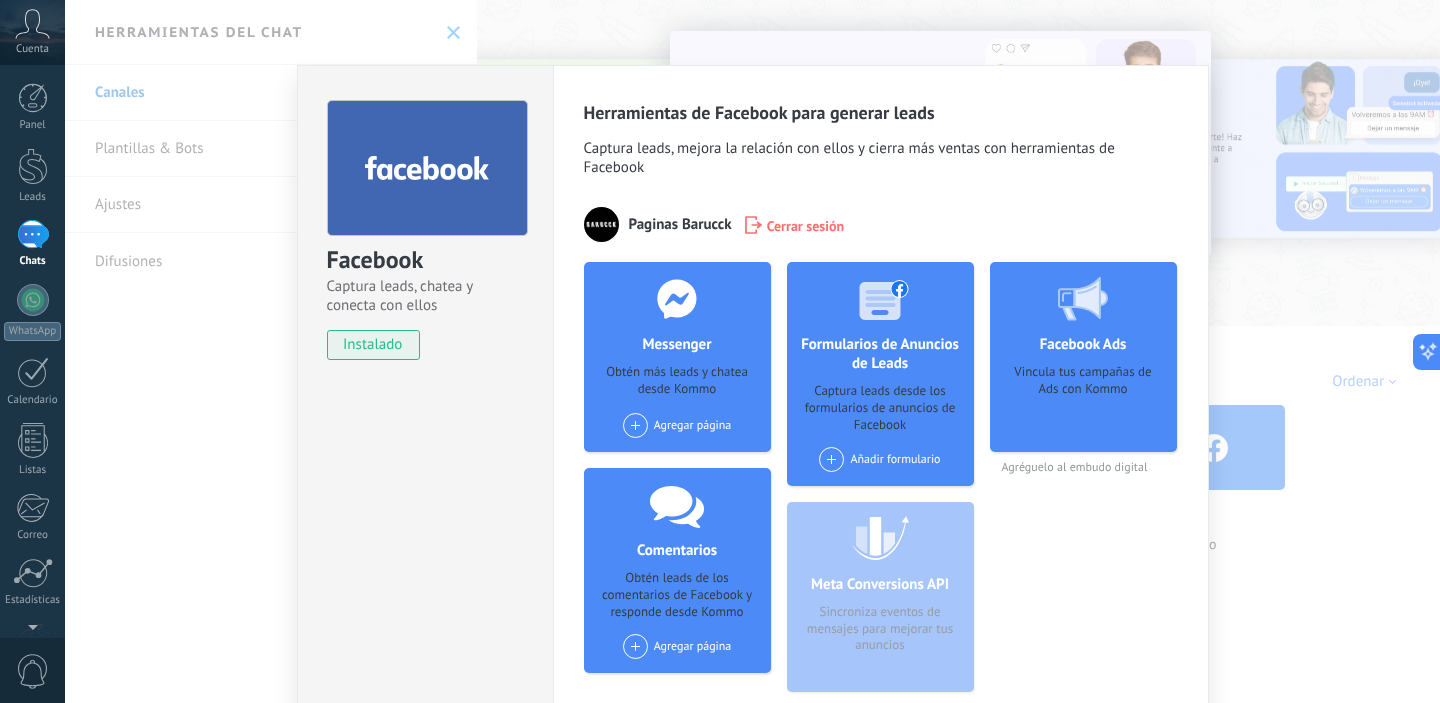click on "Agregar página" at bounding box center [677, 425] 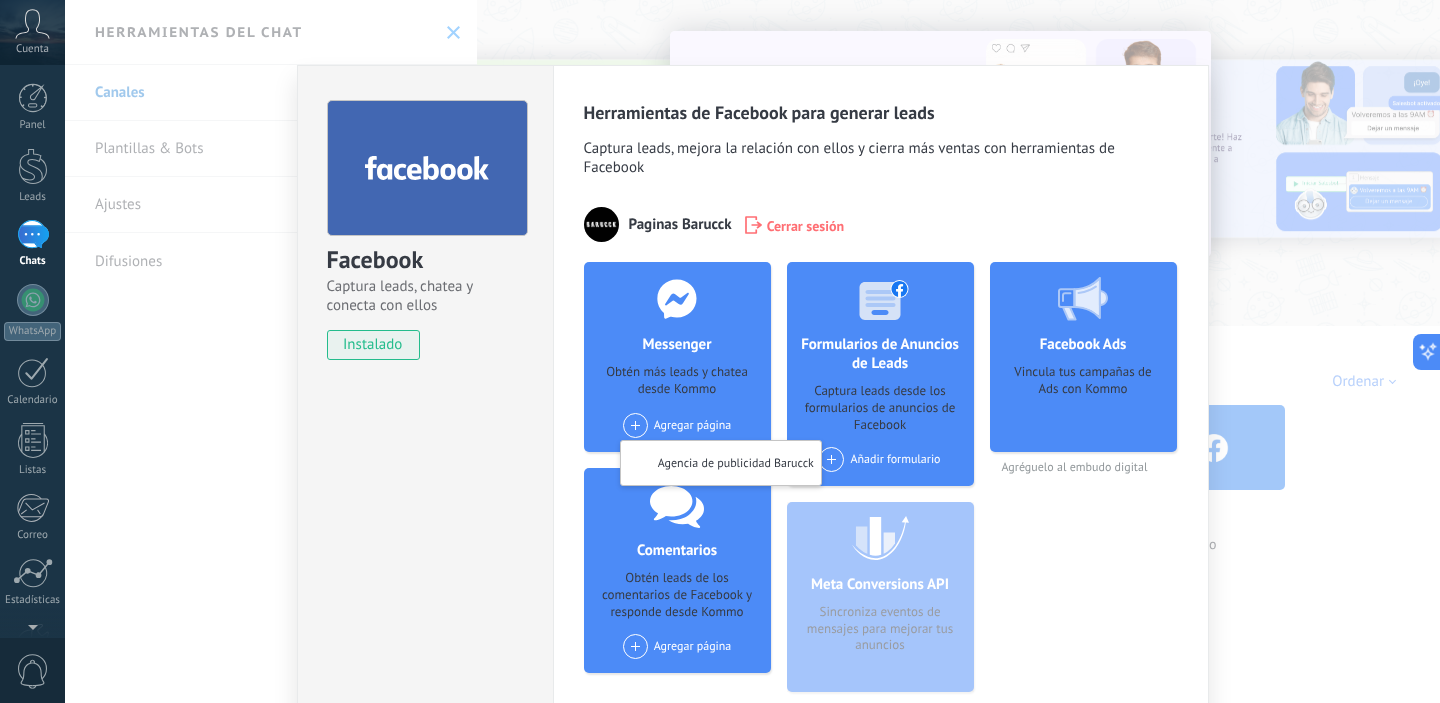 click on "Paginas [NAME] Cerrar sesión" at bounding box center (881, 224) 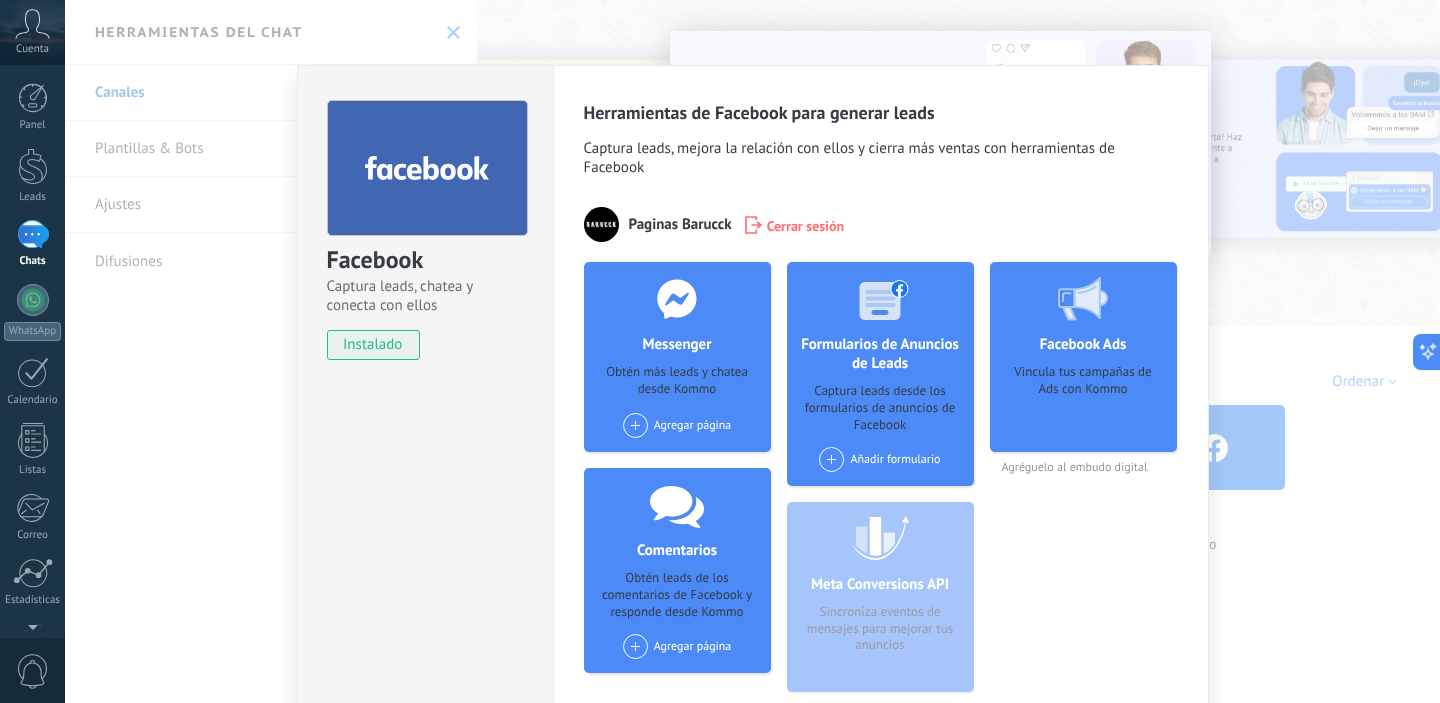 click on "Cerrar sesión" at bounding box center [806, 225] 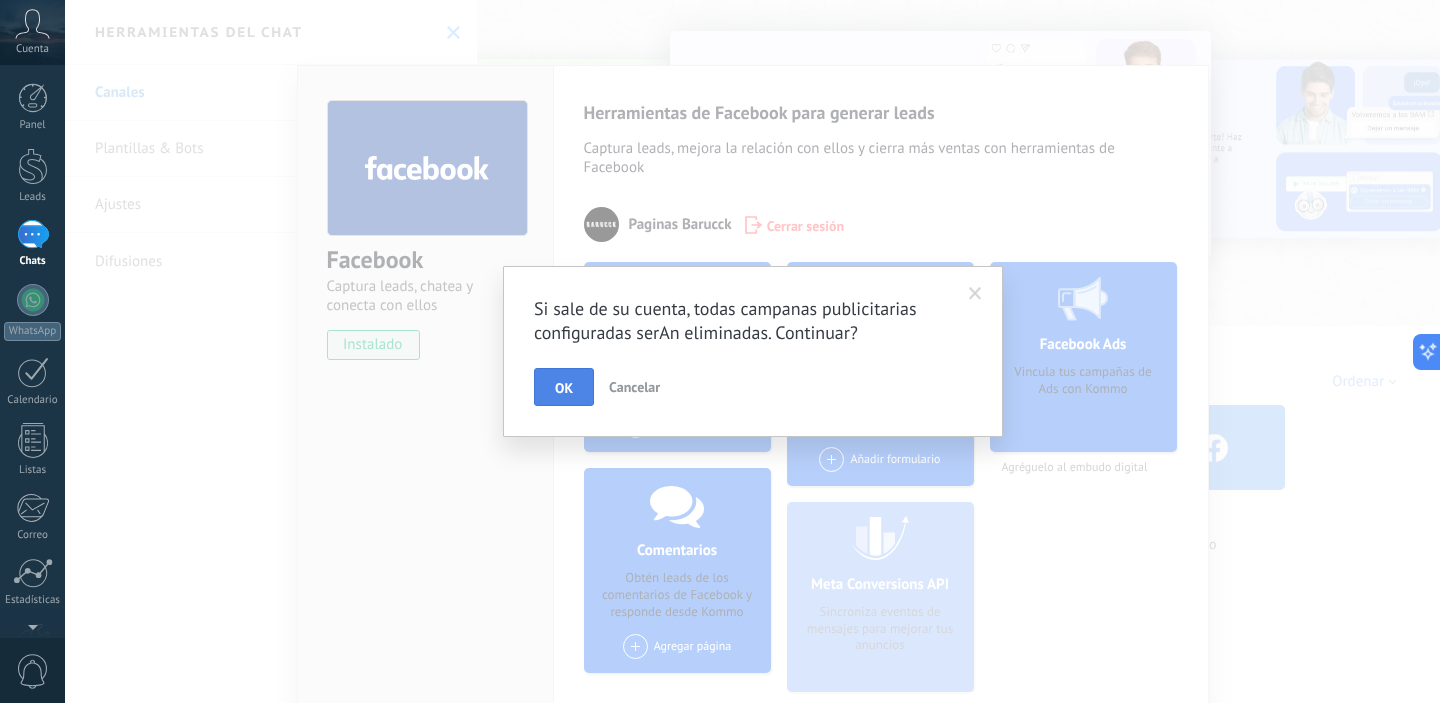 click on "OK" at bounding box center [564, 387] 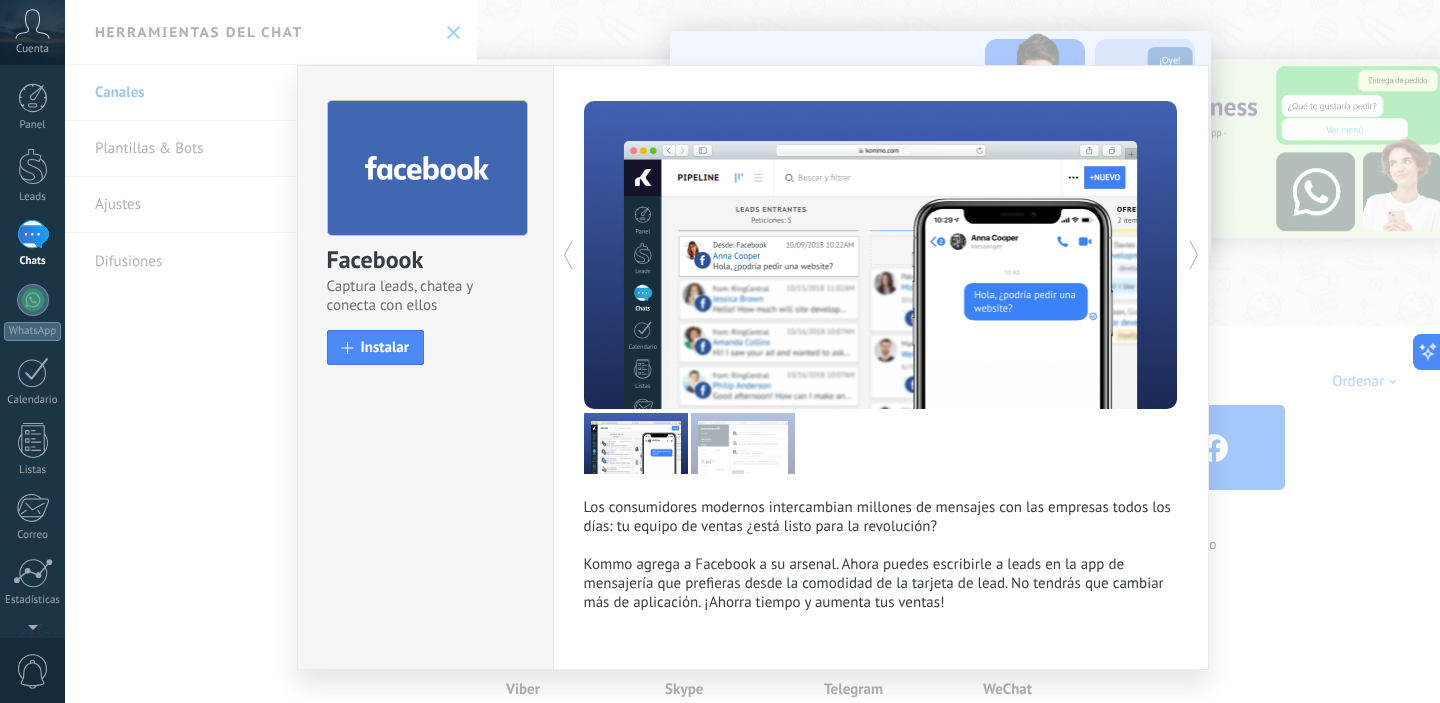 scroll, scrollTop: 45, scrollLeft: 0, axis: vertical 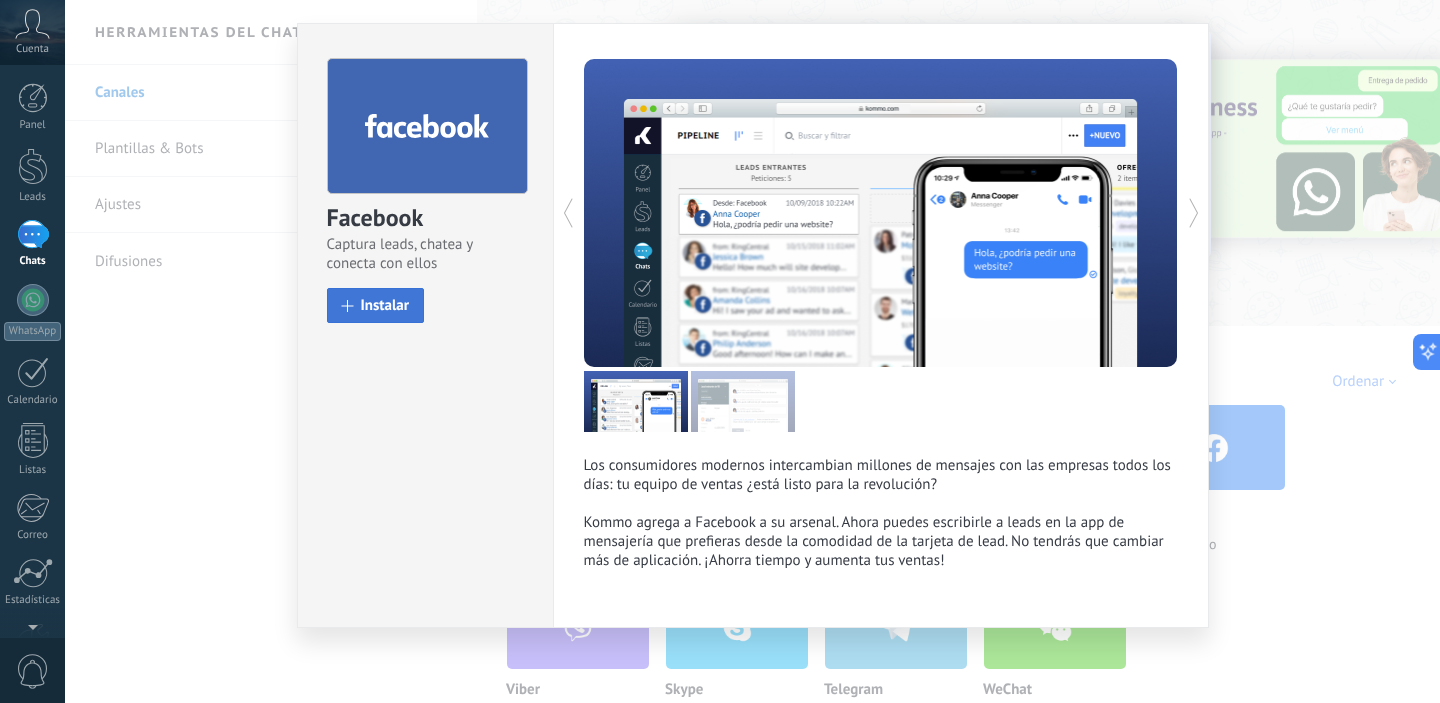click on "Instalar" at bounding box center (376, 305) 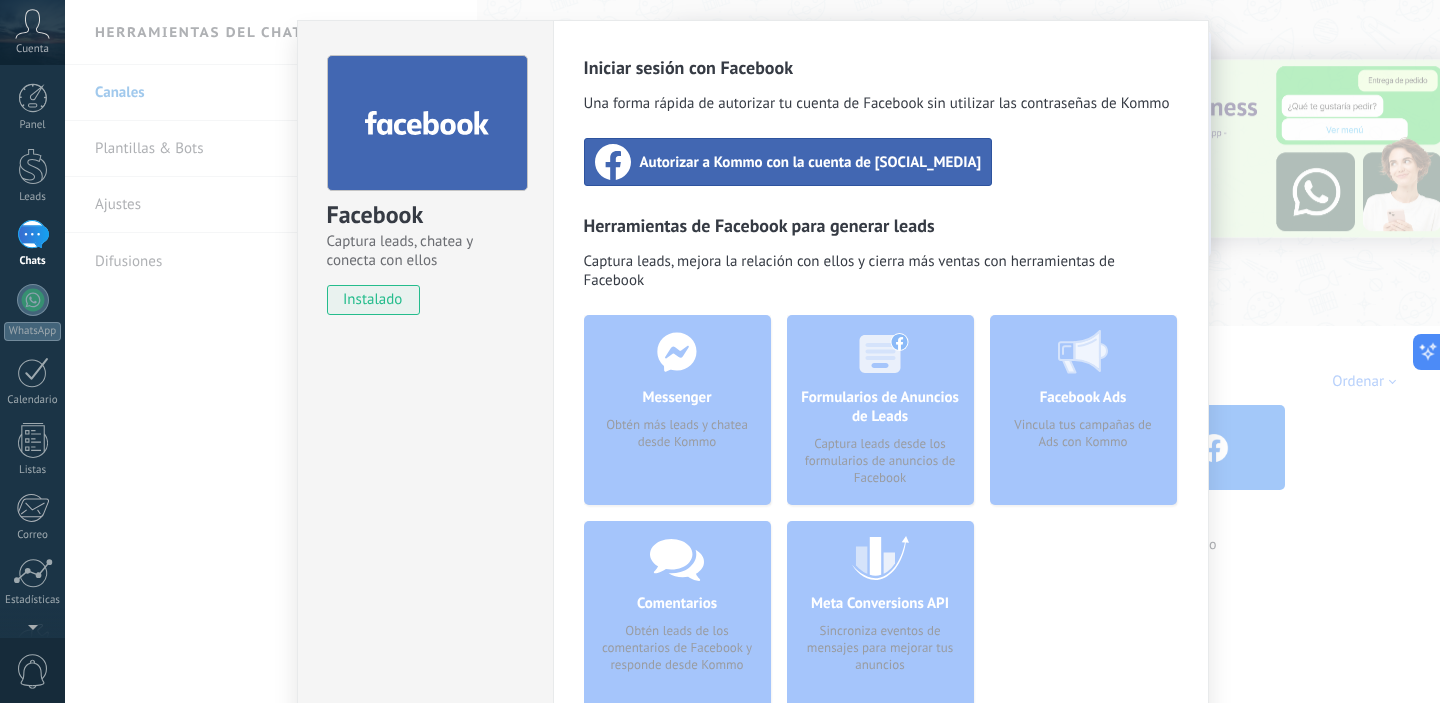 click on "Autorizar a Kommo con la cuenta de [SOCIAL_MEDIA]" at bounding box center [788, 162] 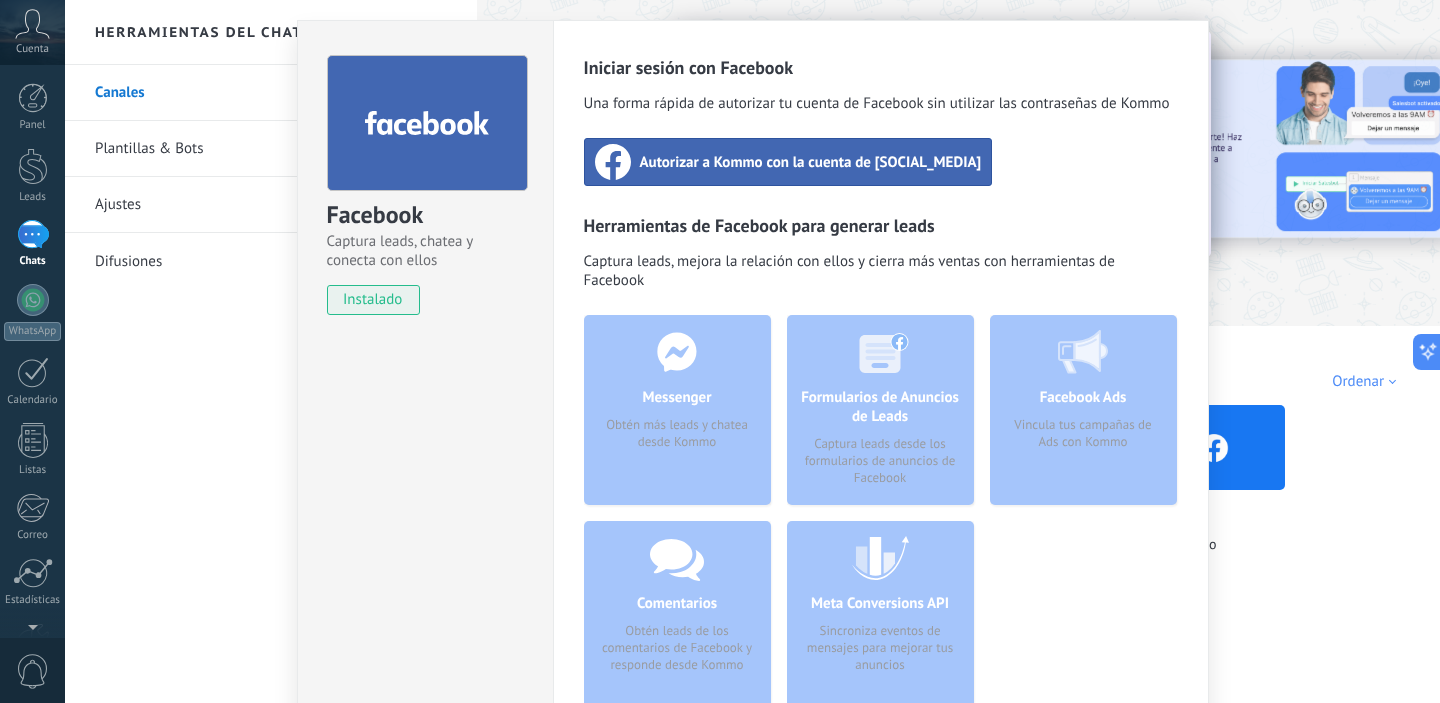 scroll, scrollTop: 0, scrollLeft: 0, axis: both 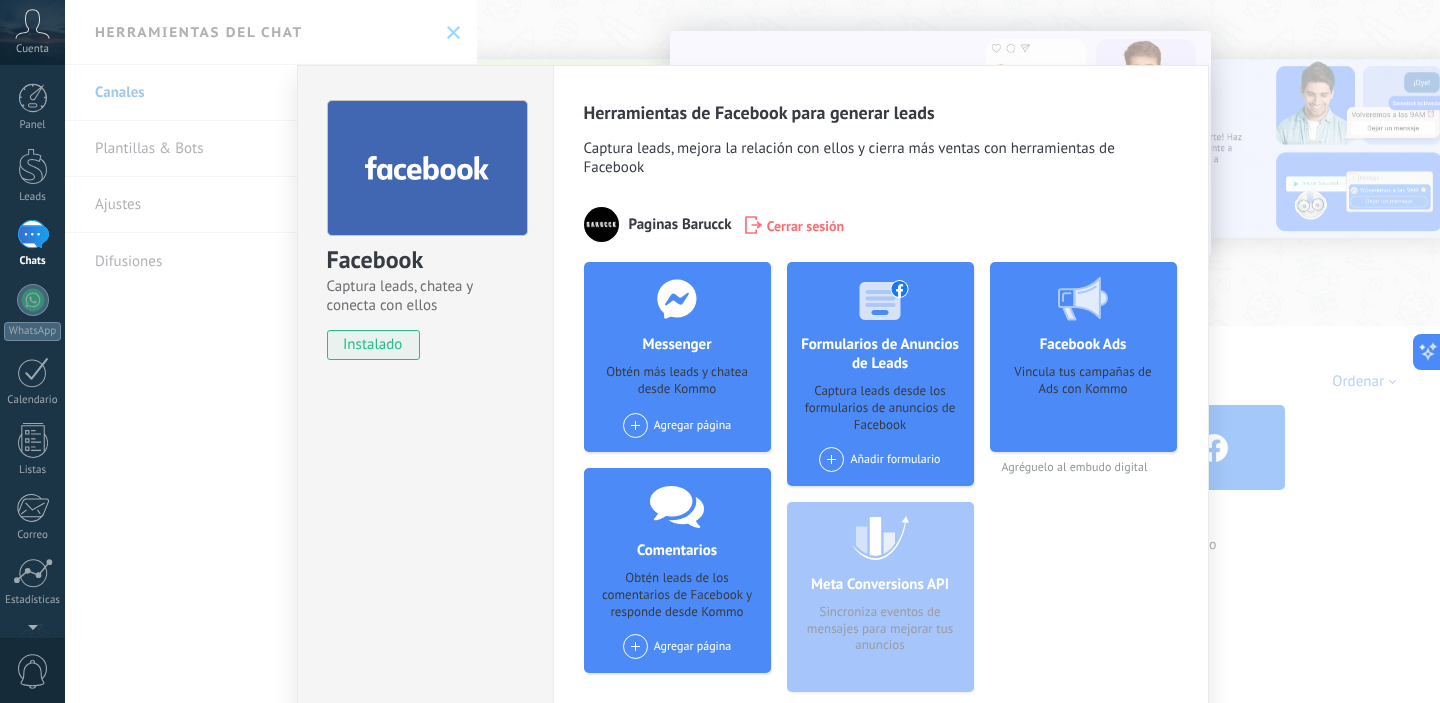 click on "Agregar página" at bounding box center [677, 425] 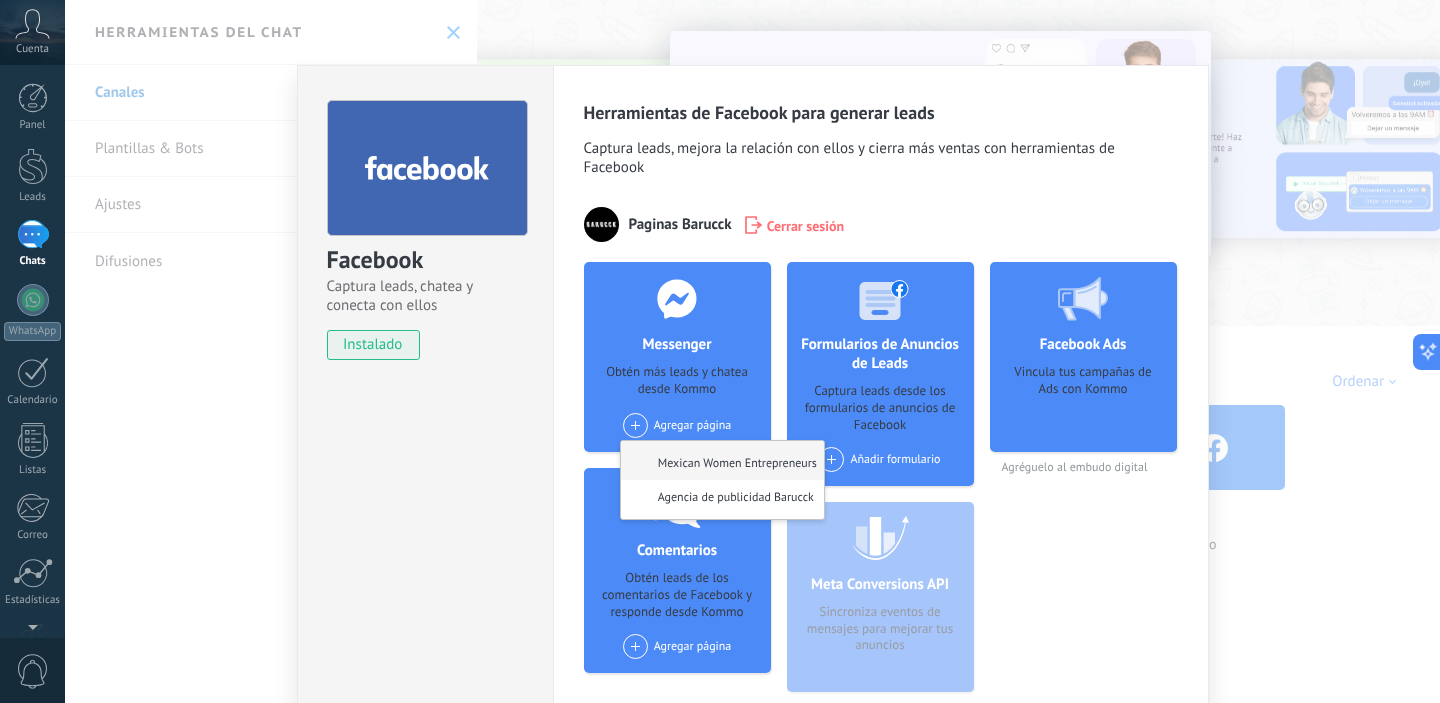click on "Mexican Women Entrepreneurs" at bounding box center (722, 460) 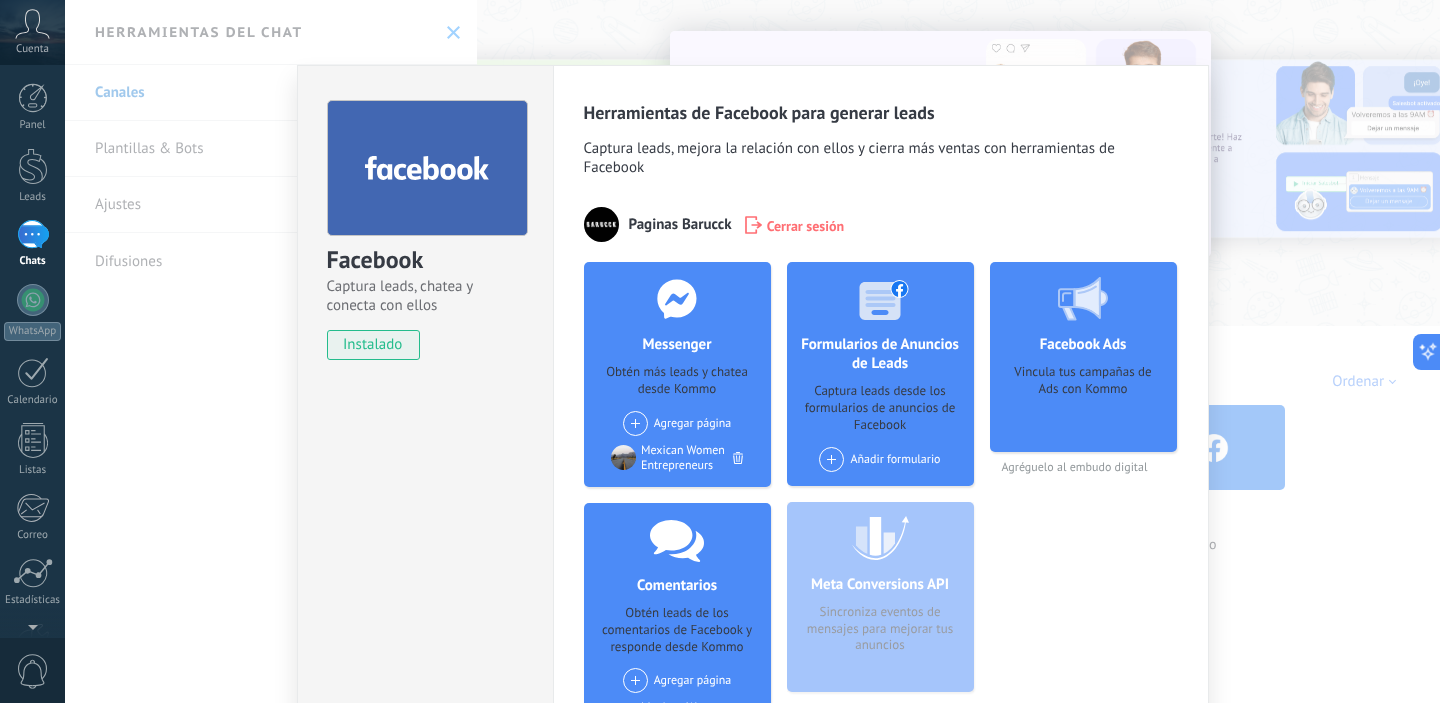 click on "Agregar página Agencia de publicidad [NAME]" at bounding box center [677, 423] 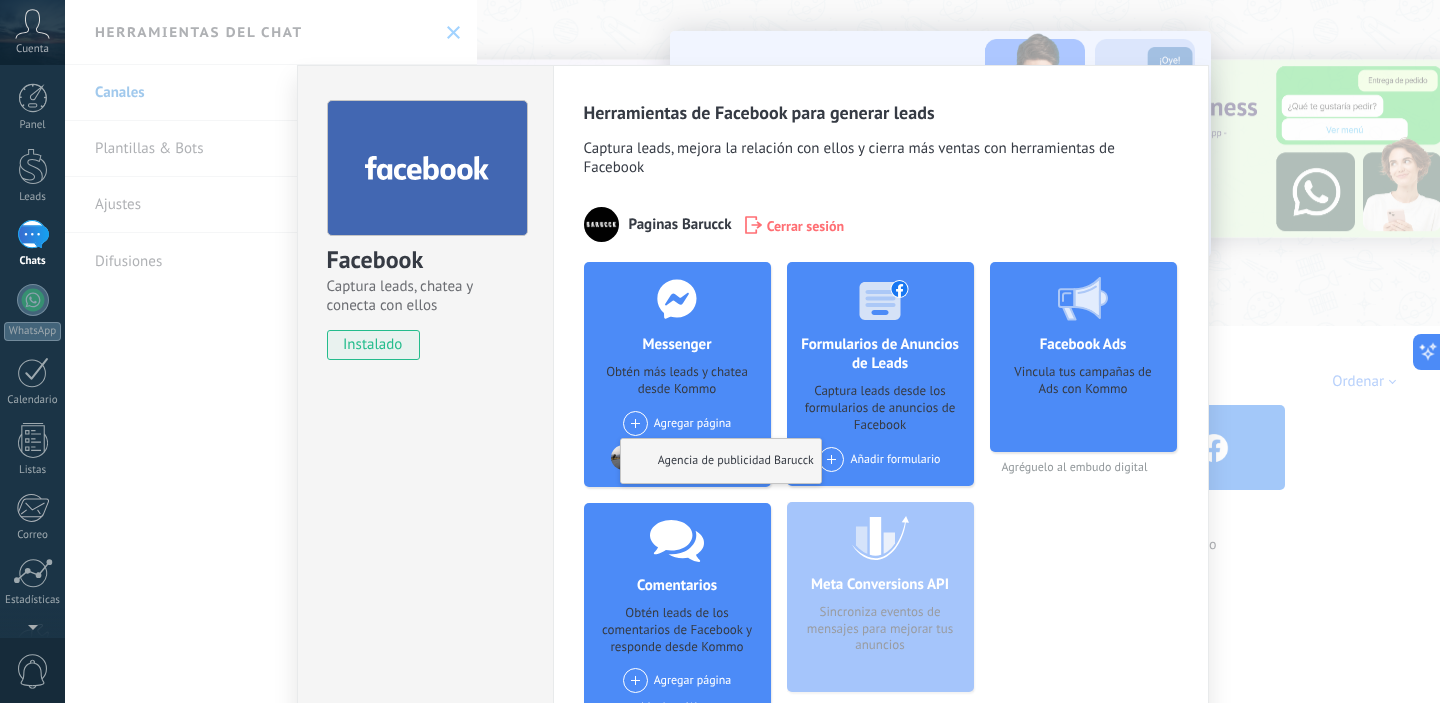 click on "Agencia de publicidad Barucck" at bounding box center (721, 461) 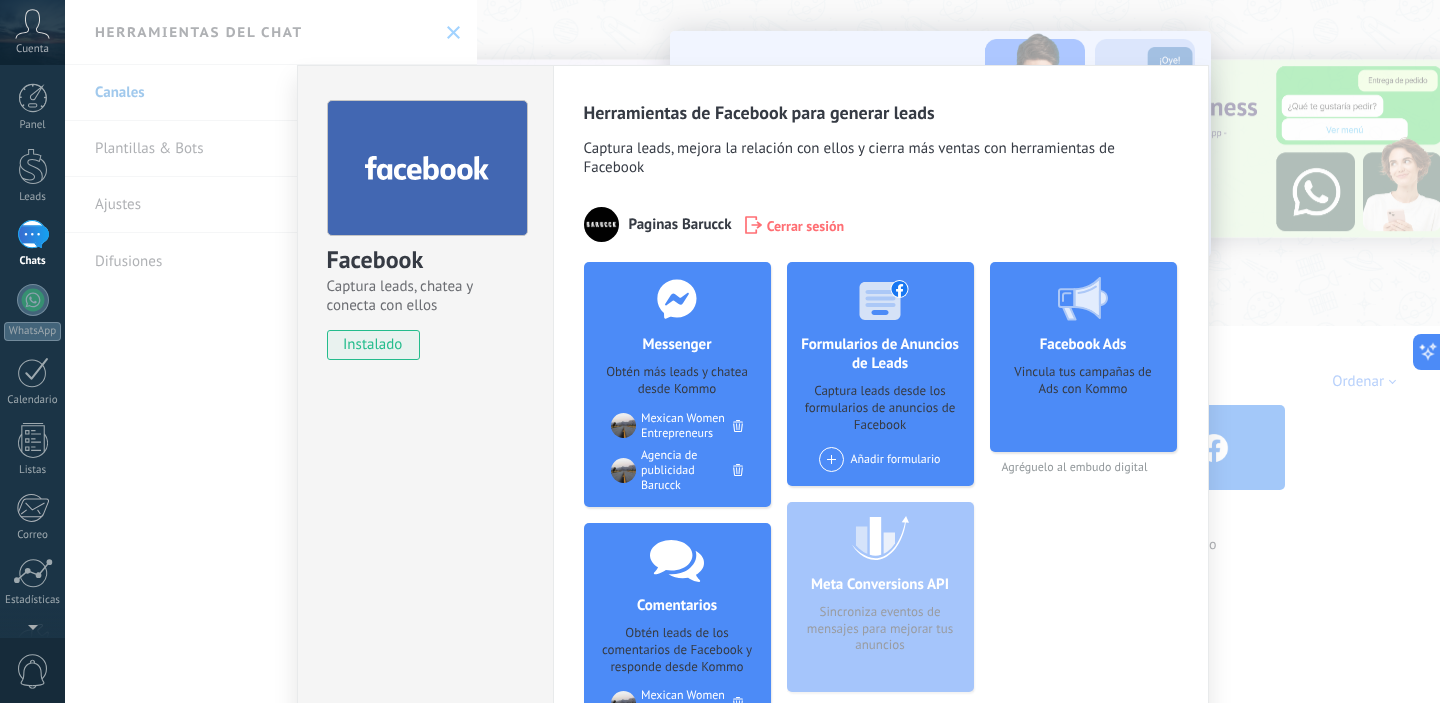 click on "Facebook Captura leads, chatea y conecta con ellos instalado Desinstalar Herramientas de Facebook para generar leads Captura leads, mejora la relación con ellos y cierra más ventas con herramientas de Facebook Paginas [LAST] Cerrar sesión Messenger Obtén más leads y chatea desde Kommo Agregar página Mexican Women Entrepreneurs Agencia de publicidad [LAST] Comentarios Obtén leads de los comentarios de Facebook y responde desde Kommo Agregar página Mexican Women Entrepreneurs Agencia de publicidad [LAST] Formularios de Anuncios de Leads Captura leads desde los formularios de anuncios de Facebook Añadir formulario Meta Conversions API Sincroniza eventos de mensajes para mejorar tus anuncios Facebook Ads Vincula tus campañas de Ads con Kommo Agréguelo al embudo digital más" at bounding box center [752, 351] 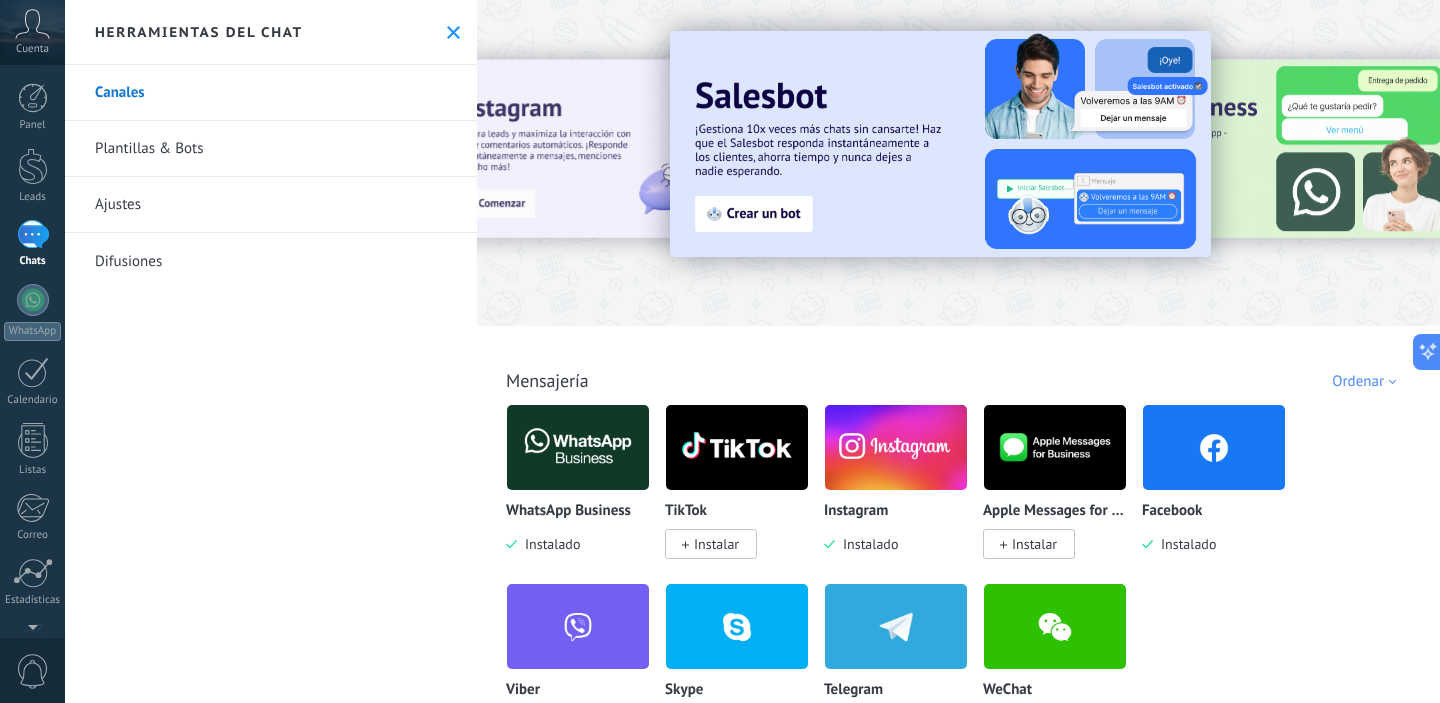click on "Panel
Leads
Chats
WhatsApp
Clientes" at bounding box center [32, 425] 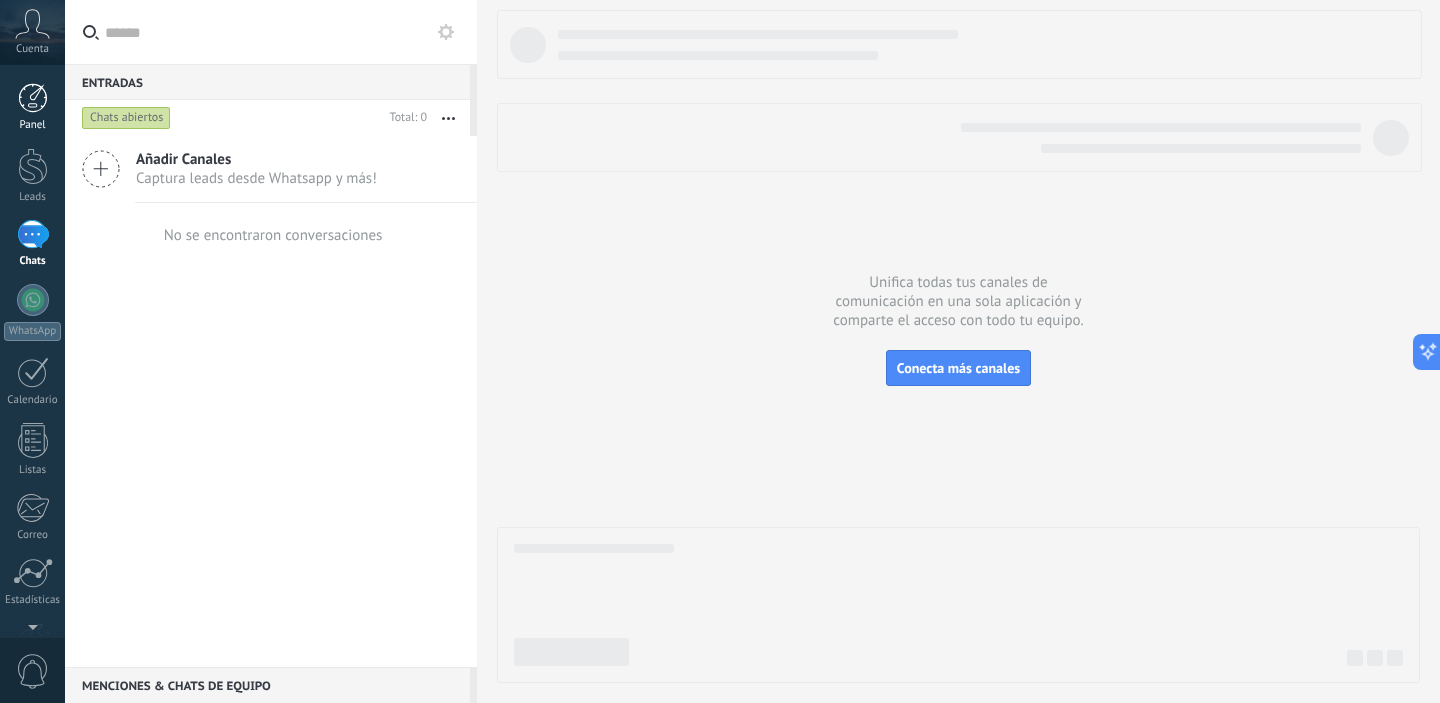 click at bounding box center [33, 98] 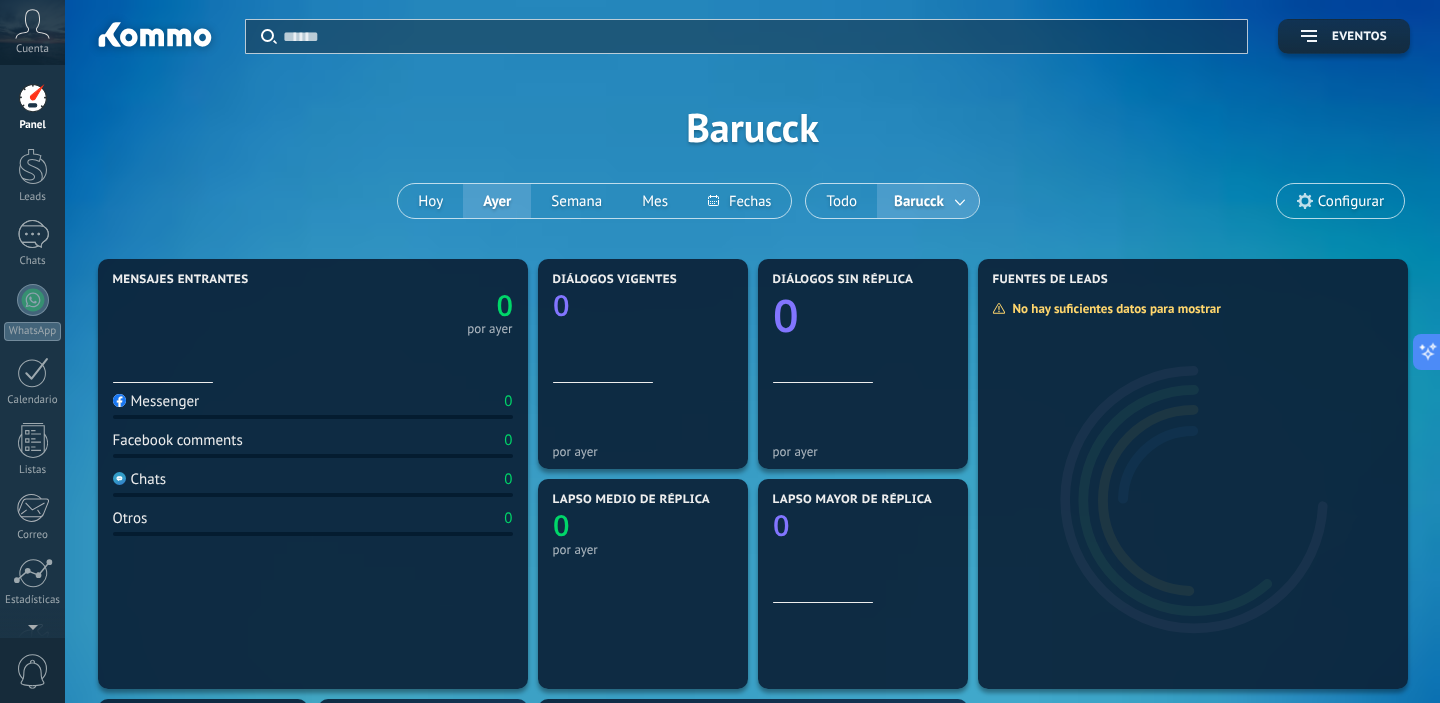 scroll, scrollTop: 58, scrollLeft: 0, axis: vertical 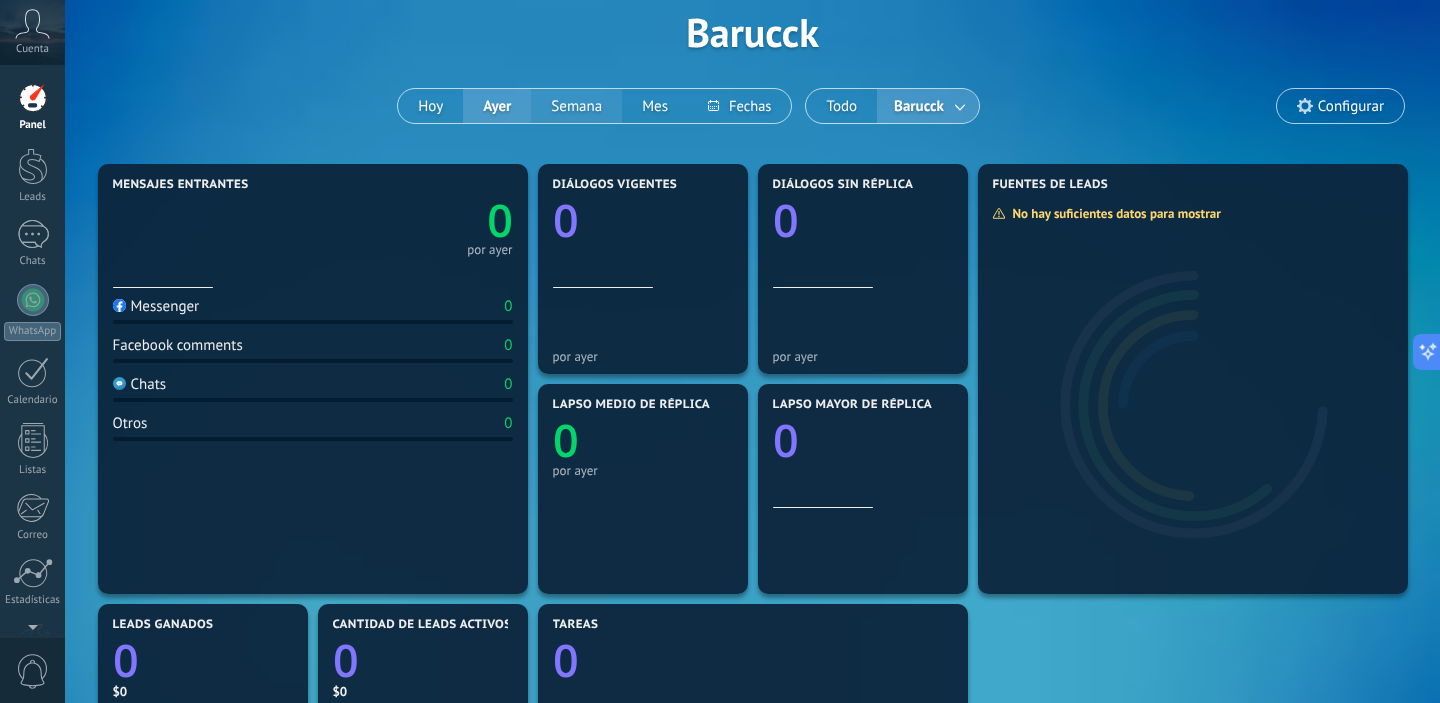 click on "Semana" at bounding box center [576, 106] 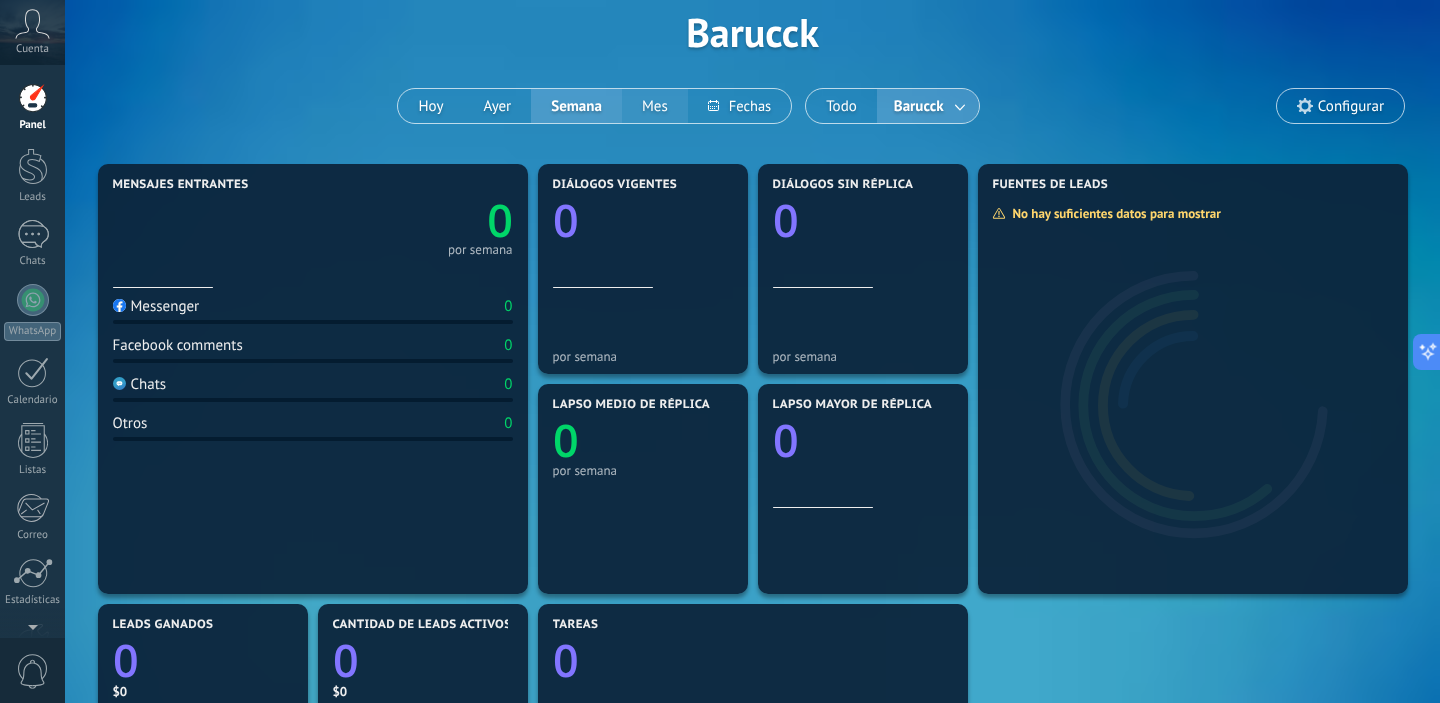click on "Mes" at bounding box center (655, 106) 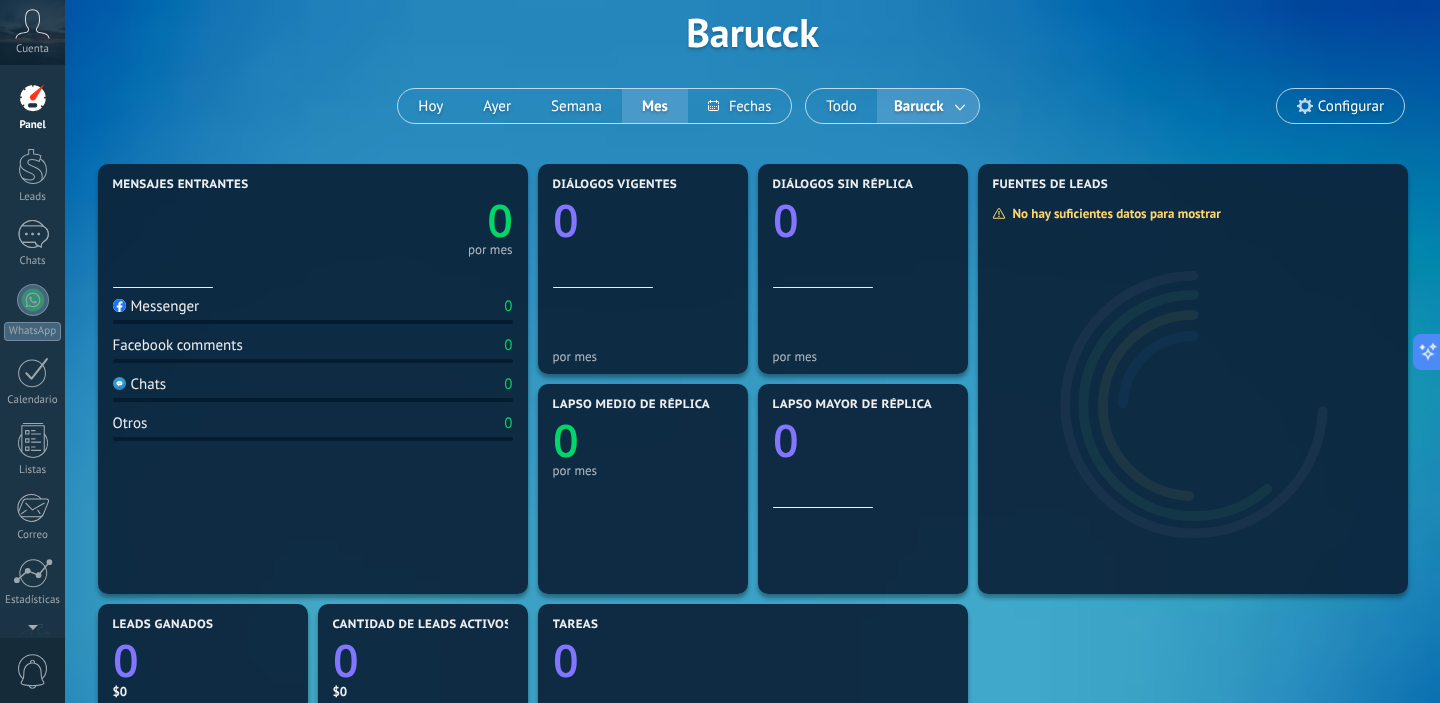 click on "Barucck" at bounding box center (919, 106) 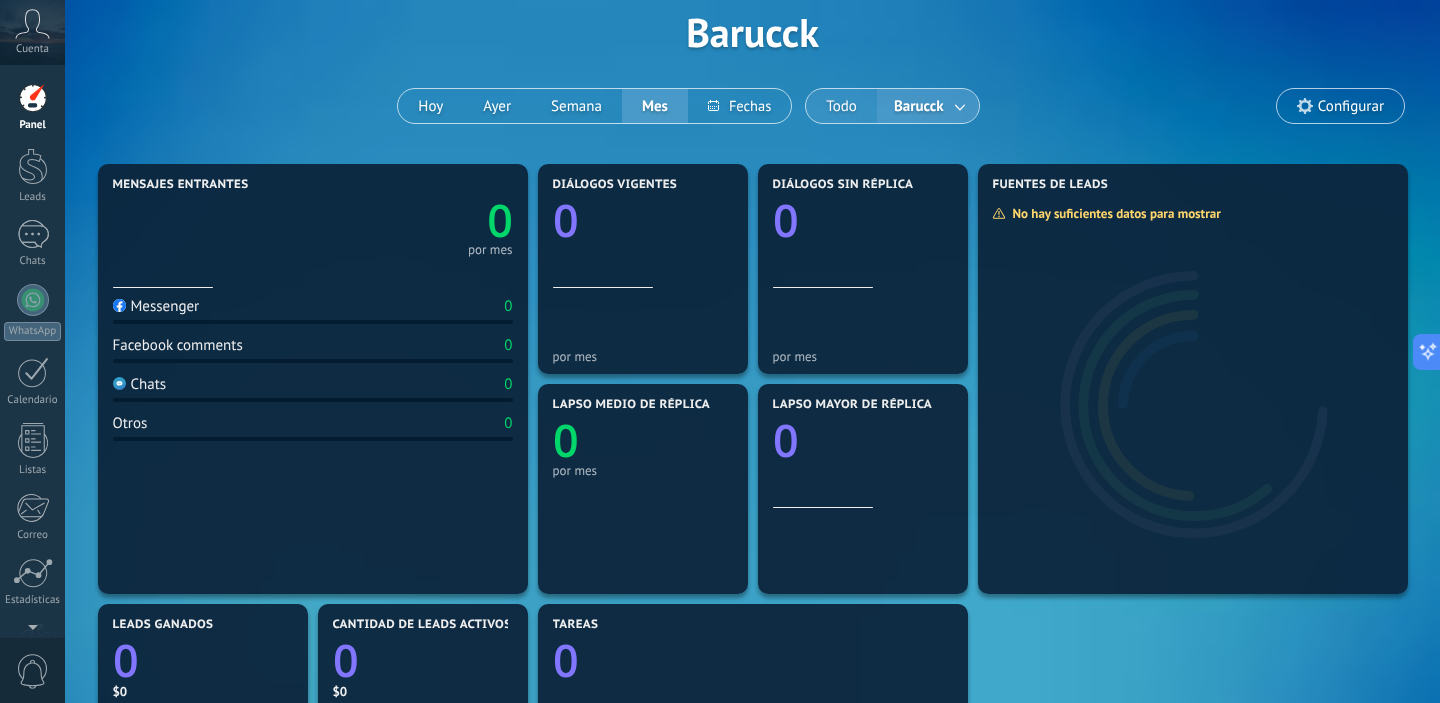 click on "Todo" at bounding box center [841, 106] 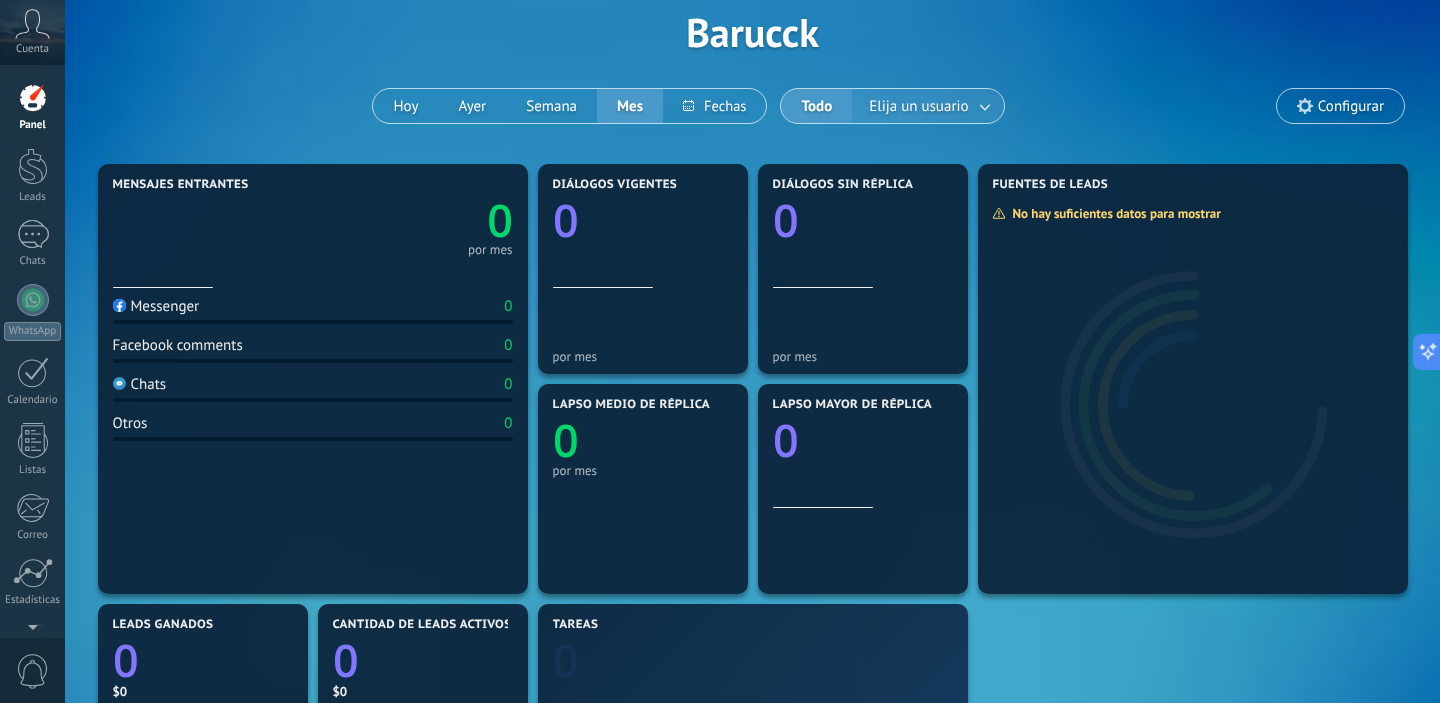click on "Elija un usuario" at bounding box center [918, 106] 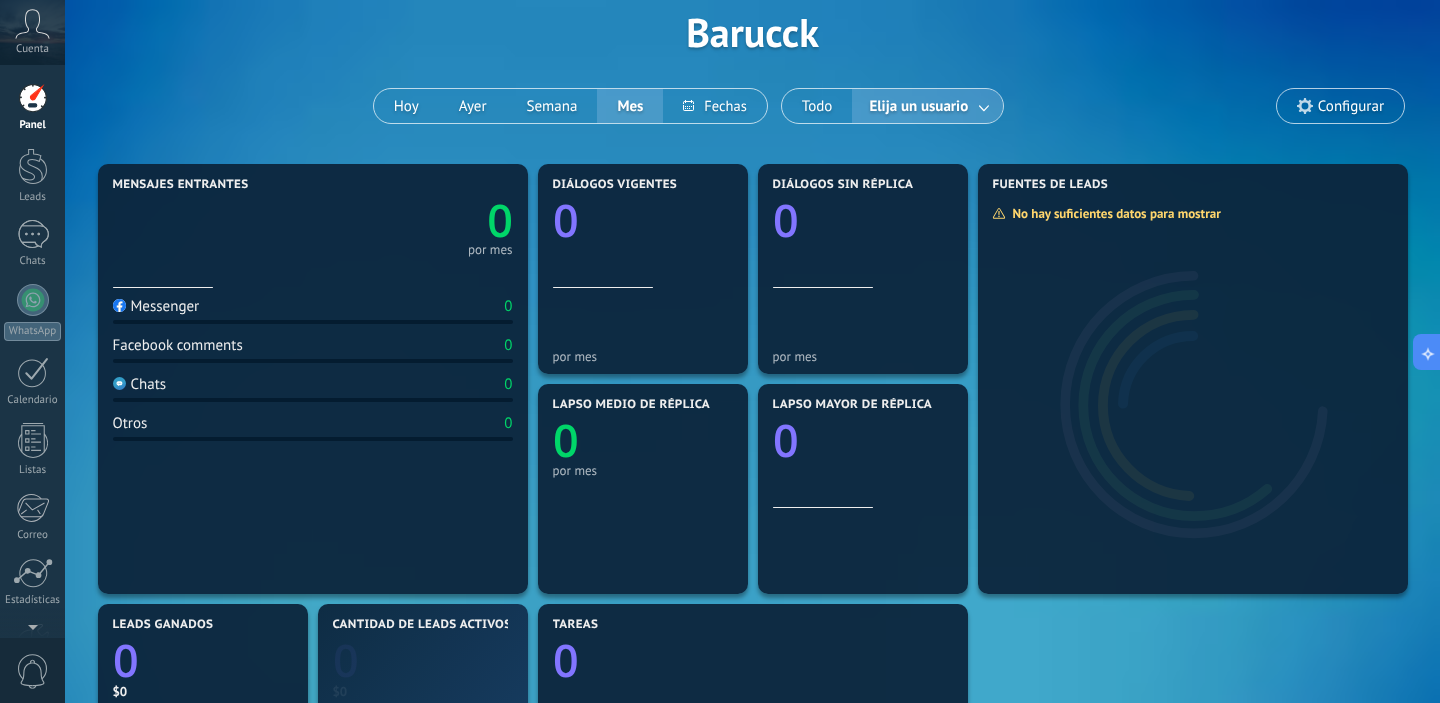 click at bounding box center (985, 106) 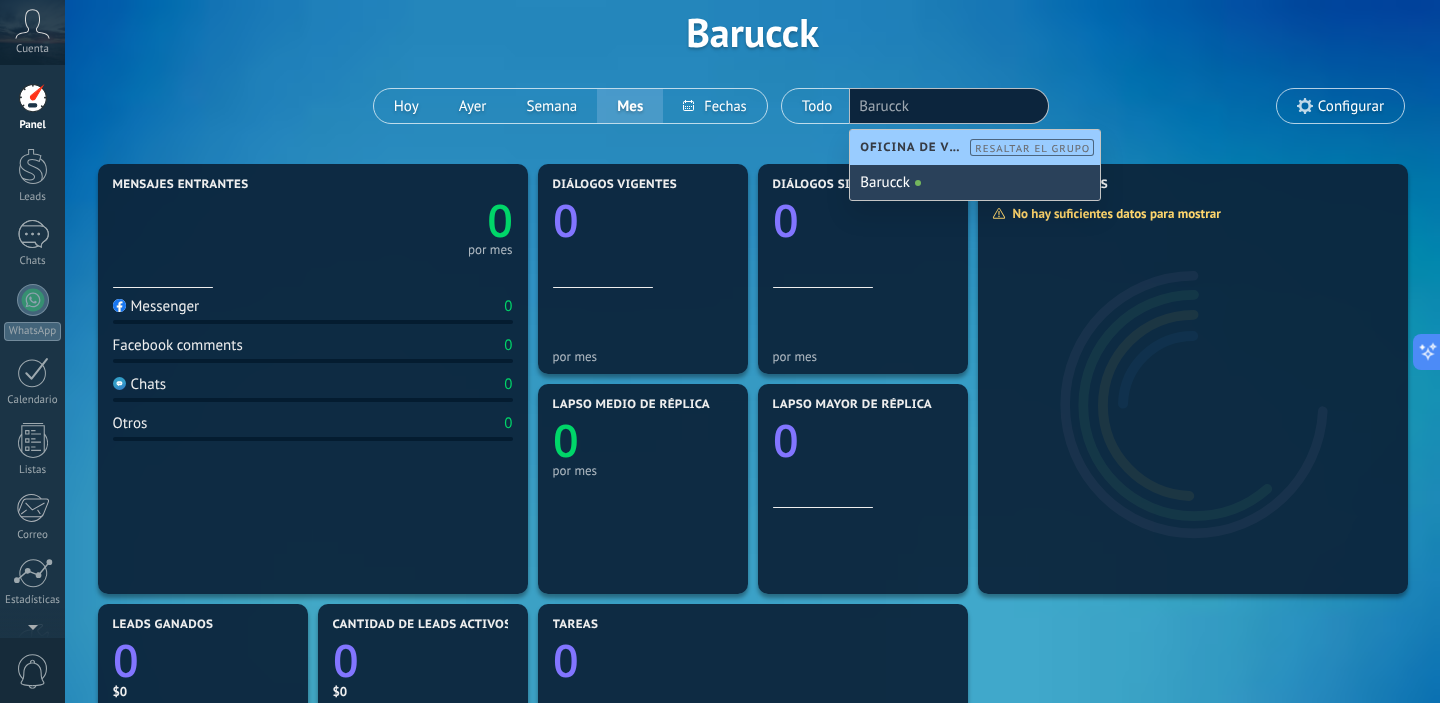 click on "[NAME]" at bounding box center (975, 182) 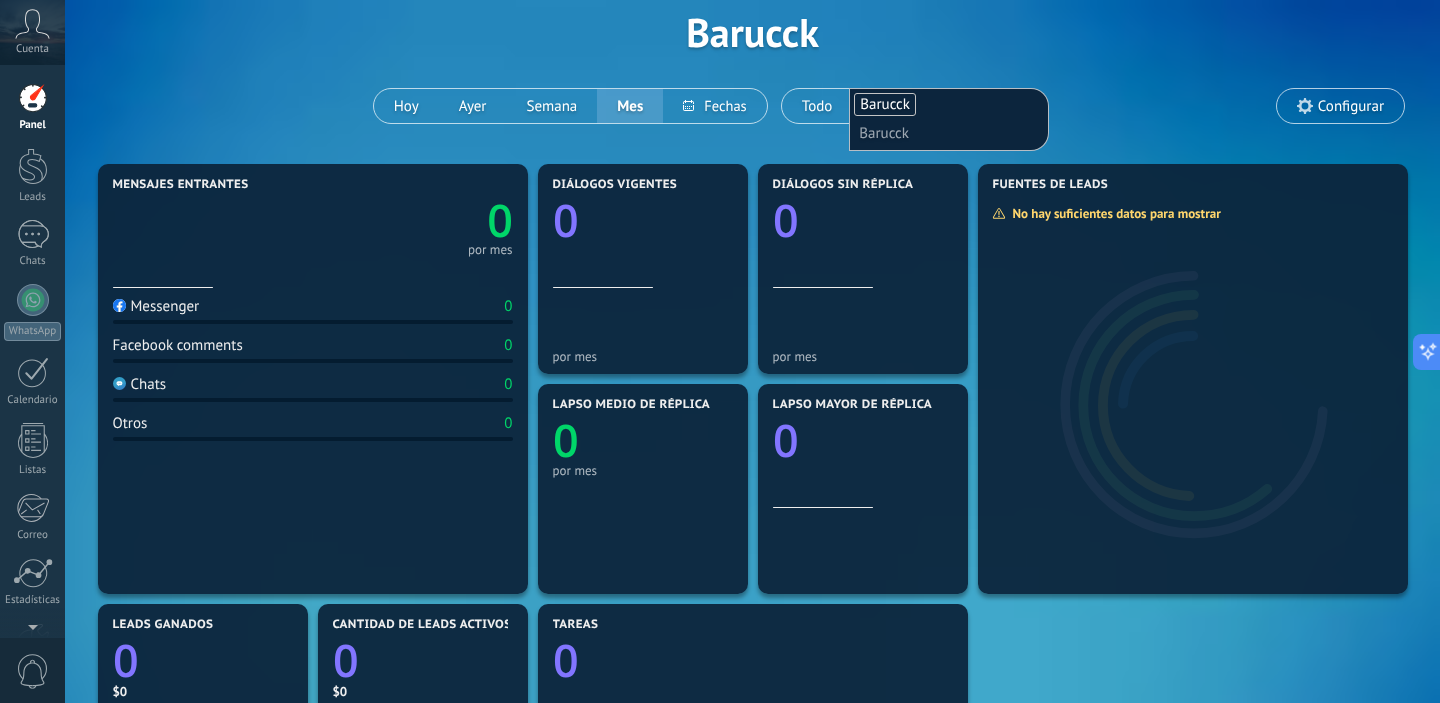 click on "Aplicar
Eventos
Barucck
Hoy
Ayer
Semana
Mes" at bounding box center [752, 32] 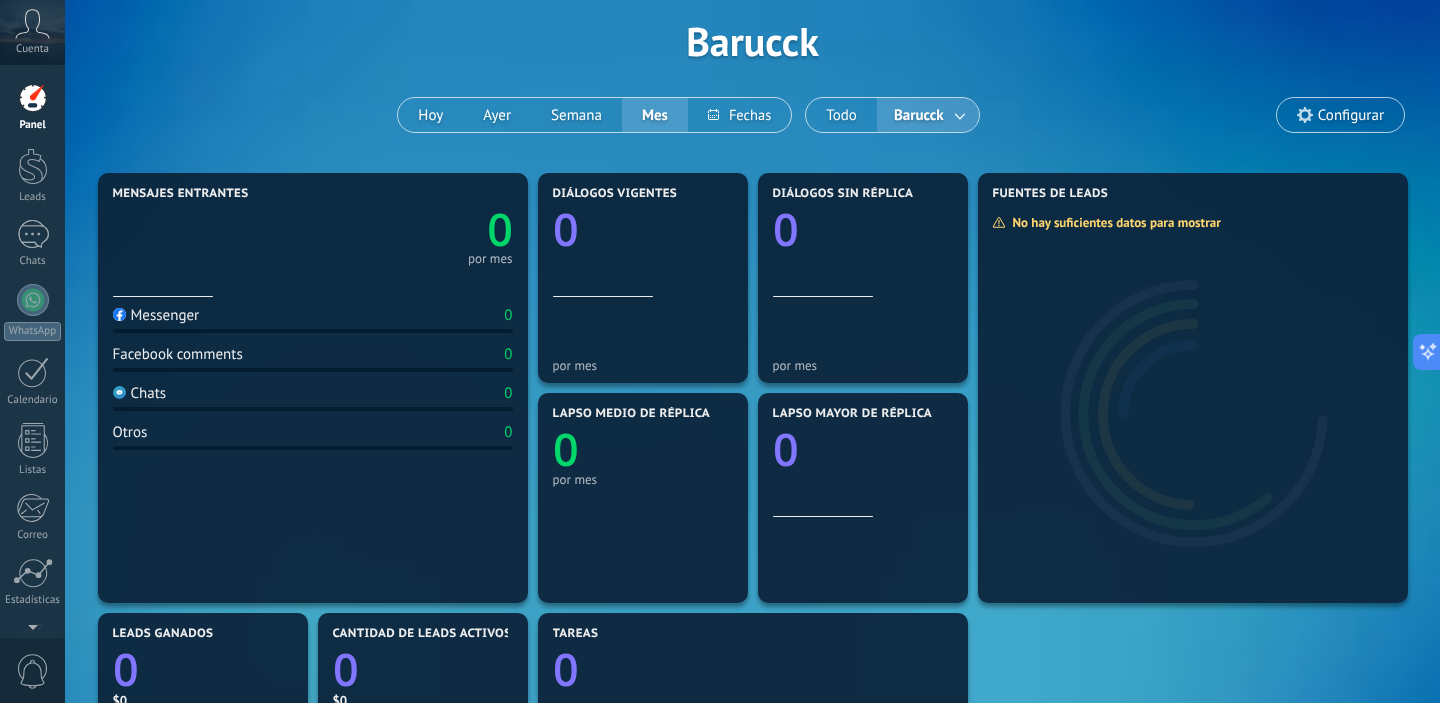scroll, scrollTop: 0, scrollLeft: 0, axis: both 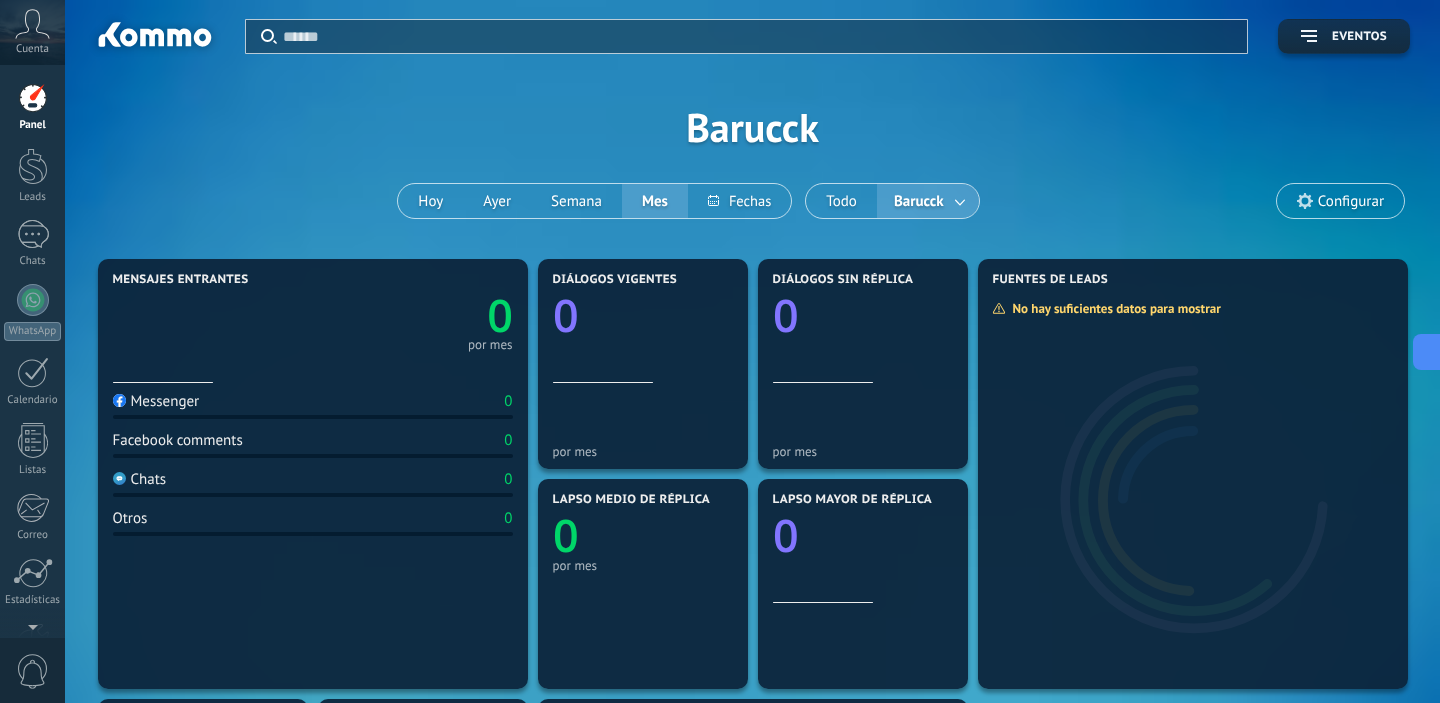 click at bounding box center [313, 364] 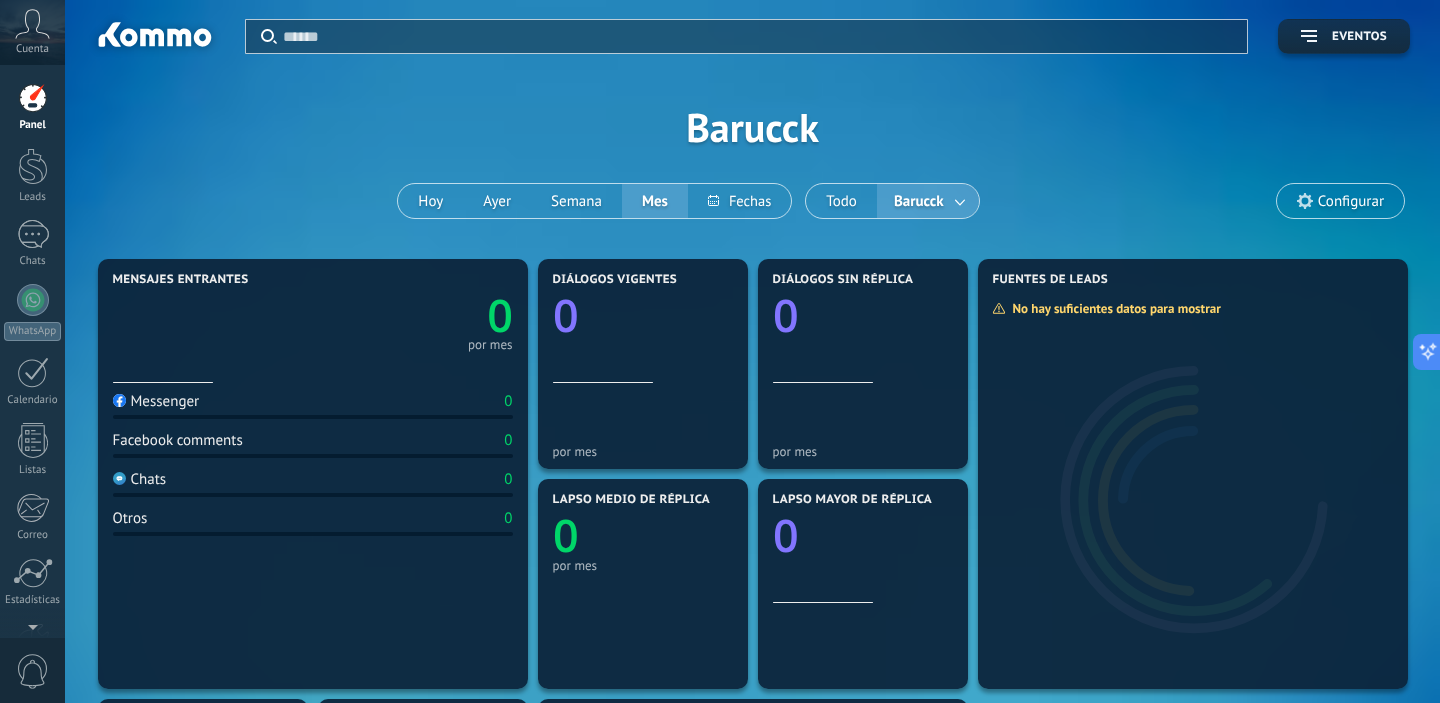 click at bounding box center (313, 364) 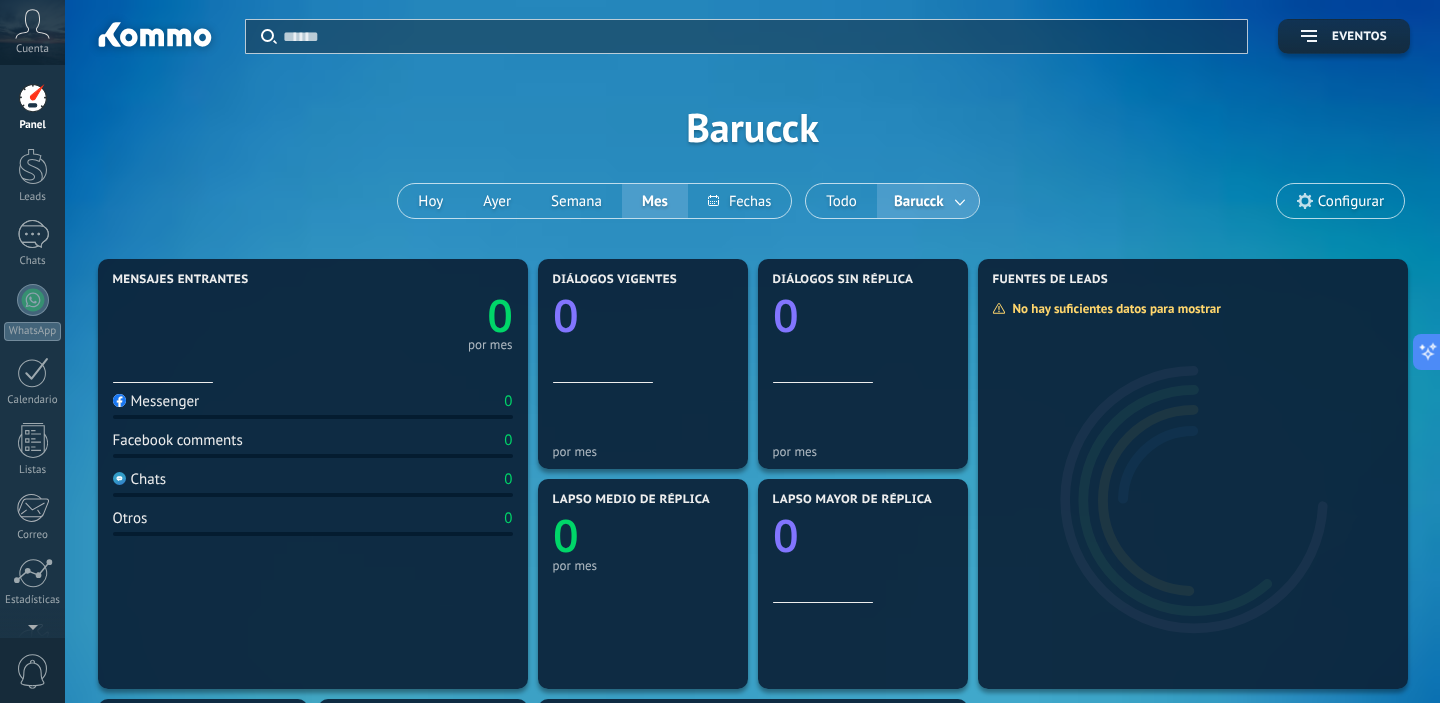 click on "Configurar" at bounding box center [1351, 201] 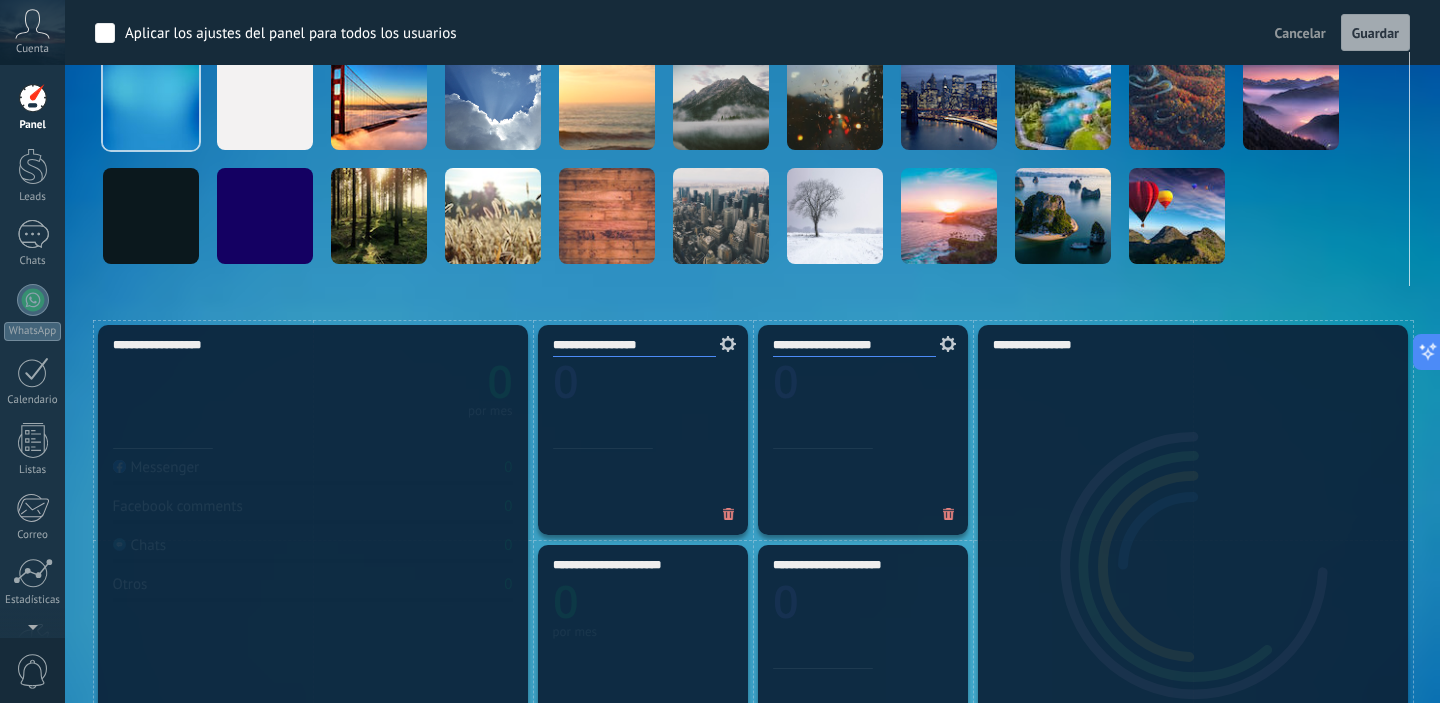 scroll, scrollTop: 479, scrollLeft: 0, axis: vertical 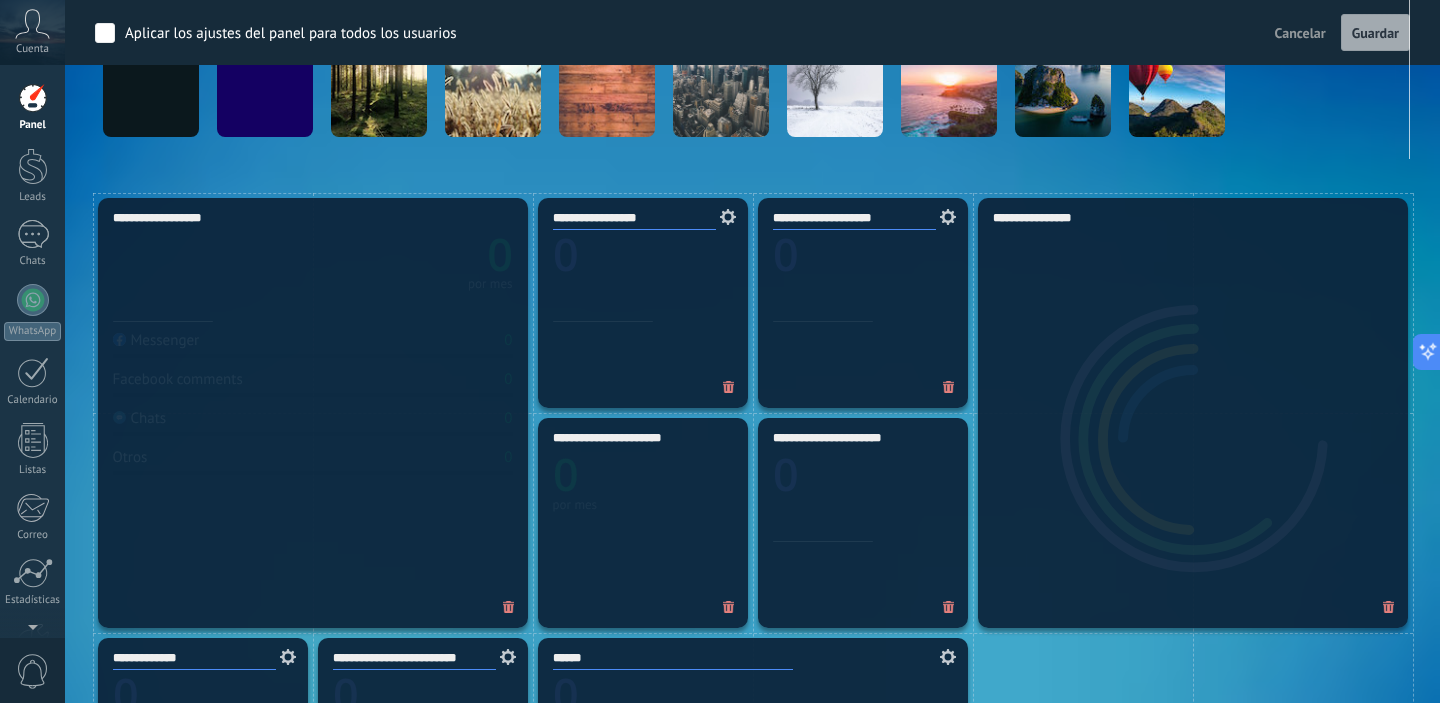 click at bounding box center (728, 217) 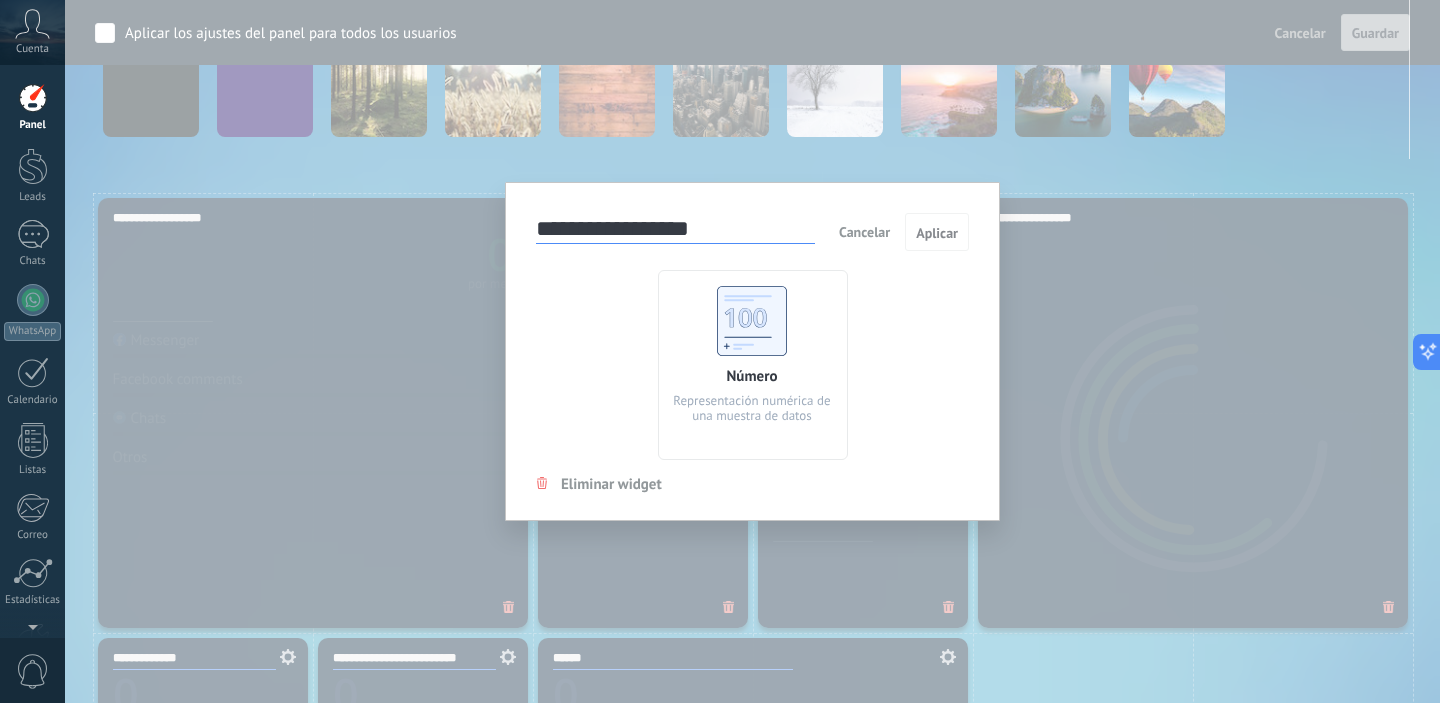 click on "Cancelar" at bounding box center (864, 232) 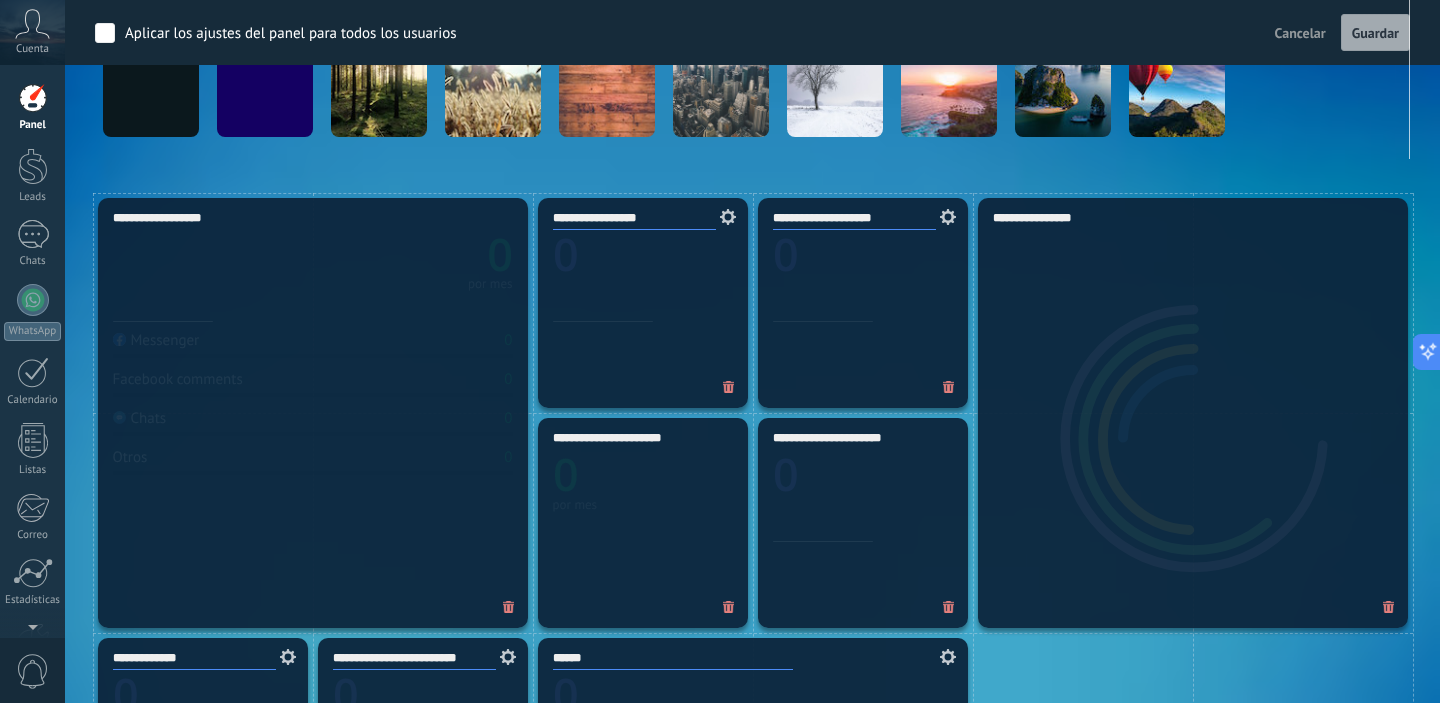 click on "Cancelar" at bounding box center [1300, 33] 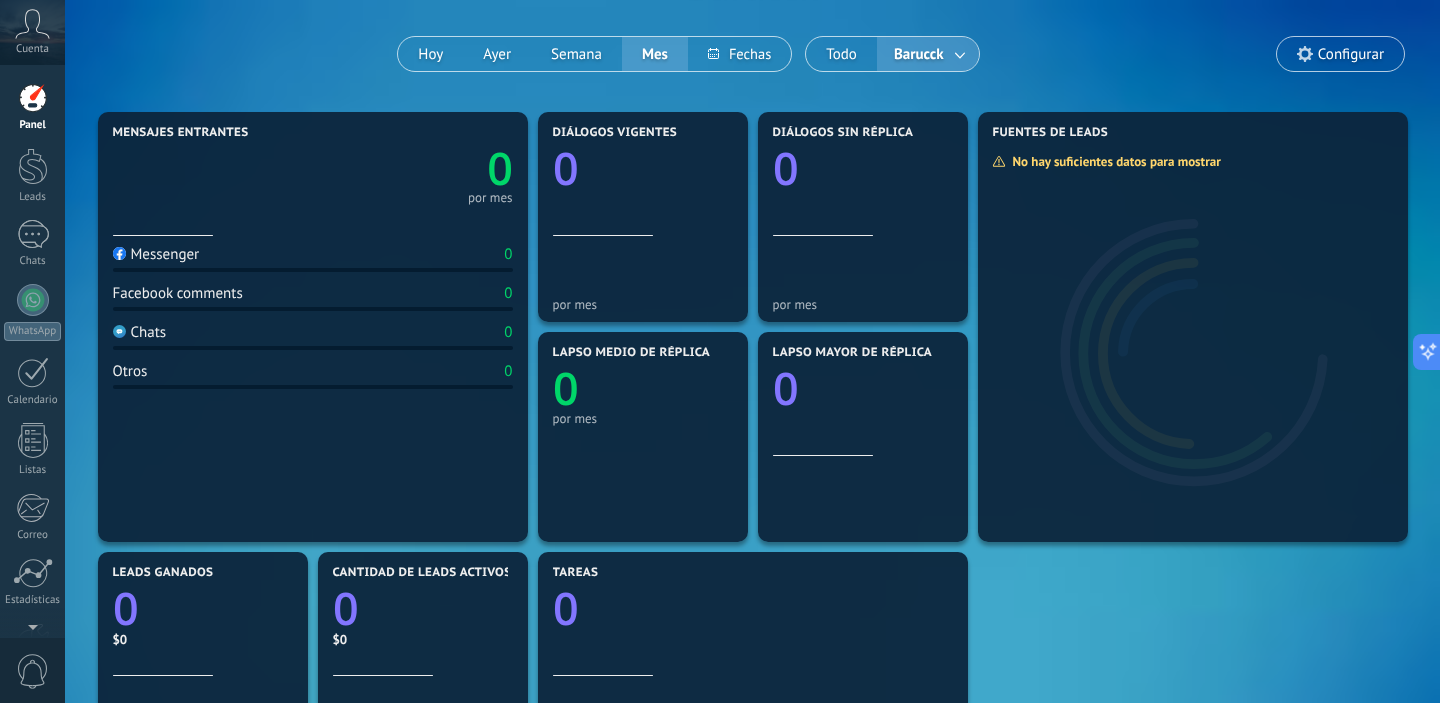 scroll, scrollTop: 0, scrollLeft: 0, axis: both 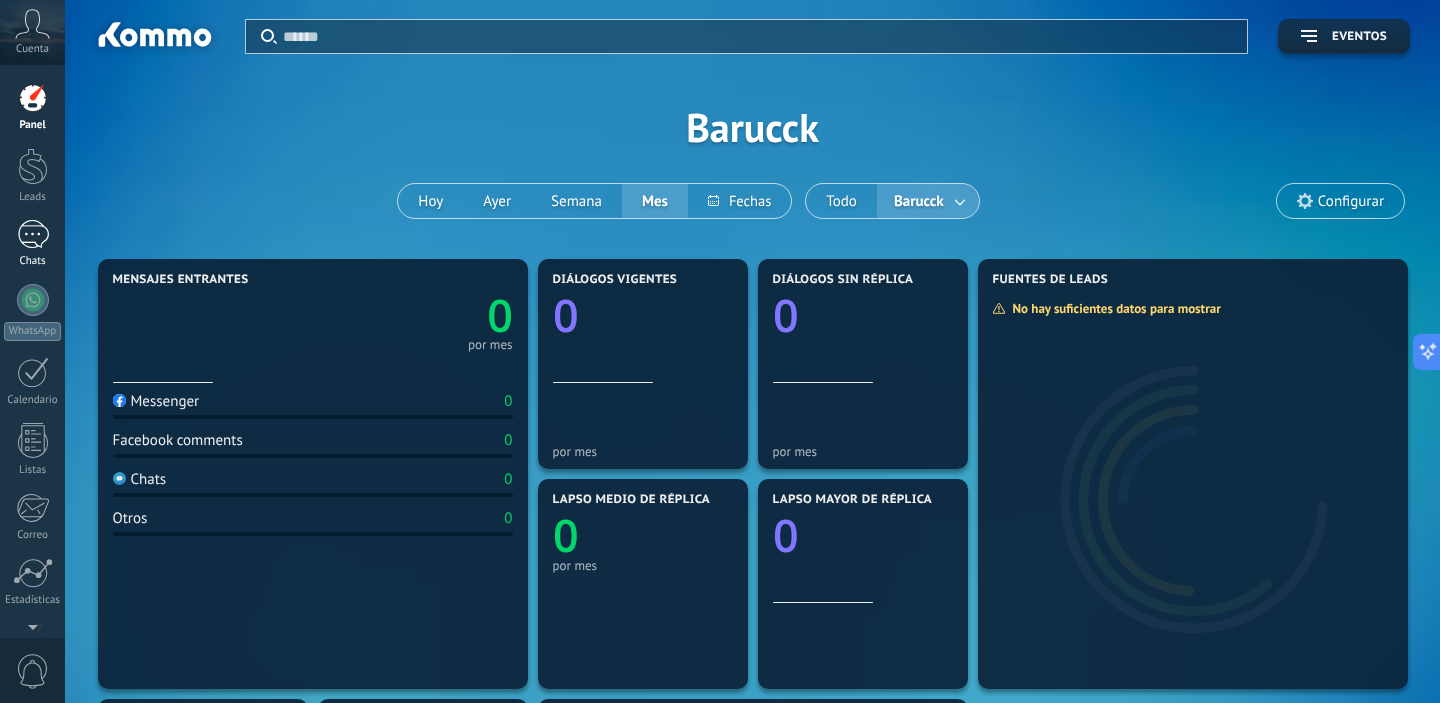 click at bounding box center [33, 234] 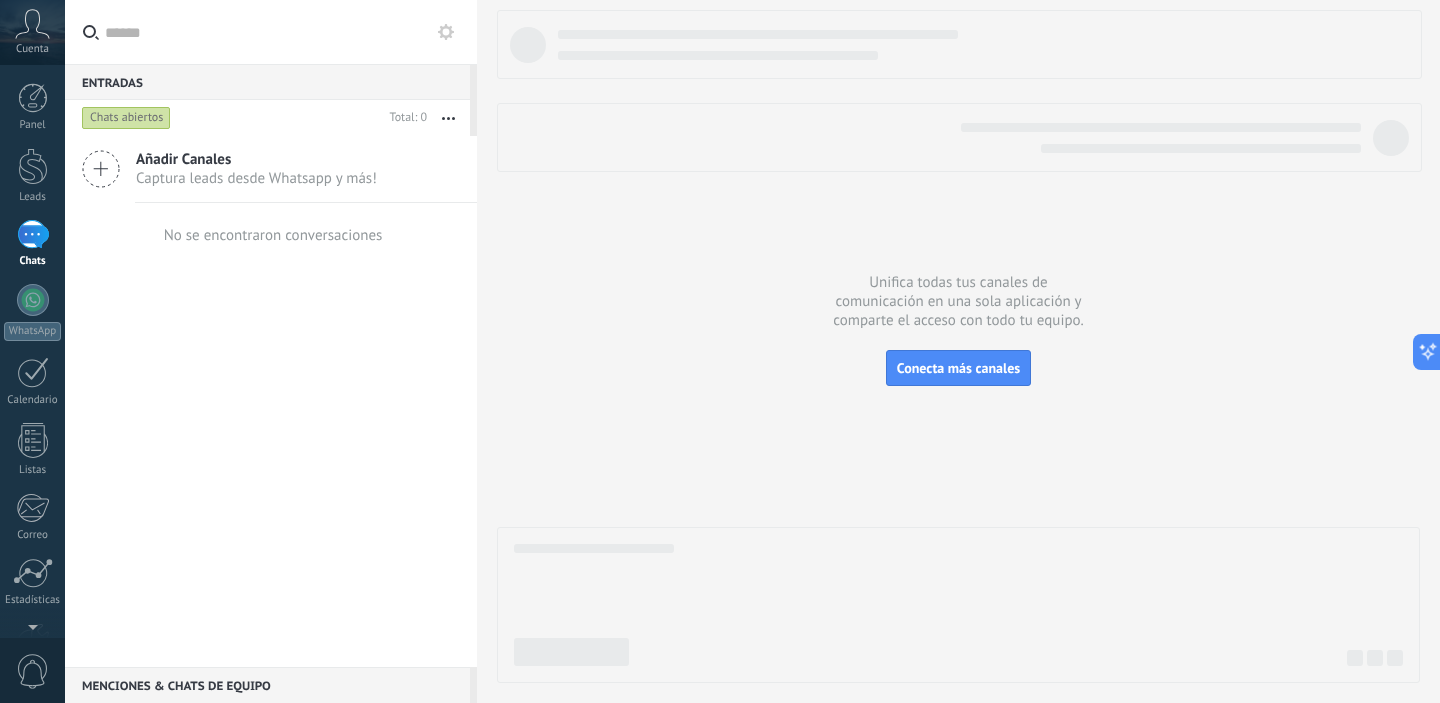 click on "Añadir Canales
Captura leads desde Whatsapp y más!" at bounding box center (271, 169) 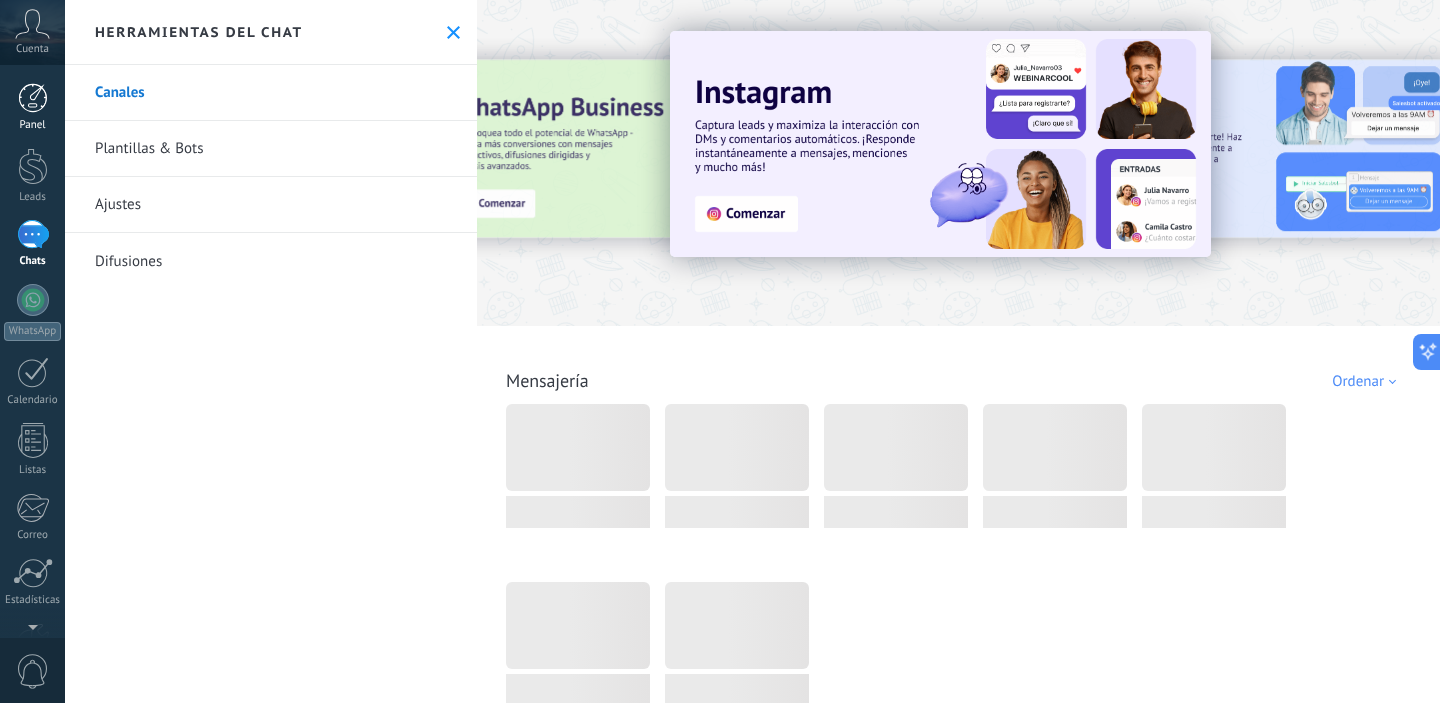 click on "Panel" at bounding box center [32, 107] 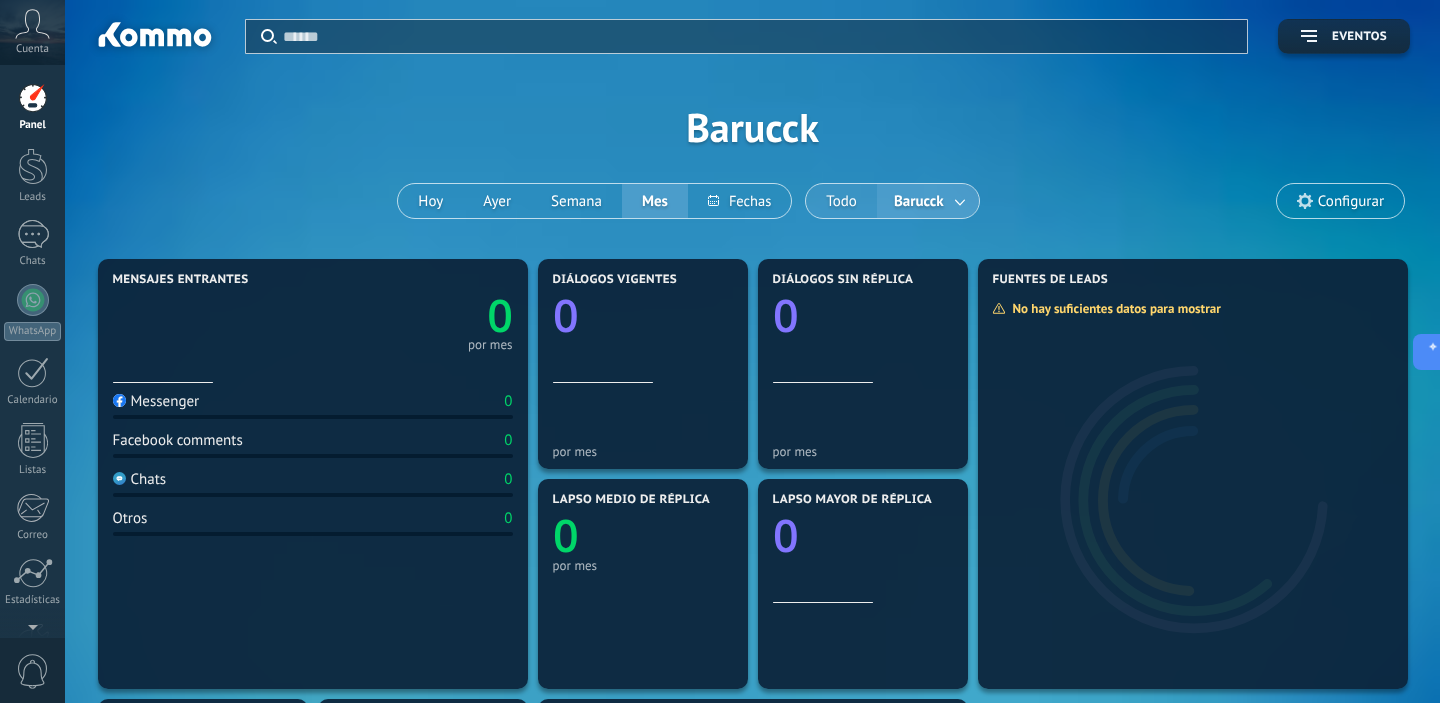 click on "Todo" at bounding box center [841, 201] 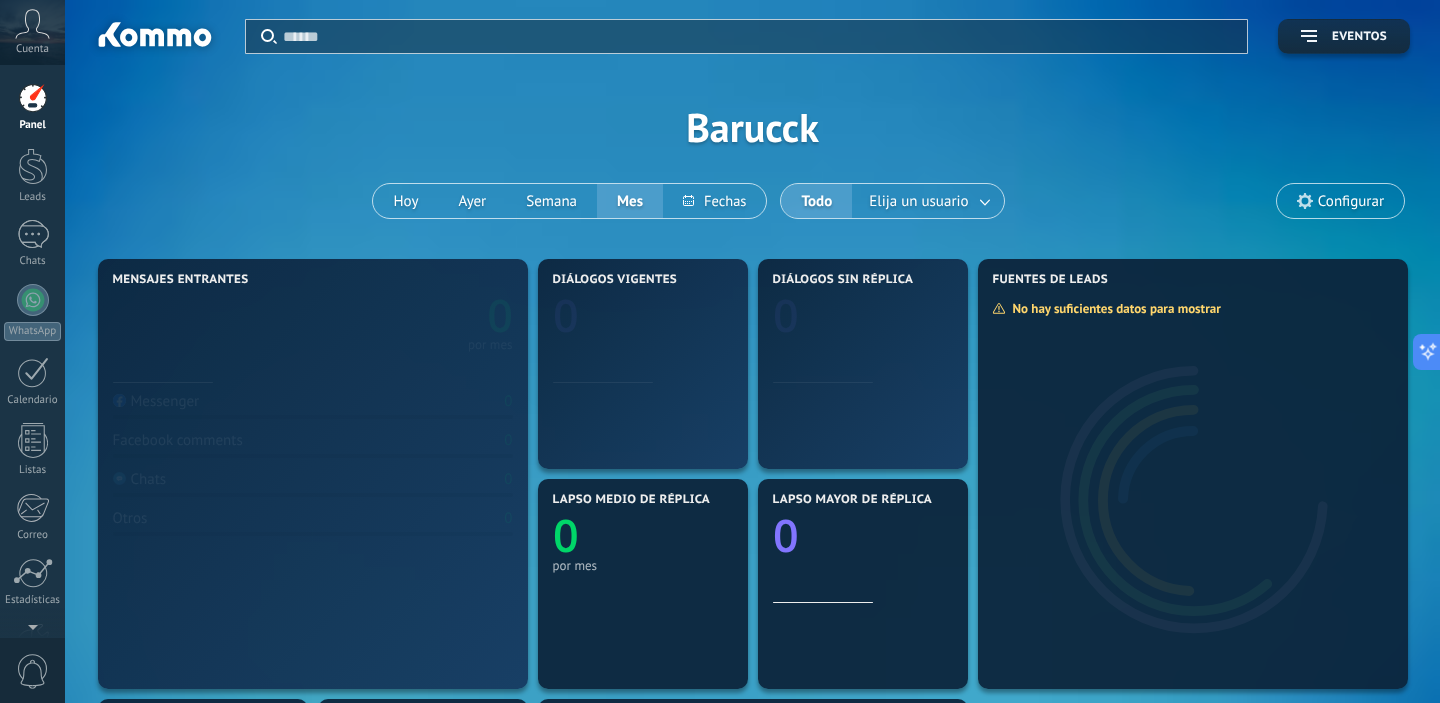 click on "Todo" at bounding box center [816, 201] 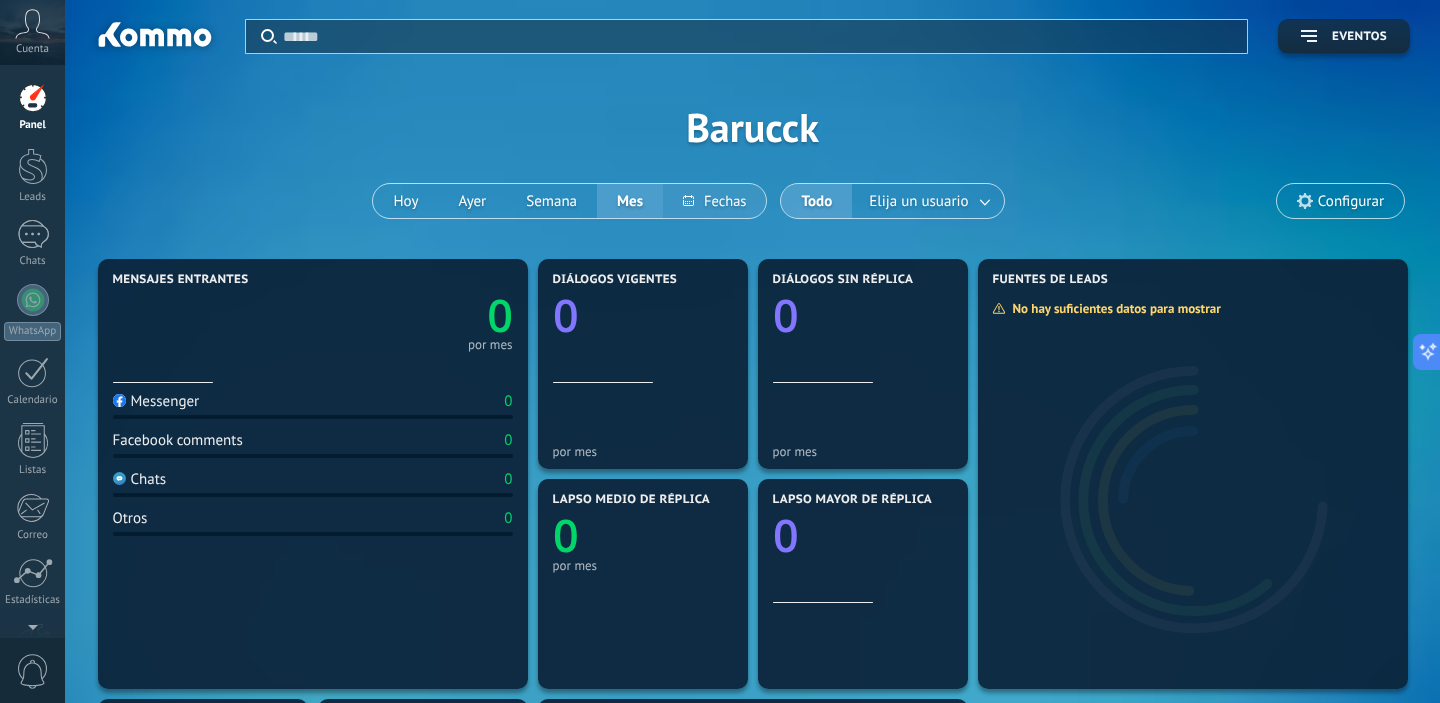 click at bounding box center [714, 201] 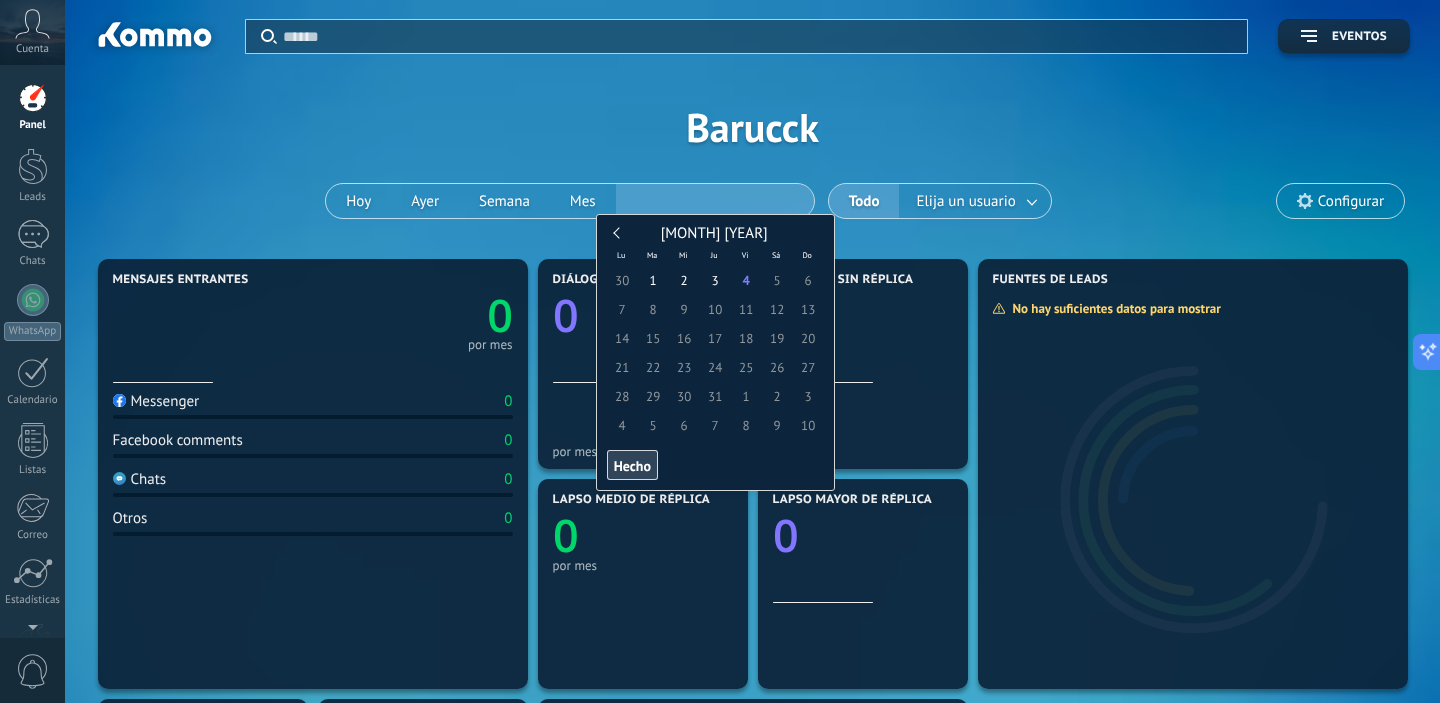 click on "Julio 2025" at bounding box center (715, 234) 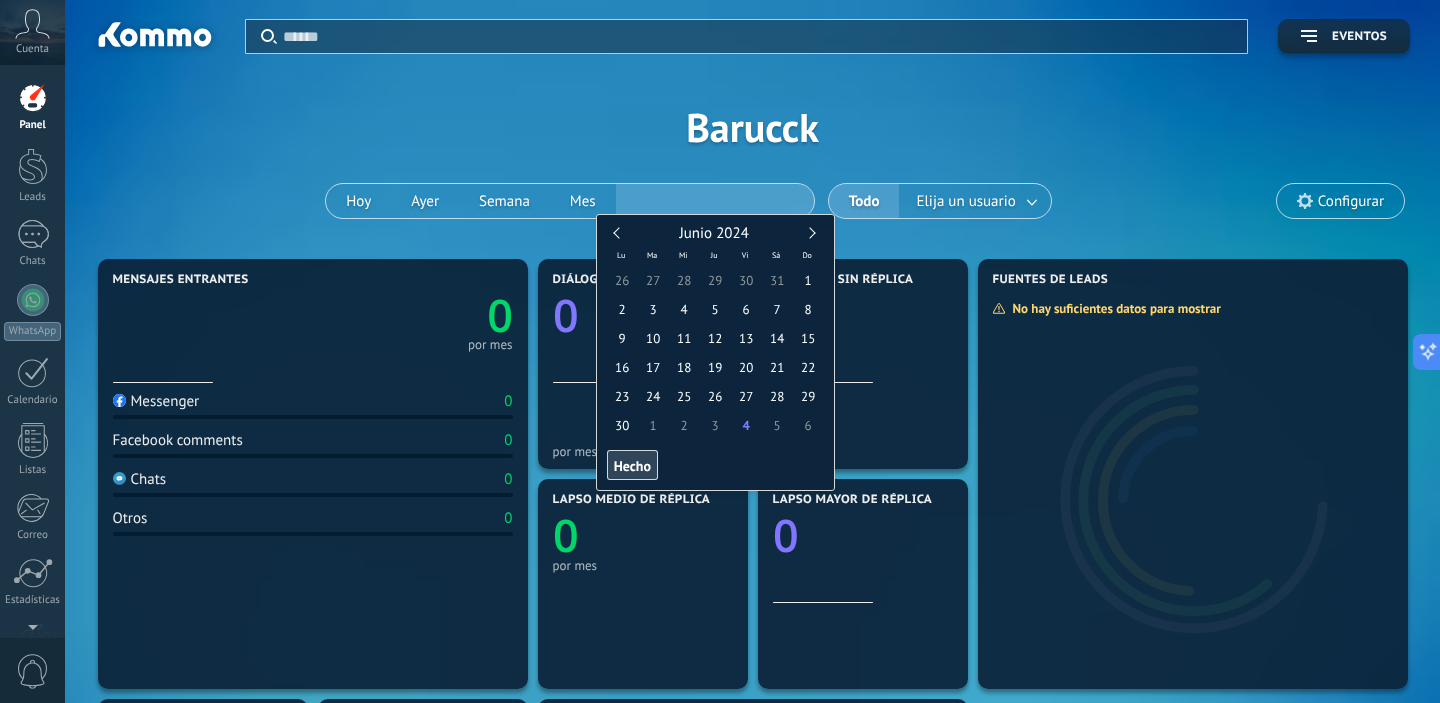 click at bounding box center (618, 233) 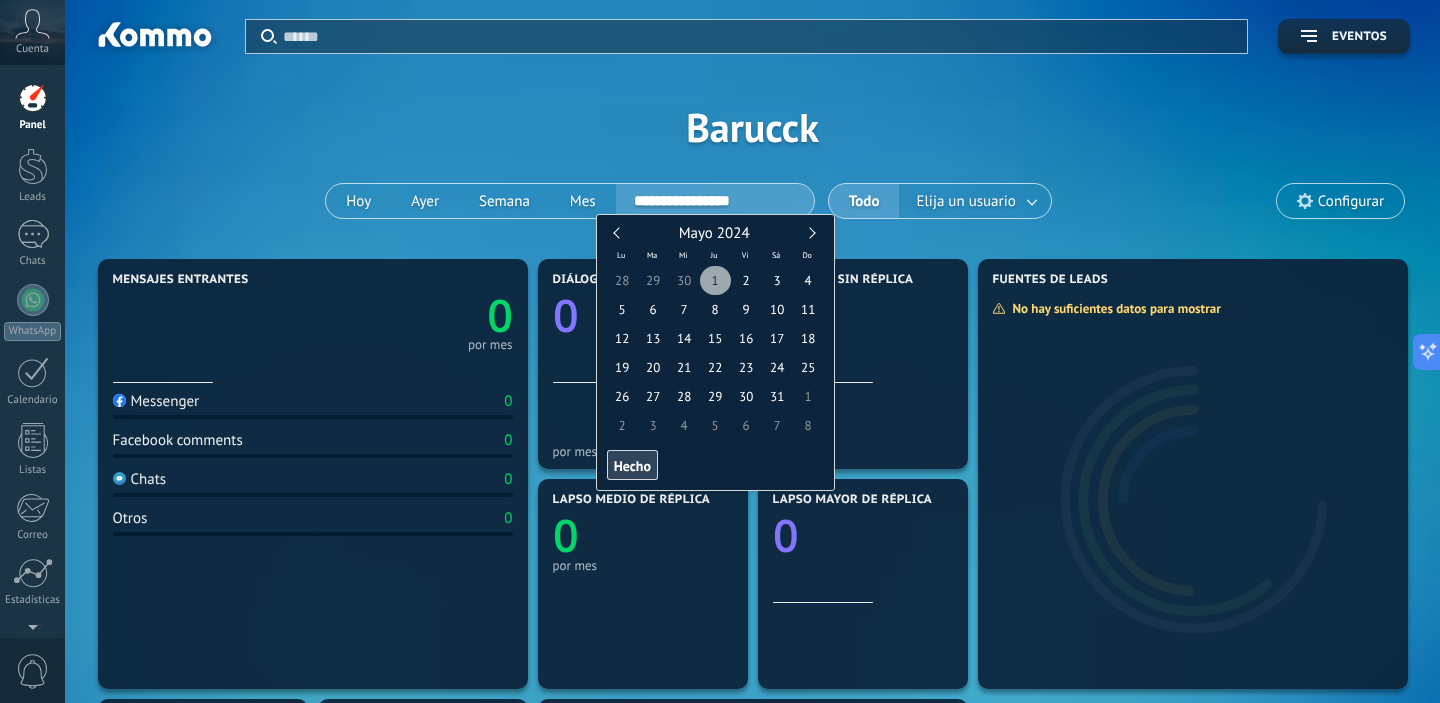 click on "1" at bounding box center [715, 280] 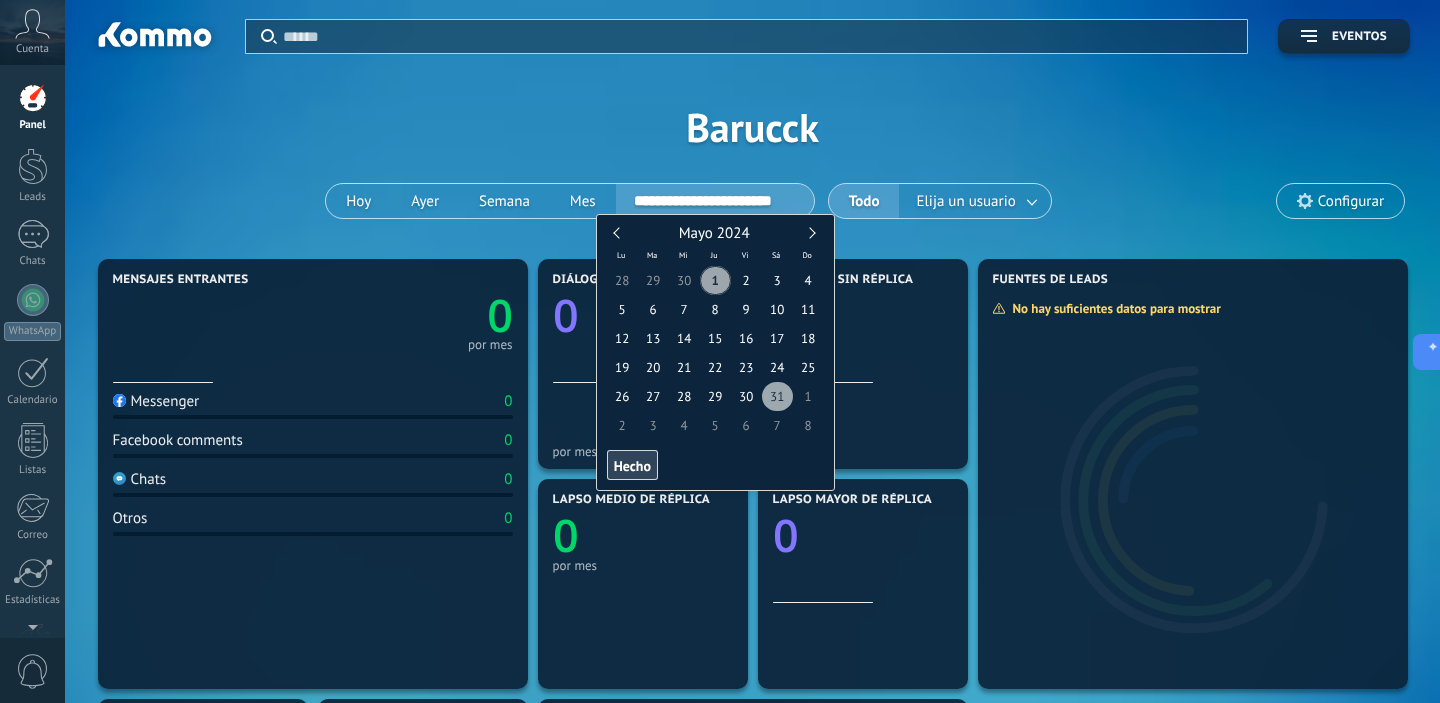 click on "31" at bounding box center (777, 396) 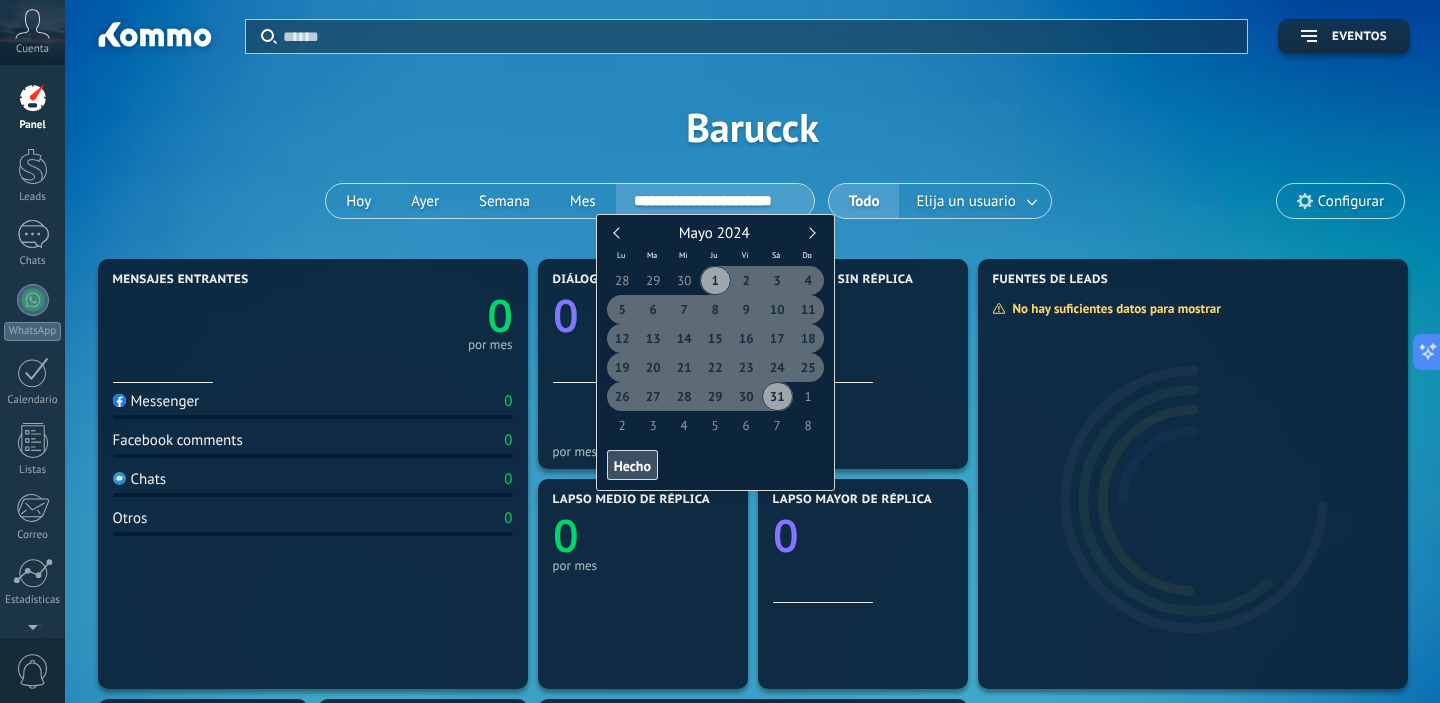 click on "Hecho" at bounding box center (632, 466) 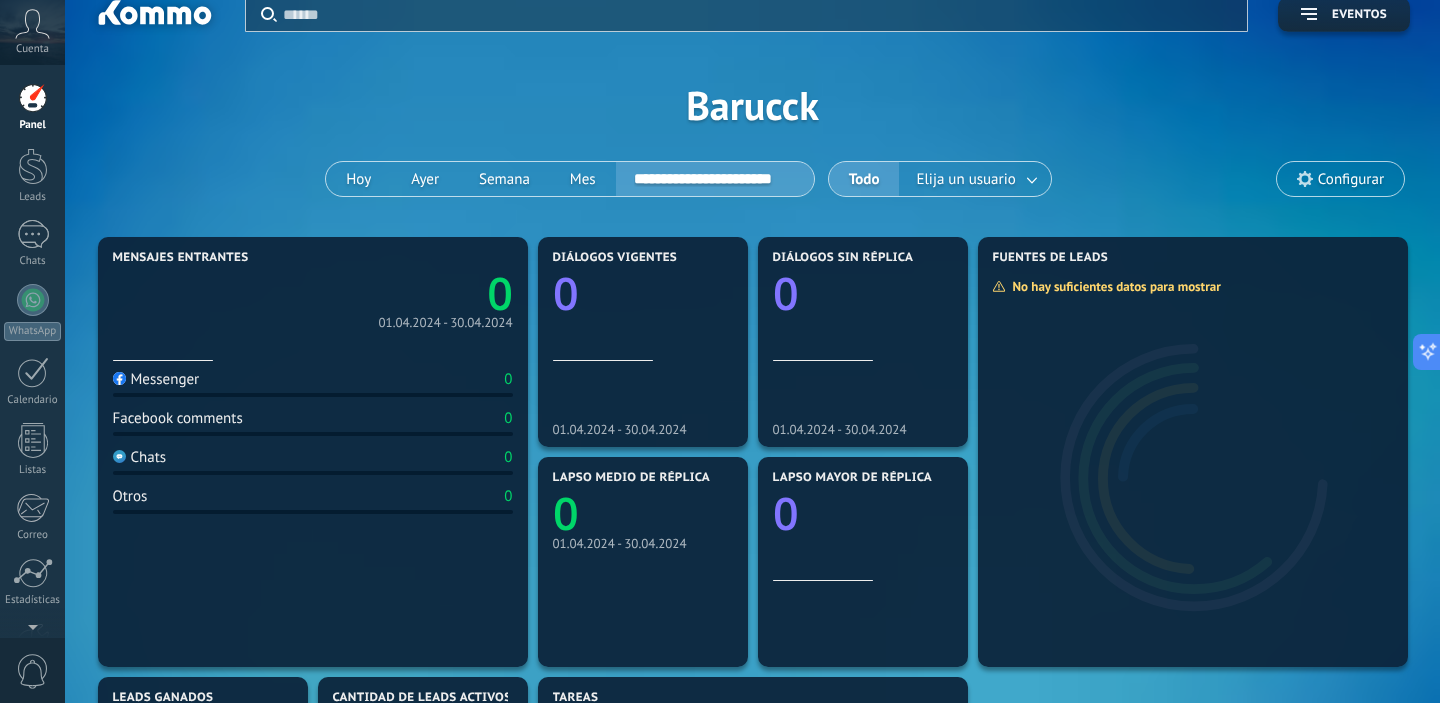 scroll, scrollTop: 0, scrollLeft: 0, axis: both 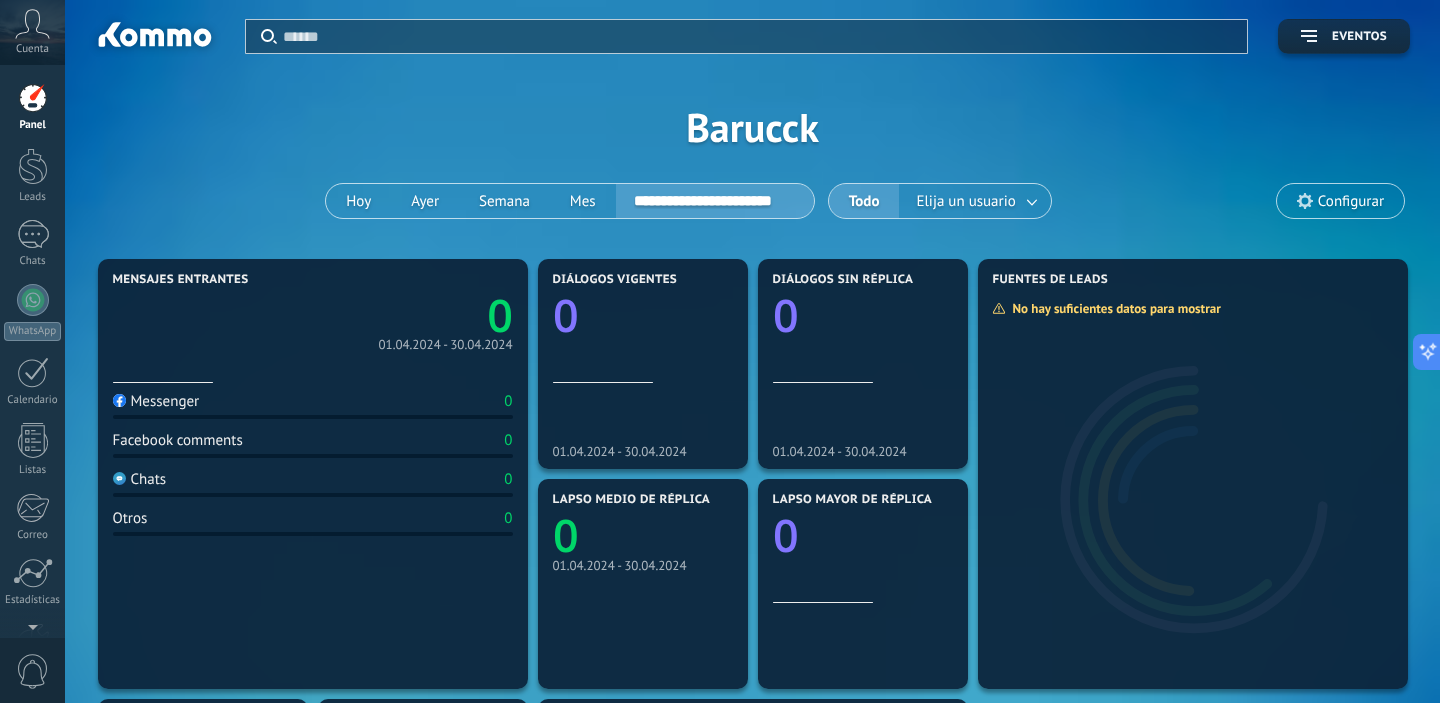 click at bounding box center [759, 36] 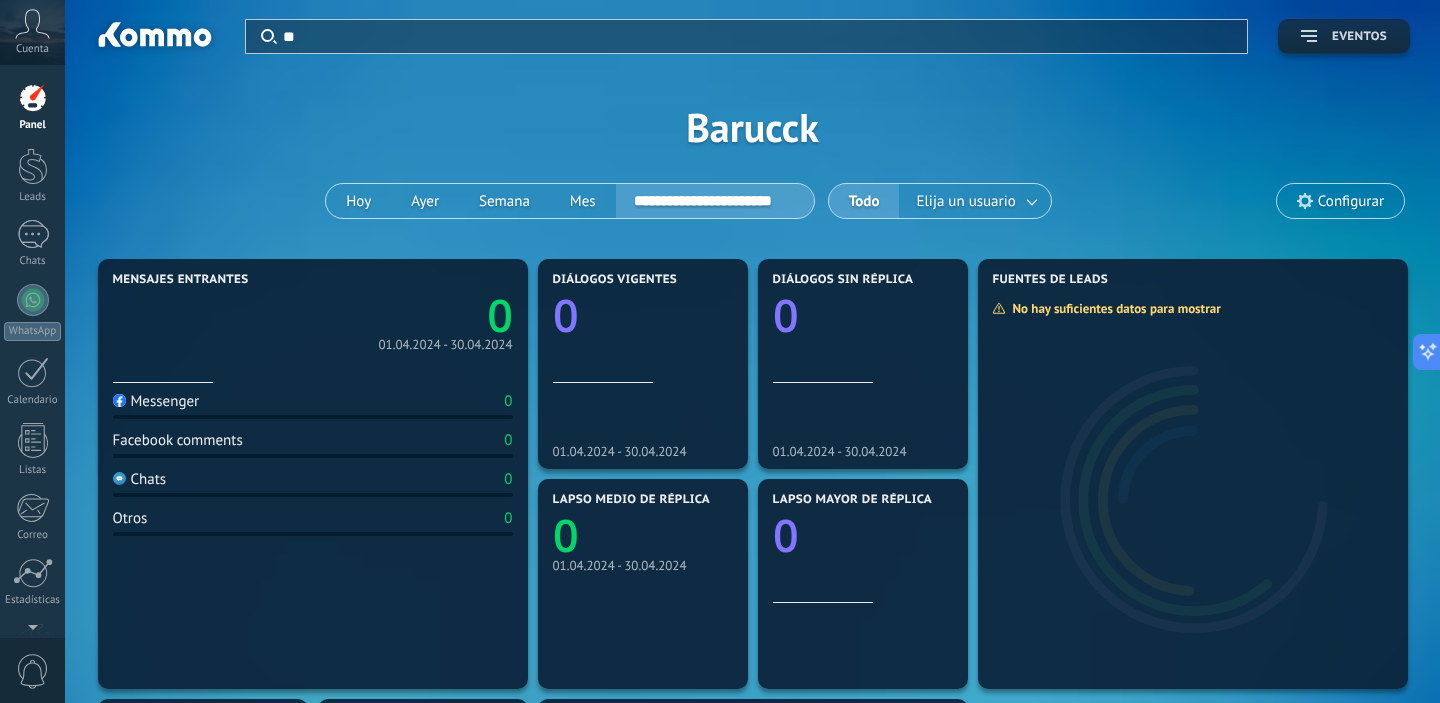 type on "**" 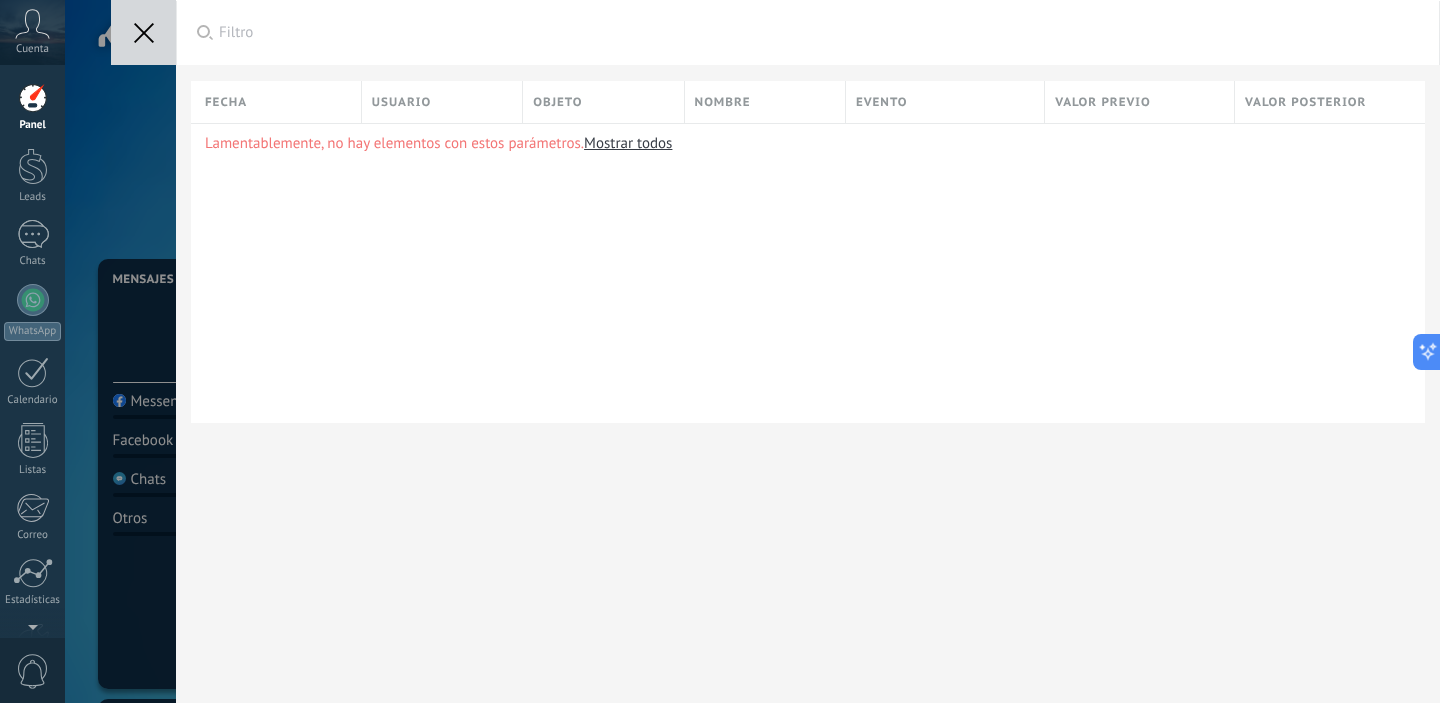 click at bounding box center [143, 32] 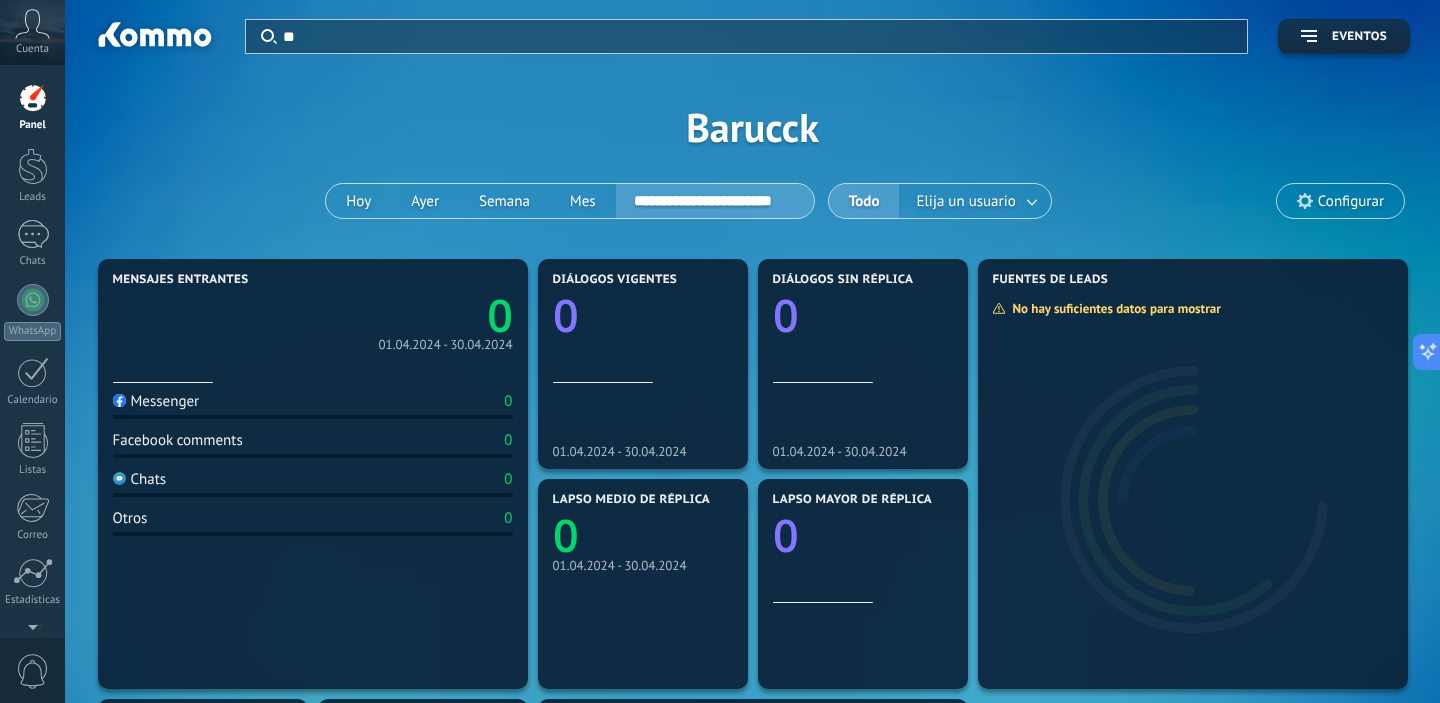 click at bounding box center [720, 351] 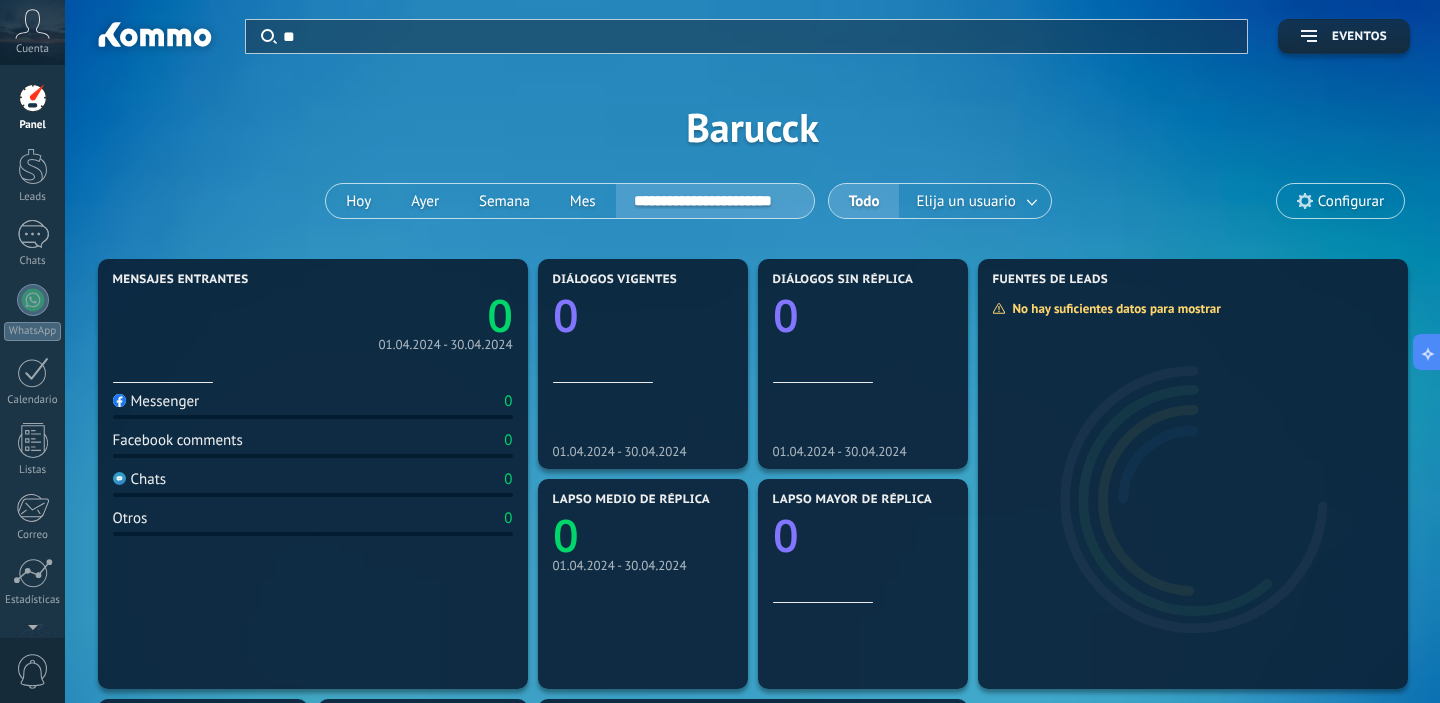 click on "Messenger    0 Facebook comments   0 Chats   0 Otros   0" at bounding box center (313, 529) 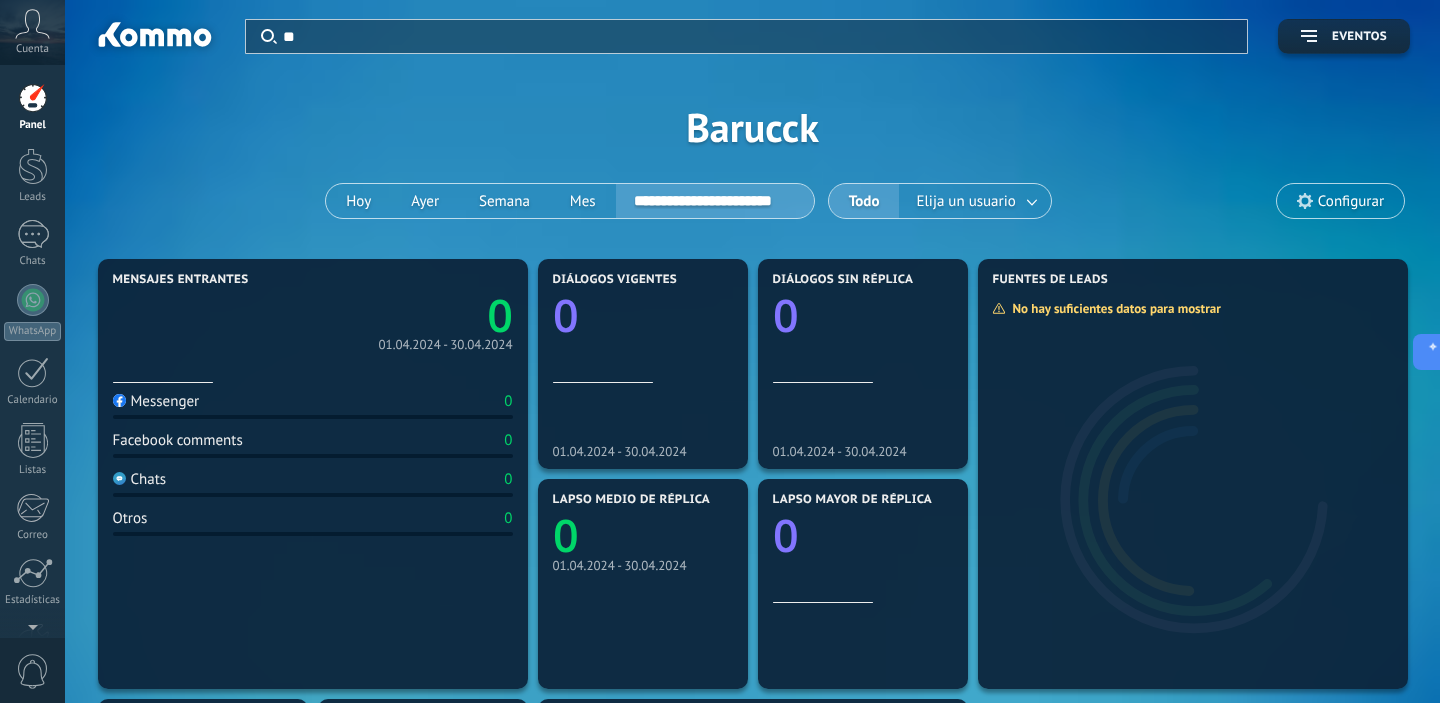 click on "Messenger    0 Facebook comments   0 Chats   0 Otros   0" at bounding box center (313, 529) 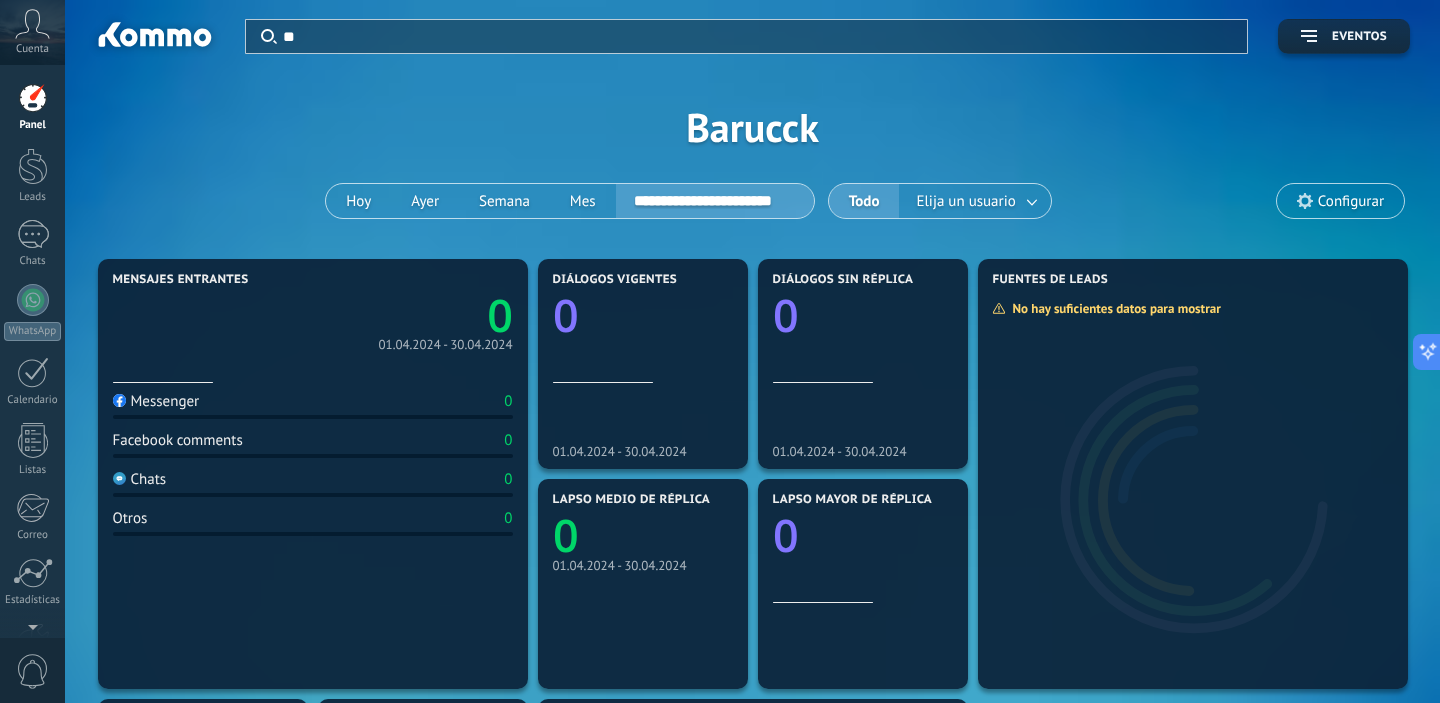 click on "Messenger    [NUMBER]" at bounding box center (313, 405) 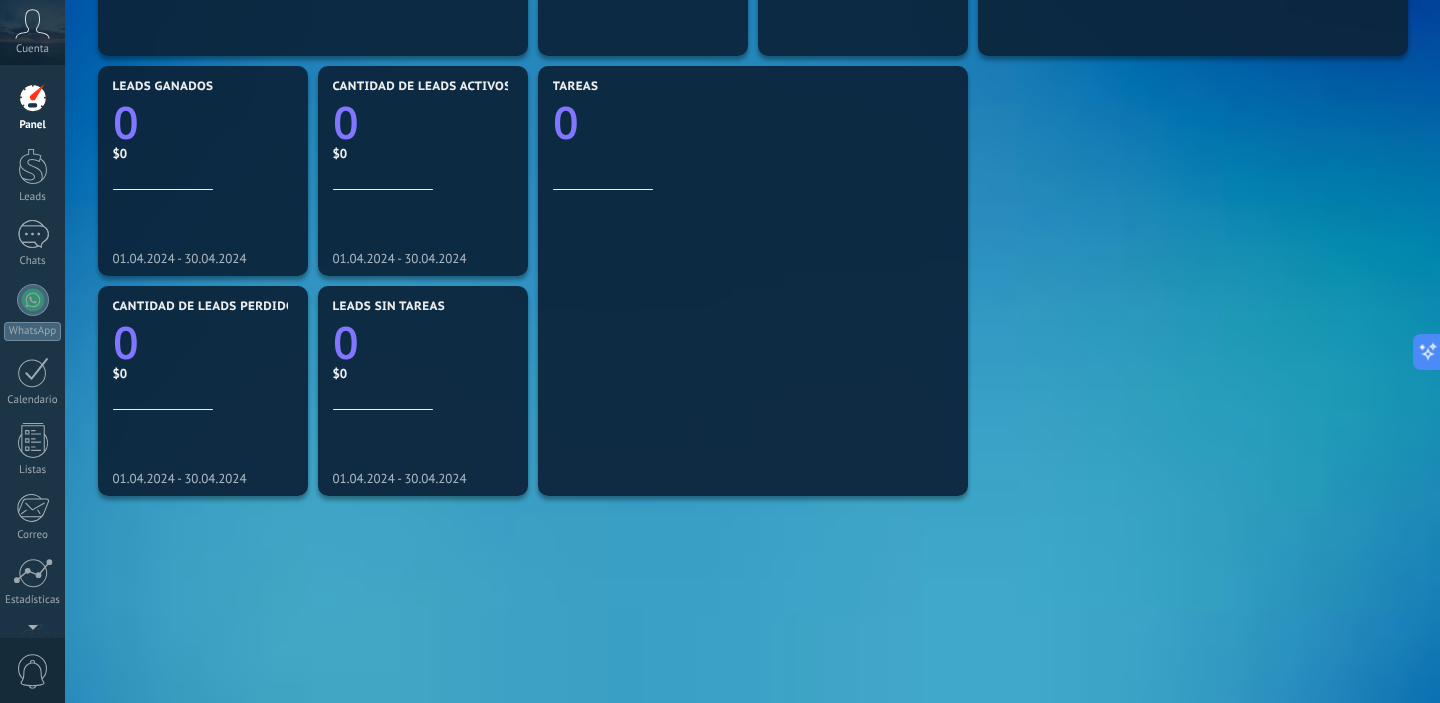 scroll, scrollTop: 712, scrollLeft: 0, axis: vertical 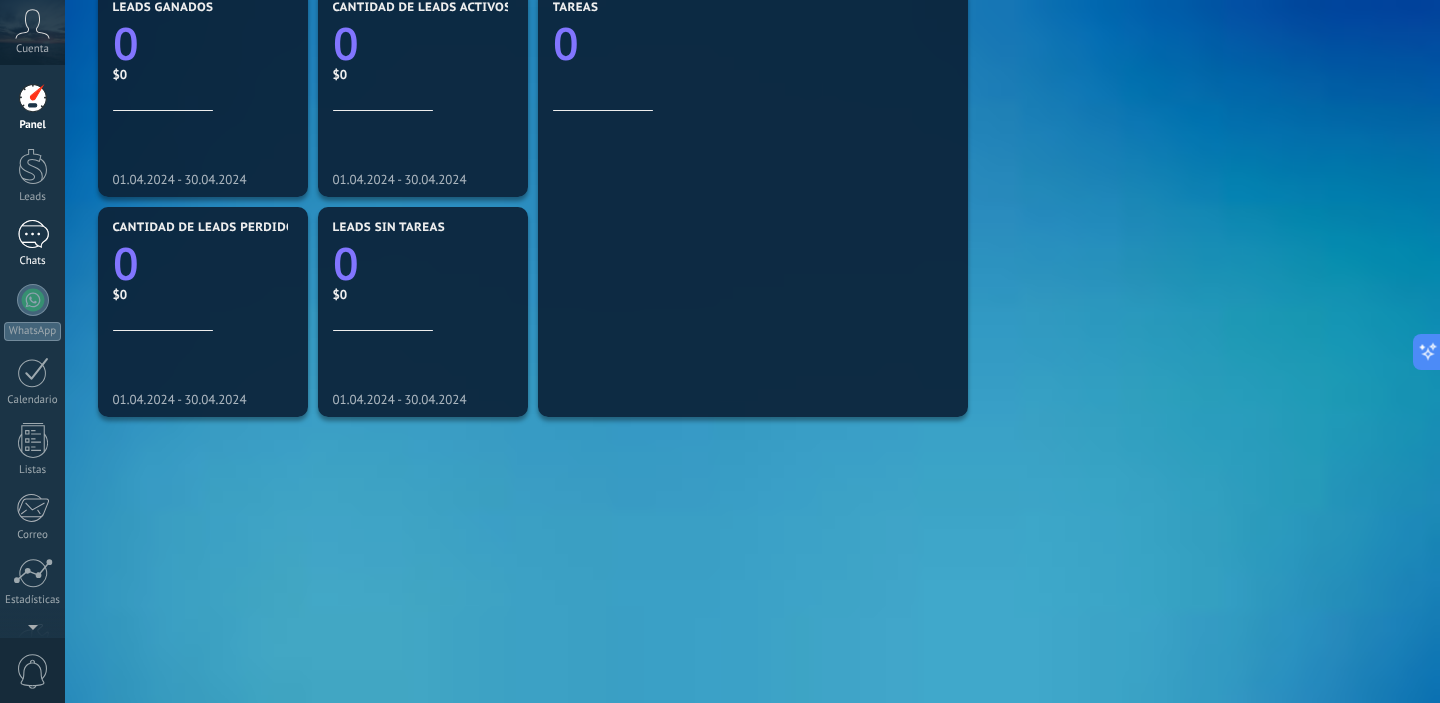 click on "Chats" at bounding box center (33, 261) 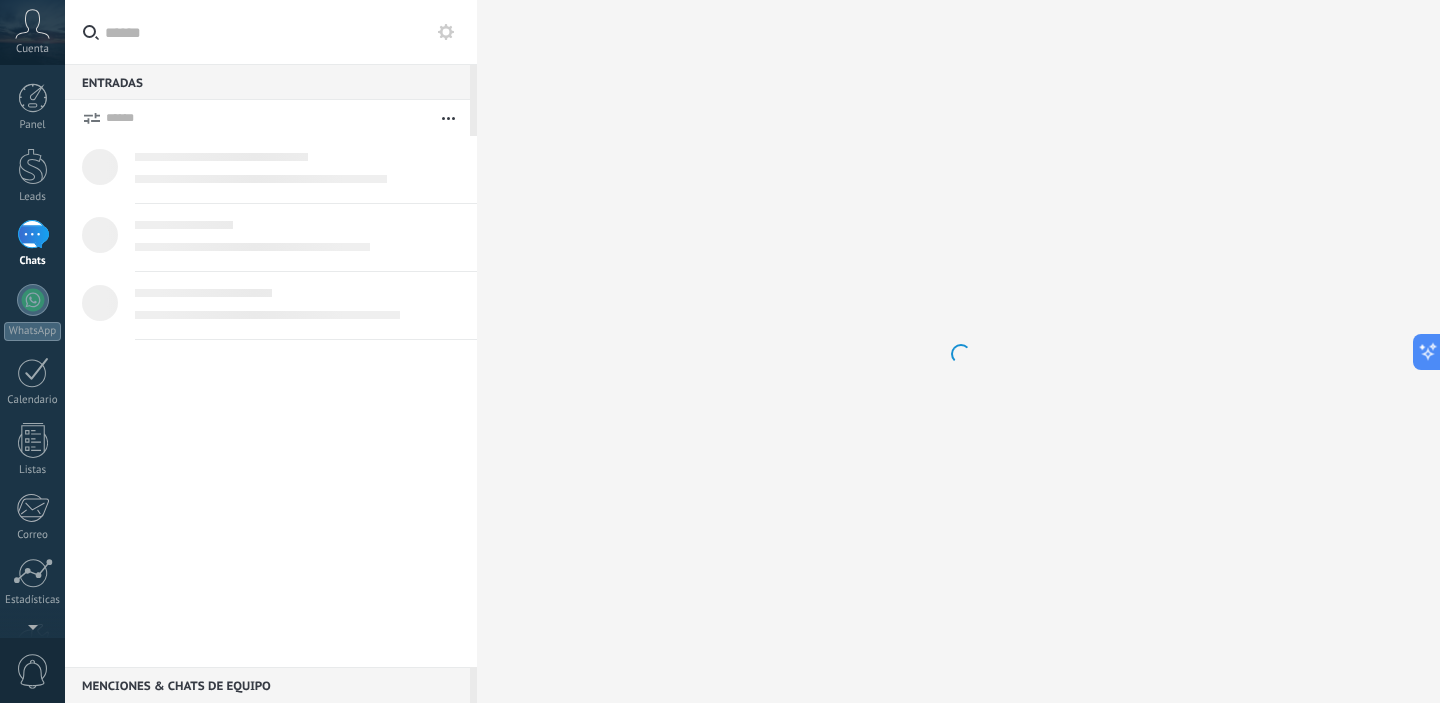 scroll, scrollTop: 0, scrollLeft: 0, axis: both 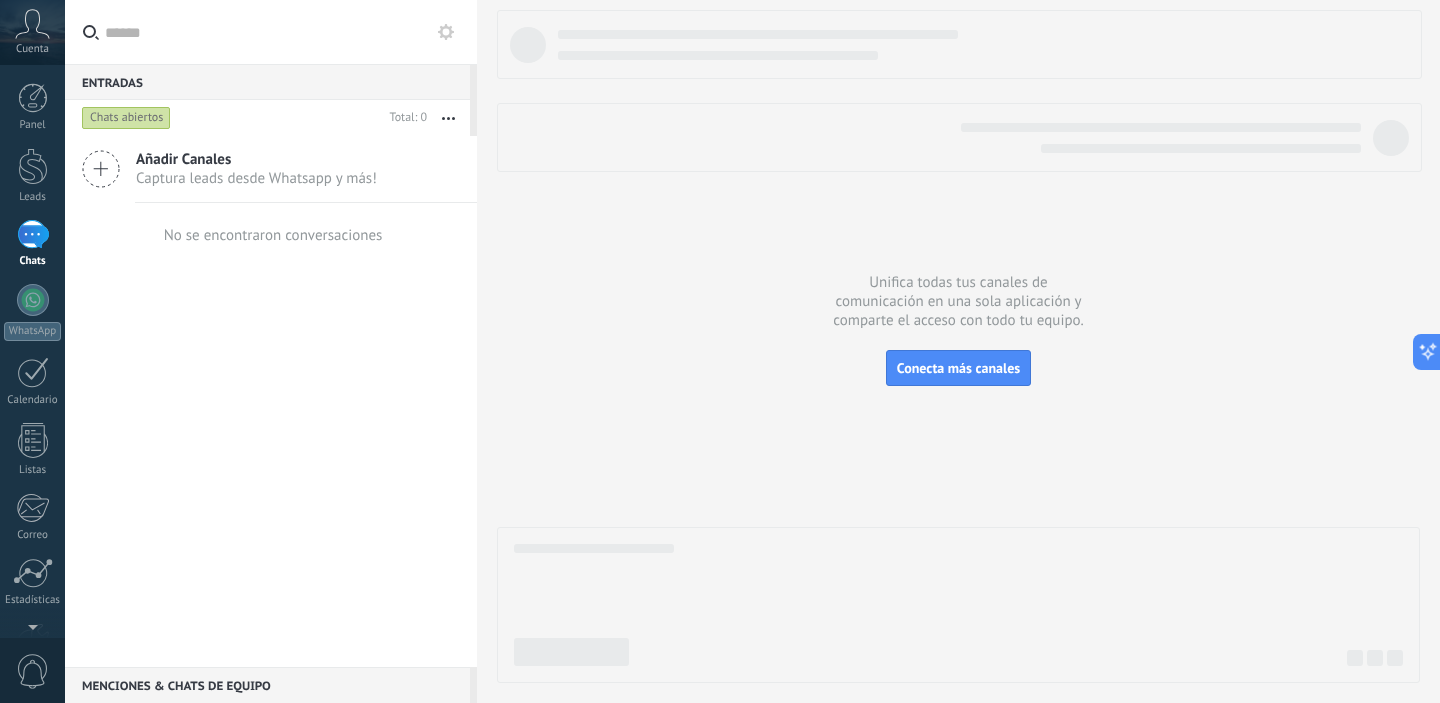 click on "Entradas 0" at bounding box center (267, 82) 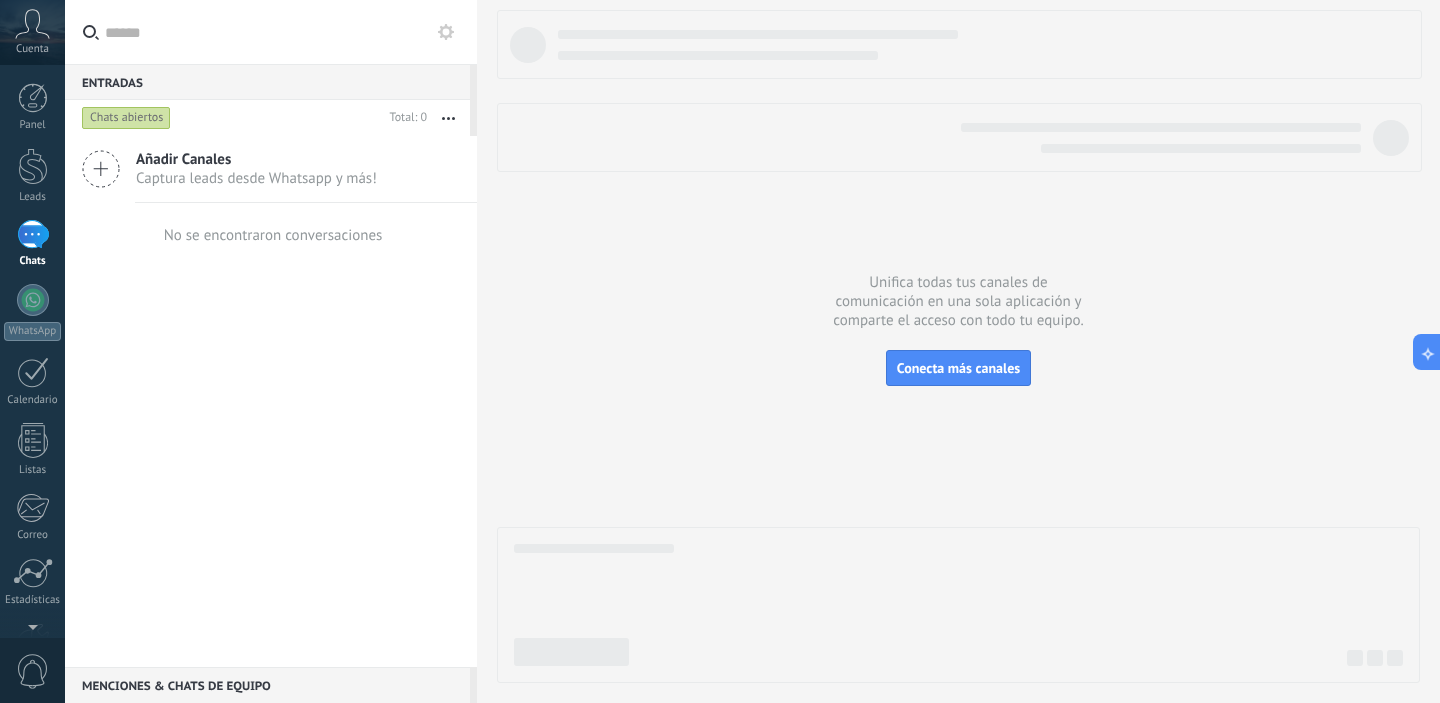 click on "Entradas 0" at bounding box center (267, 82) 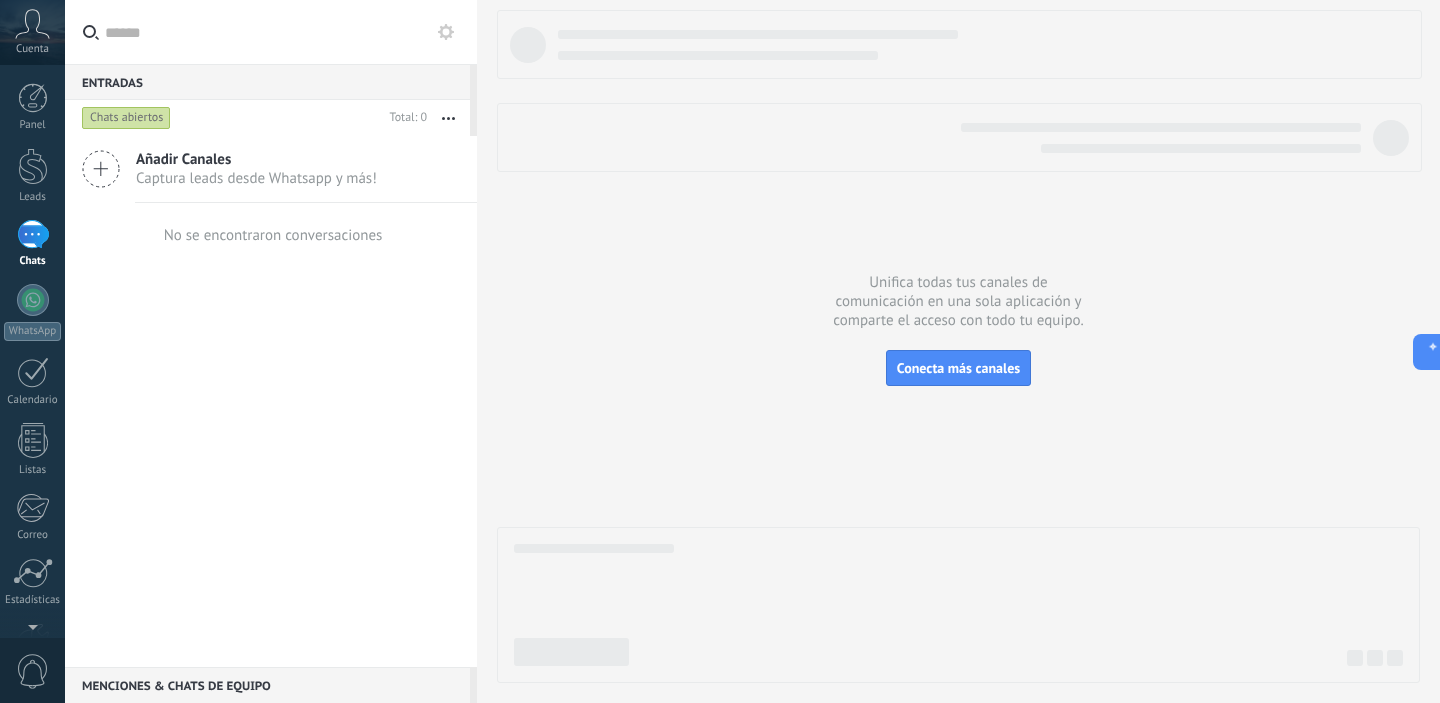 click on "Entradas 0" at bounding box center (267, 82) 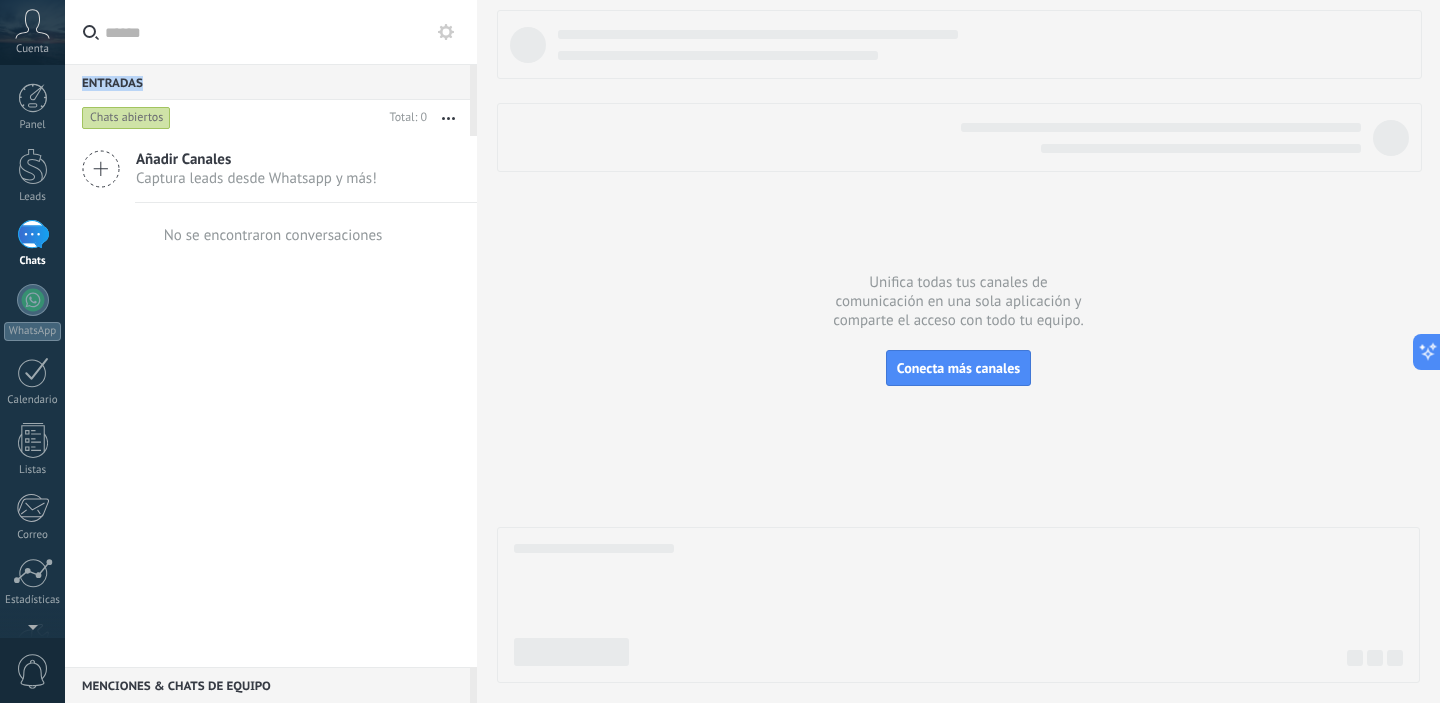 click at bounding box center [446, 32] 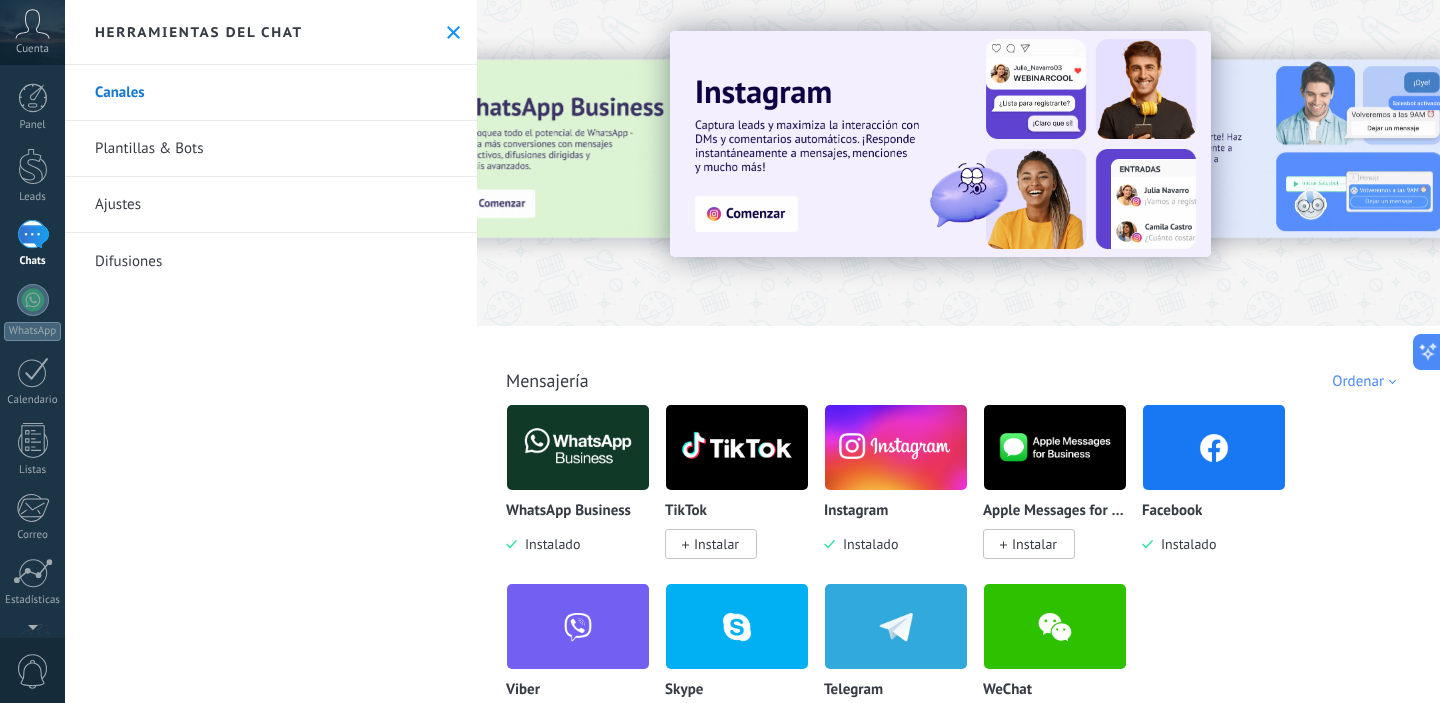 click on "Ajustes" at bounding box center [271, 205] 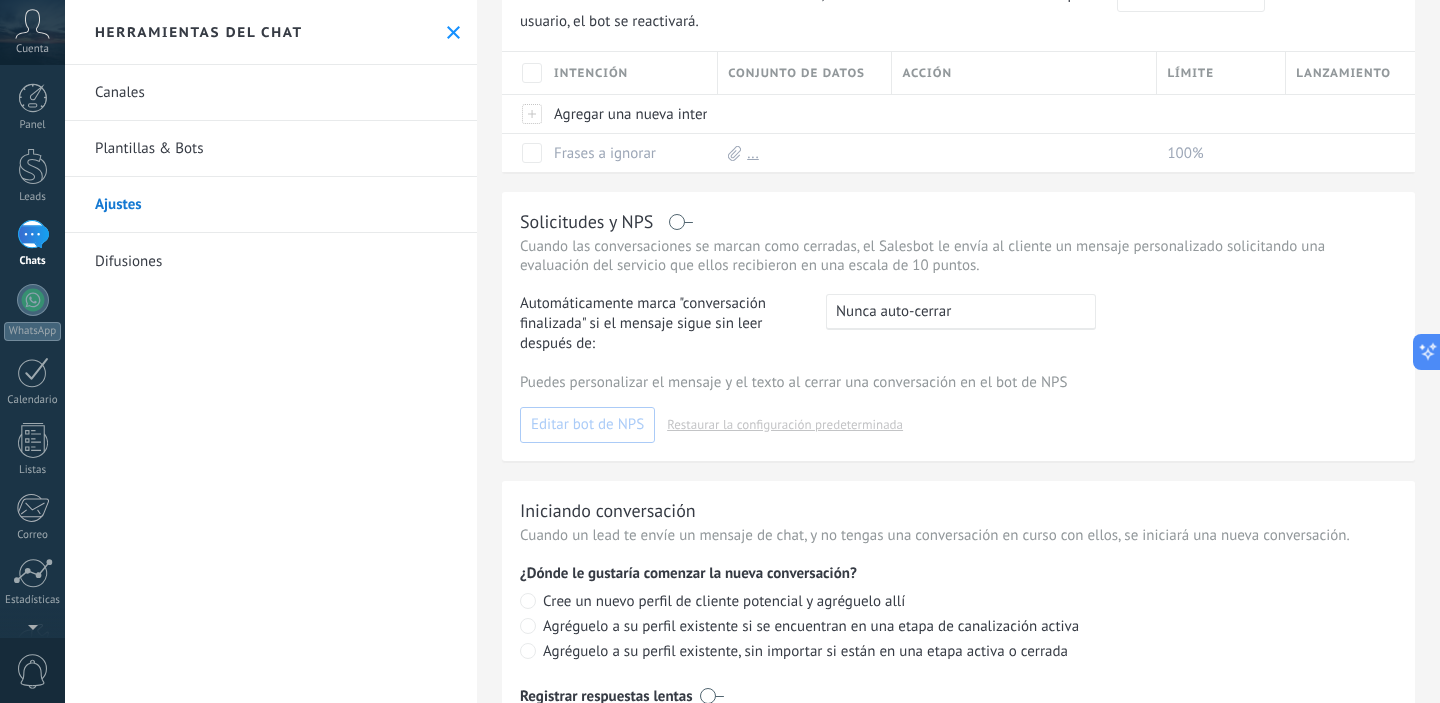 scroll, scrollTop: 460, scrollLeft: 0, axis: vertical 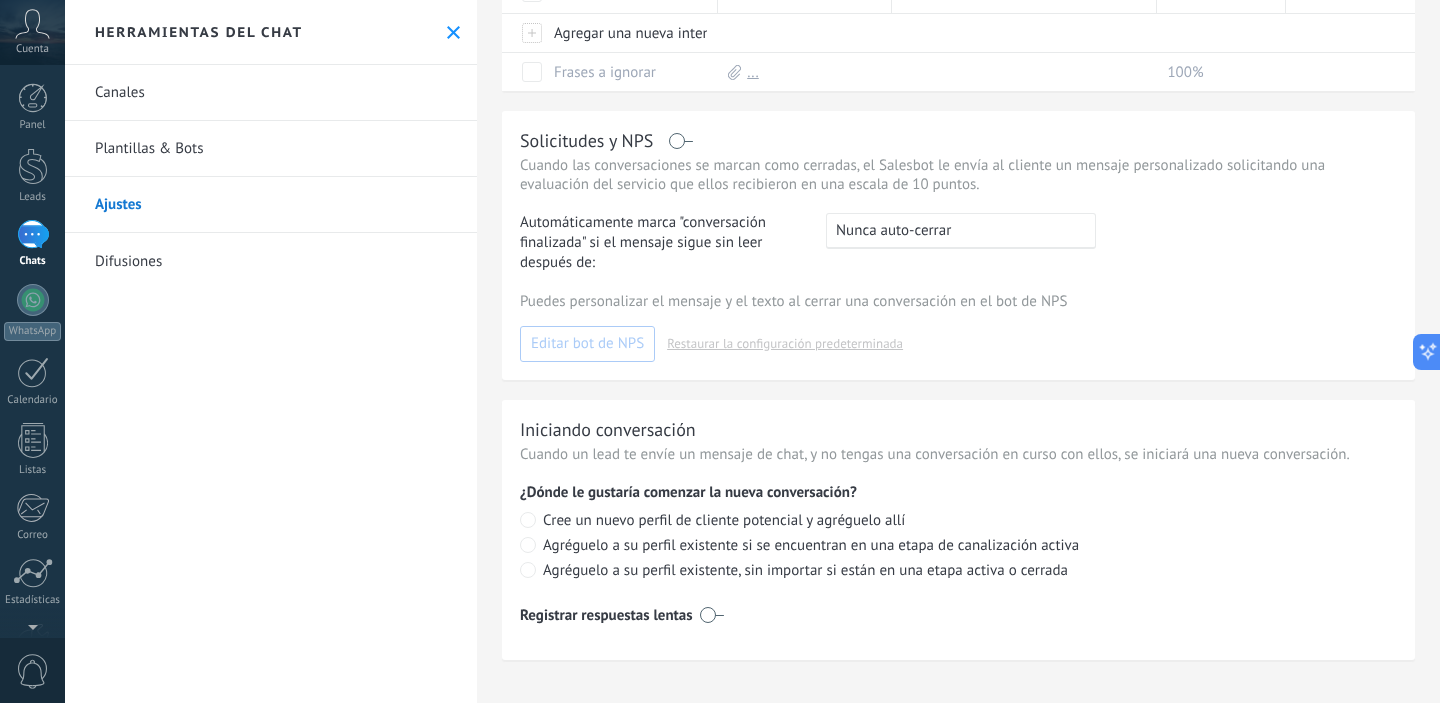 click on "Canales" at bounding box center (271, 93) 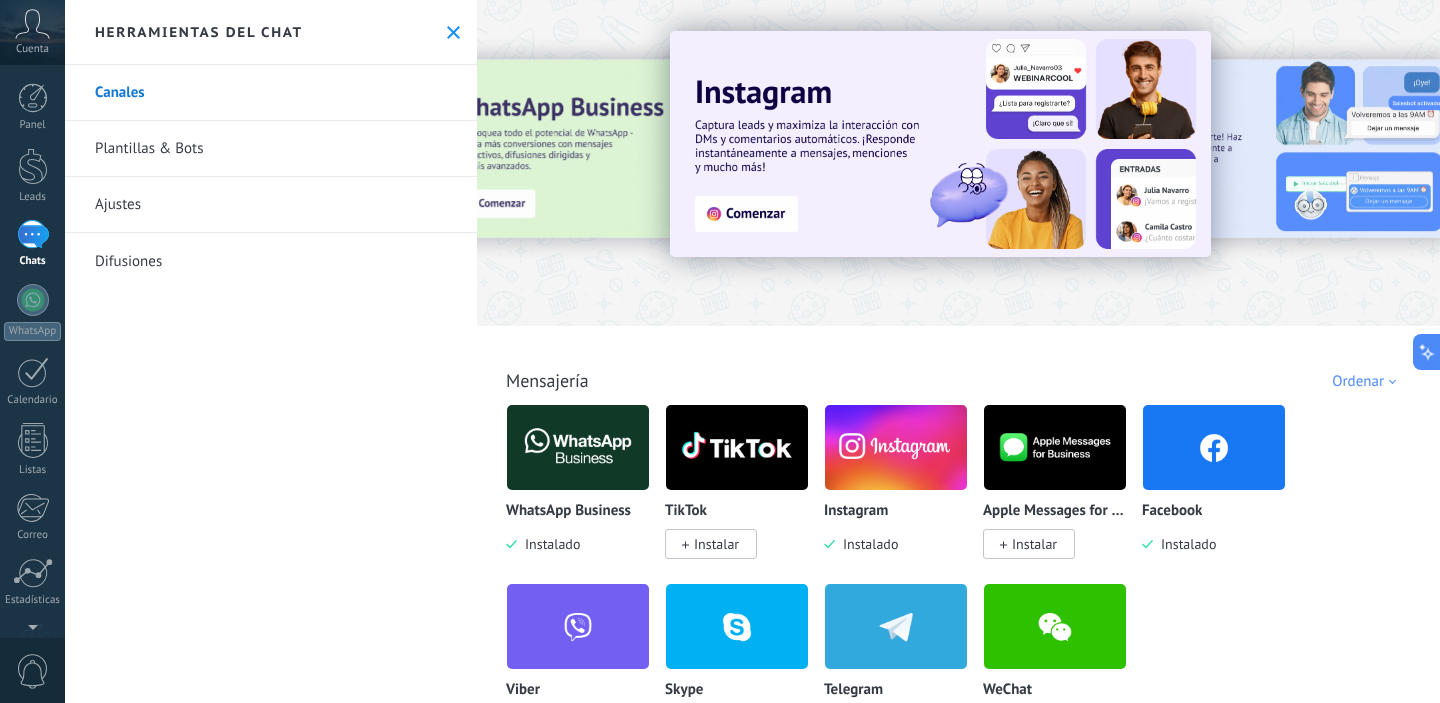 click at bounding box center (1214, 447) 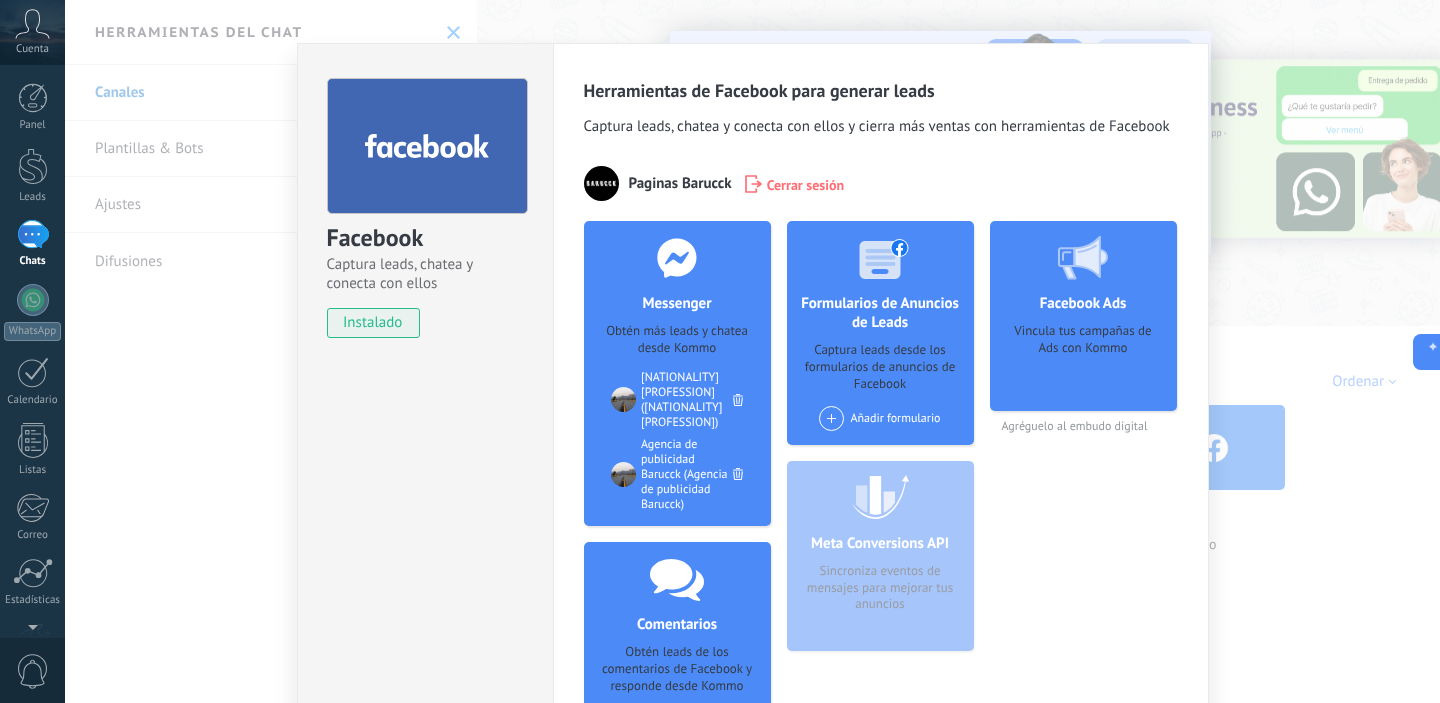 scroll, scrollTop: 0, scrollLeft: 0, axis: both 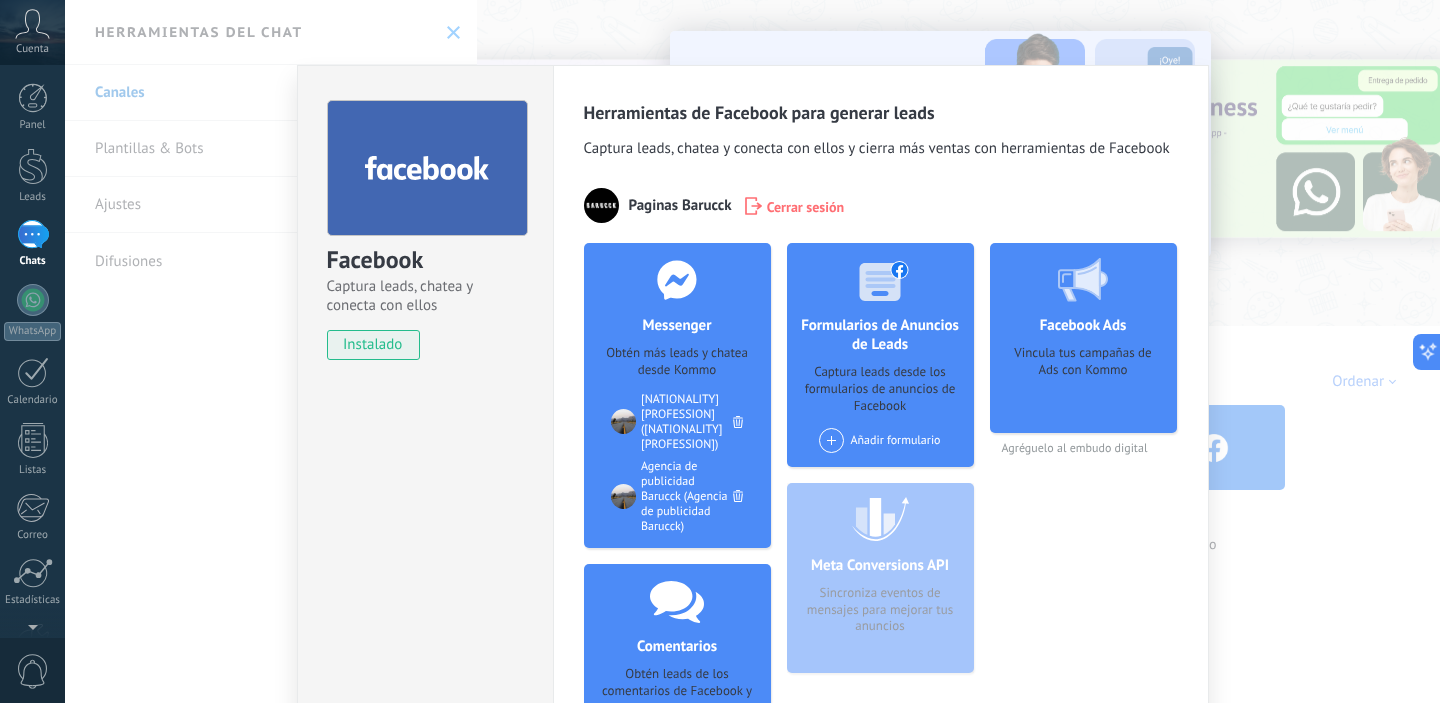 click on "Facebook Captura leads, chatea y conecta con ellos instalado Desinstalar Herramientas de Facebook para generar leads Captura leads, mejora la relación con ellos y cierra más ventas con herramientas de Facebook Paginas Barucck Cerrar sesión Messenger Obtén más leads y chatea desde Kommo Agregar página Mexican Women Entrepreneurs (Mexican Women Entrepreneurs) Agencia de publicidad Barucck (Agencia de publicidad Barucck) Comentarios Obtén leads de los comentarios de Facebook y responde desde Kommo Agregar página Mexican Women Entrepreneurs (Mexican Women Entrepreneurs) Agencia de publicidad Barucck (Agencia de publicidad Barucck) Formularios de Anuncios de Leads Captura leads desde los formularios de anuncios de Facebook Añadir formulario Meta Conversions API Sincroniza eventos de mensajes para mejorar tus anuncios Facebook Ads Vincula tus campañas de Ads con Kommo Agréguelo al embudo digital más" at bounding box center (752, 351) 